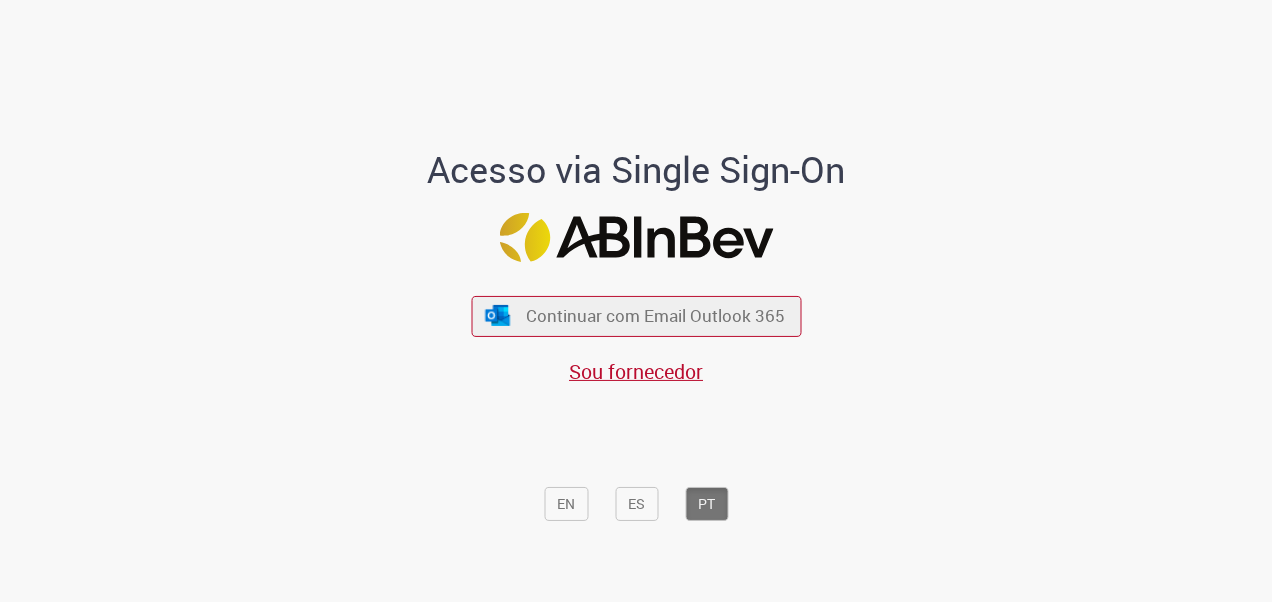scroll, scrollTop: 0, scrollLeft: 0, axis: both 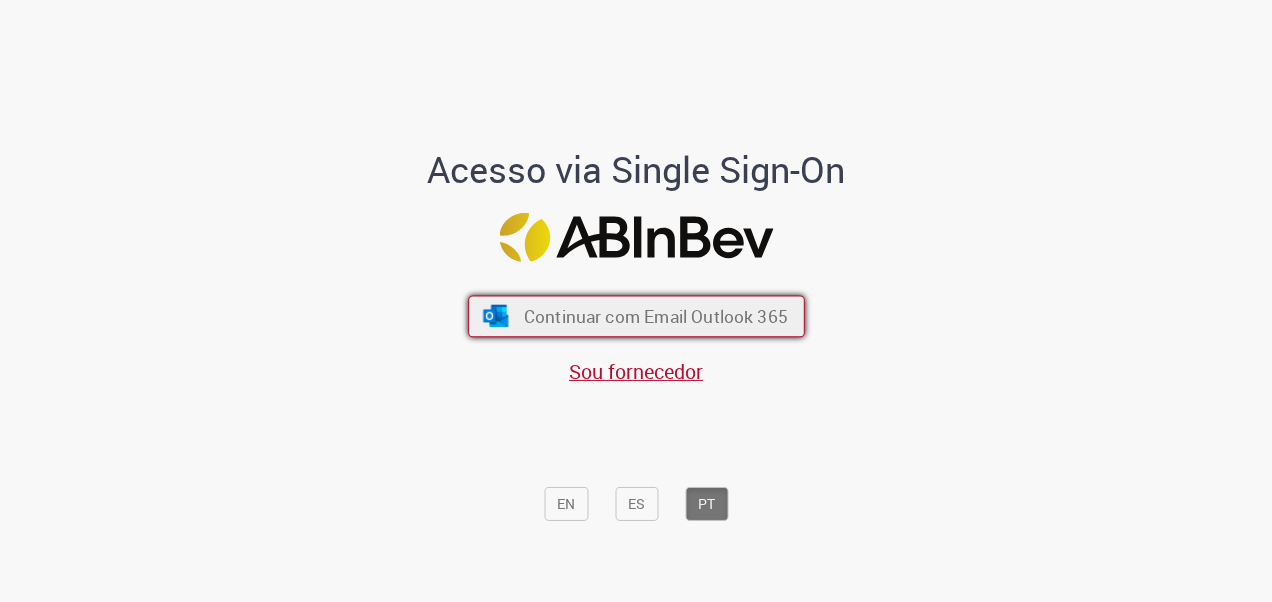 click on "Continuar com Email Outlook 365" at bounding box center [655, 315] 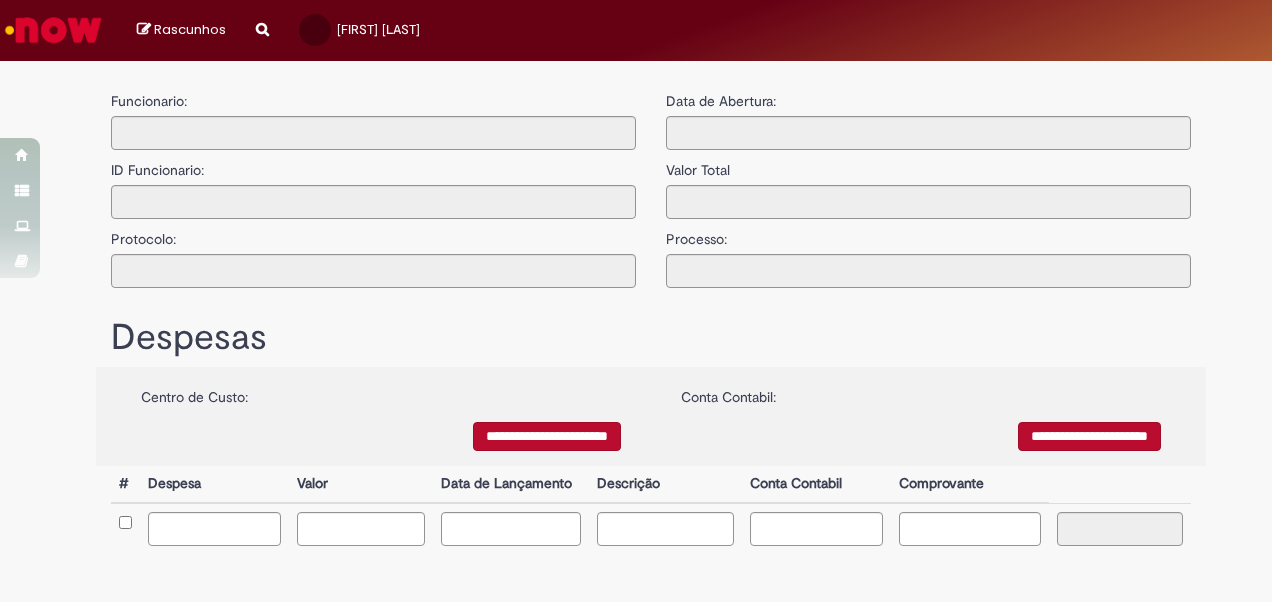 scroll, scrollTop: 0, scrollLeft: 0, axis: both 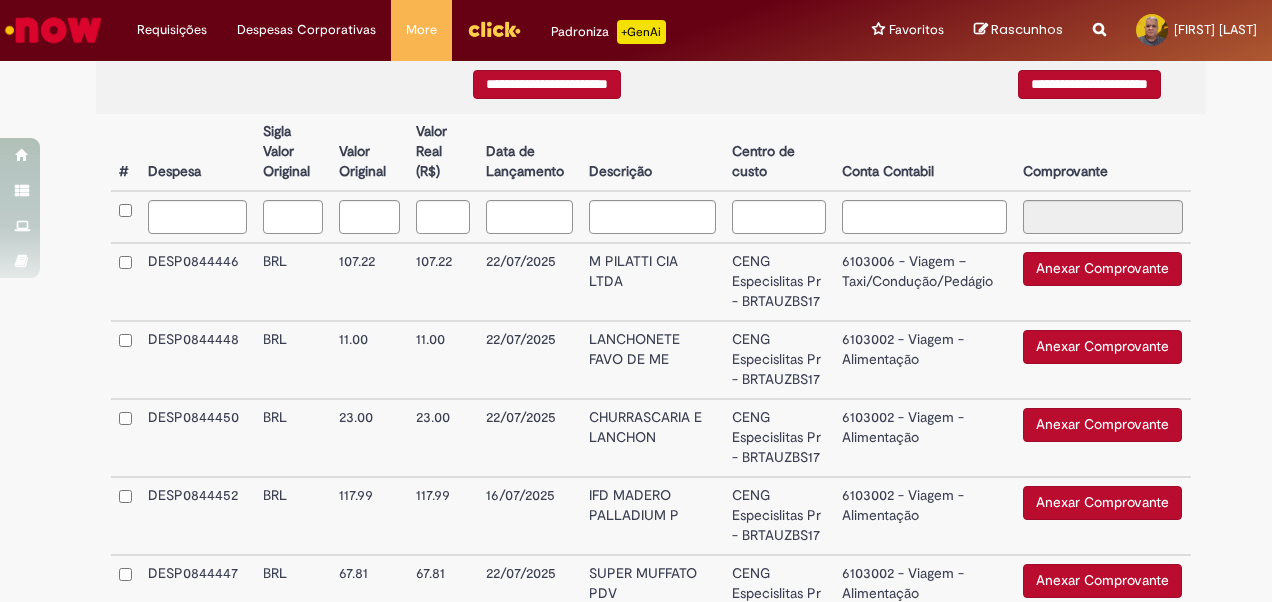 click on "Anexar Comprovante" at bounding box center [1102, 347] 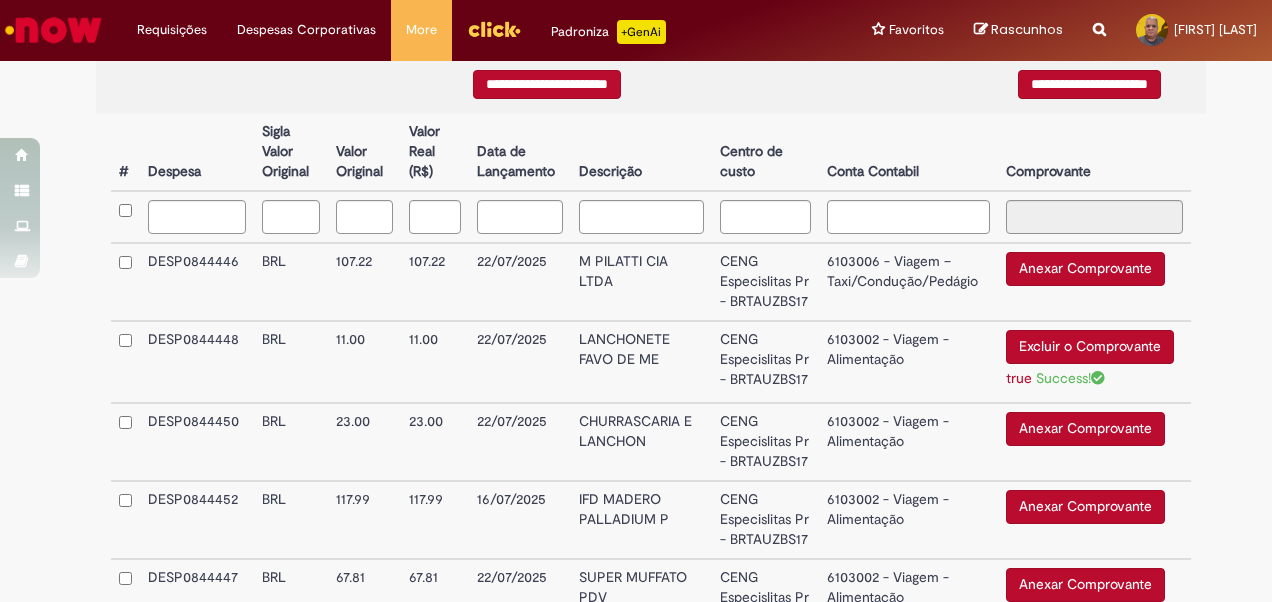 click on "Anexar Comprovante" at bounding box center [1085, 429] 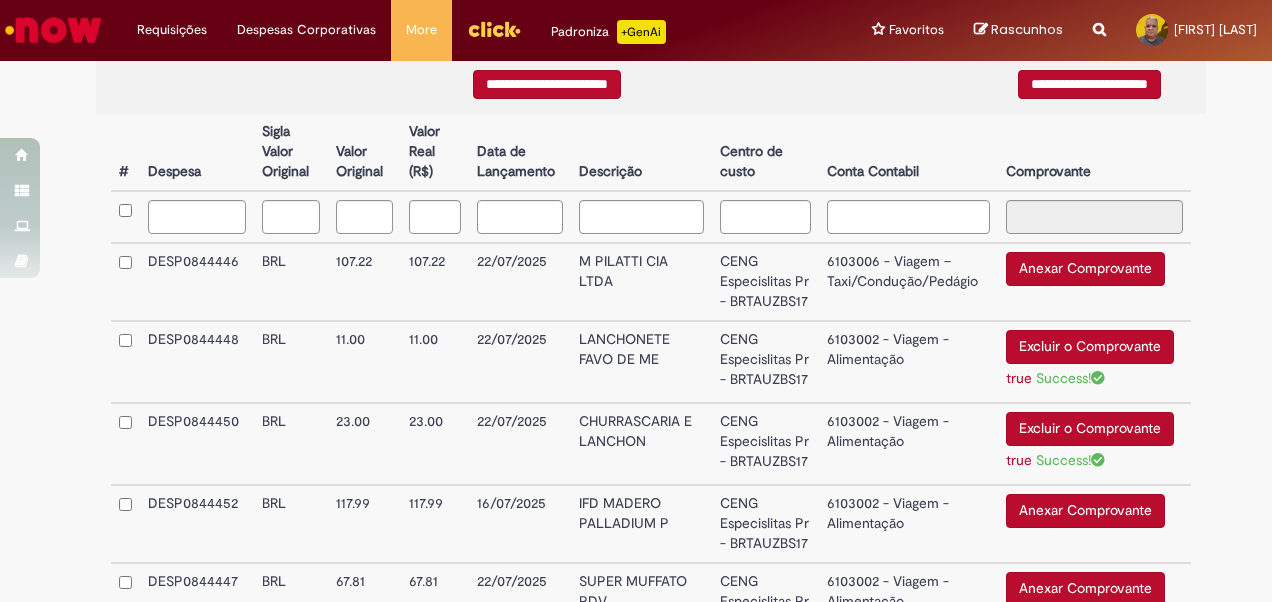 click on "Anexar Comprovante" at bounding box center [1085, 511] 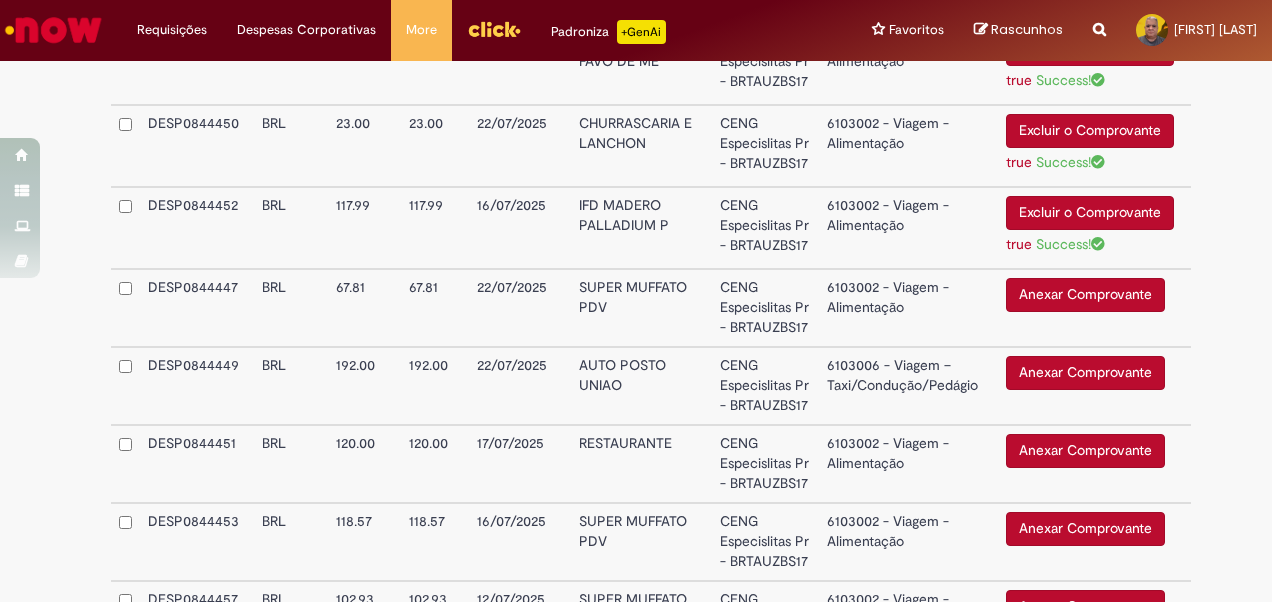 scroll, scrollTop: 833, scrollLeft: 0, axis: vertical 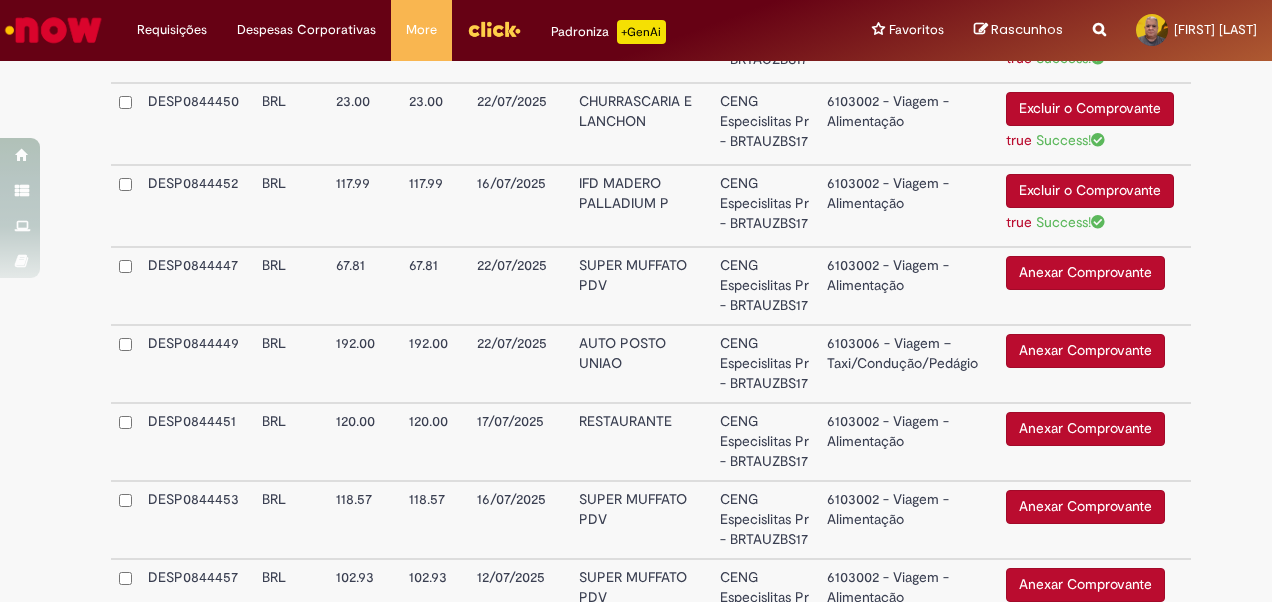 click on "Anexar Comprovante" at bounding box center (1085, 273) 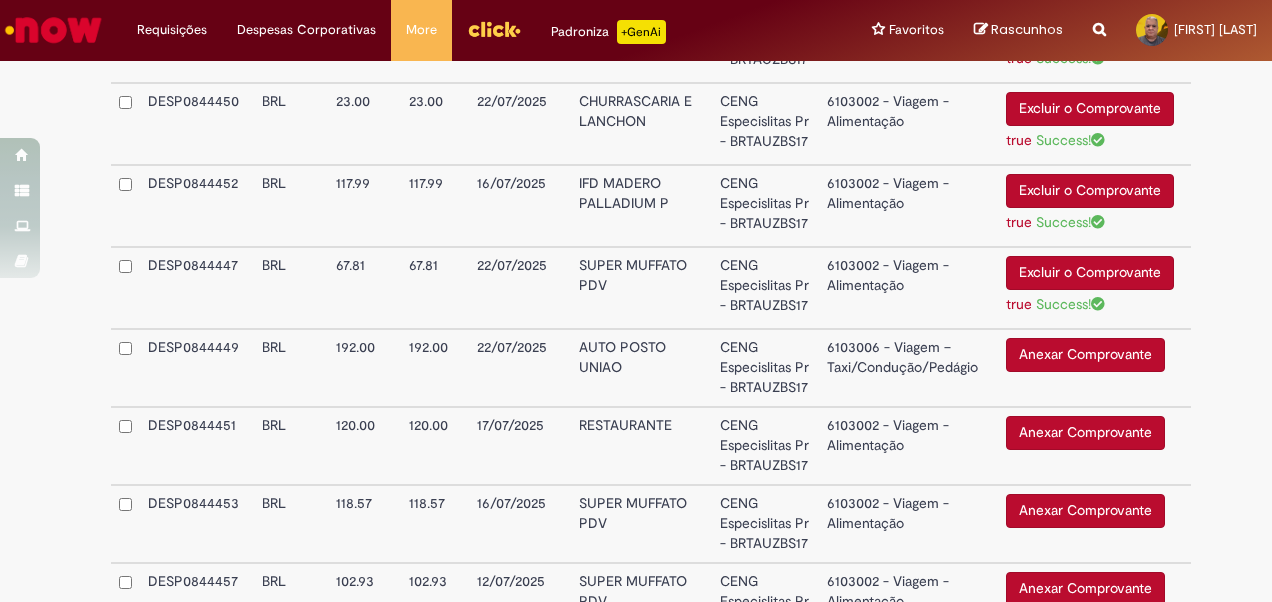 click on "Anexar Comprovante" at bounding box center [1085, 433] 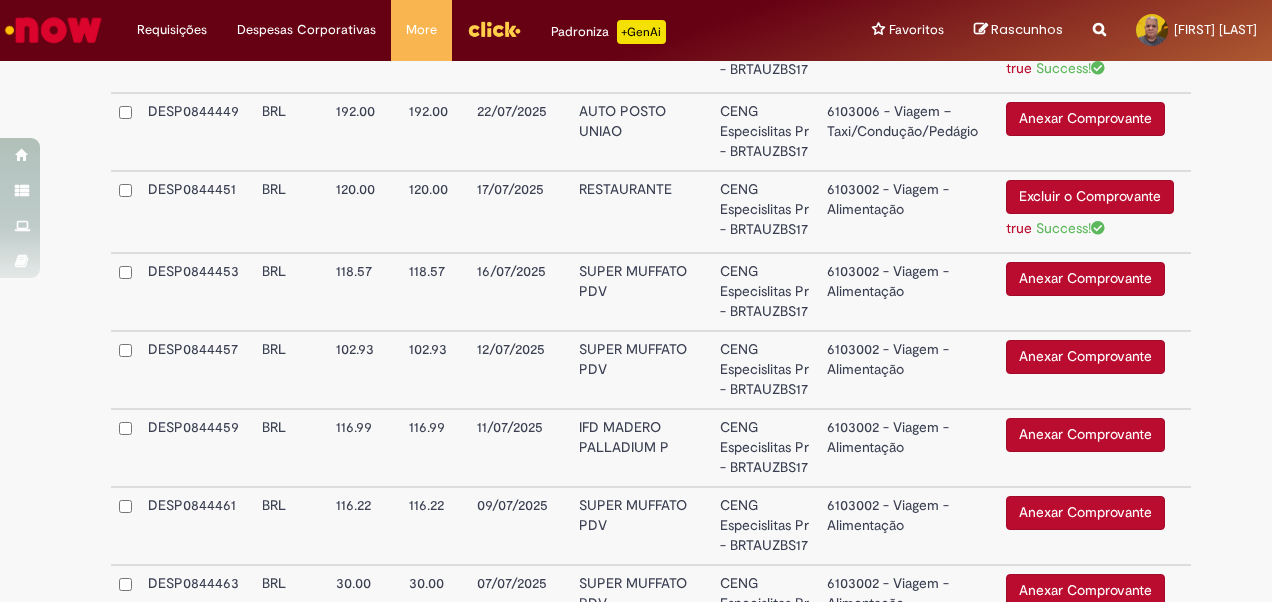 scroll, scrollTop: 1073, scrollLeft: 0, axis: vertical 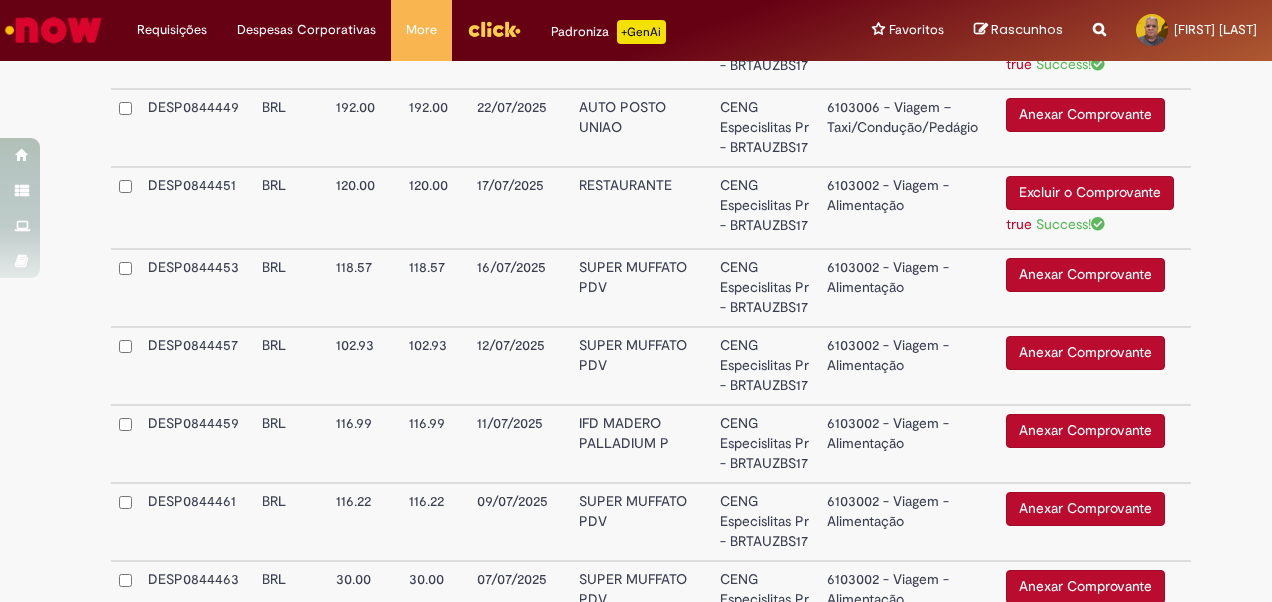 click on "Anexar Comprovante" at bounding box center (1085, 275) 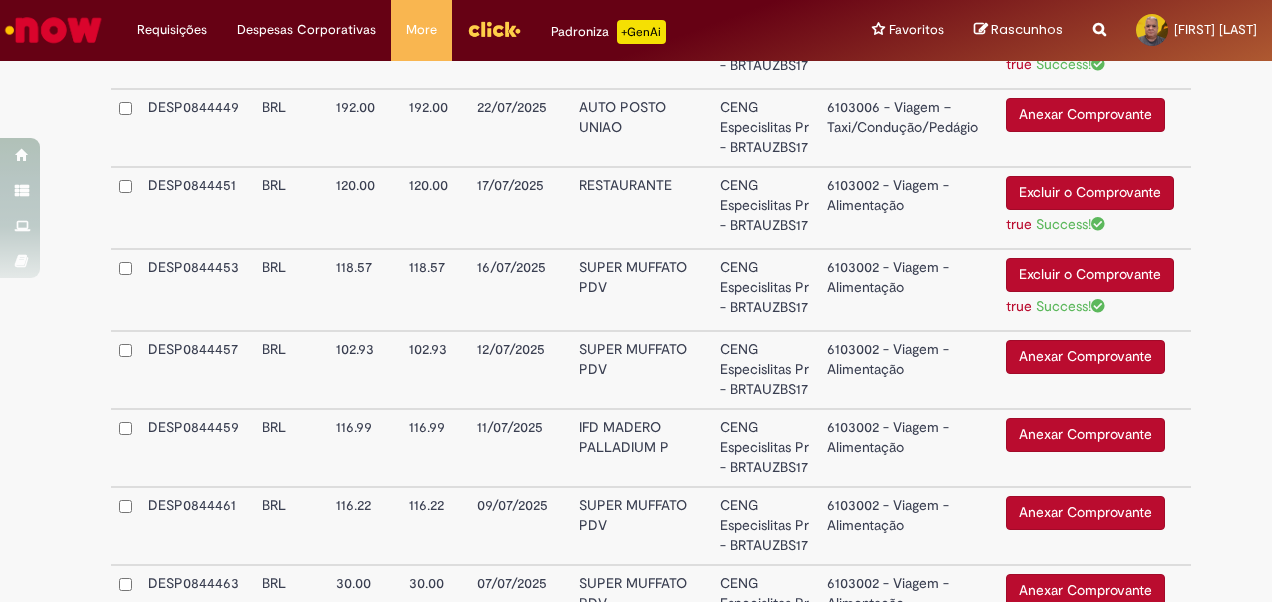 click on "Anexar Comprovante" at bounding box center (1085, 357) 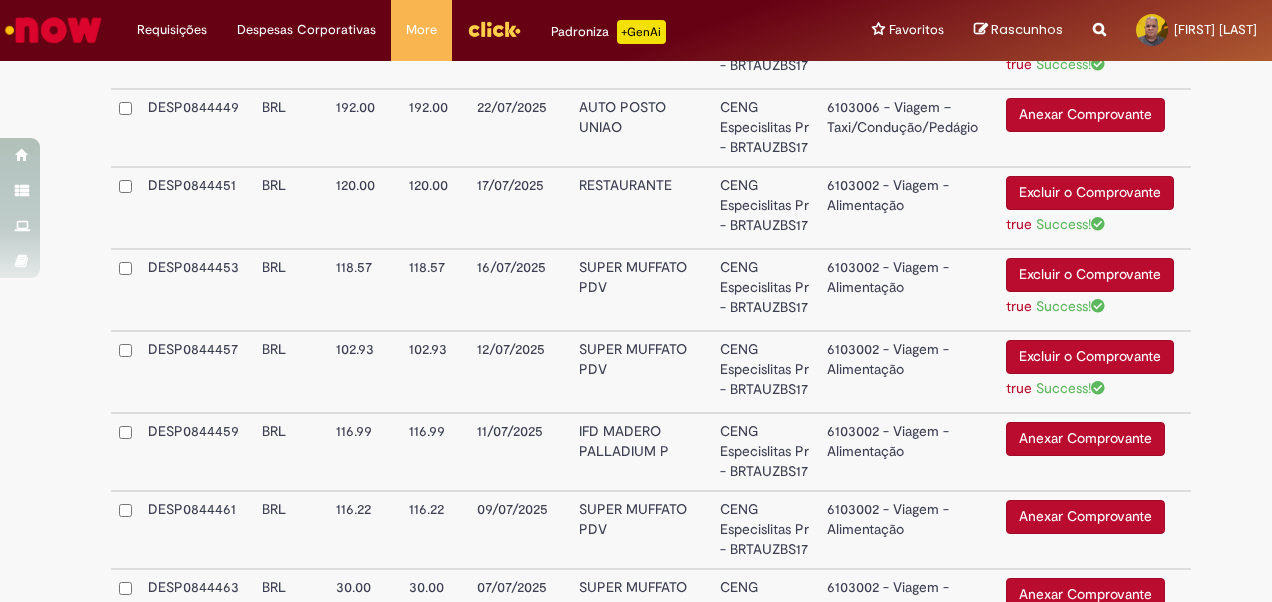 click on "Anexar Comprovante" at bounding box center (1085, 439) 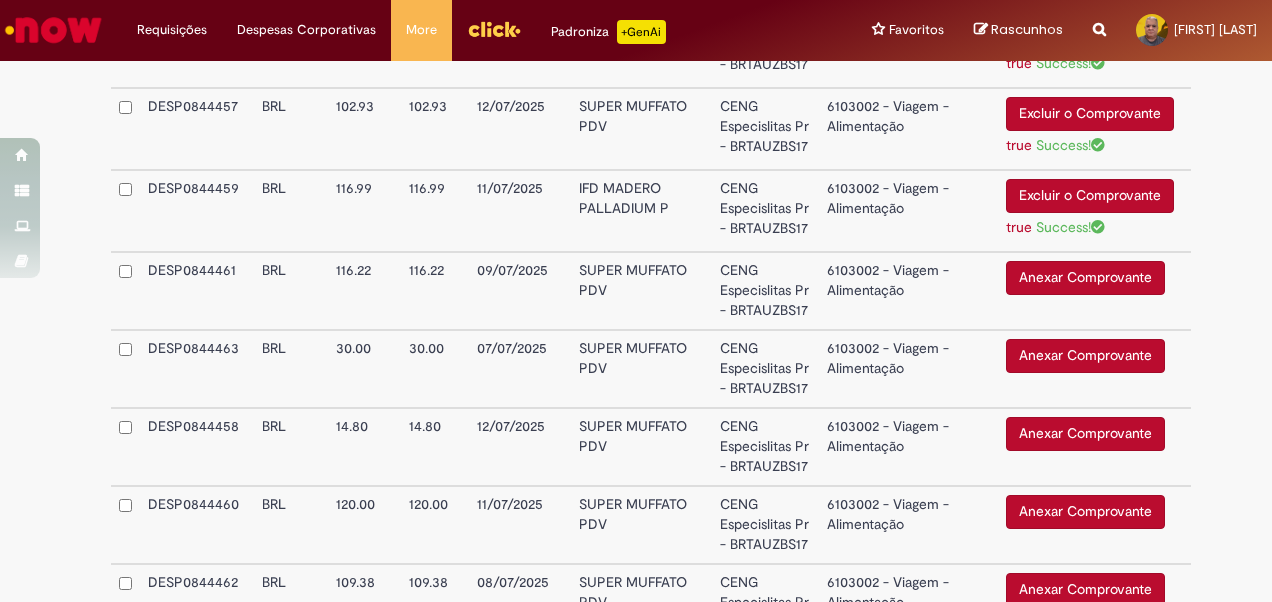 scroll, scrollTop: 1353, scrollLeft: 0, axis: vertical 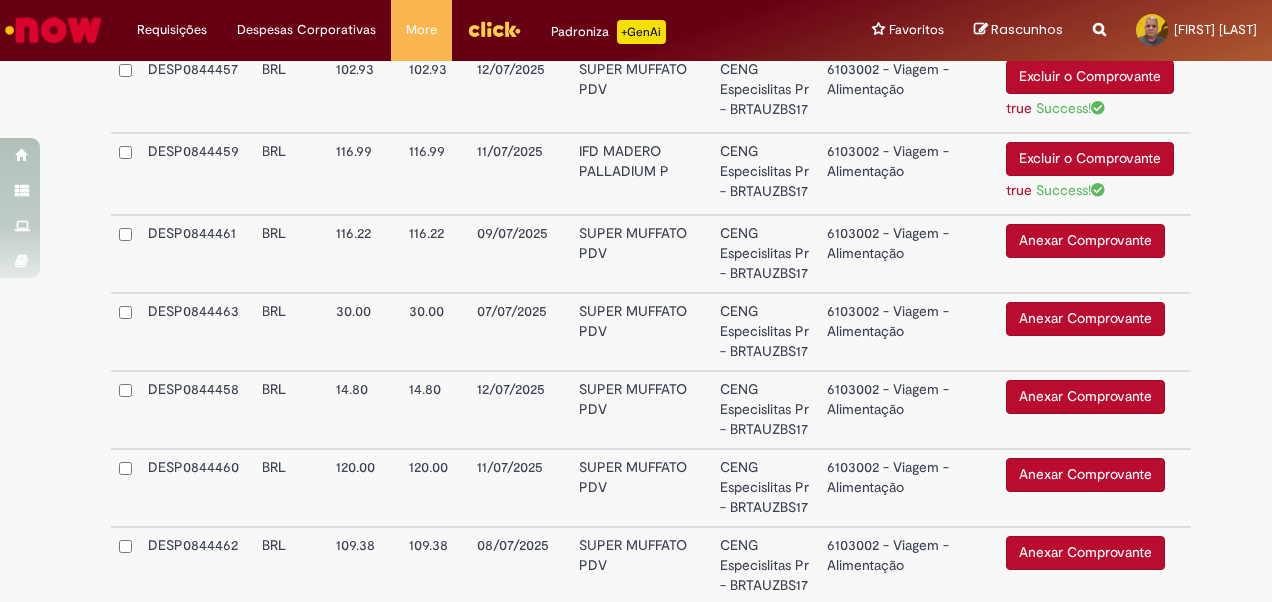 click on "Anexar Comprovante" at bounding box center [1085, 241] 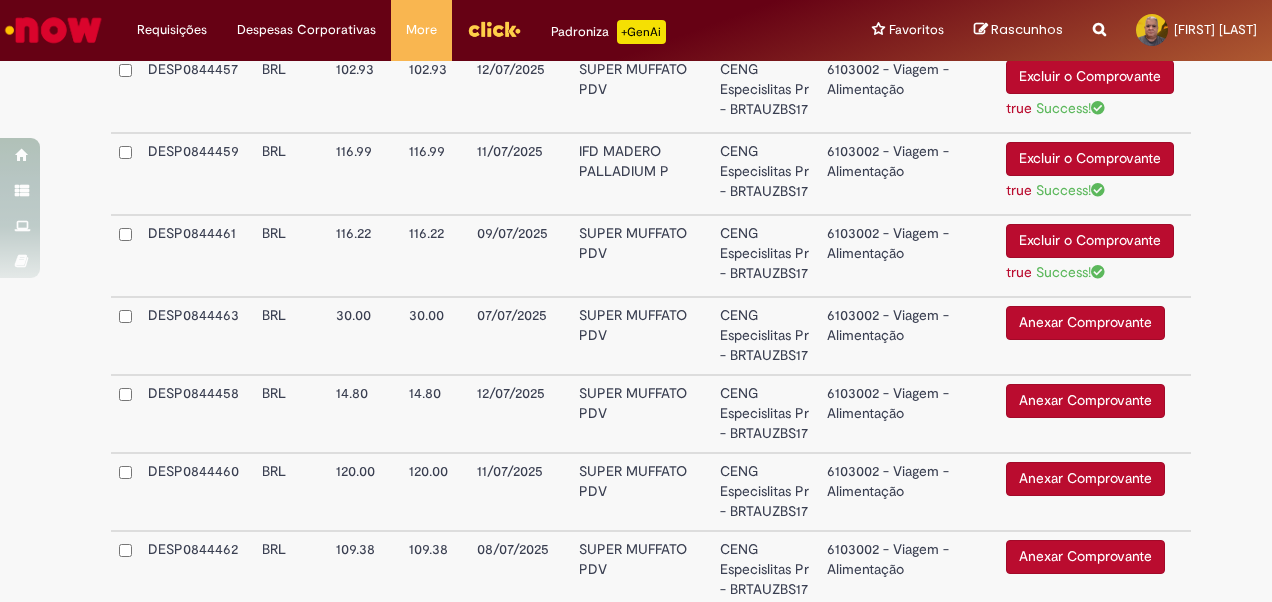 click on "Anexar Comprovante" at bounding box center (1085, 323) 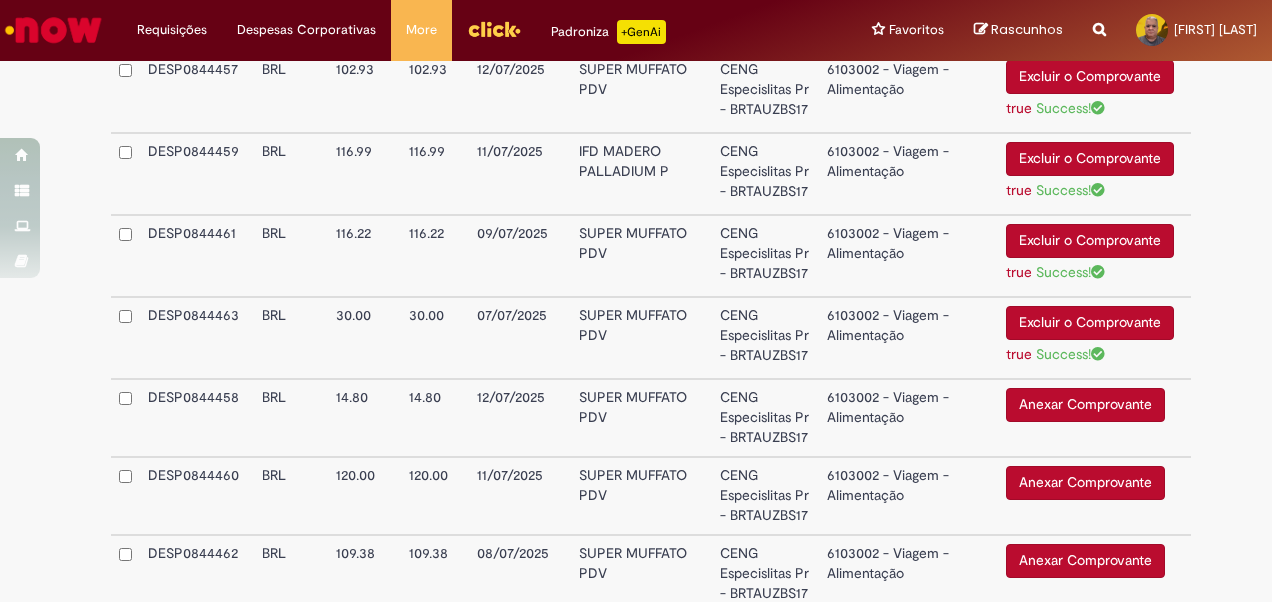 click on "Anexar Comprovante" at bounding box center (1085, 405) 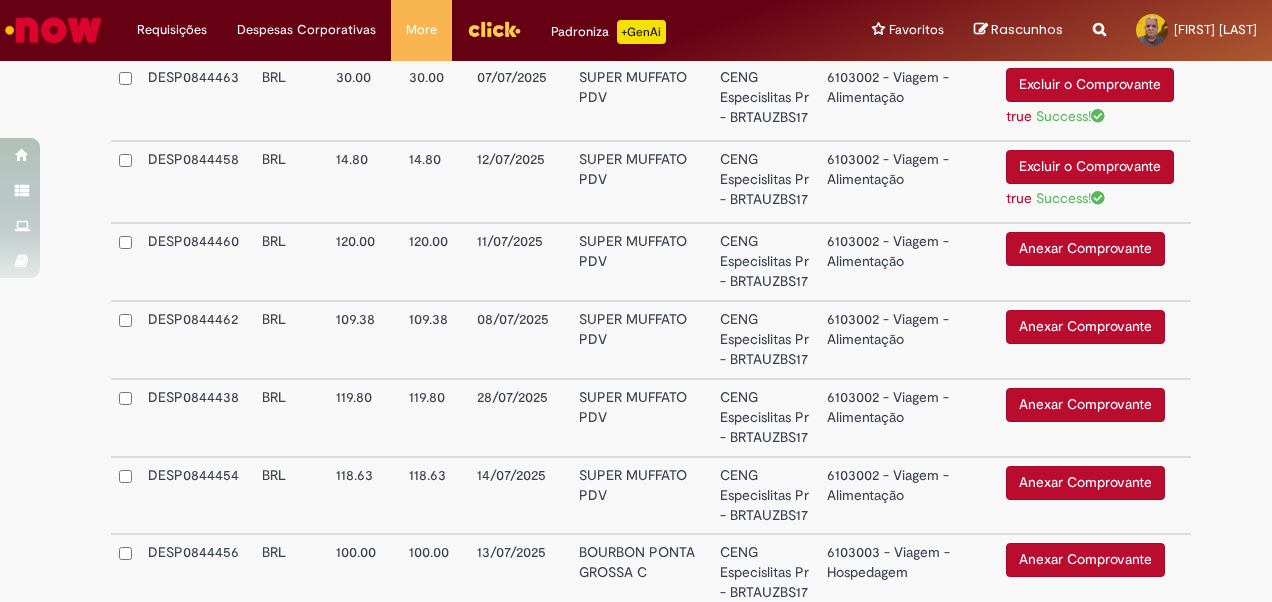 scroll, scrollTop: 1633, scrollLeft: 0, axis: vertical 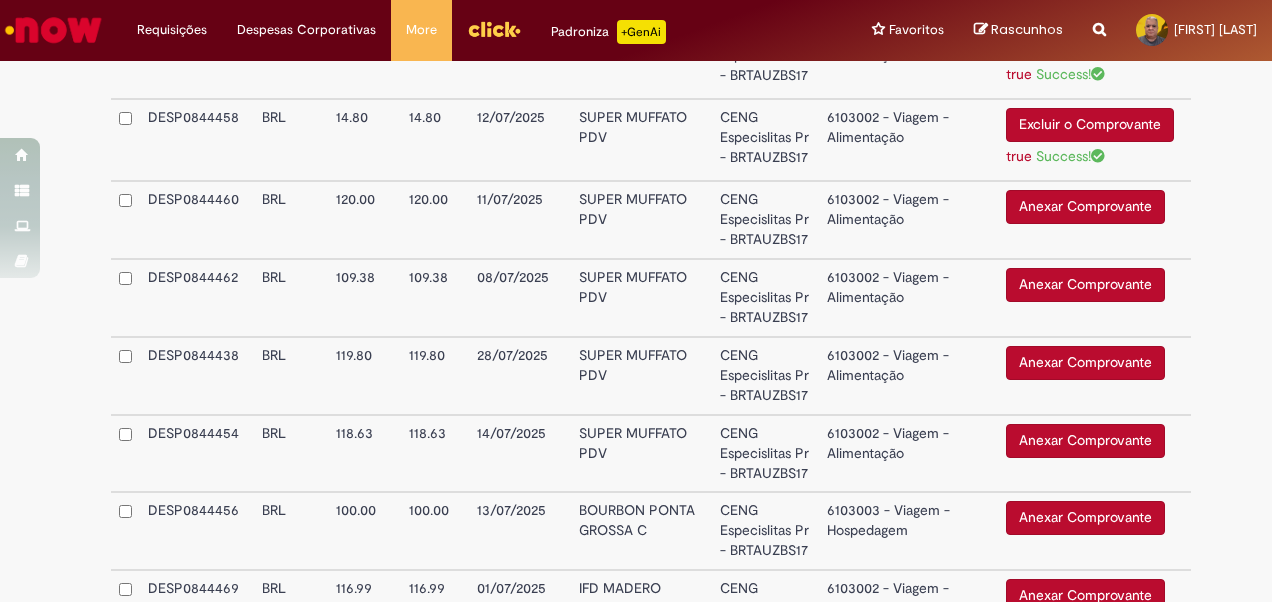 click on "Anexar Comprovante" at bounding box center (1085, 207) 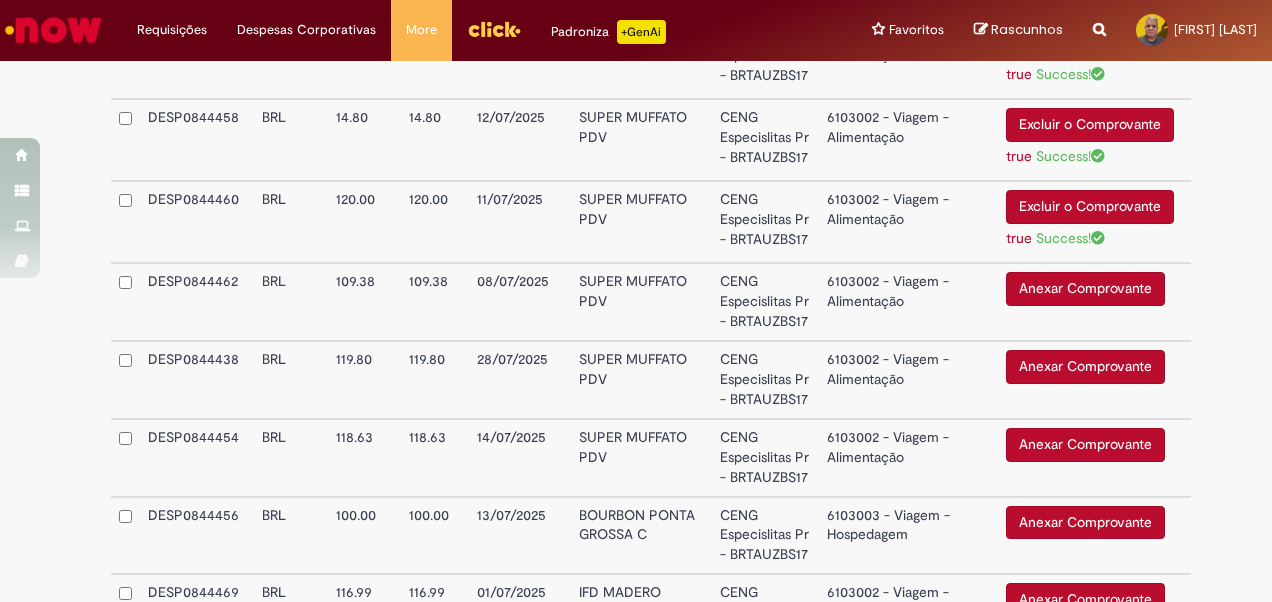 click on "Anexar Comprovante" at bounding box center [1085, 289] 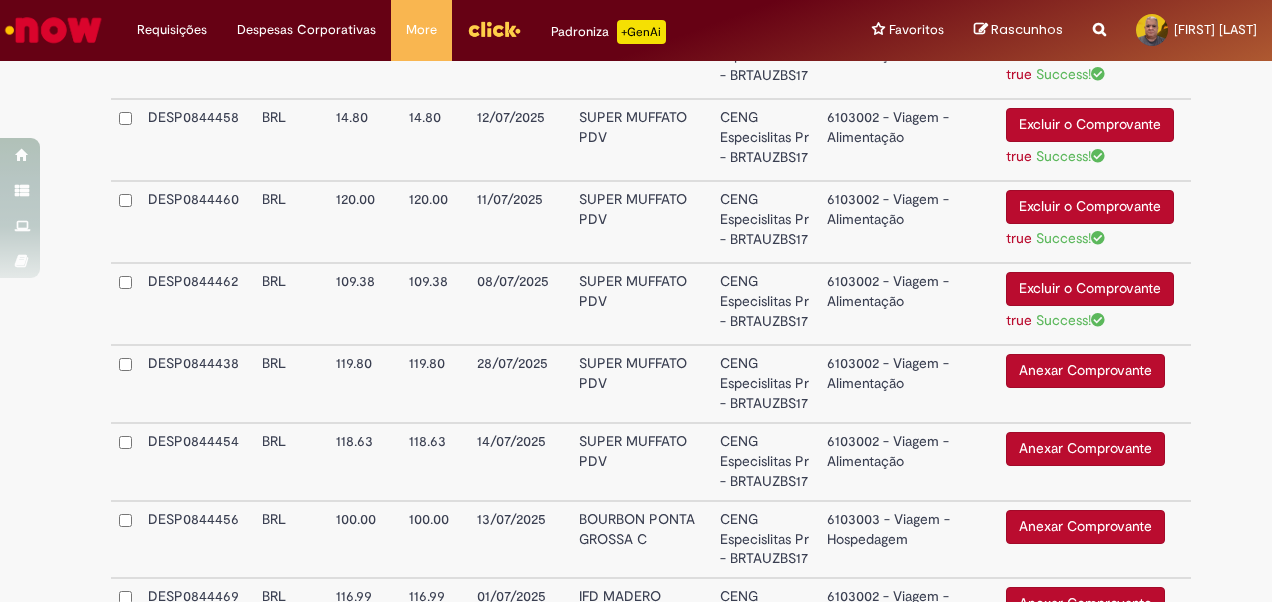 click on "Anexar Comprovante" at bounding box center [1085, 371] 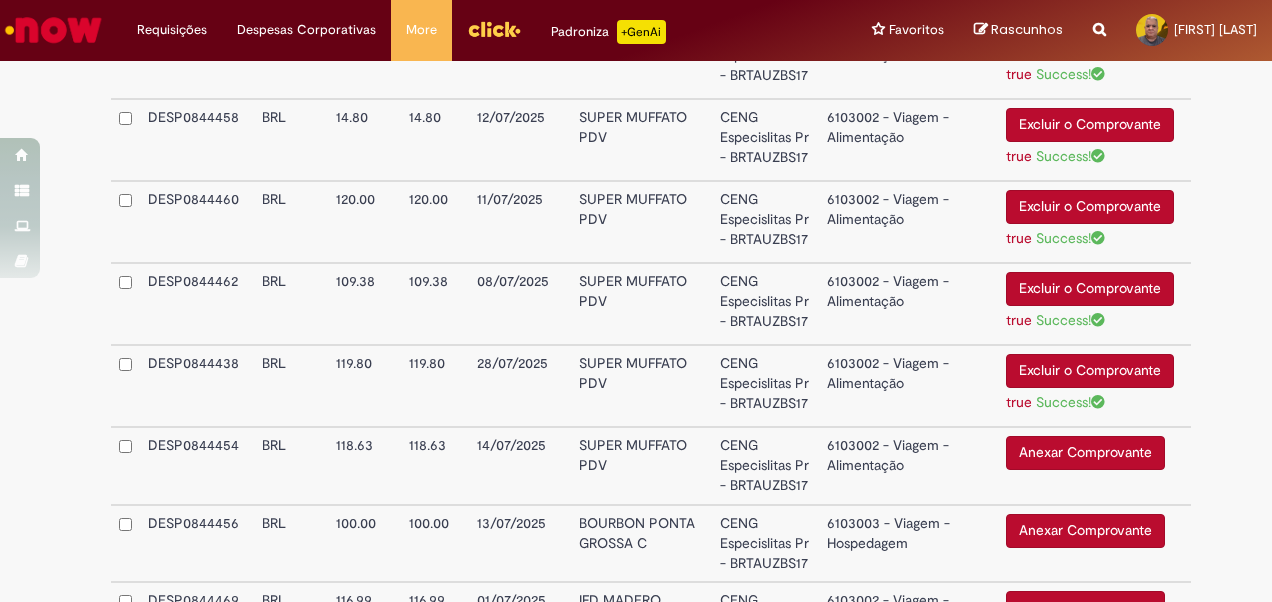 click on "Anexar Comprovante" at bounding box center (1085, 453) 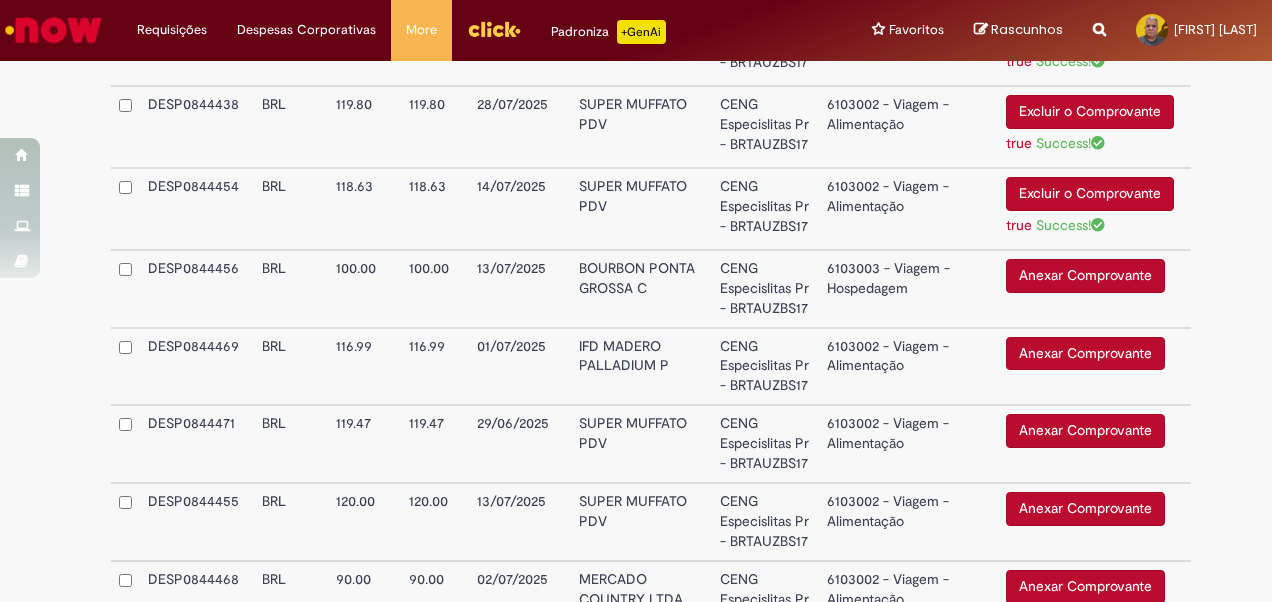 scroll, scrollTop: 1913, scrollLeft: 0, axis: vertical 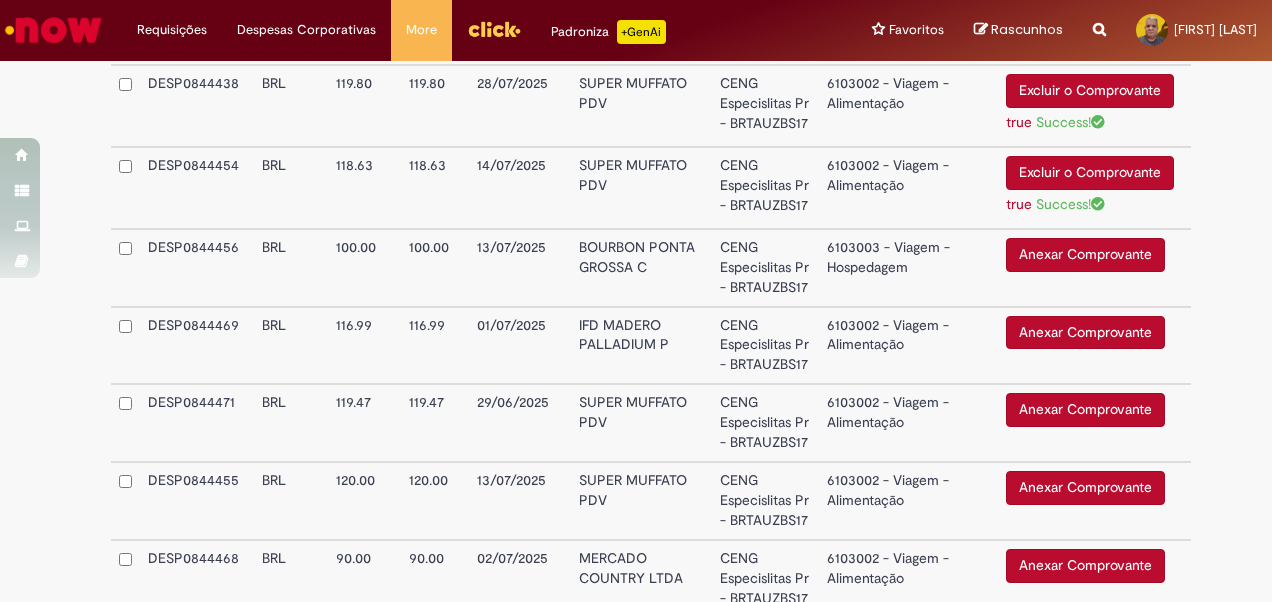 click on "Anexar Comprovante" at bounding box center (1085, 333) 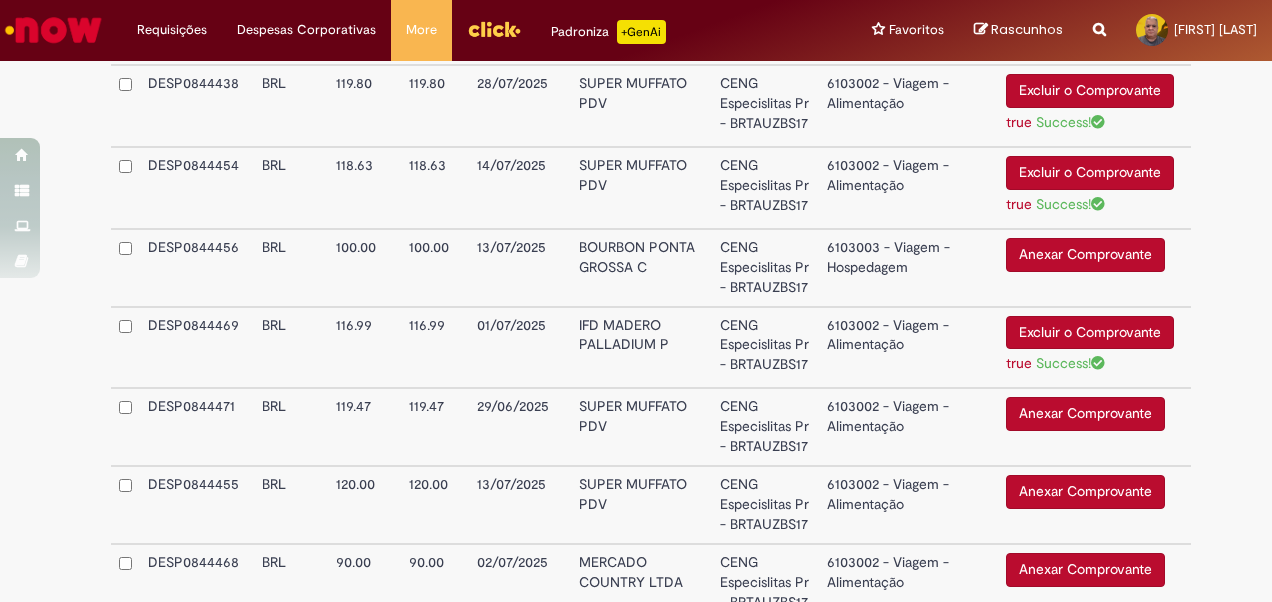 click on "Anexar Comprovante" at bounding box center [1085, 414] 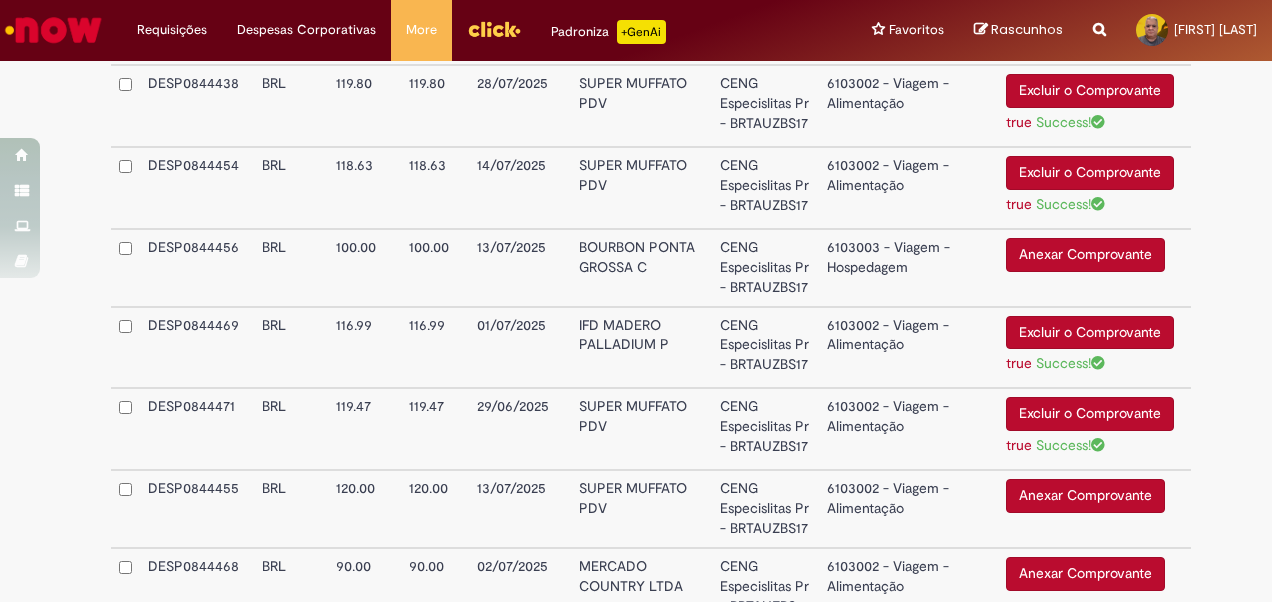 click on "Anexar Comprovante" at bounding box center (1085, 496) 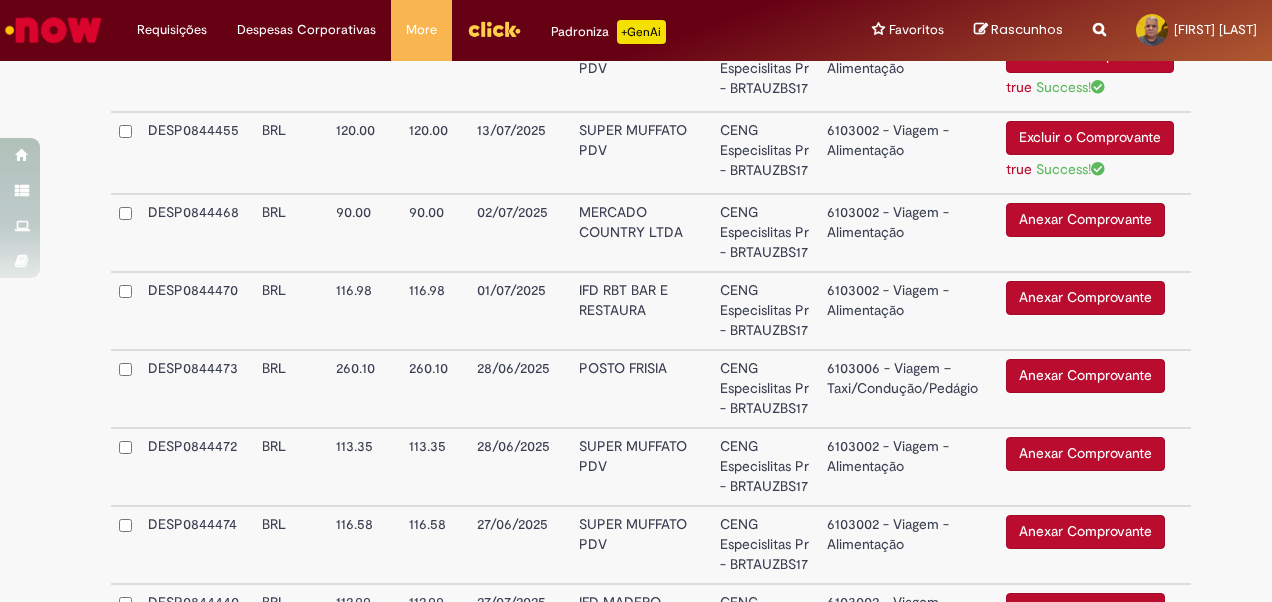 scroll, scrollTop: 2273, scrollLeft: 0, axis: vertical 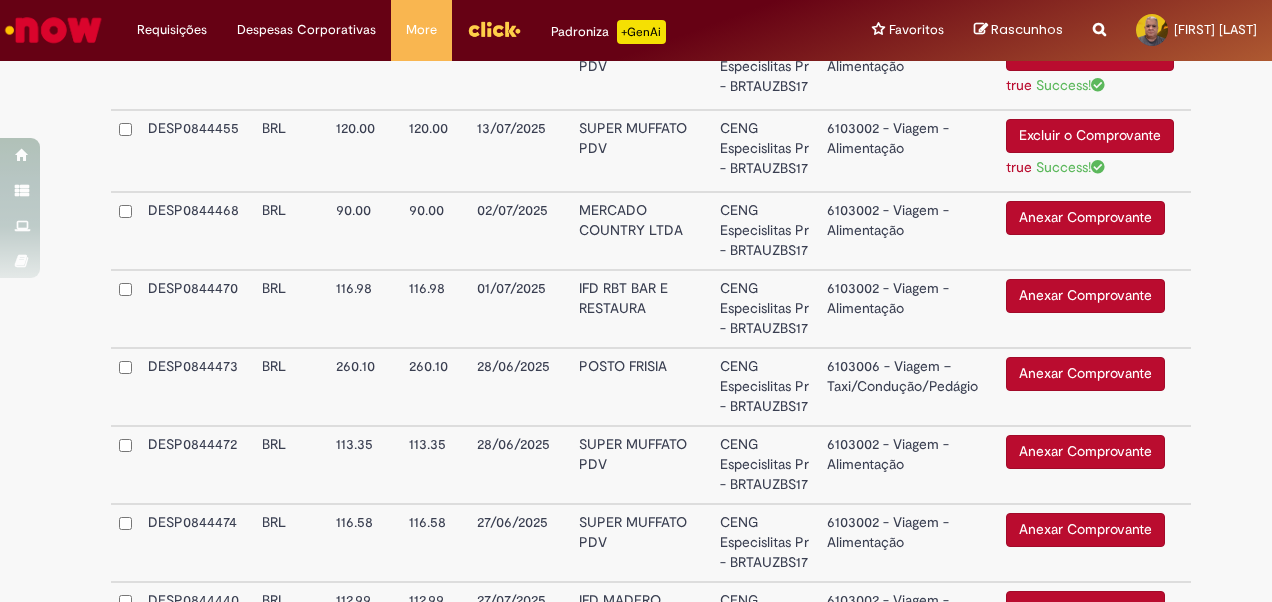 click on "Anexar Comprovante" at bounding box center (1085, 218) 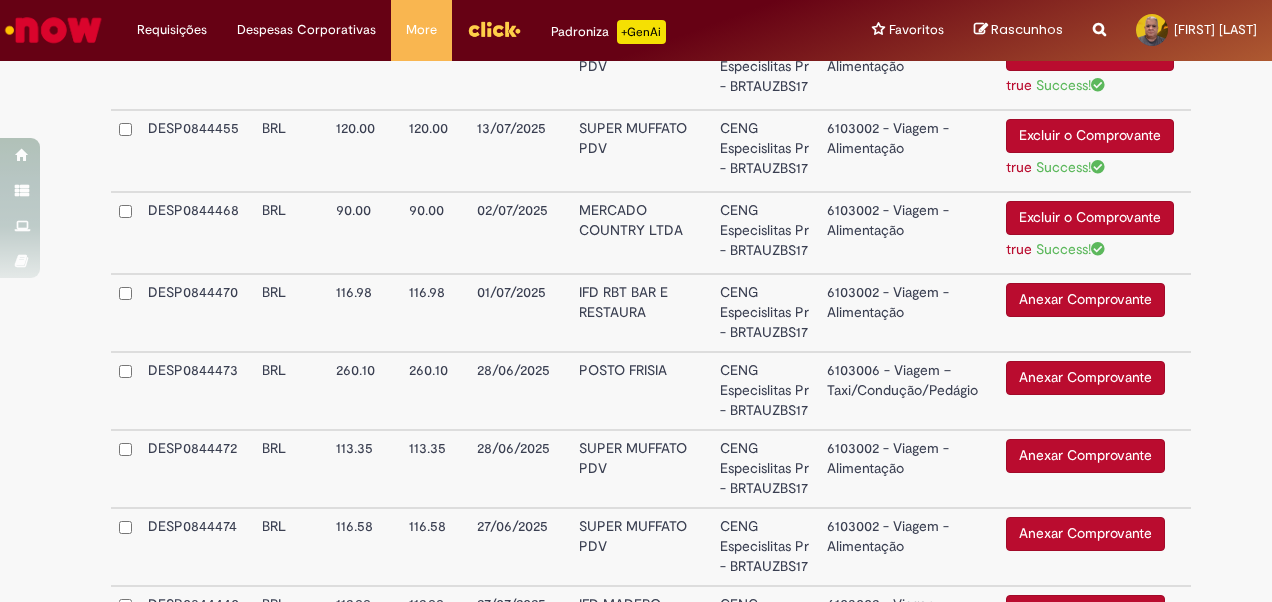 click on "Anexar Comprovante" at bounding box center [1085, 300] 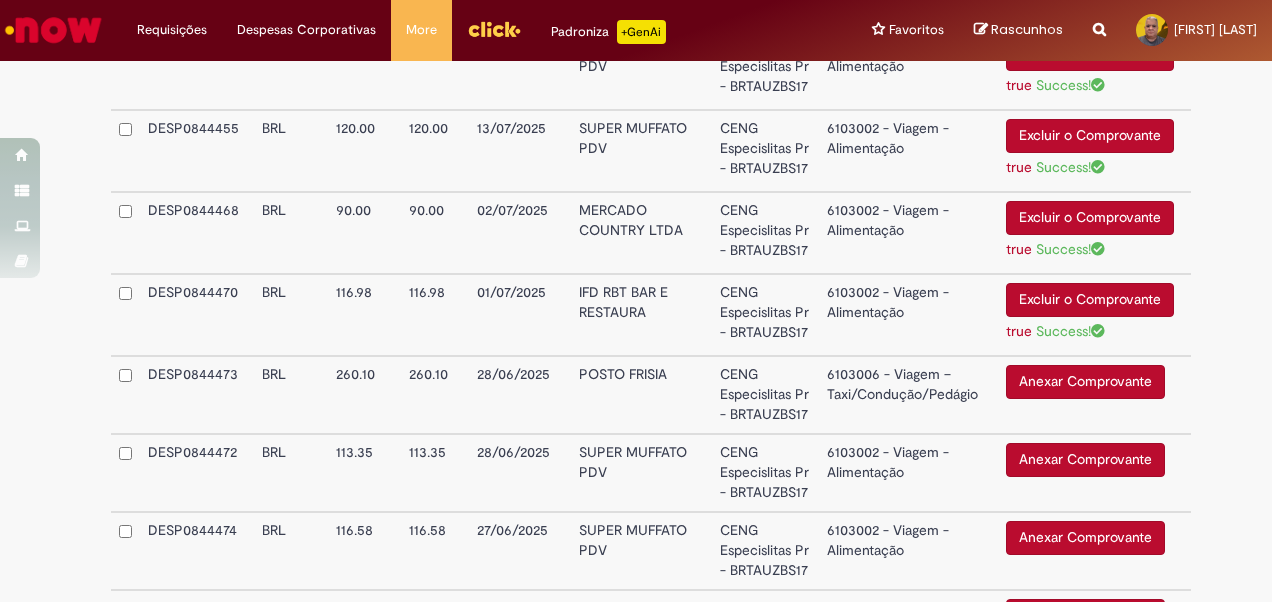 click on "Anexar Comprovante" at bounding box center [1085, 382] 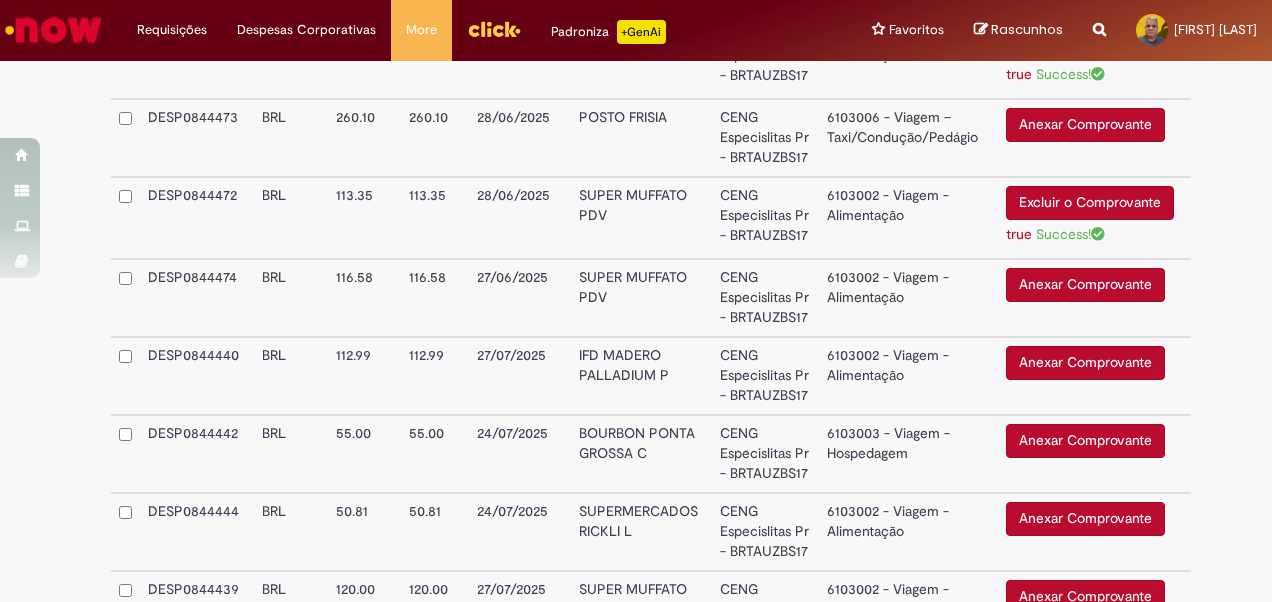 scroll, scrollTop: 2553, scrollLeft: 0, axis: vertical 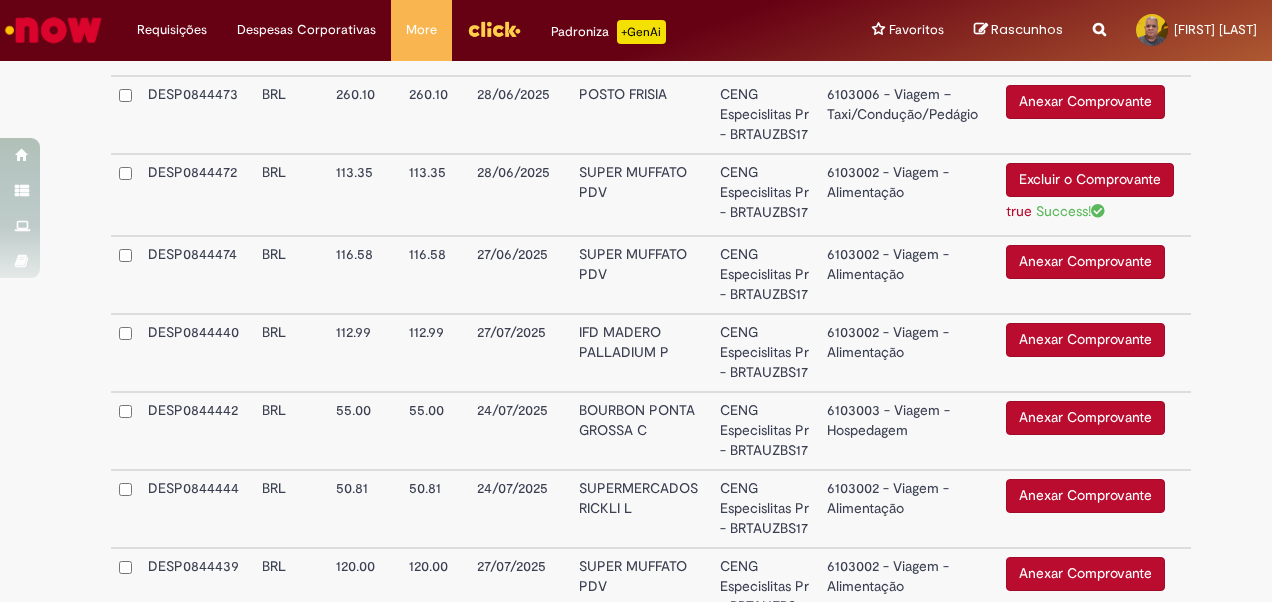 click on "Anexar Comprovante" at bounding box center (1085, 262) 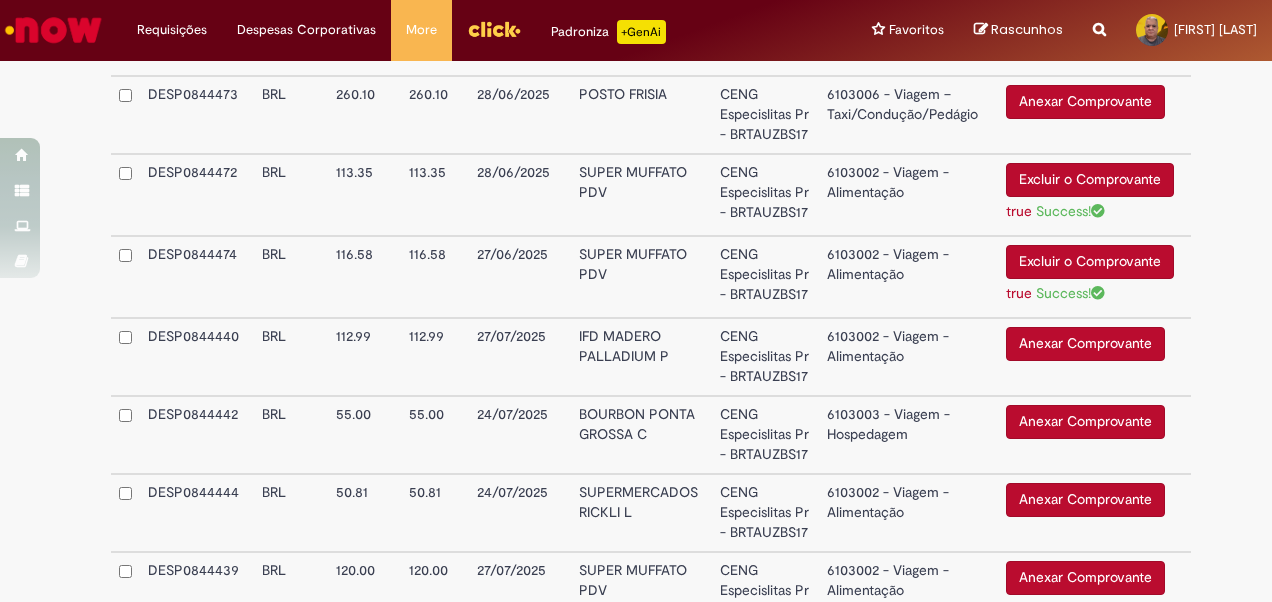 click on "Anexar Comprovante" at bounding box center (1085, 344) 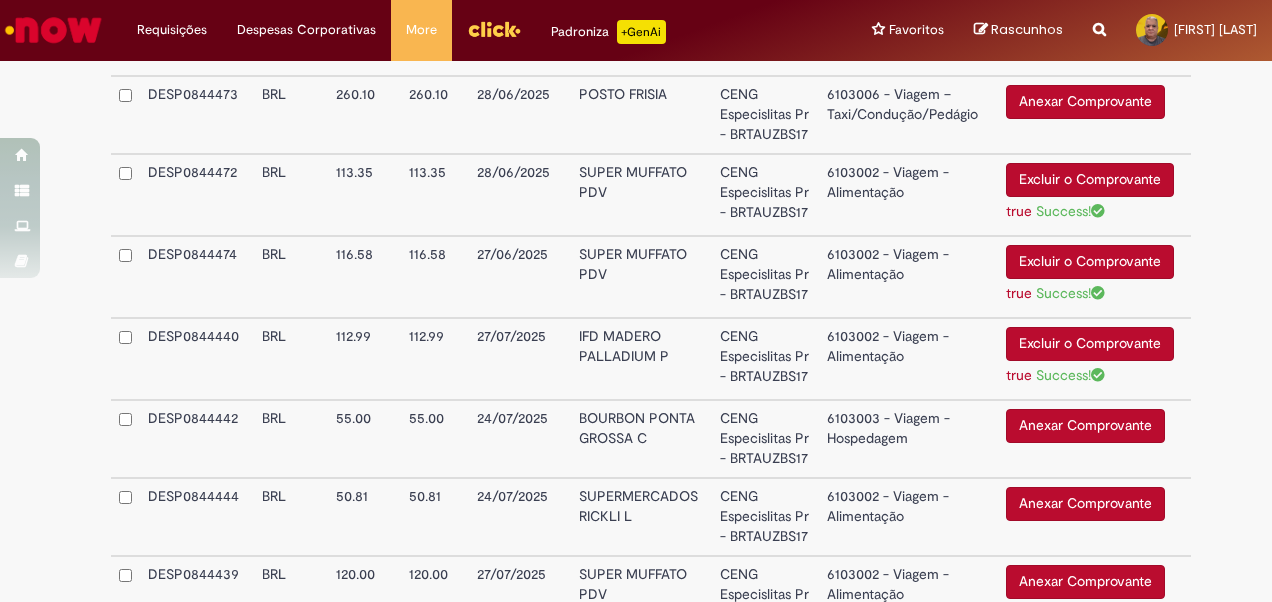 click on "Anexar Comprovante" at bounding box center (1085, 426) 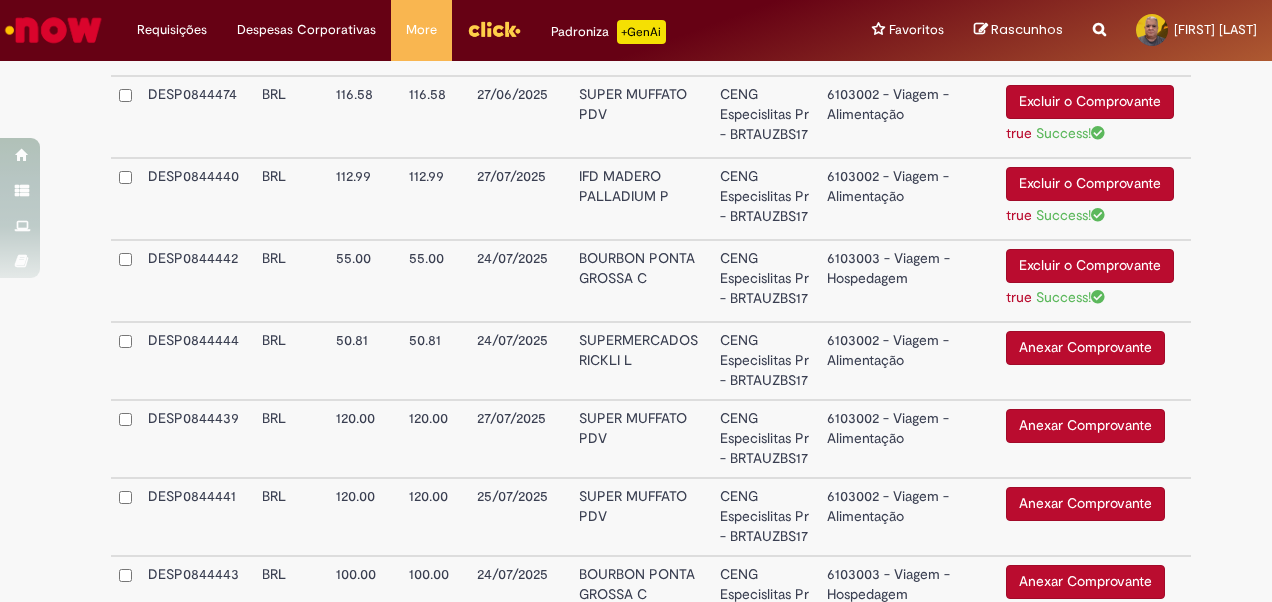 scroll, scrollTop: 2753, scrollLeft: 0, axis: vertical 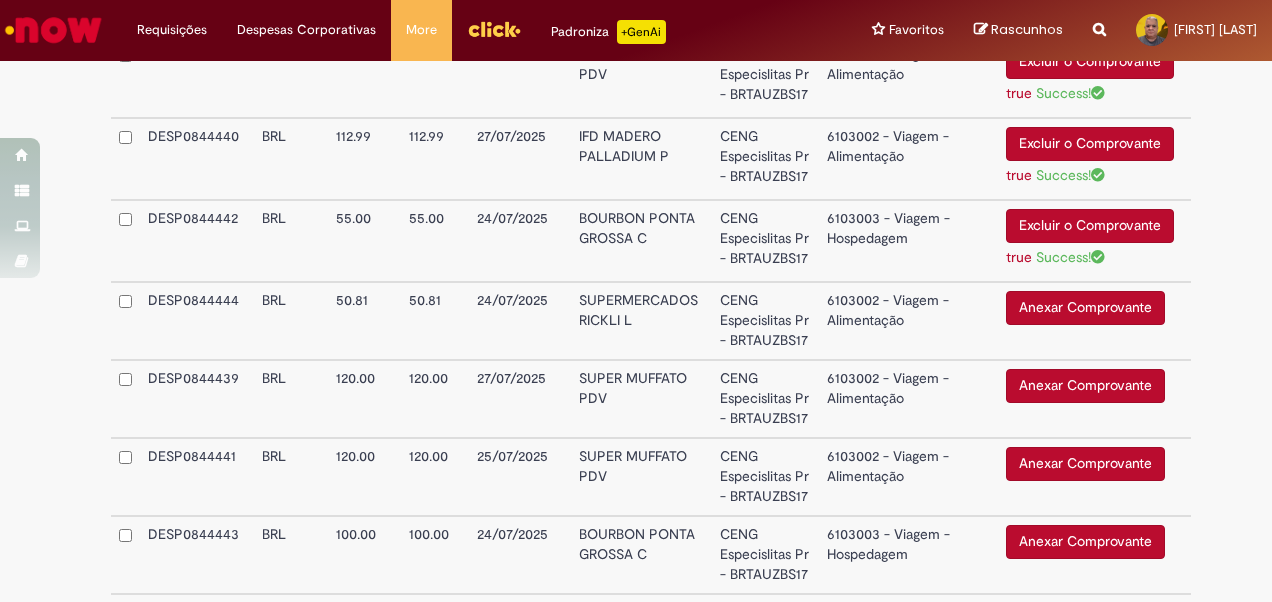 click on "Anexar Comprovante" at bounding box center [1085, 308] 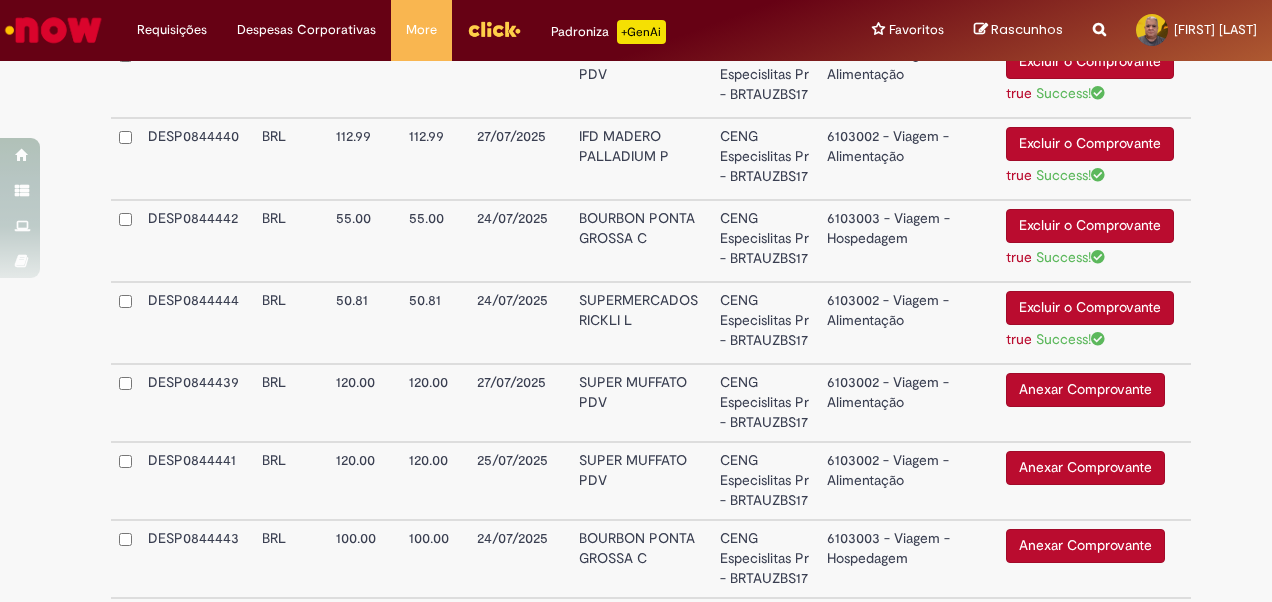 click on "Anexar Comprovante" at bounding box center [1085, 390] 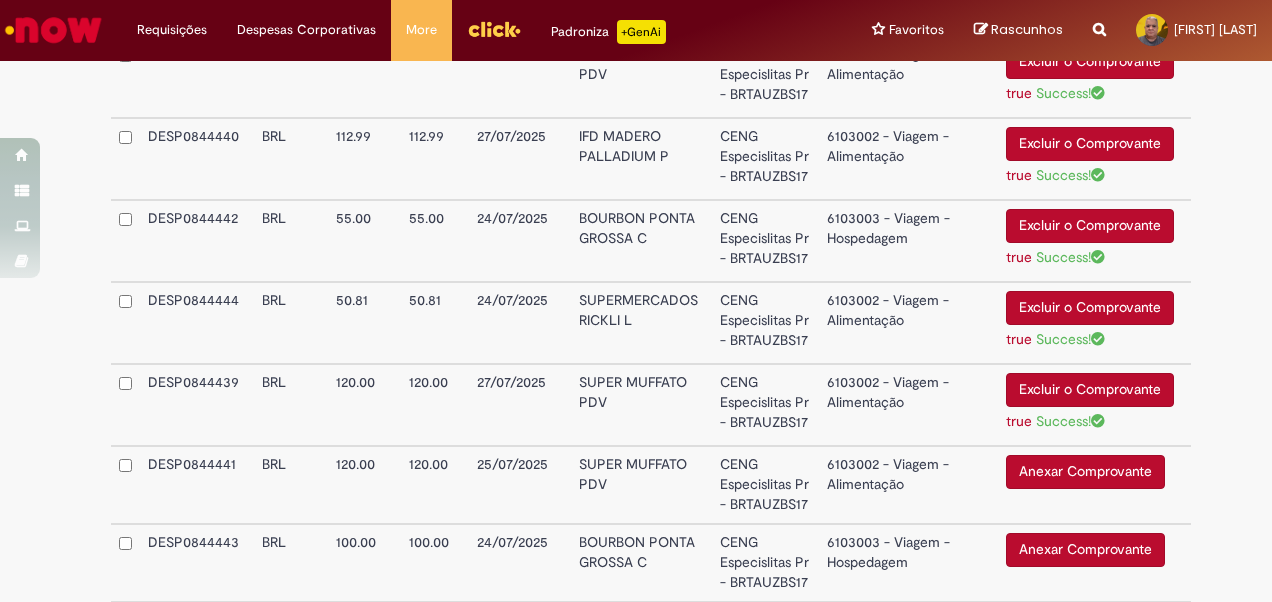 click on "Anexar Comprovante" at bounding box center [1085, 472] 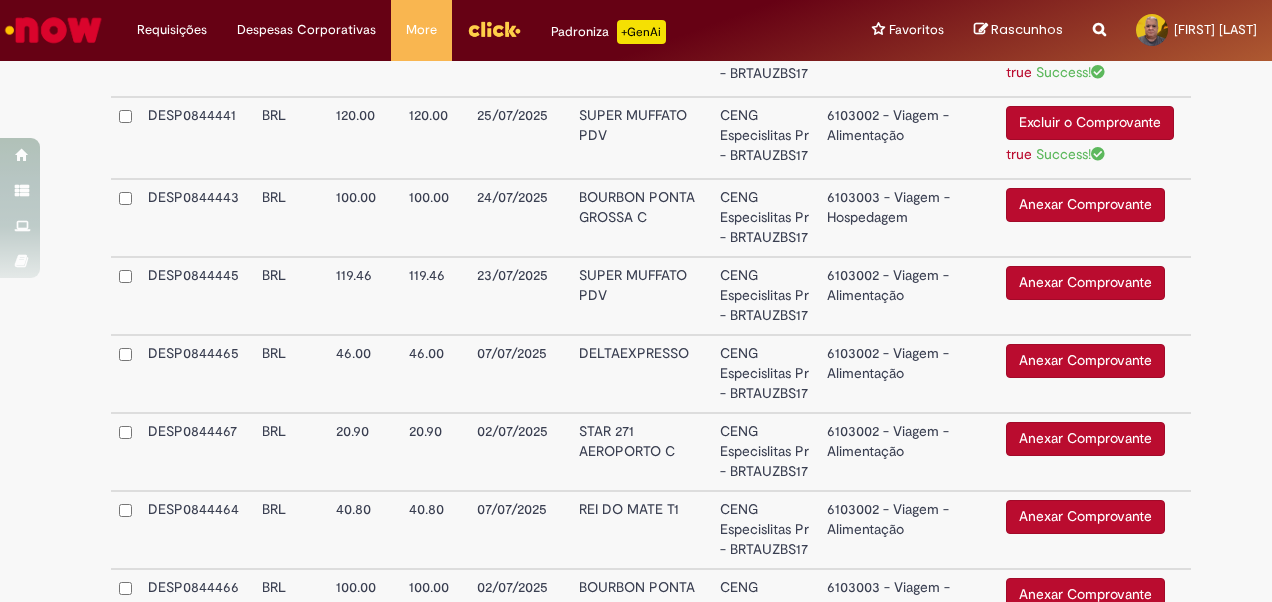 scroll, scrollTop: 3113, scrollLeft: 0, axis: vertical 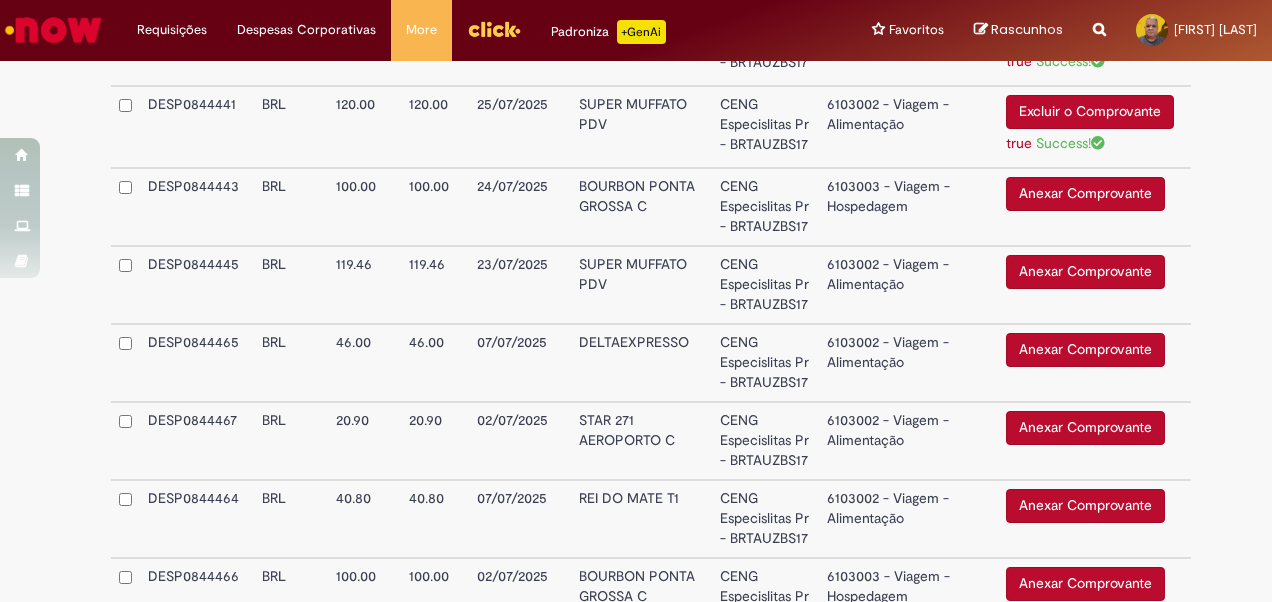click on "Anexar Comprovante" at bounding box center (1085, 194) 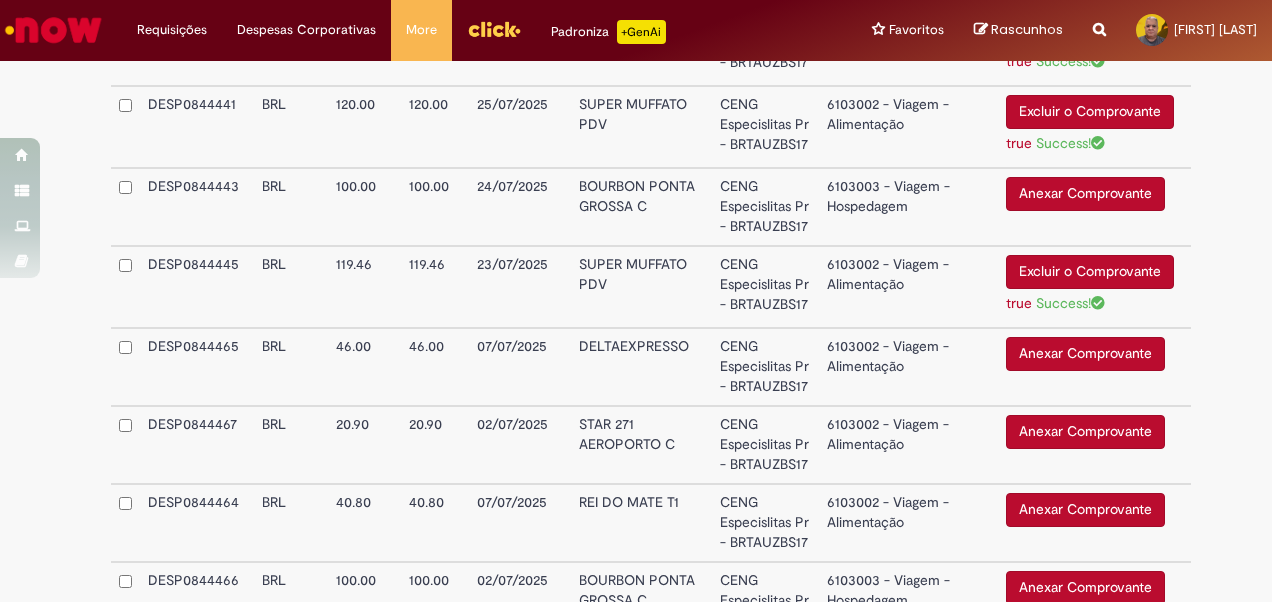 click on "Anexar Comprovante" at bounding box center [1085, 354] 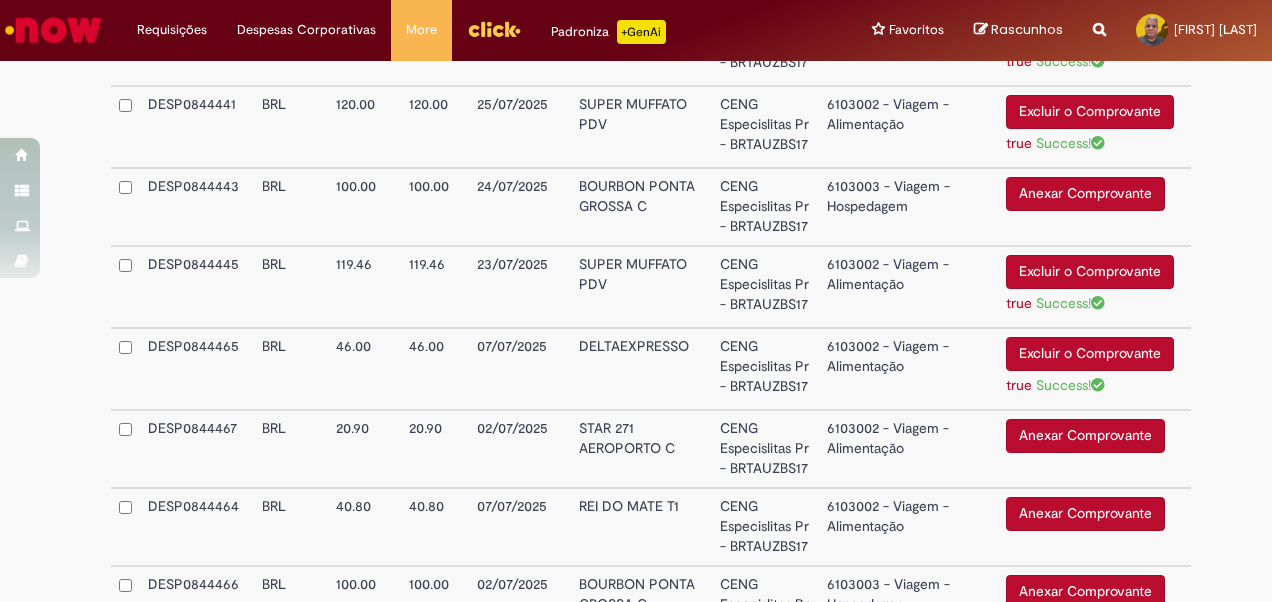 click on "Anexar Comprovante" at bounding box center [1085, 436] 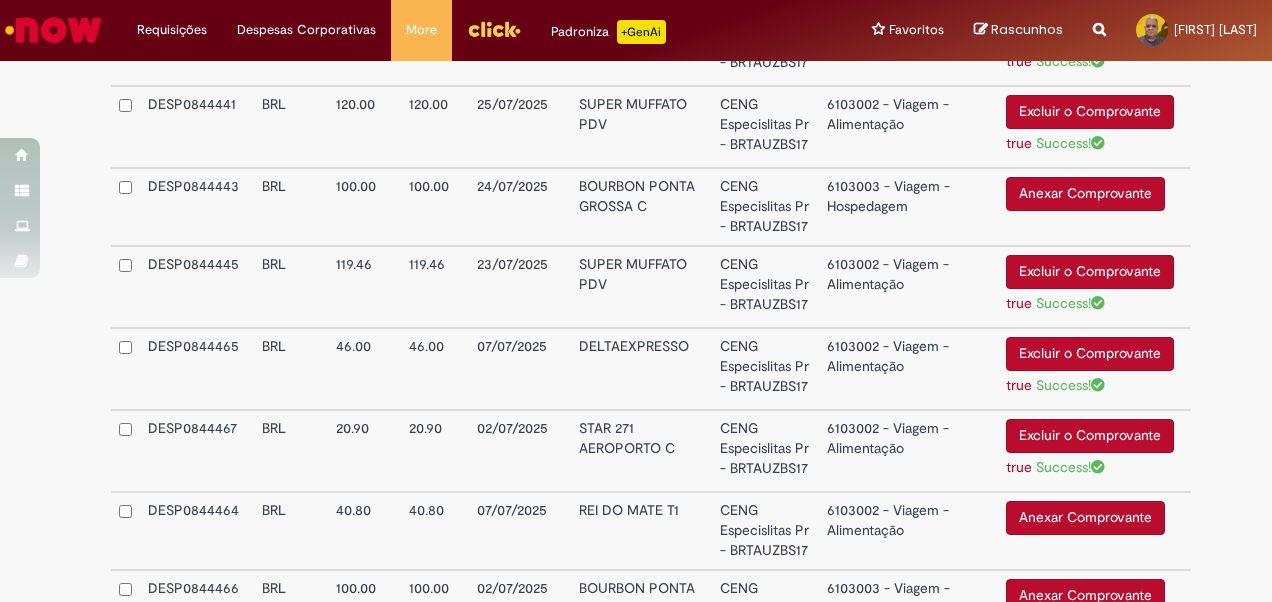 click on "Anexar Comprovante" at bounding box center (1085, 518) 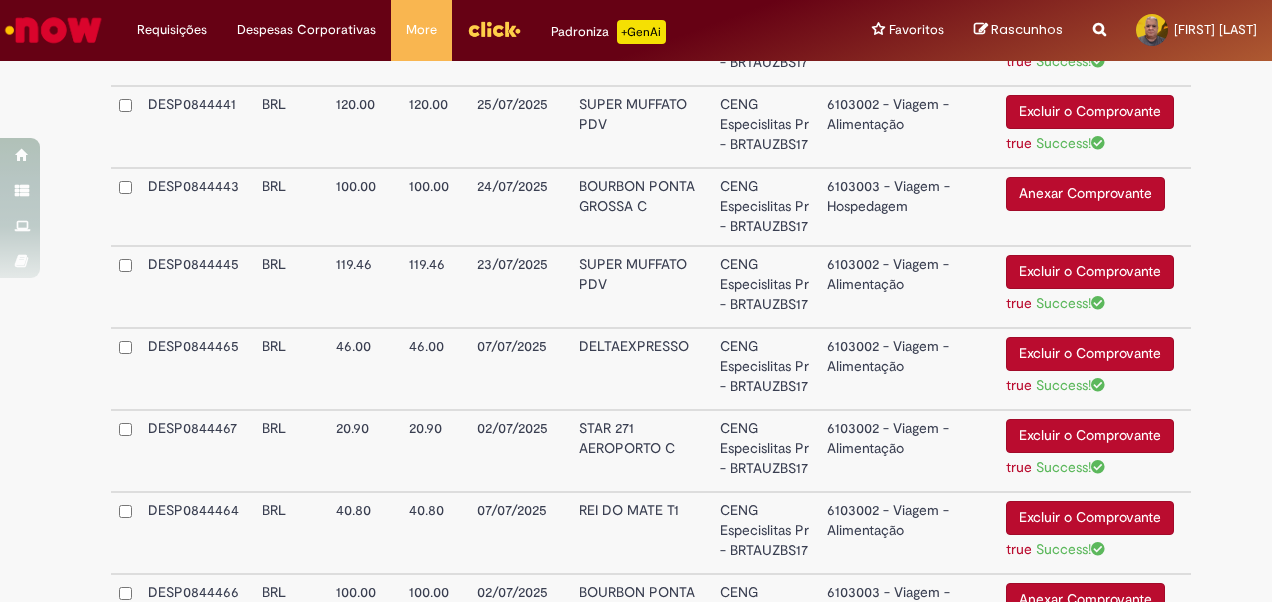 scroll, scrollTop: 3296, scrollLeft: 0, axis: vertical 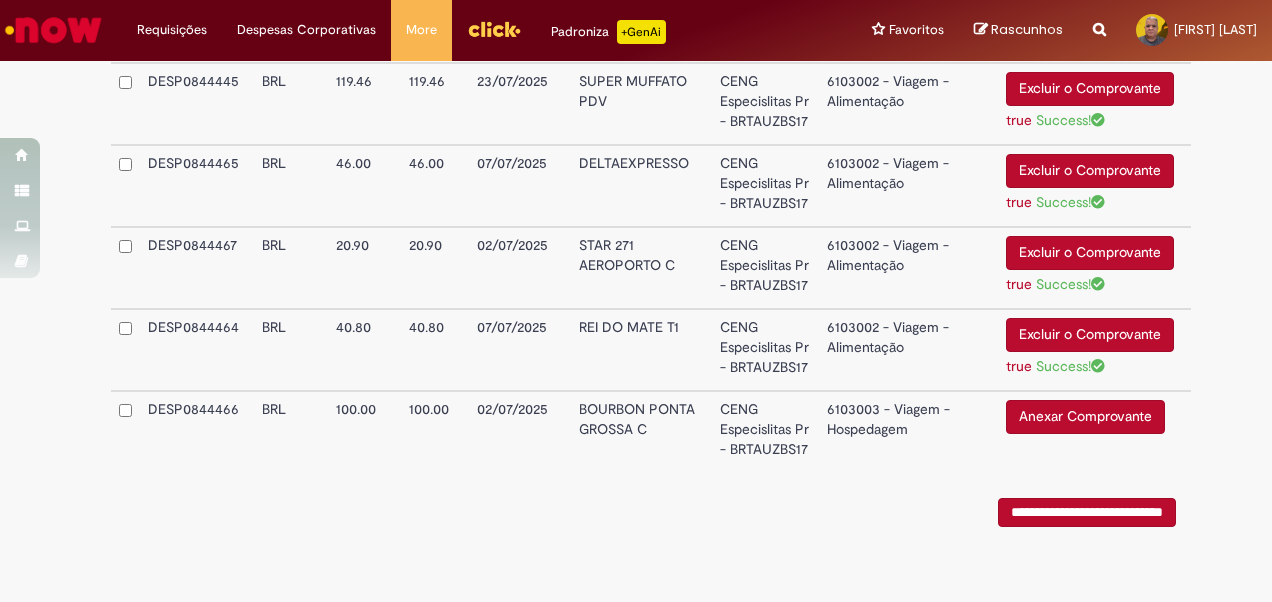 click on "Anexar Comprovante" at bounding box center [1085, 417] 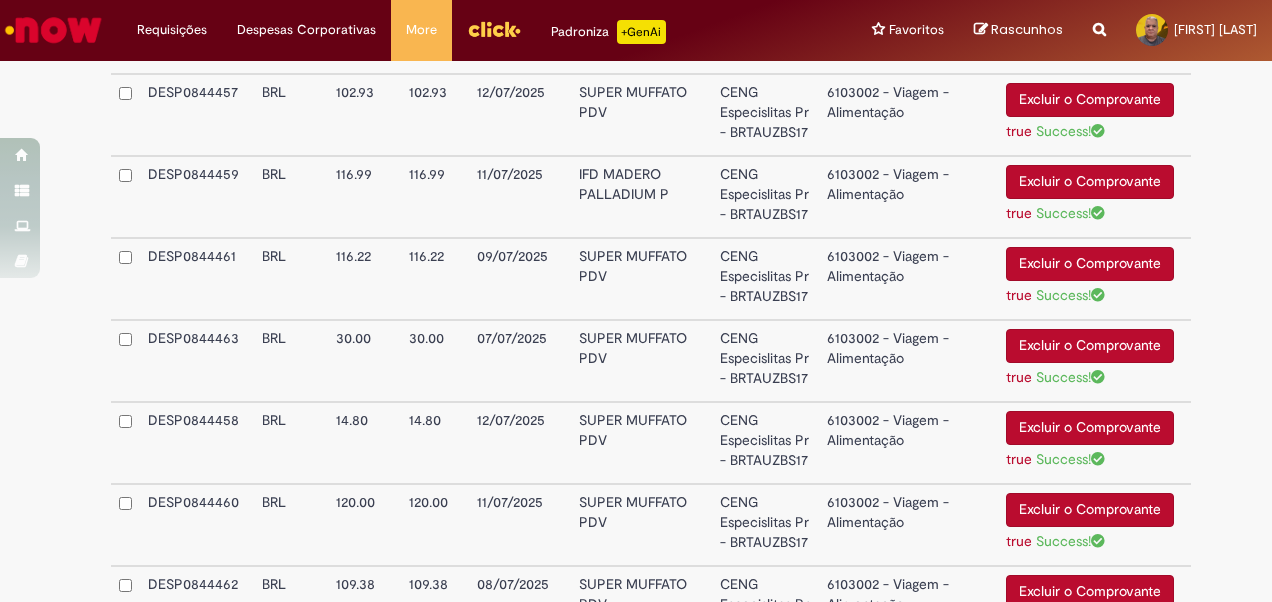 scroll, scrollTop: 460, scrollLeft: 0, axis: vertical 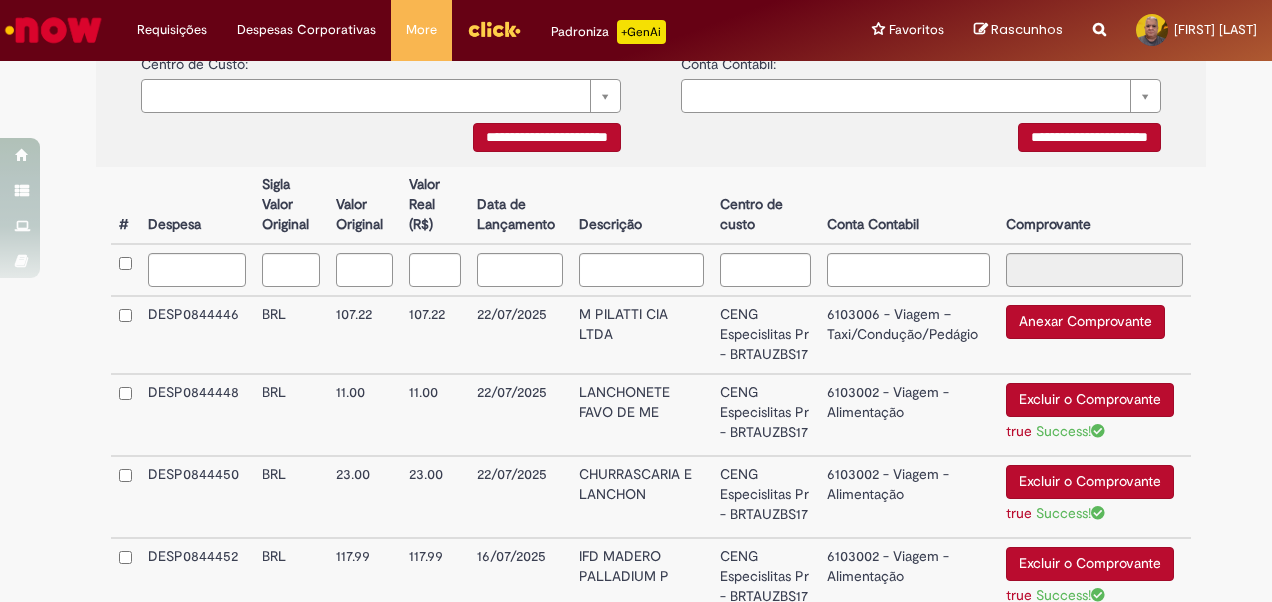 click on "Anexar Comprovante" at bounding box center [1085, 322] 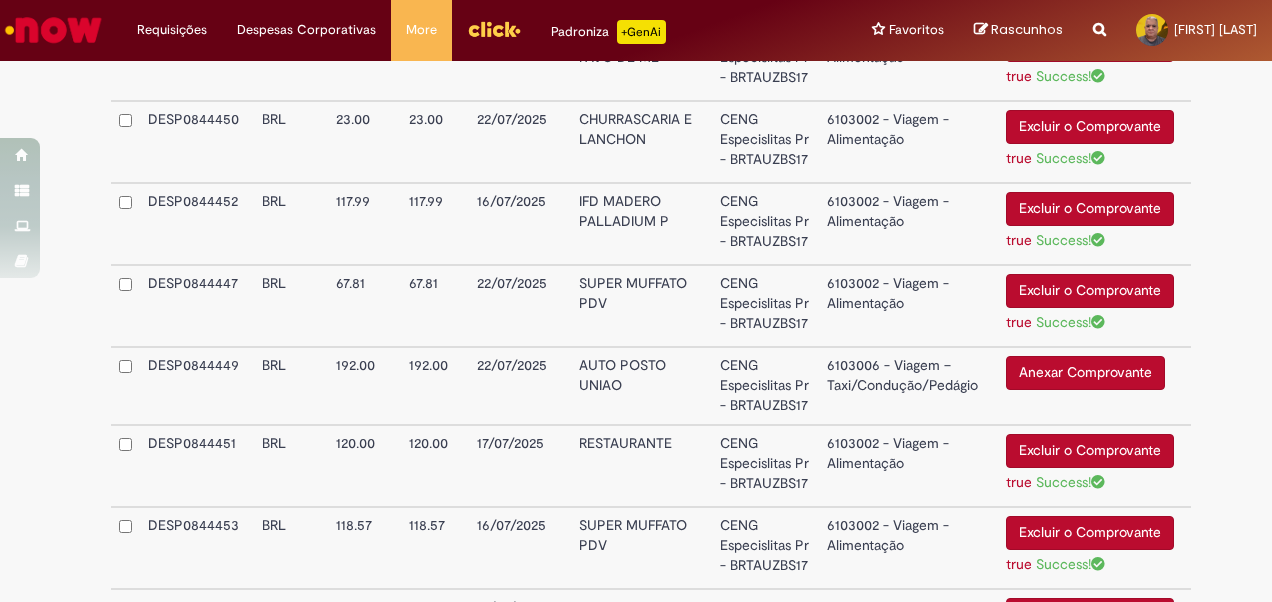 scroll, scrollTop: 820, scrollLeft: 0, axis: vertical 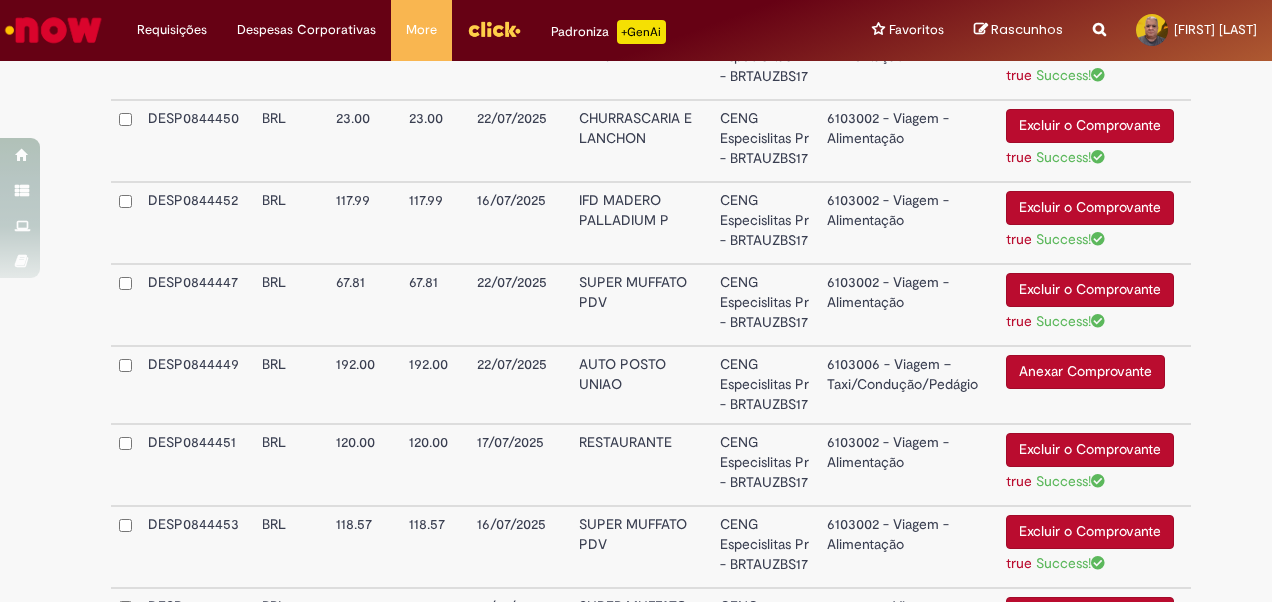 click on "Anexar Comprovante" at bounding box center [1085, 372] 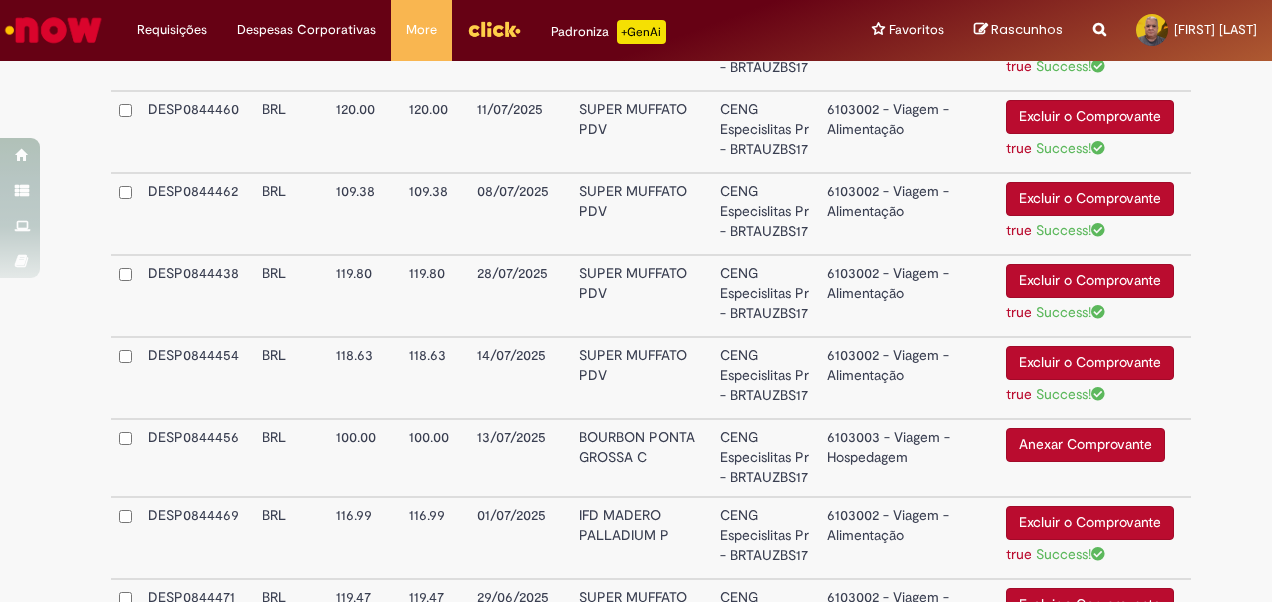 scroll, scrollTop: 1740, scrollLeft: 0, axis: vertical 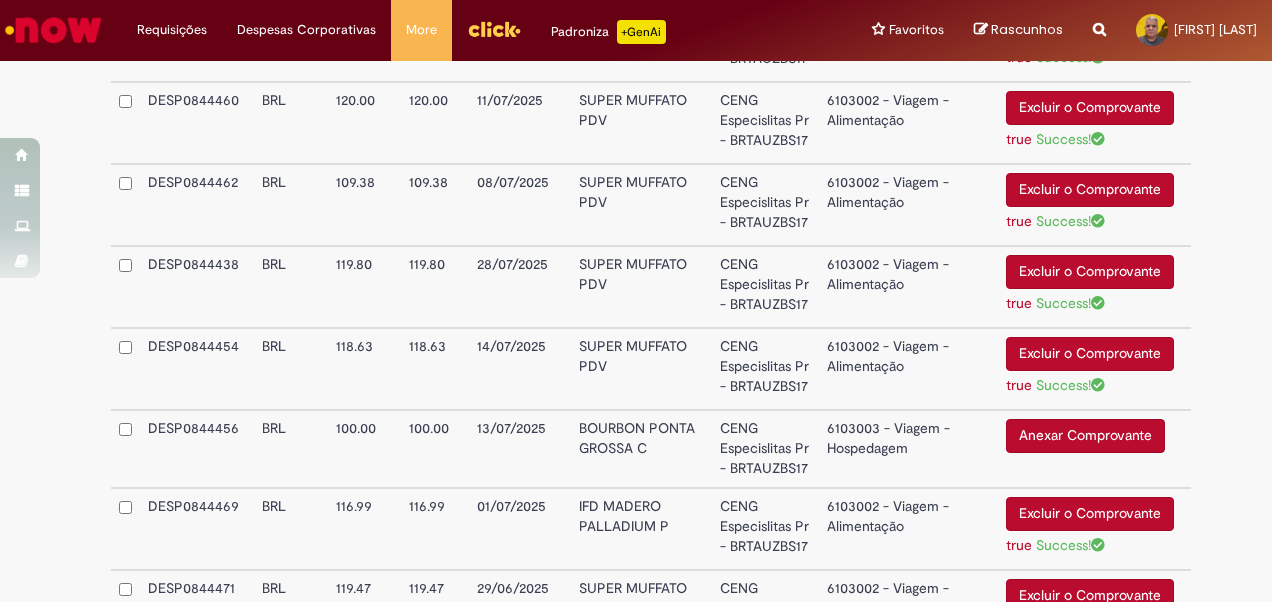 click on "Anexar Comprovante" at bounding box center (1085, 436) 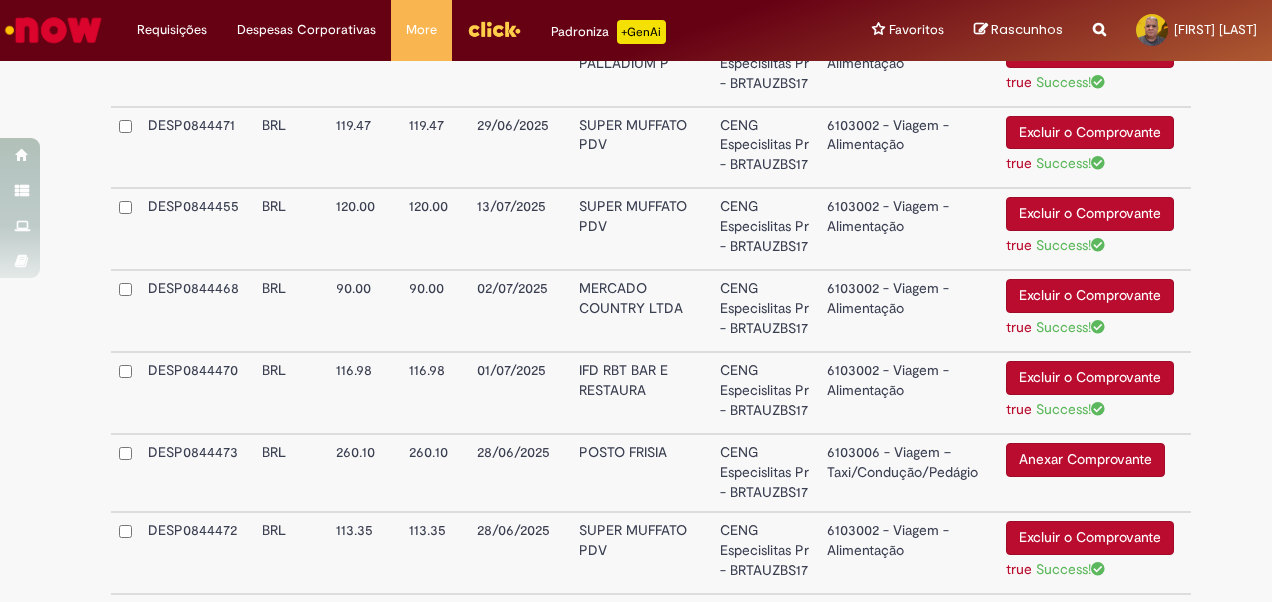 scroll, scrollTop: 2212, scrollLeft: 0, axis: vertical 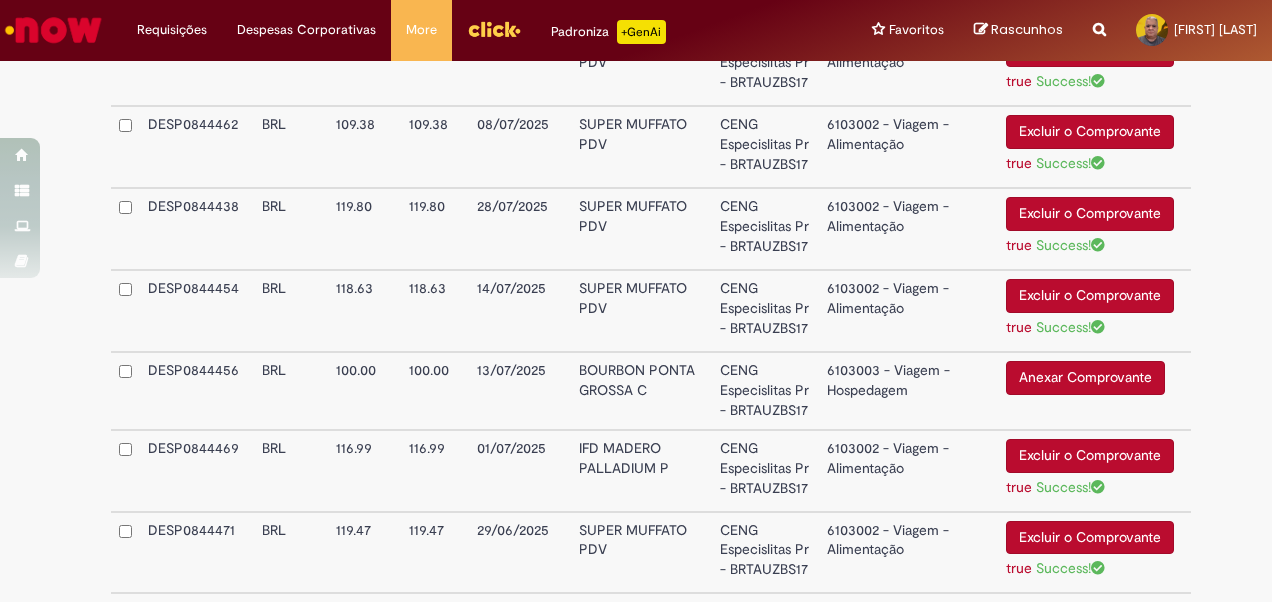 click on "Anexar Comprovante" at bounding box center [1085, 378] 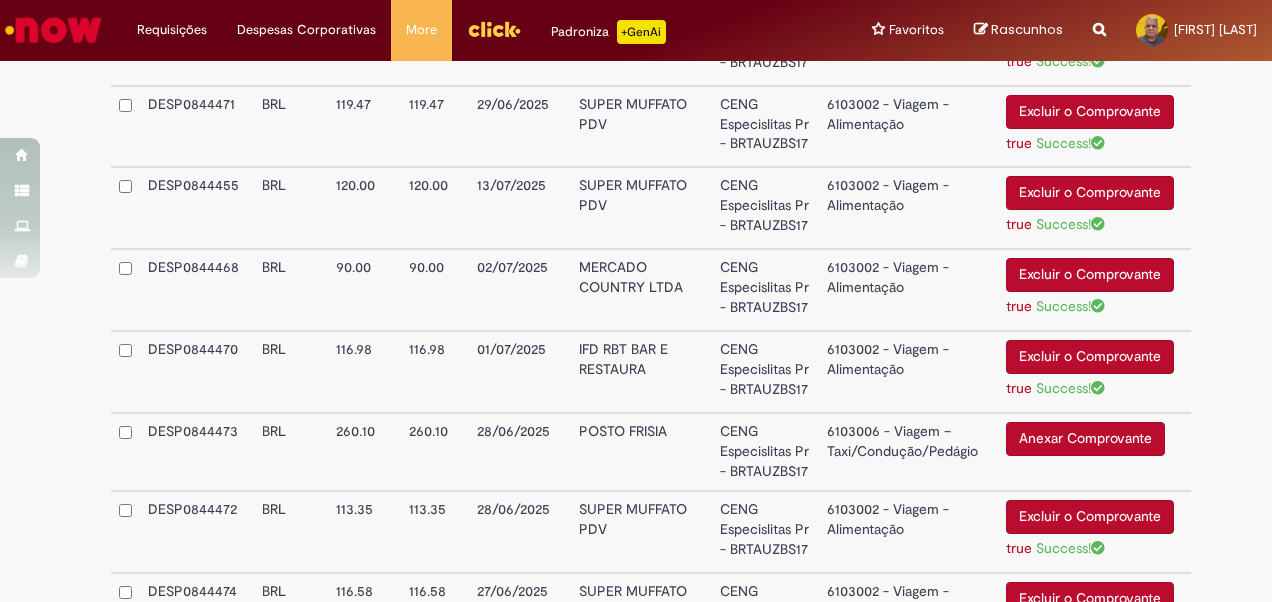 scroll, scrollTop: 2270, scrollLeft: 0, axis: vertical 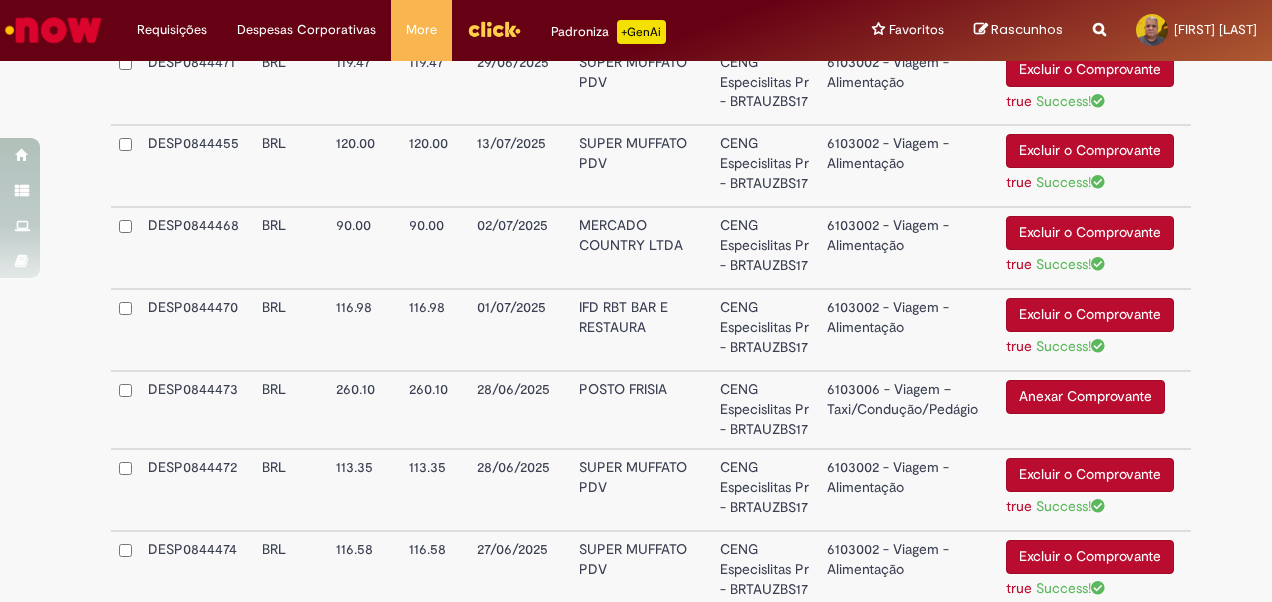 click on "Anexar Comprovante" at bounding box center (1085, 397) 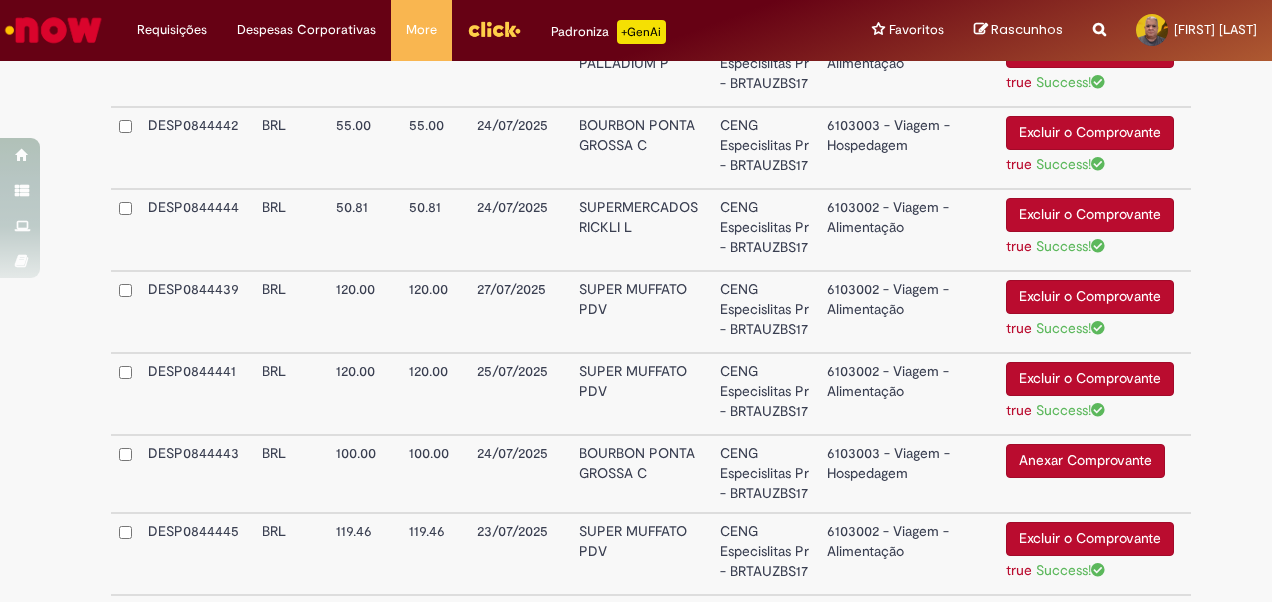 scroll, scrollTop: 2882, scrollLeft: 0, axis: vertical 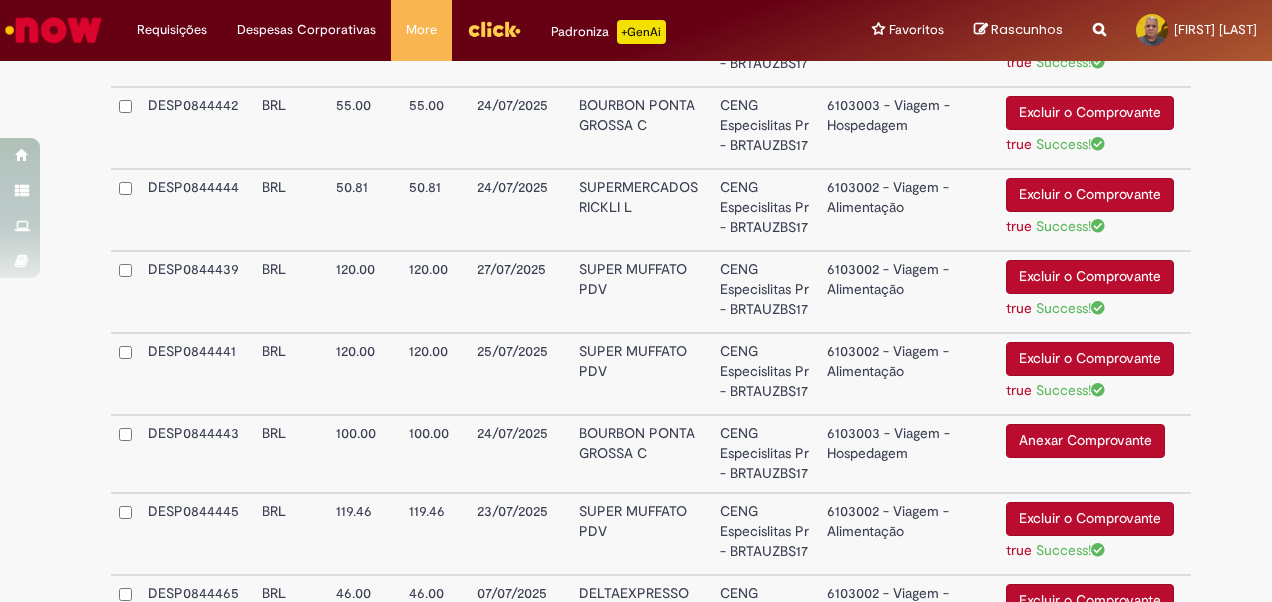 click on "Anexar Comprovante" at bounding box center (1085, 441) 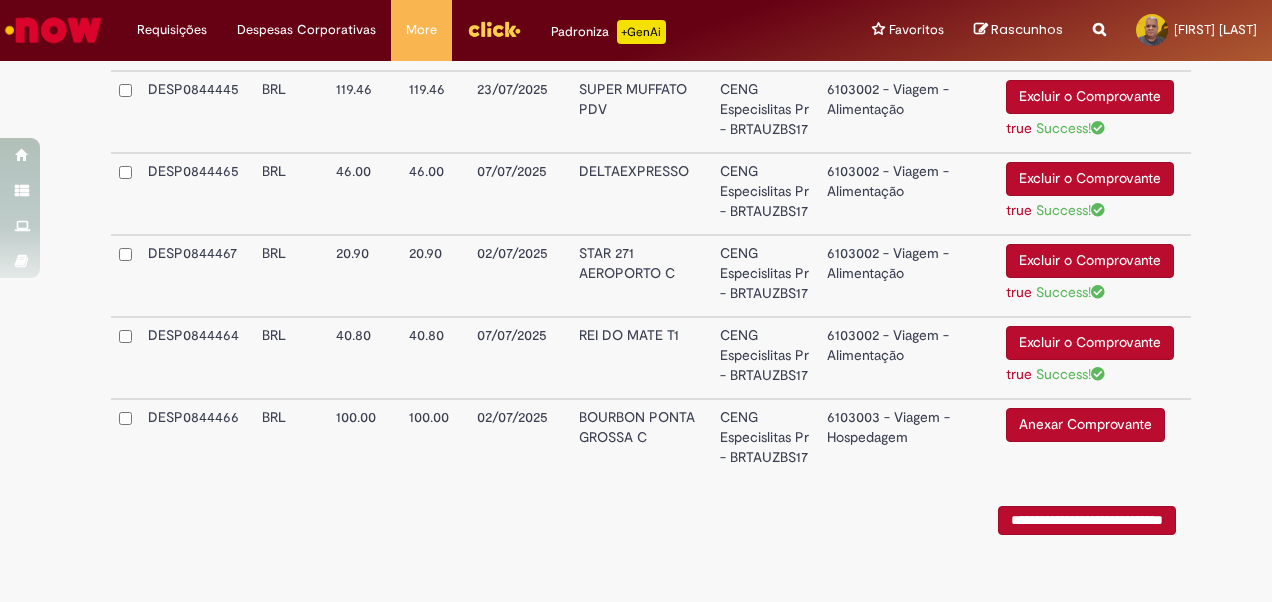 scroll, scrollTop: 3313, scrollLeft: 0, axis: vertical 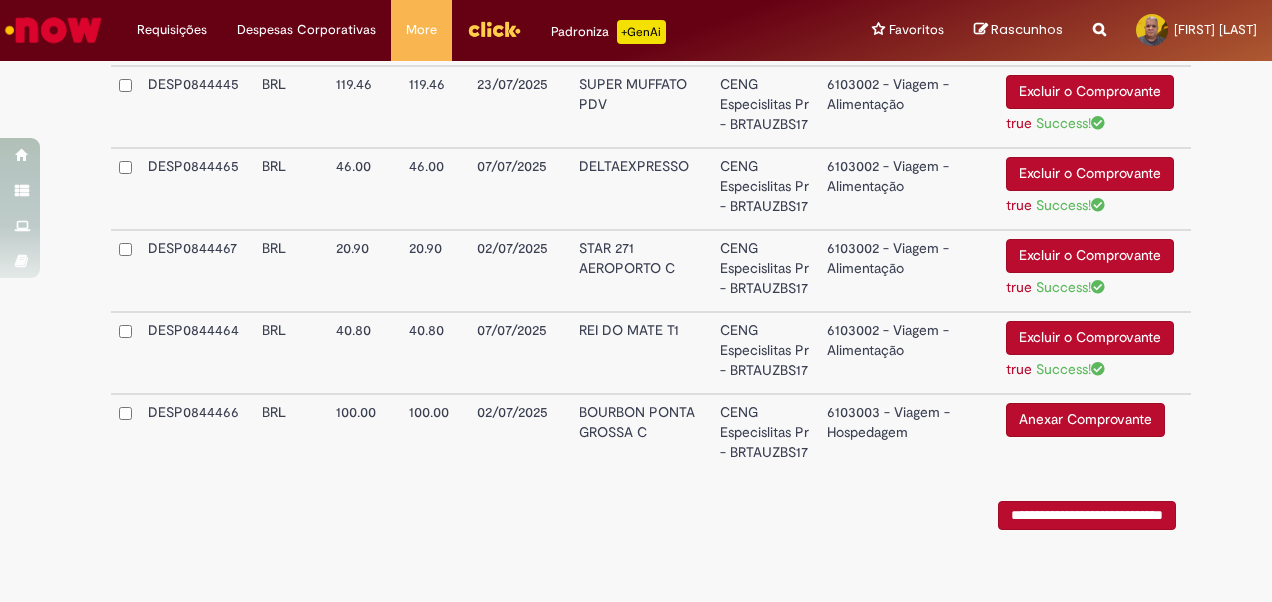 click on "Anexar Comprovante" at bounding box center (1085, 420) 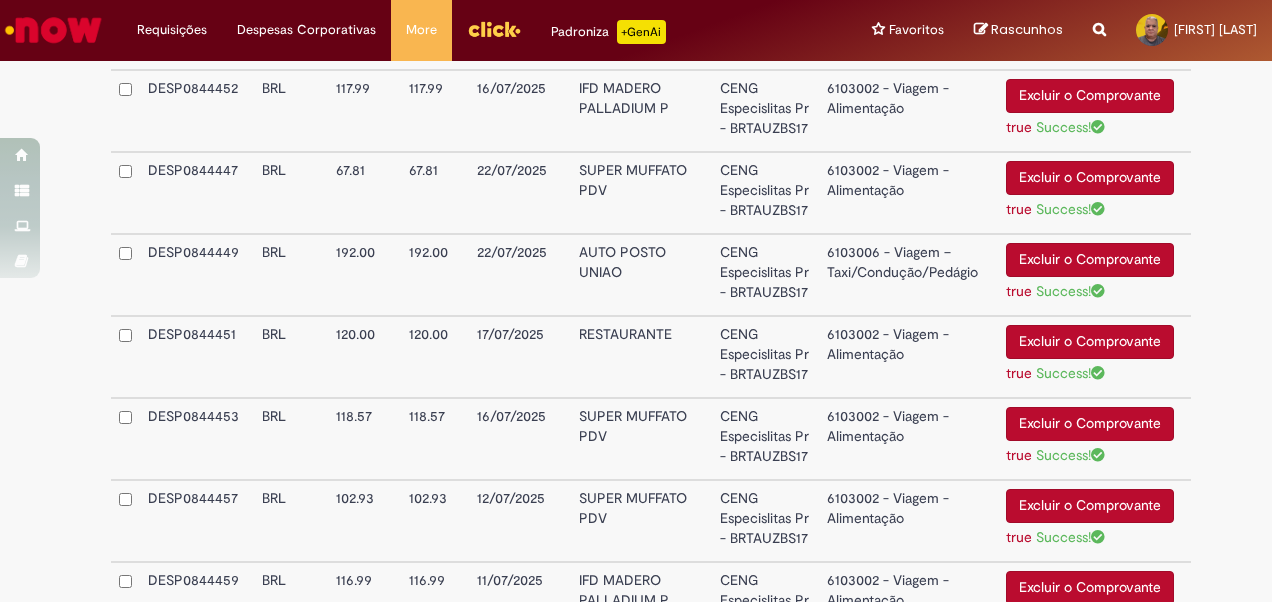 scroll, scrollTop: 672, scrollLeft: 0, axis: vertical 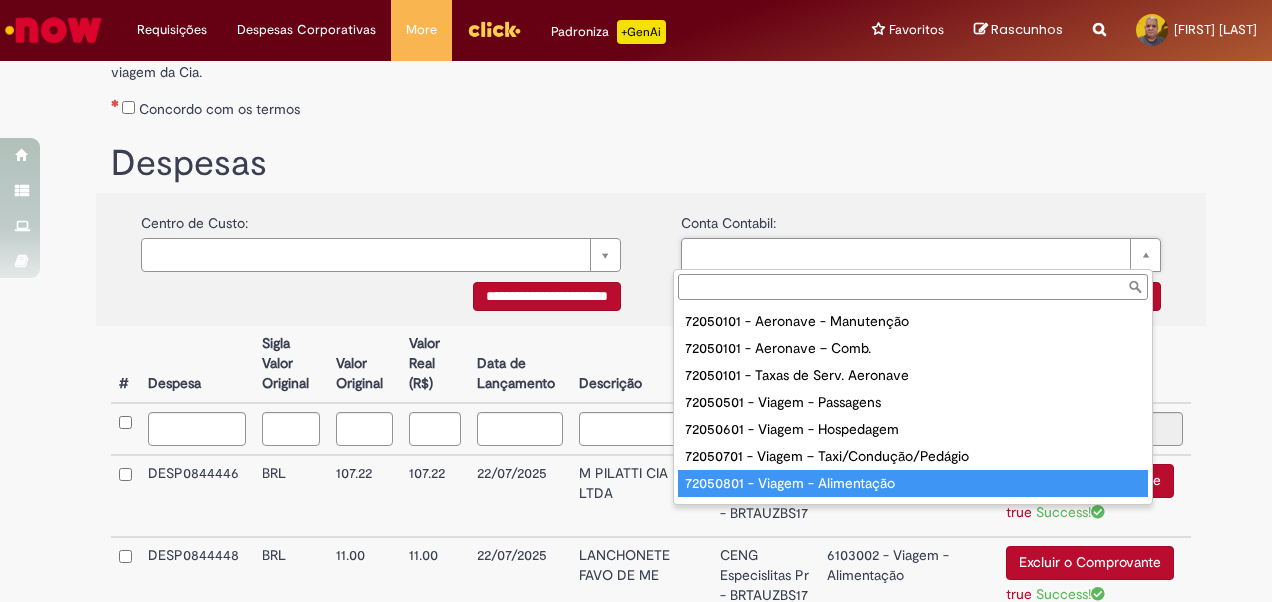 type on "**********" 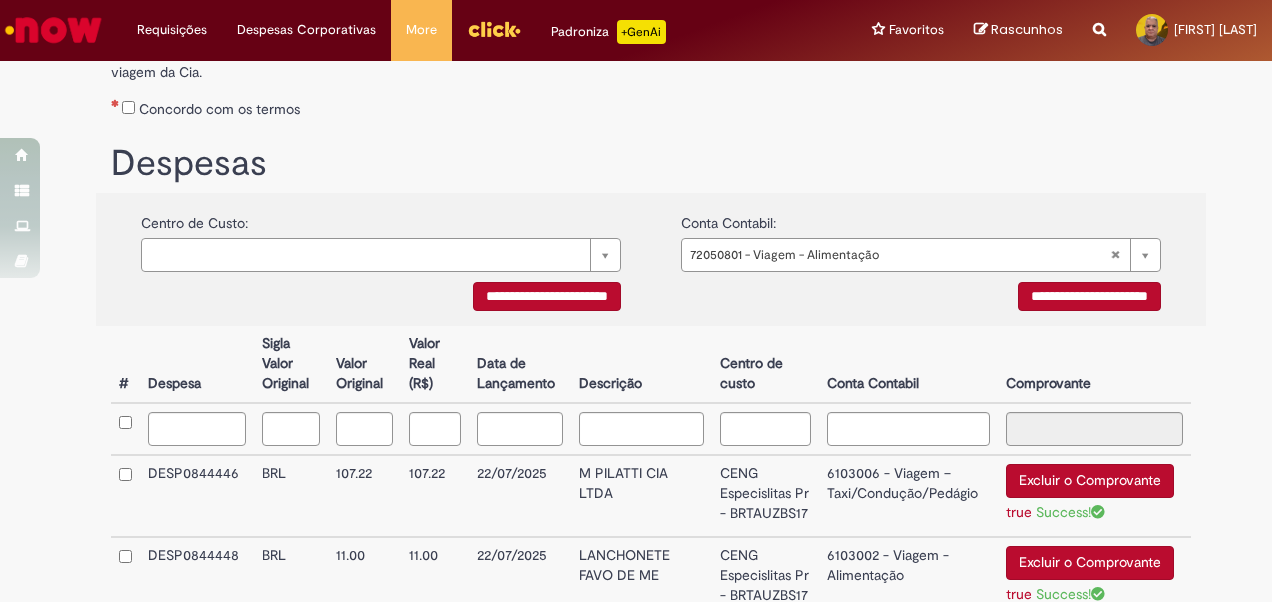 click on "**********" at bounding box center [1089, 296] 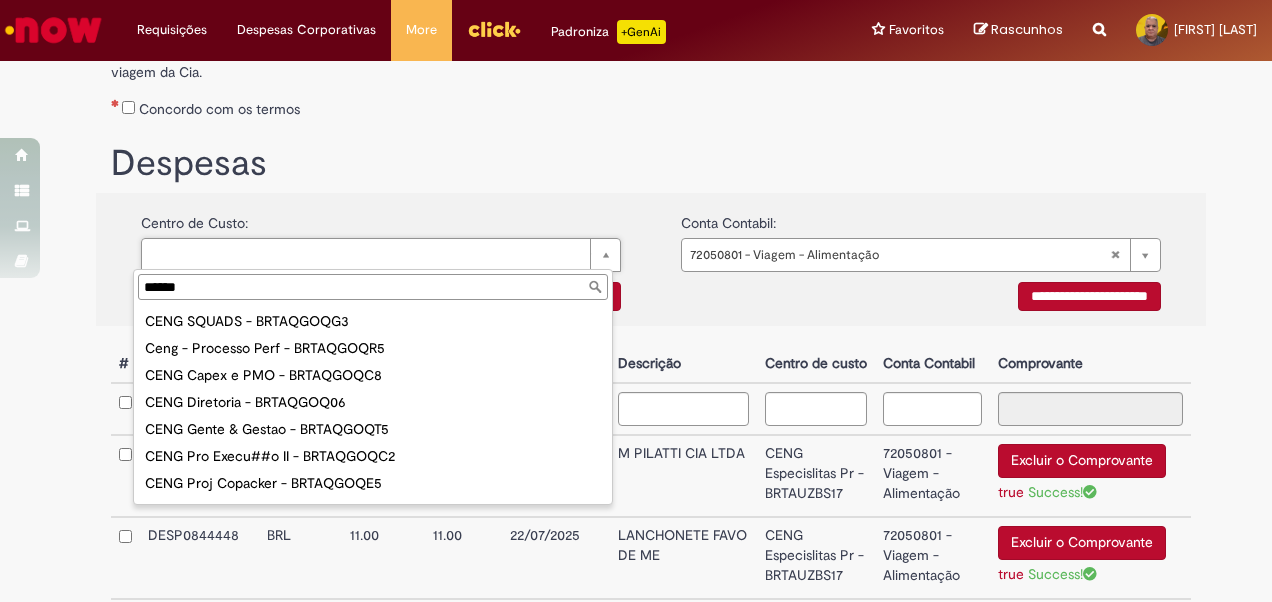 scroll, scrollTop: 125, scrollLeft: 0, axis: vertical 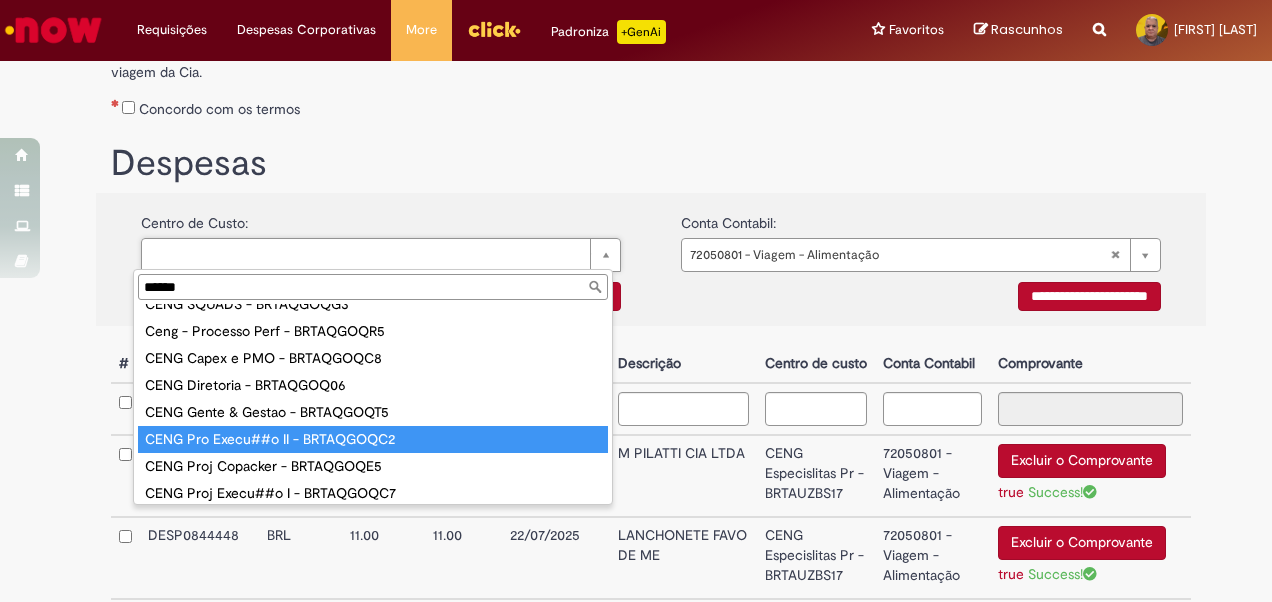 type on "******" 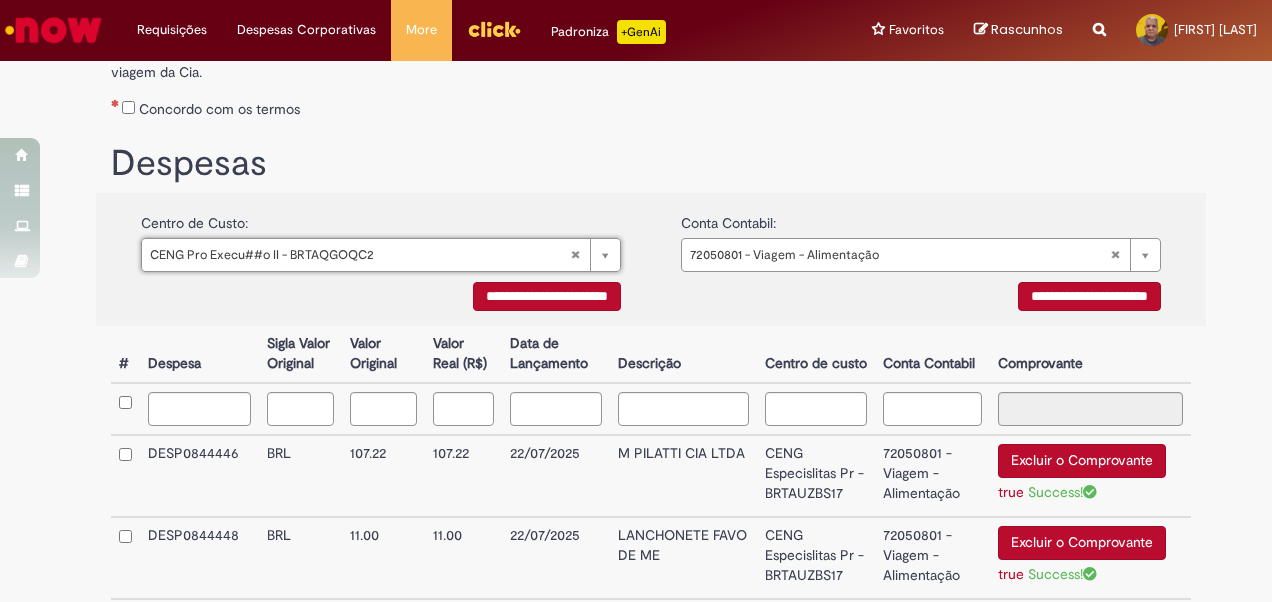click on "**********" at bounding box center [547, 296] 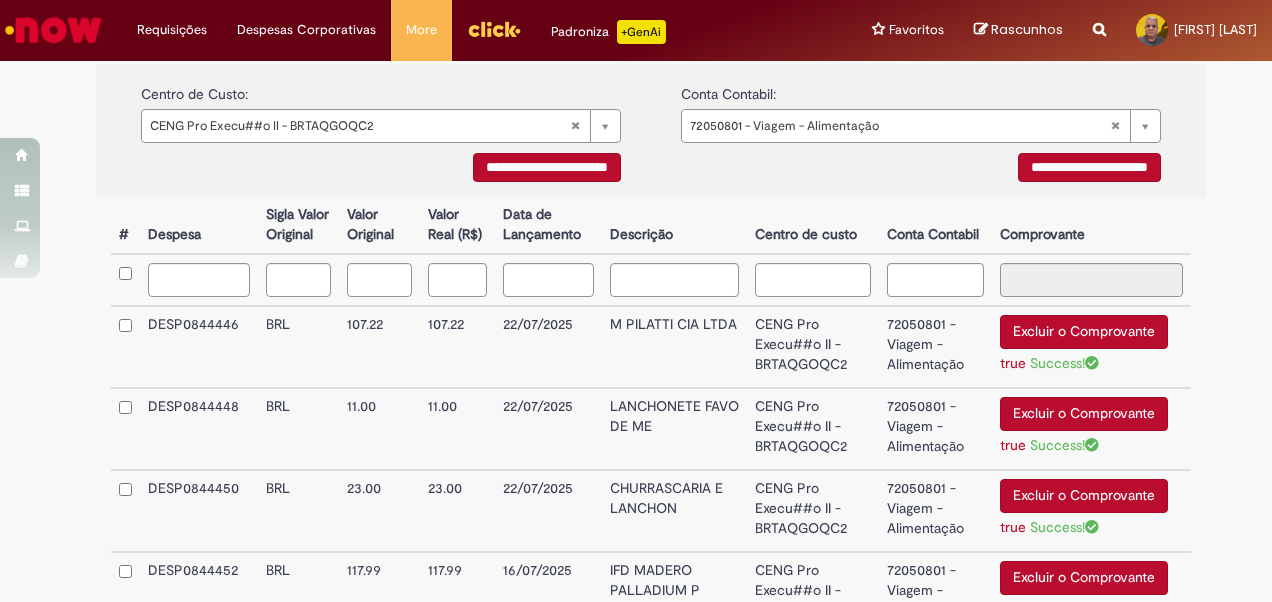 scroll, scrollTop: 420, scrollLeft: 0, axis: vertical 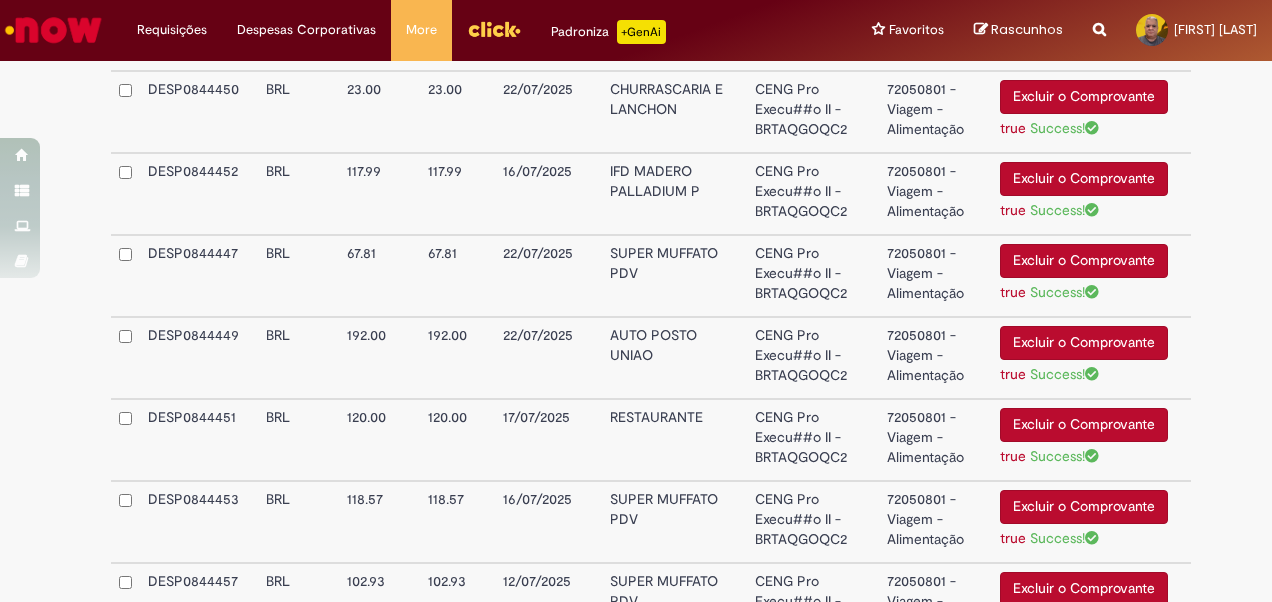 click on "72050801 -  Viagem  -  Alimentação" at bounding box center [935, 358] 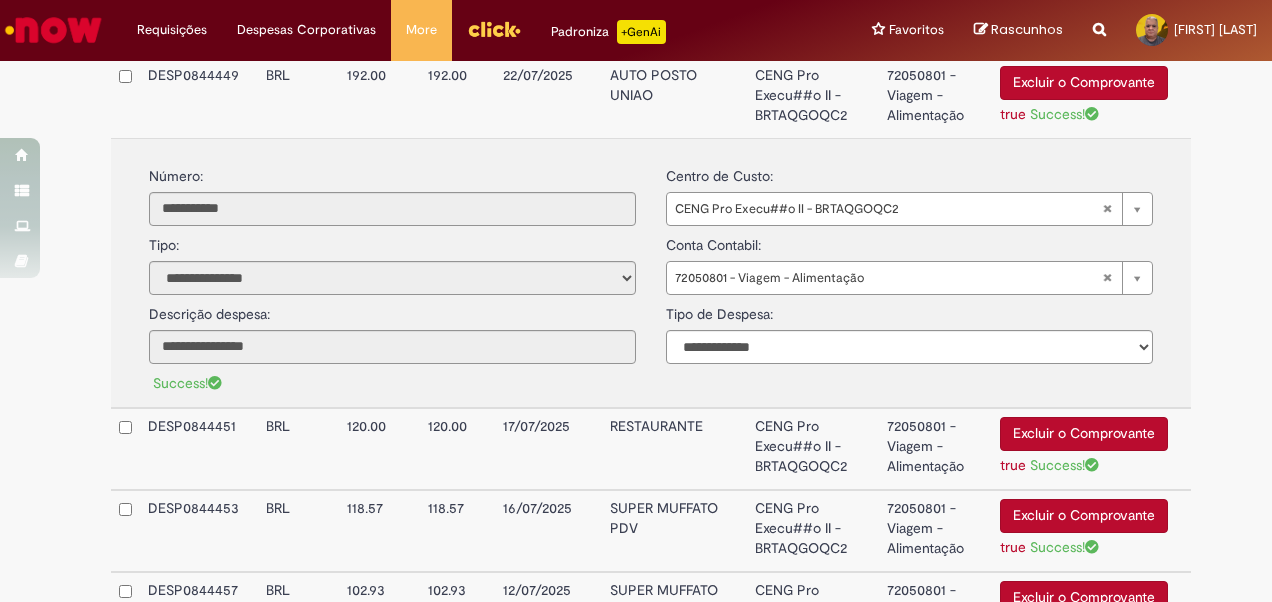scroll, scrollTop: 1112, scrollLeft: 0, axis: vertical 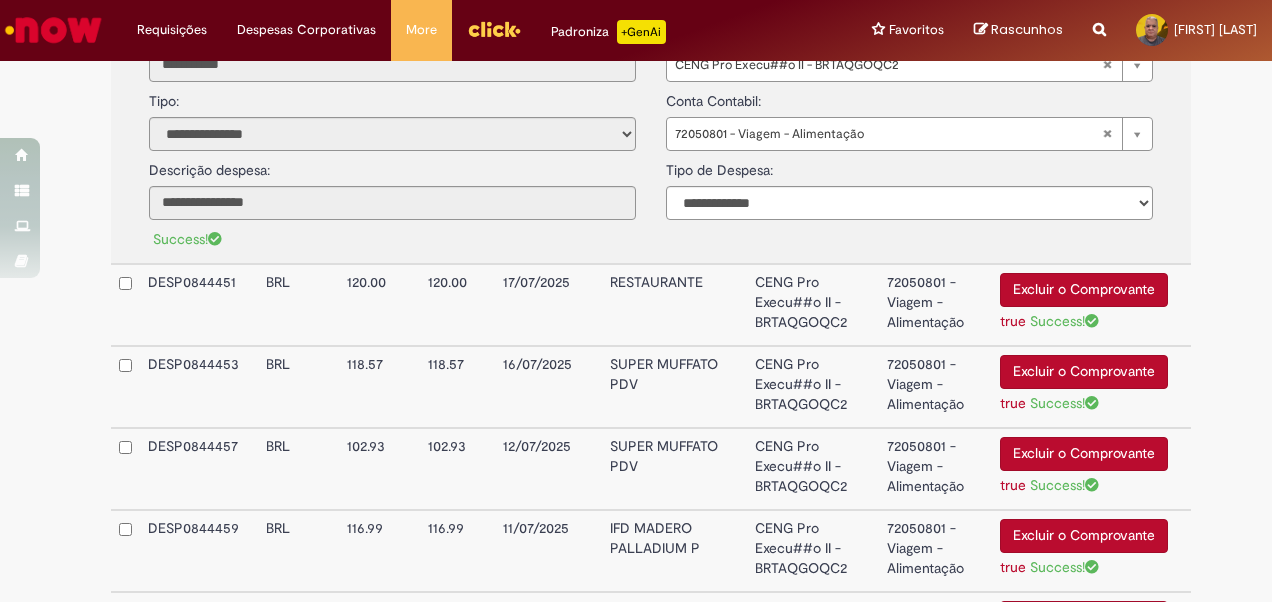 click on "CENG Pro Execu##o II - BRTAQGOQC2" at bounding box center (813, 305) 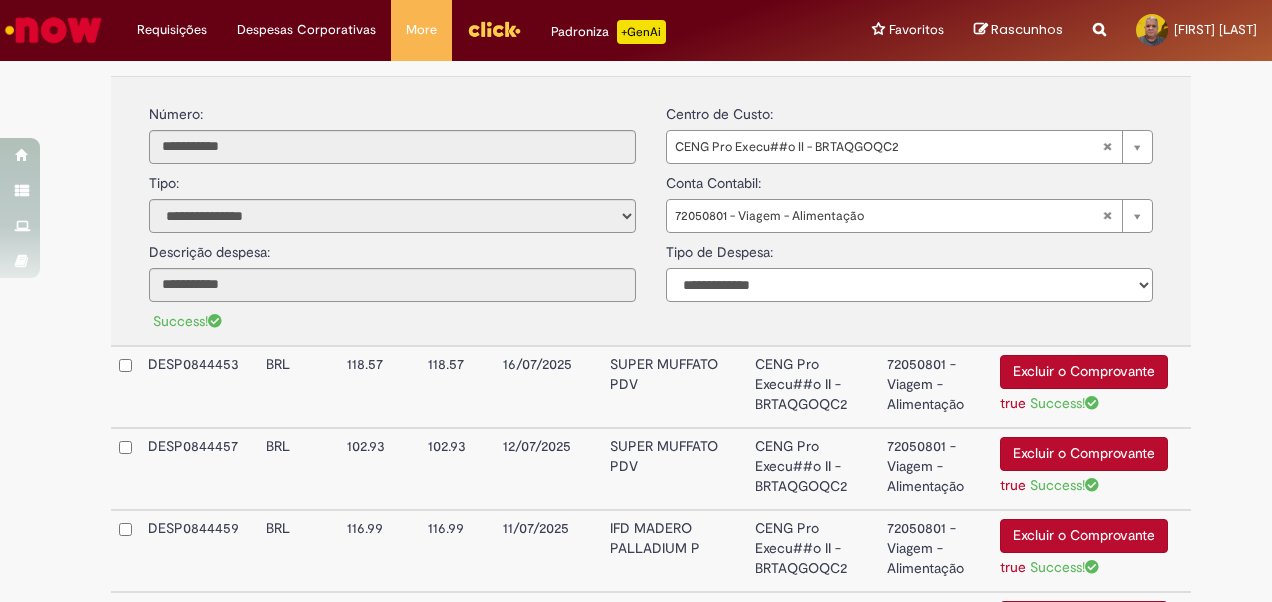 click on "**********" at bounding box center (909, 285) 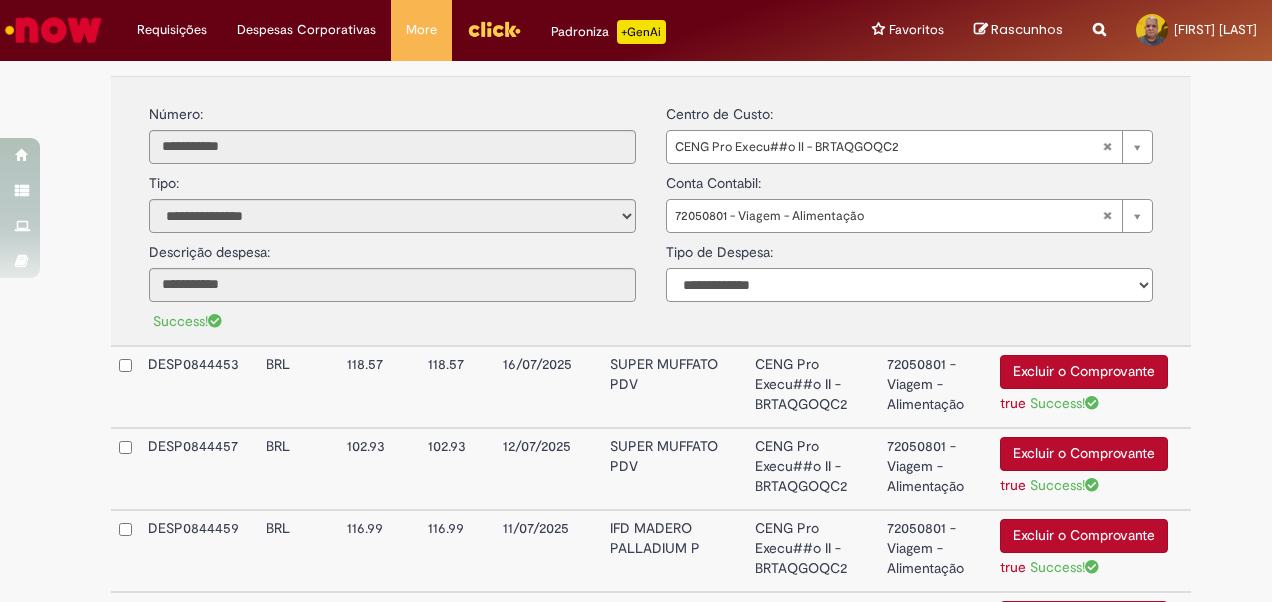 select on "*" 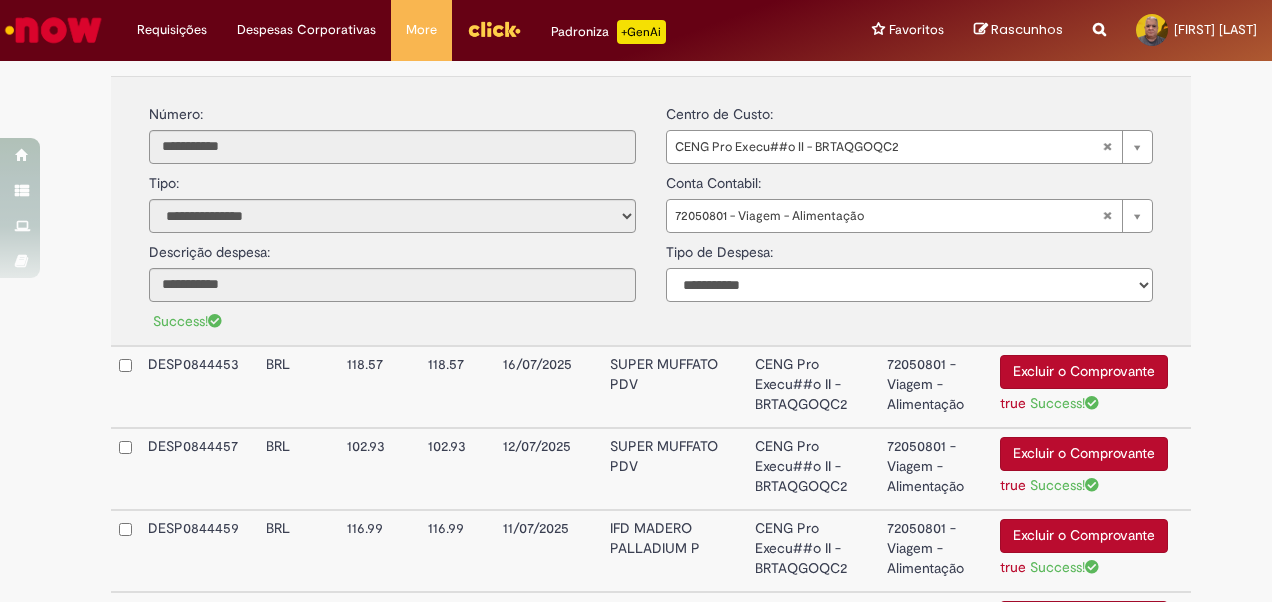 click on "**********" at bounding box center [909, 285] 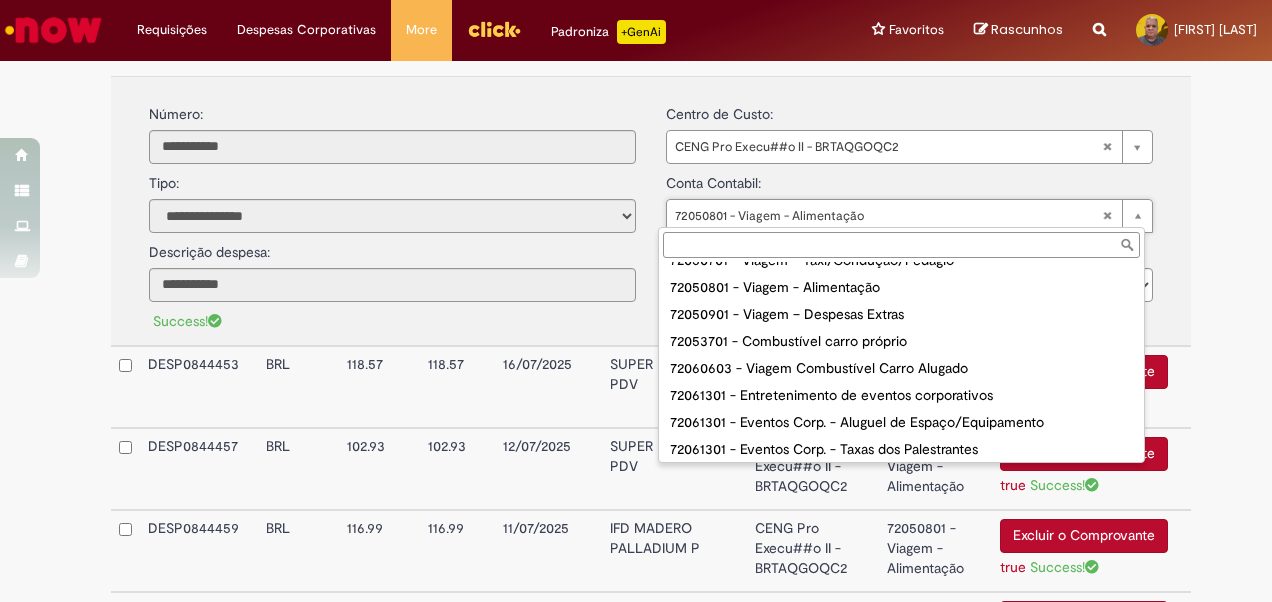 scroll, scrollTop: 140, scrollLeft: 0, axis: vertical 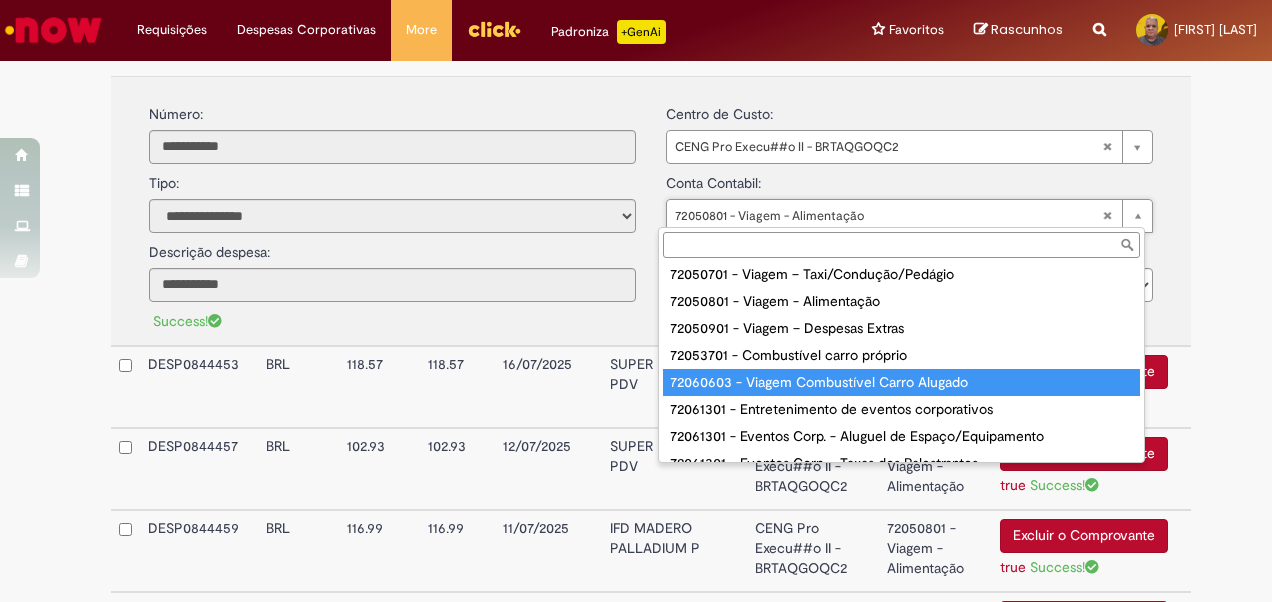 type on "**********" 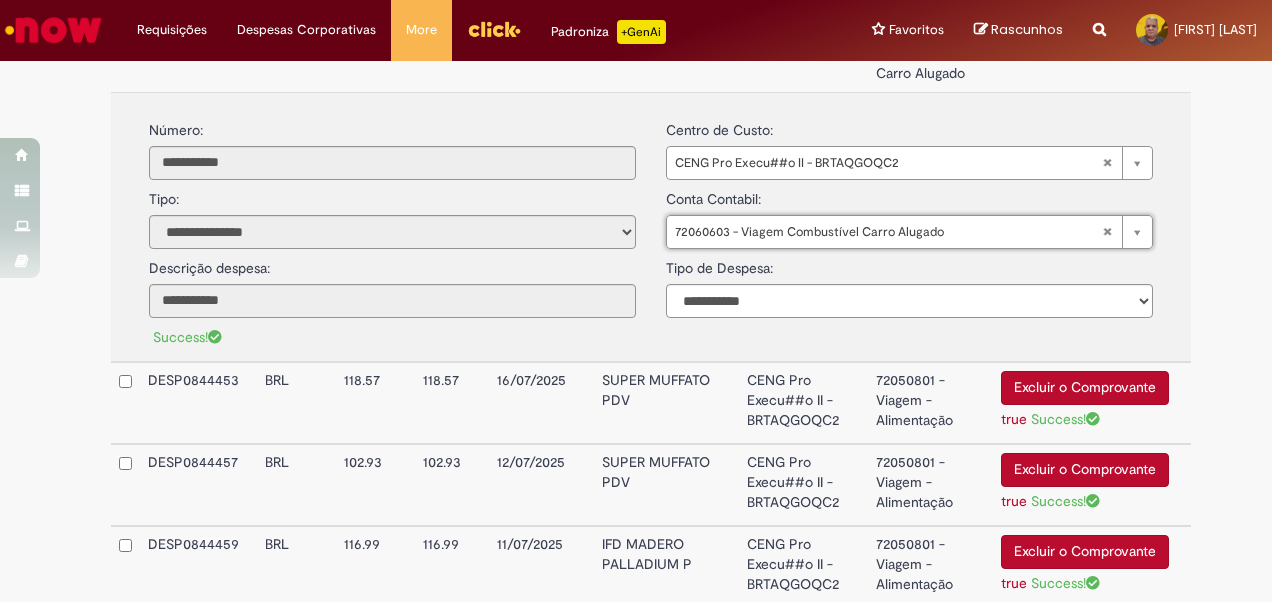 scroll, scrollTop: 1253, scrollLeft: 0, axis: vertical 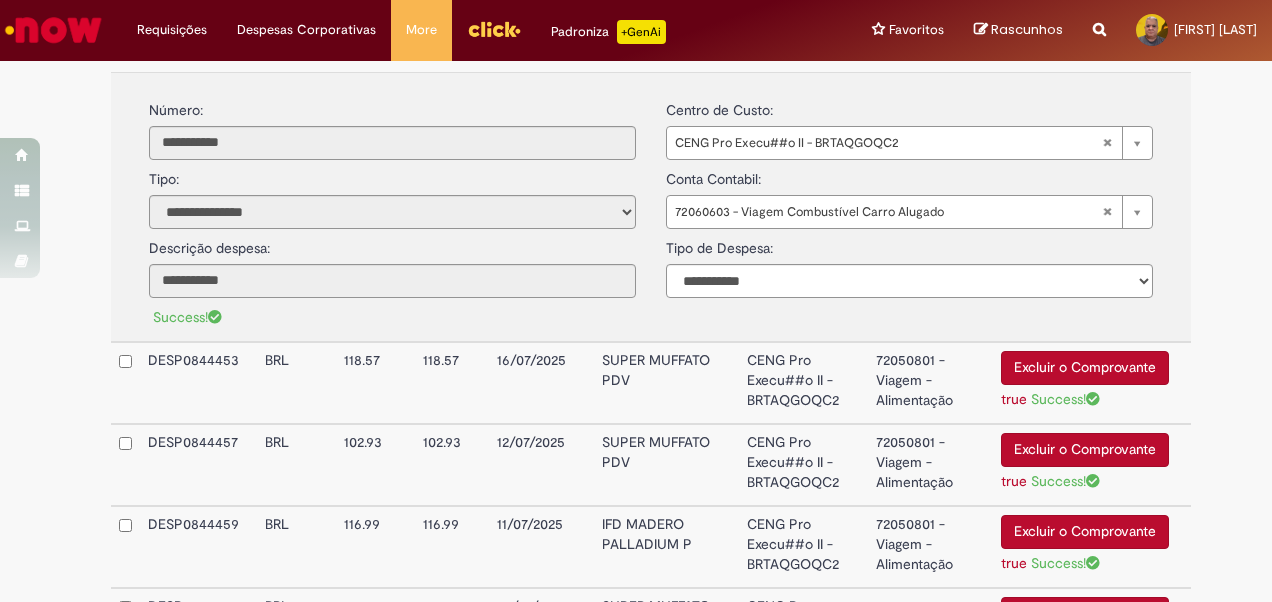 click on "Excluir o Comprovante       true    Success!" at bounding box center (1092, 23) 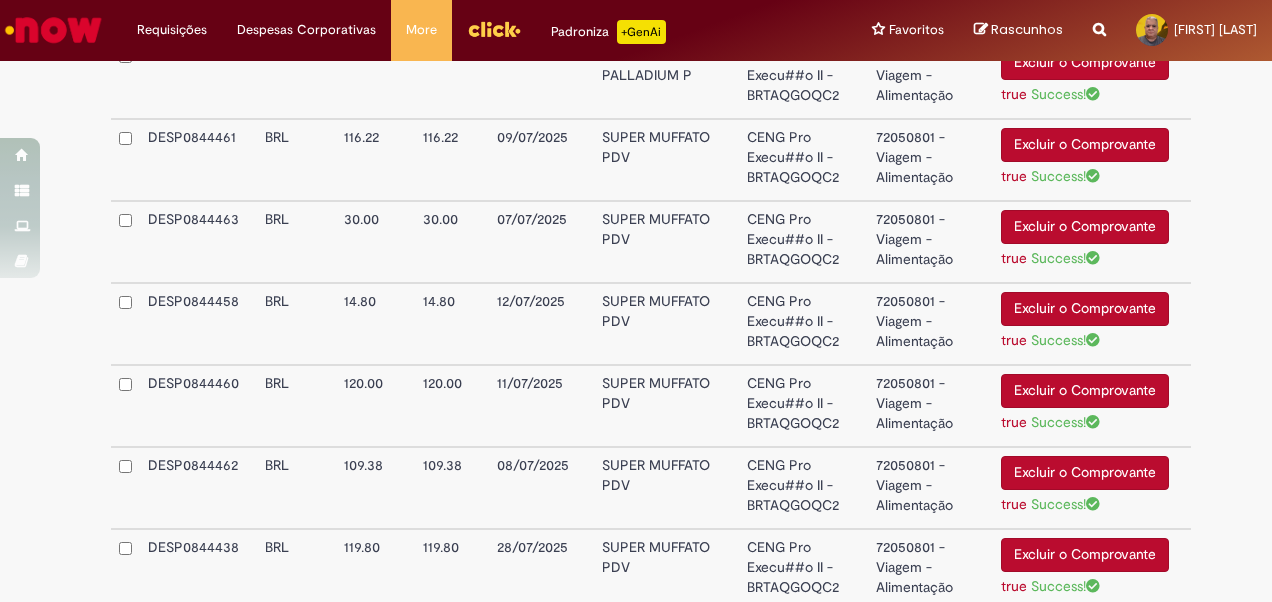 scroll, scrollTop: 1926, scrollLeft: 0, axis: vertical 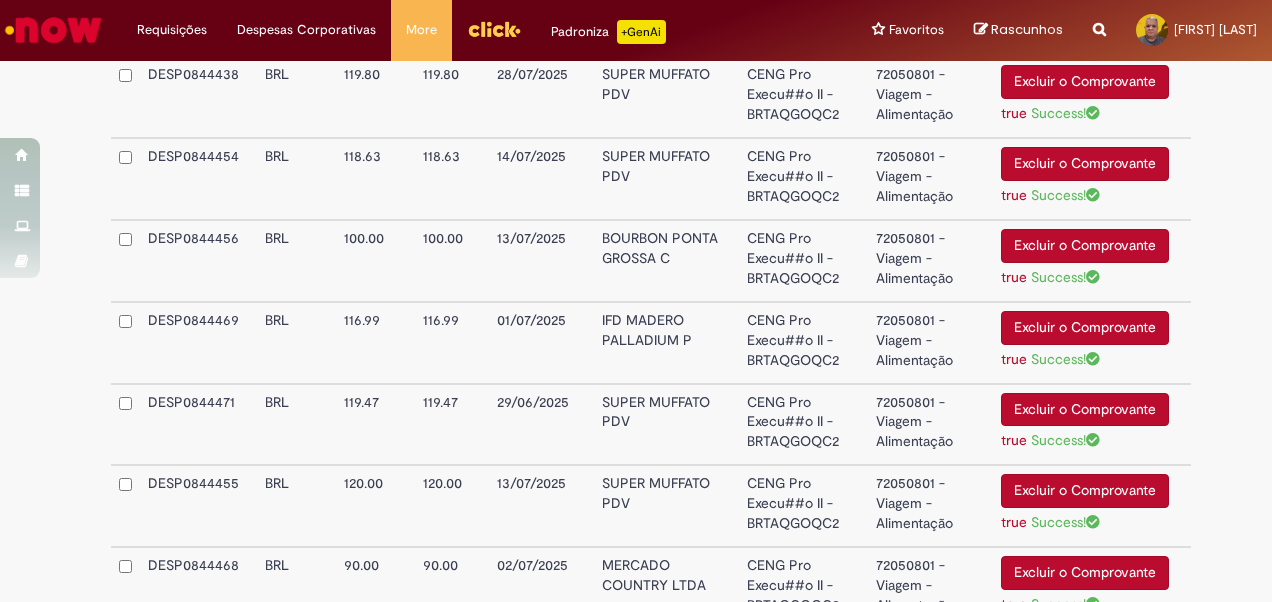 click on "BOURBON PONTA GROSSA C" at bounding box center (666, 261) 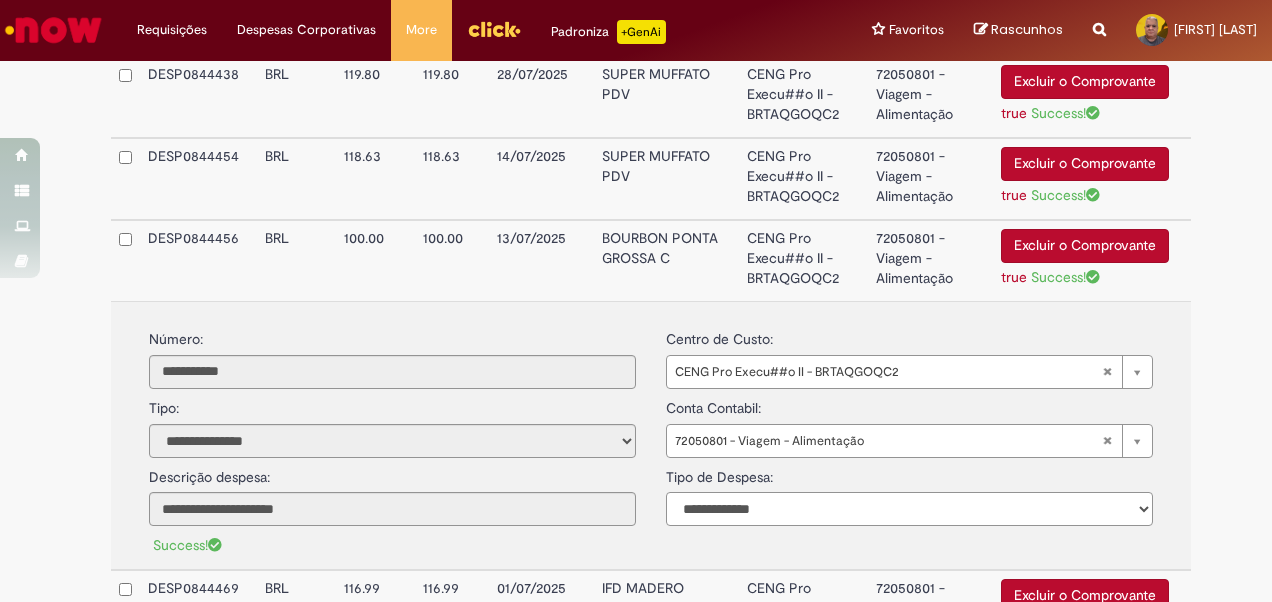 click on "**********" at bounding box center [909, 509] 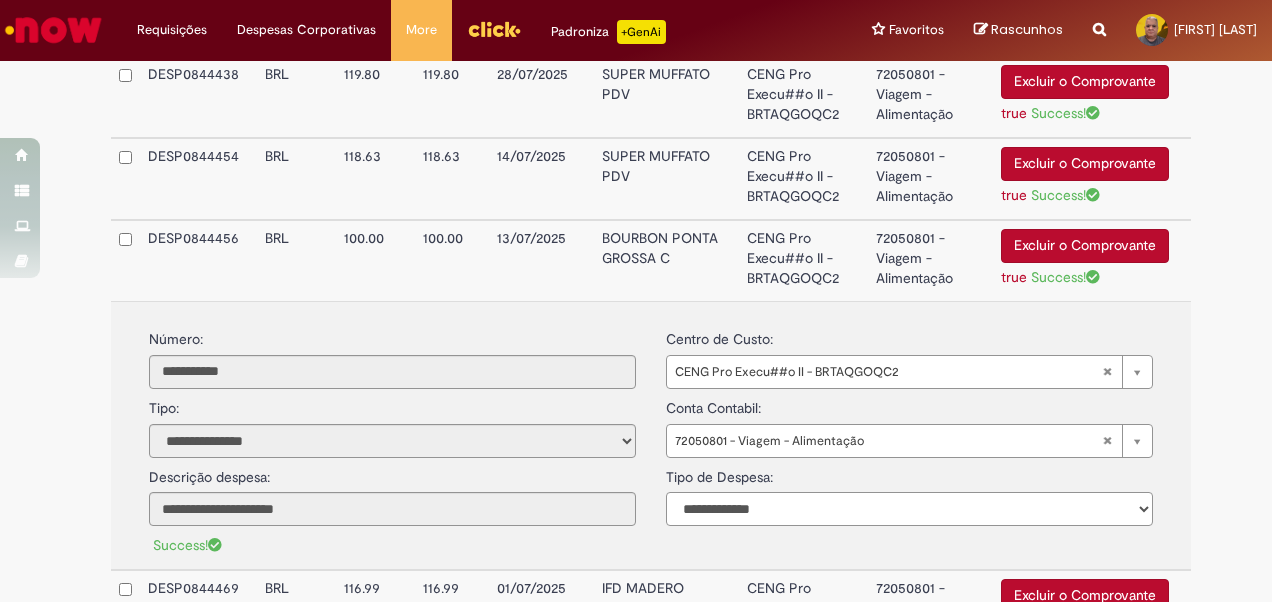 select on "*" 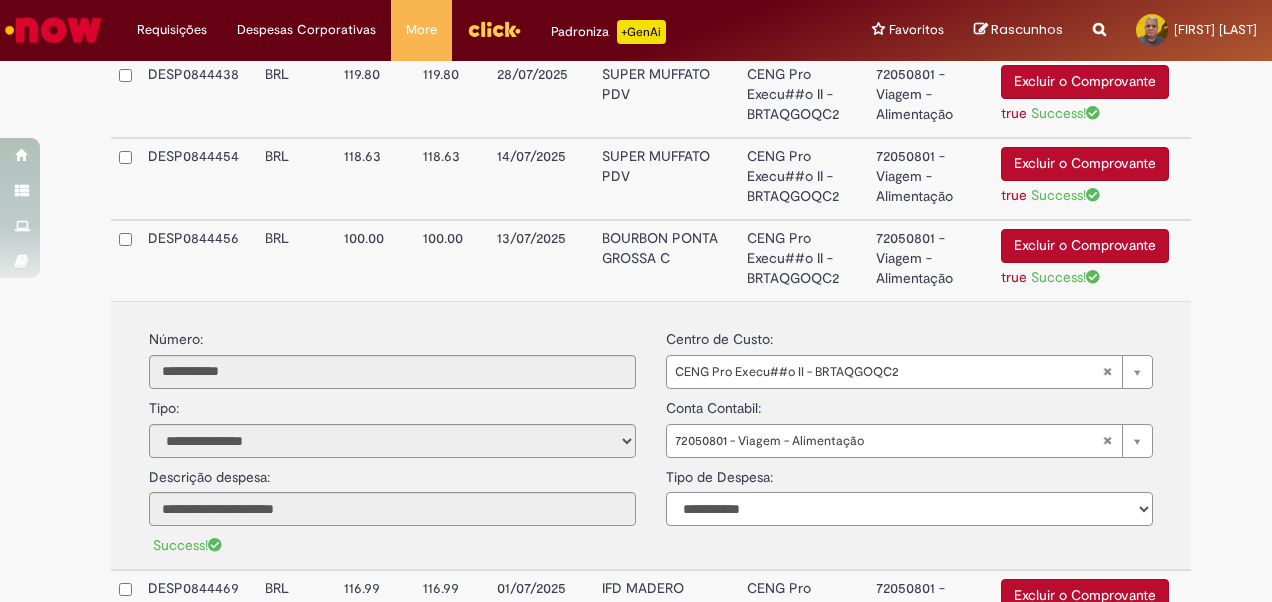 click on "**********" at bounding box center [909, 509] 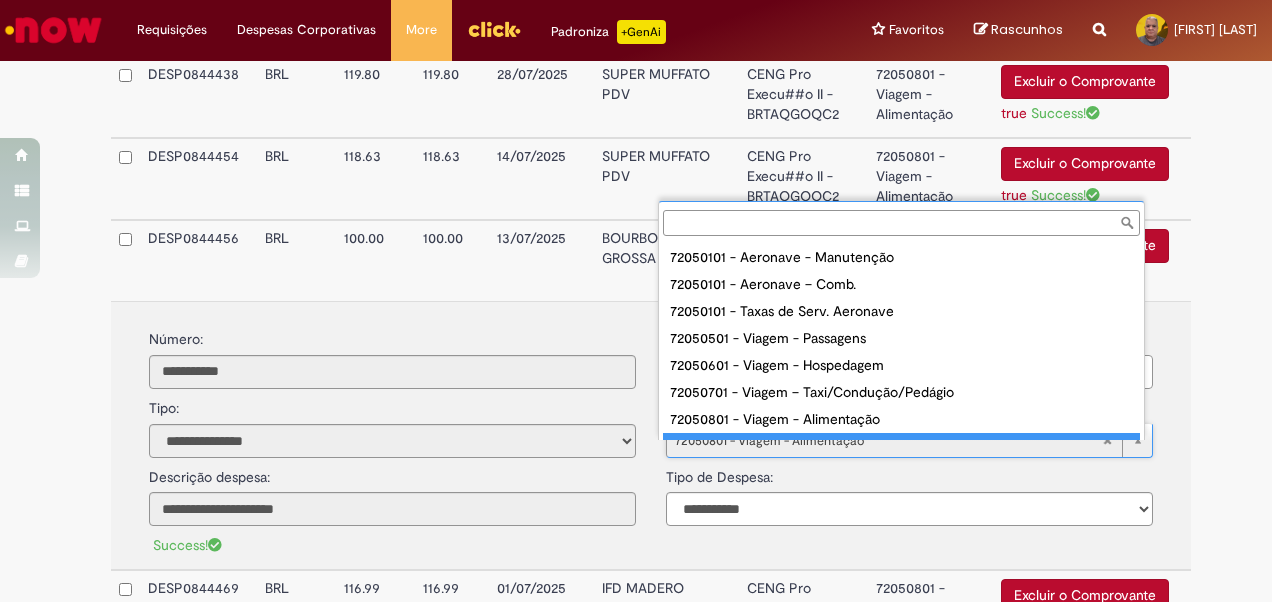 scroll, scrollTop: 16, scrollLeft: 0, axis: vertical 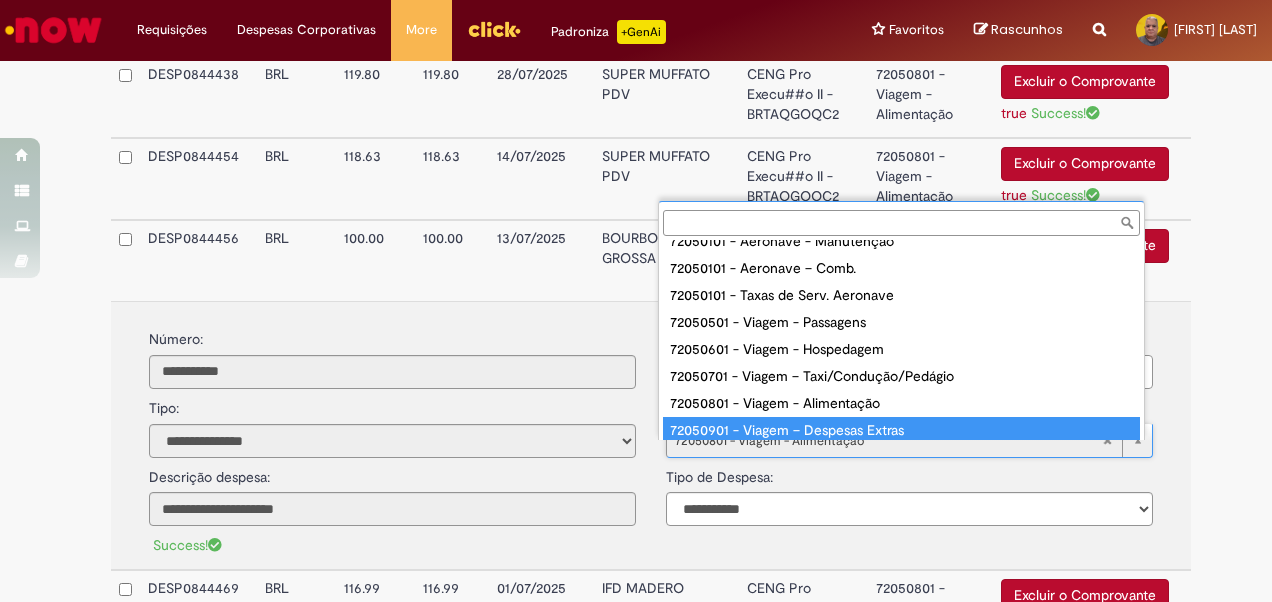 type on "**********" 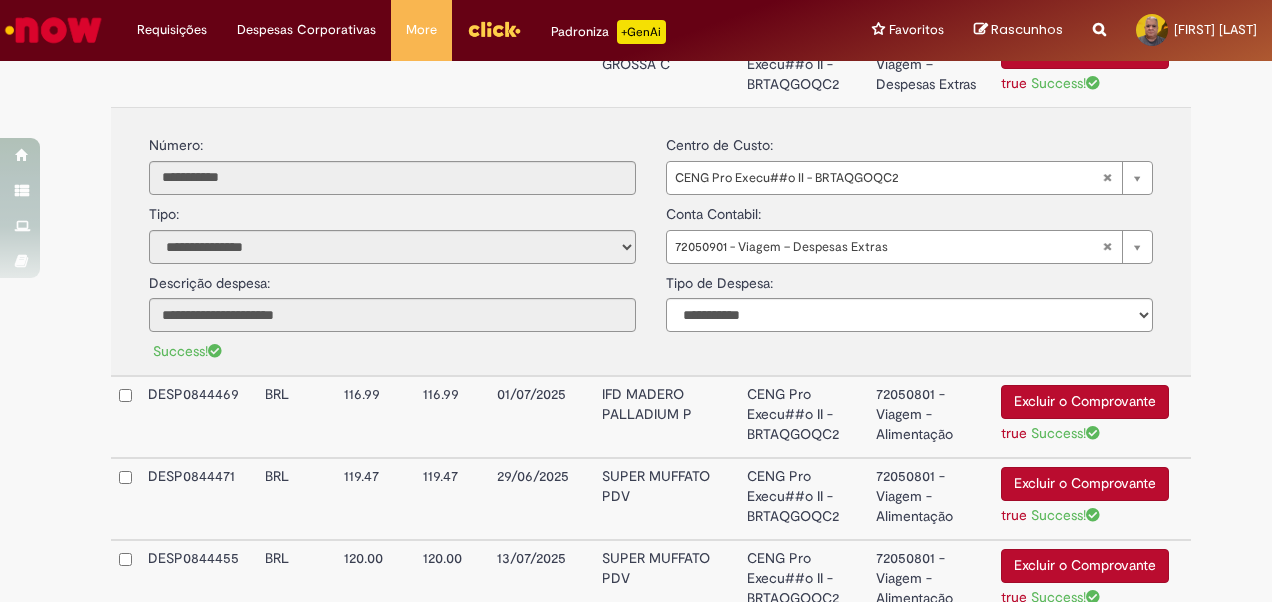 scroll, scrollTop: 2126, scrollLeft: 0, axis: vertical 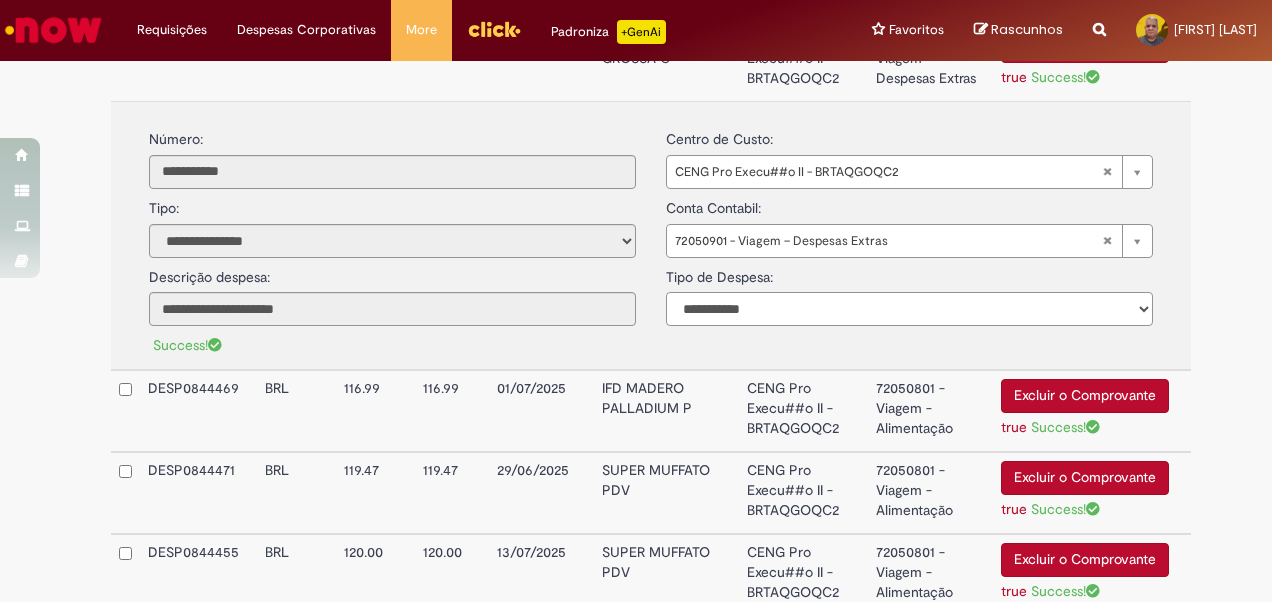 click on "**********" at bounding box center (909, 309) 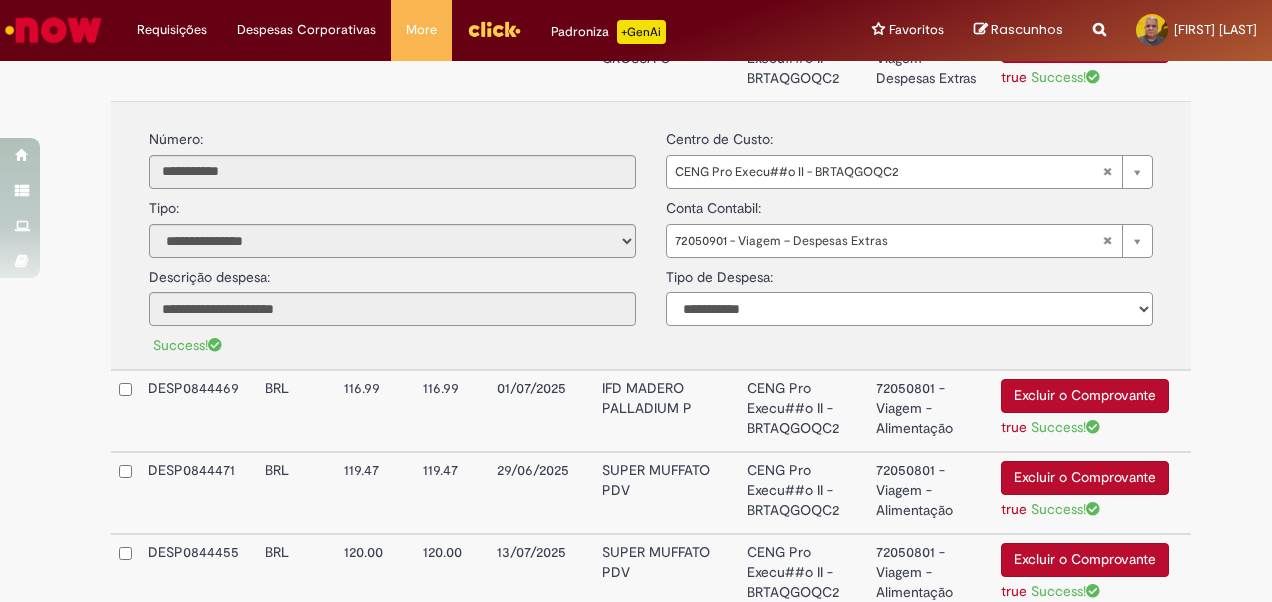 click on "**********" at bounding box center [909, 309] 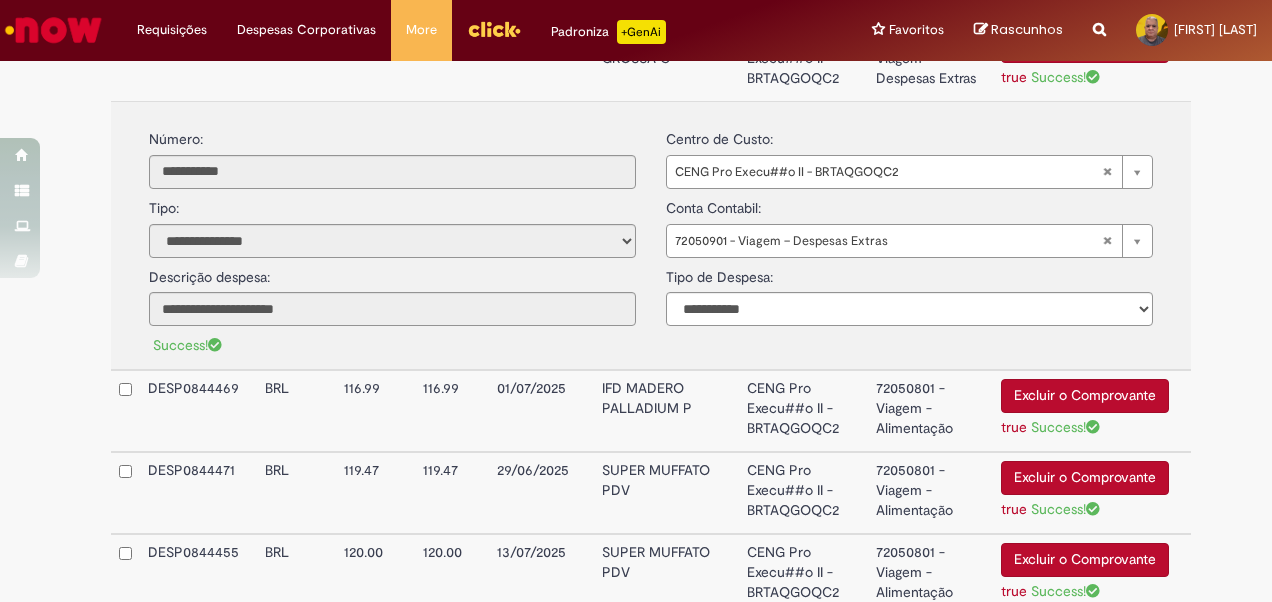 click on "**********" at bounding box center (651, 236) 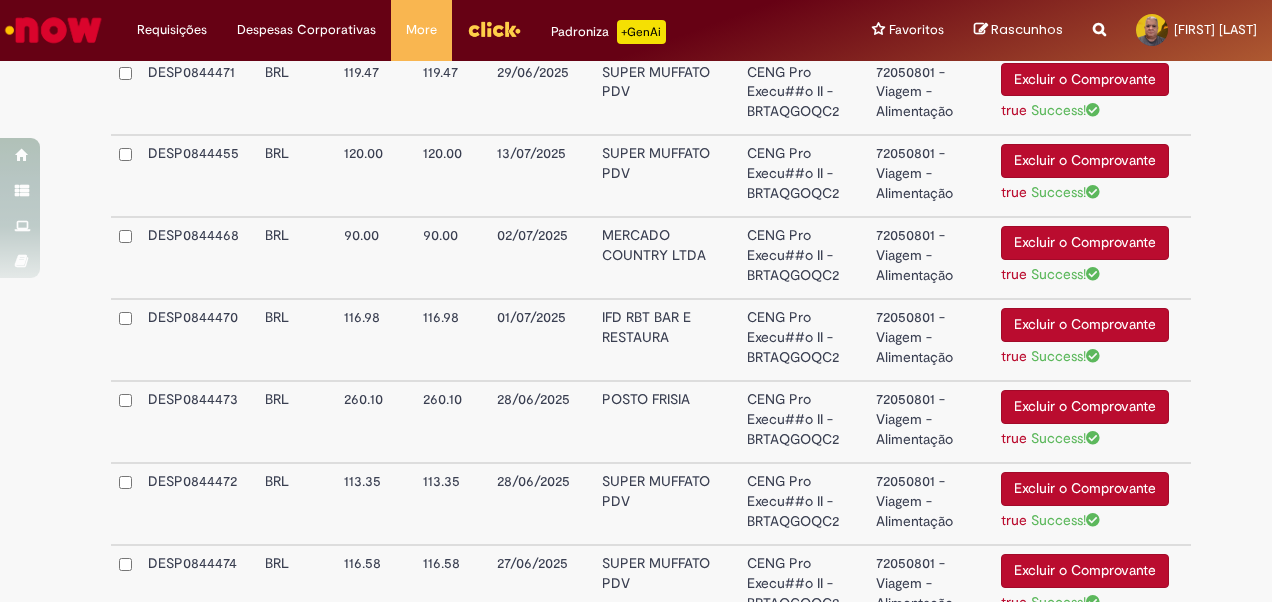 scroll, scrollTop: 2286, scrollLeft: 0, axis: vertical 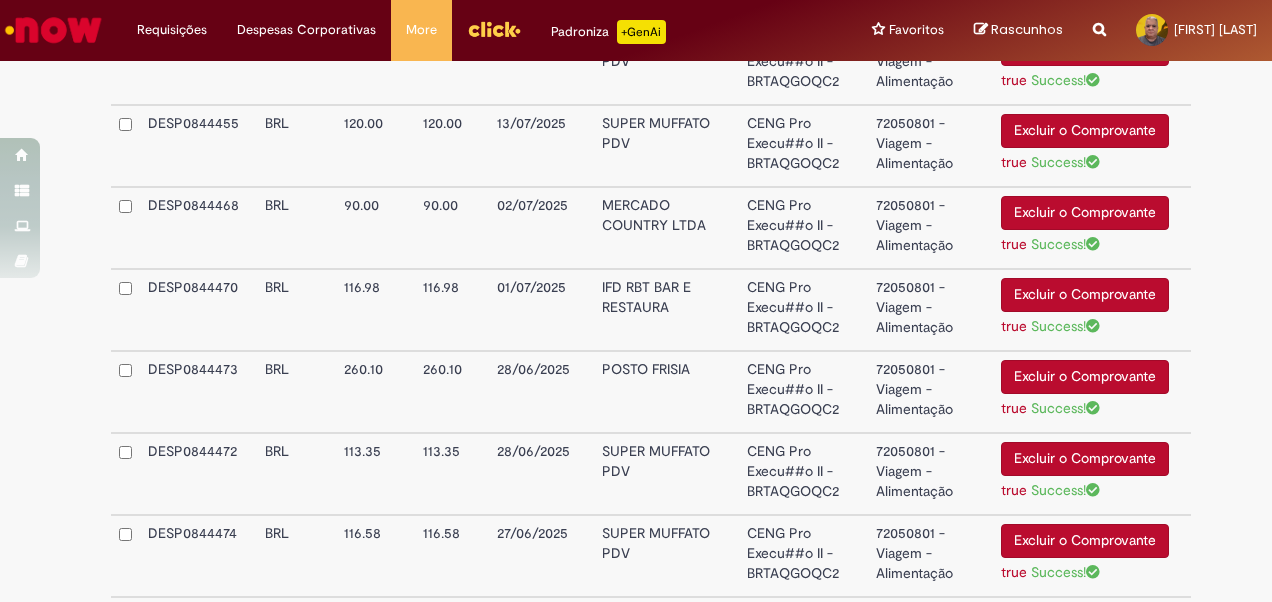 click on "POSTO FRISIA" at bounding box center [666, 392] 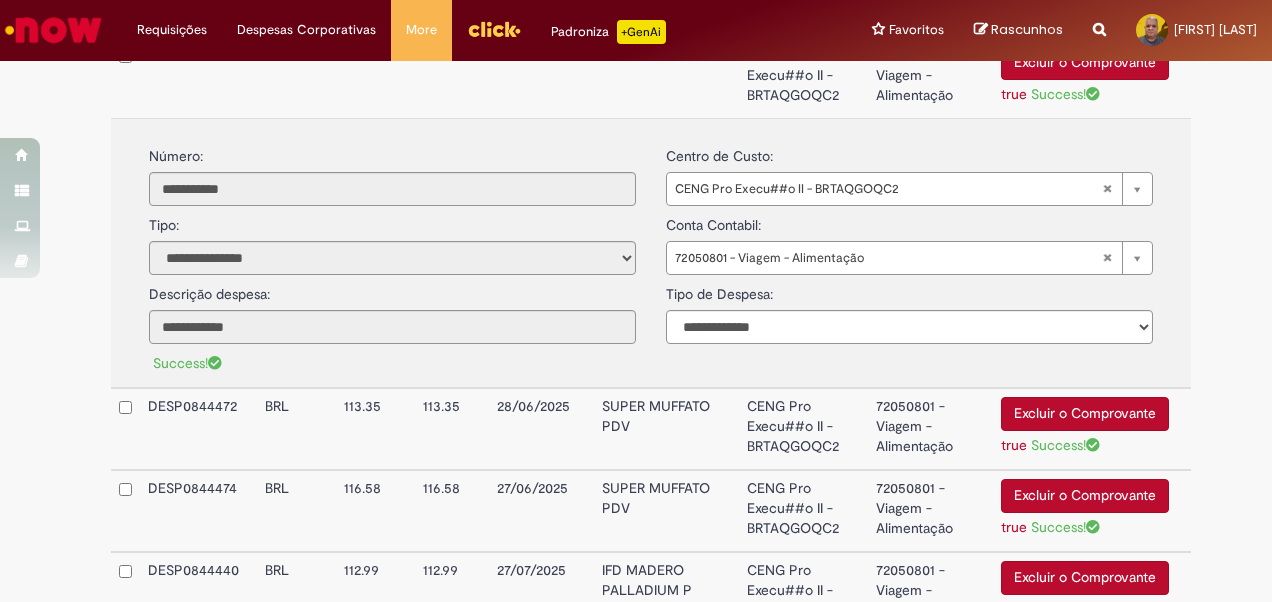 scroll, scrollTop: 2606, scrollLeft: 0, axis: vertical 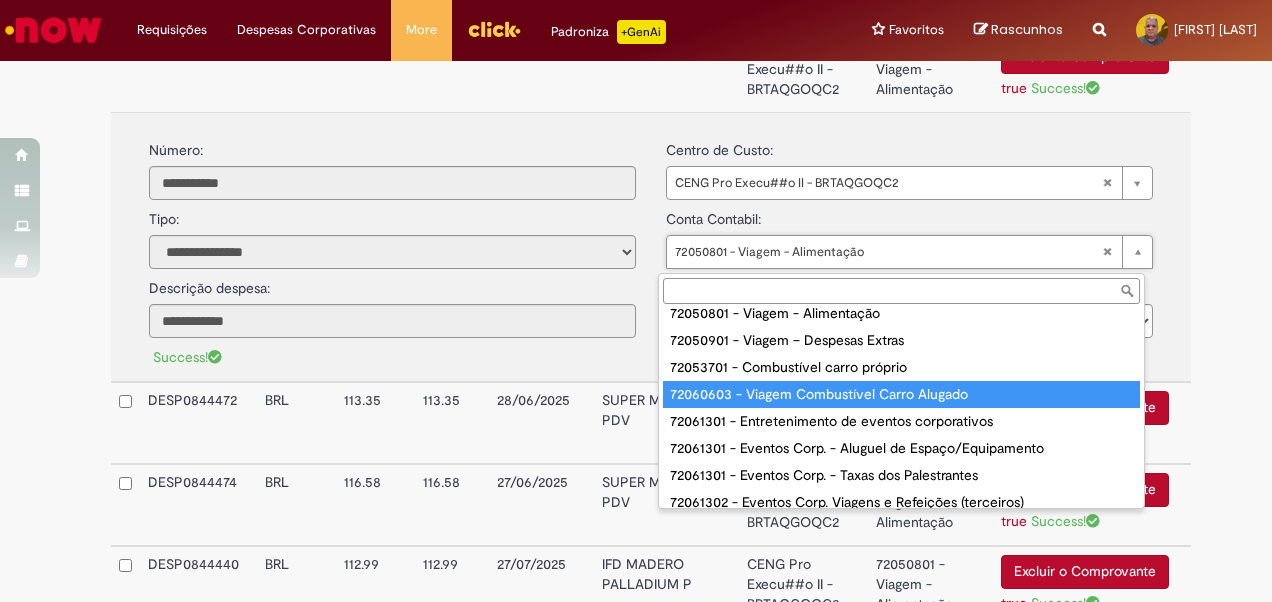 type on "**********" 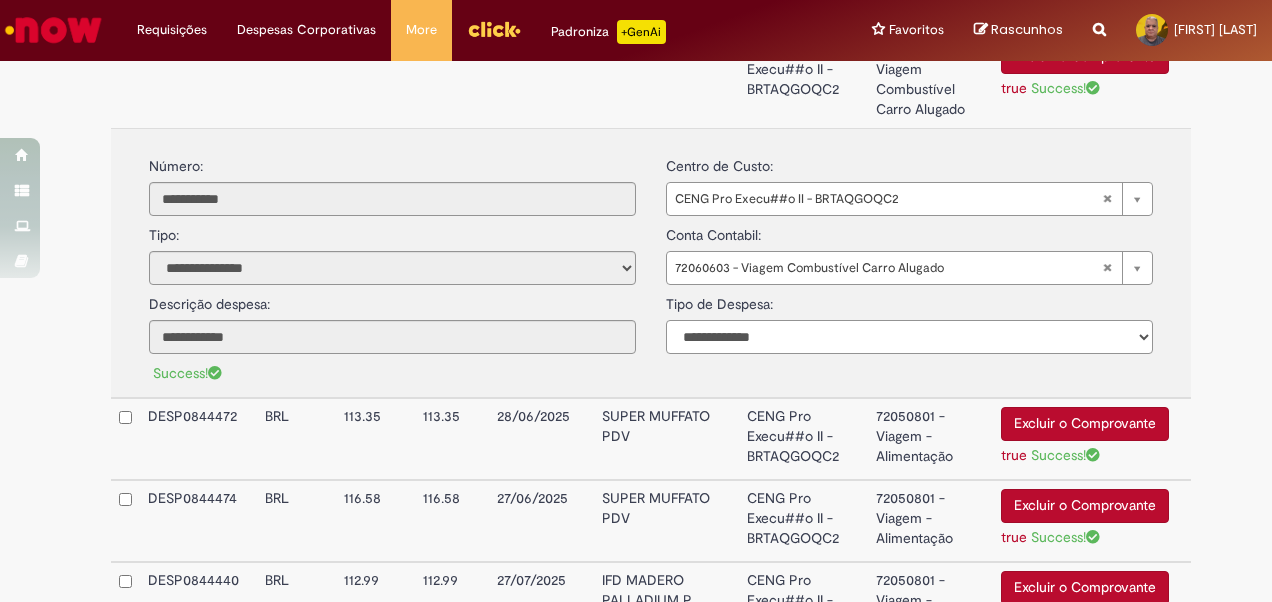 click on "**********" at bounding box center [909, 337] 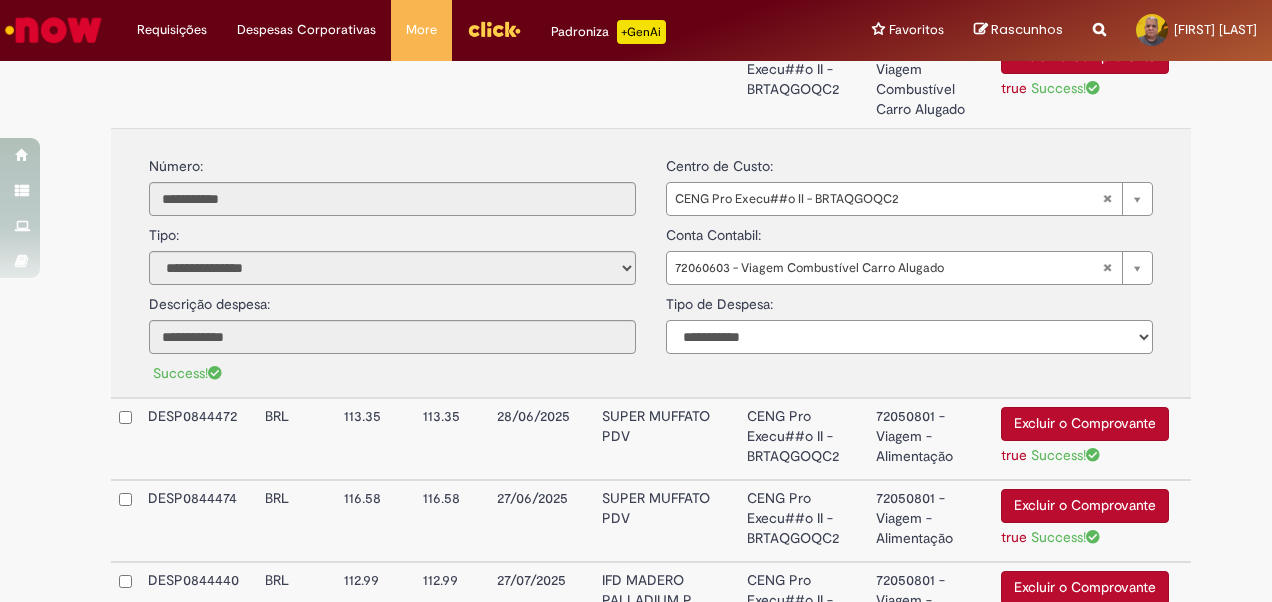 click on "**********" at bounding box center [909, 337] 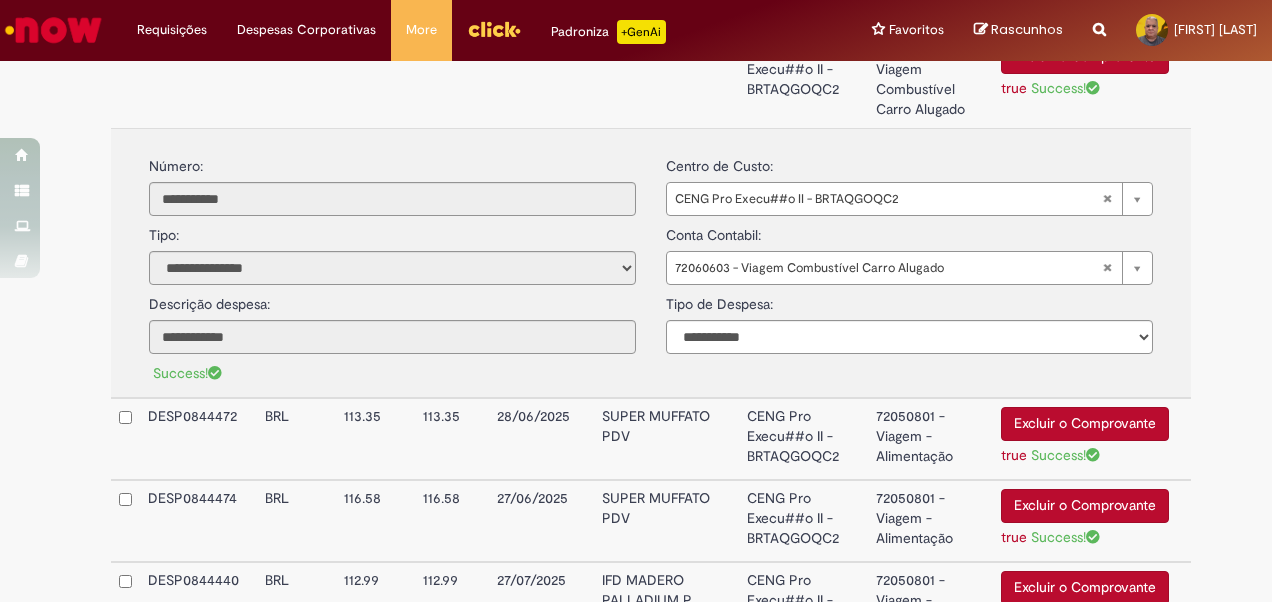 click on "**********" at bounding box center [651, -462] 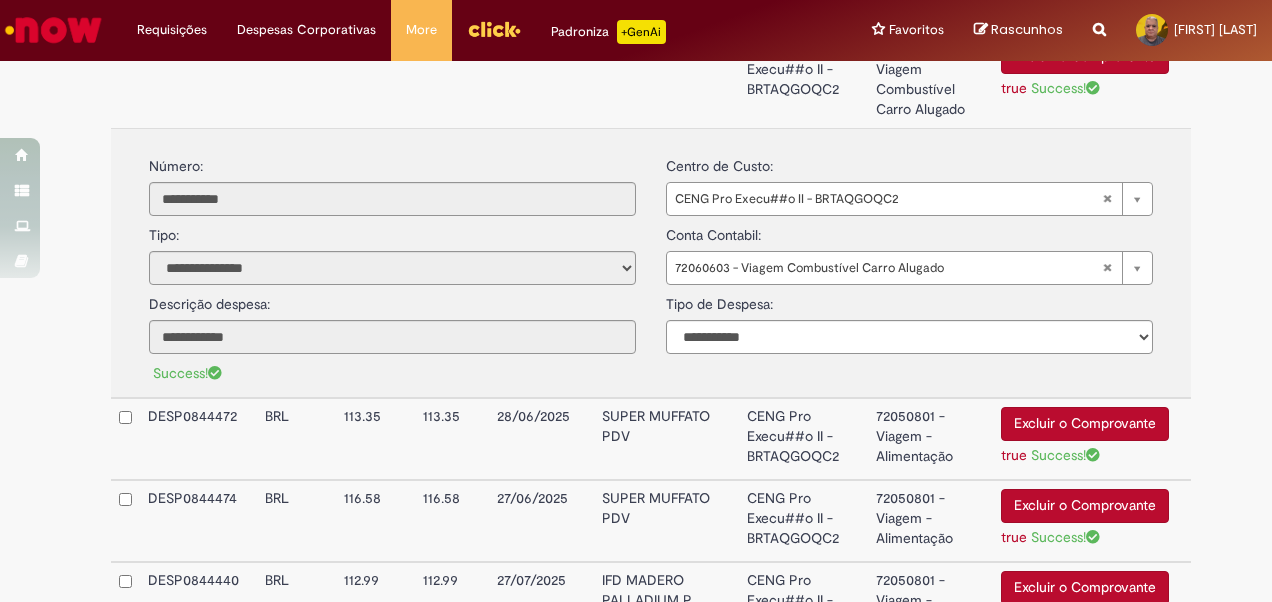 click on "Excluir o Comprovante       true    Success!" at bounding box center (1092, 79) 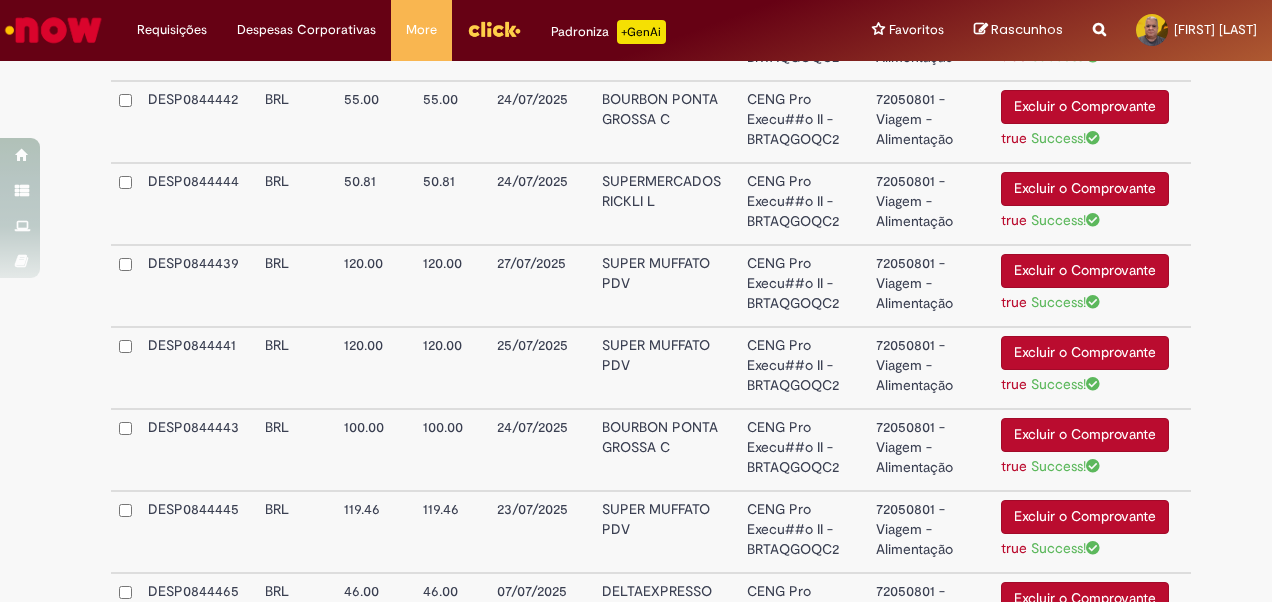 scroll, scrollTop: 2926, scrollLeft: 0, axis: vertical 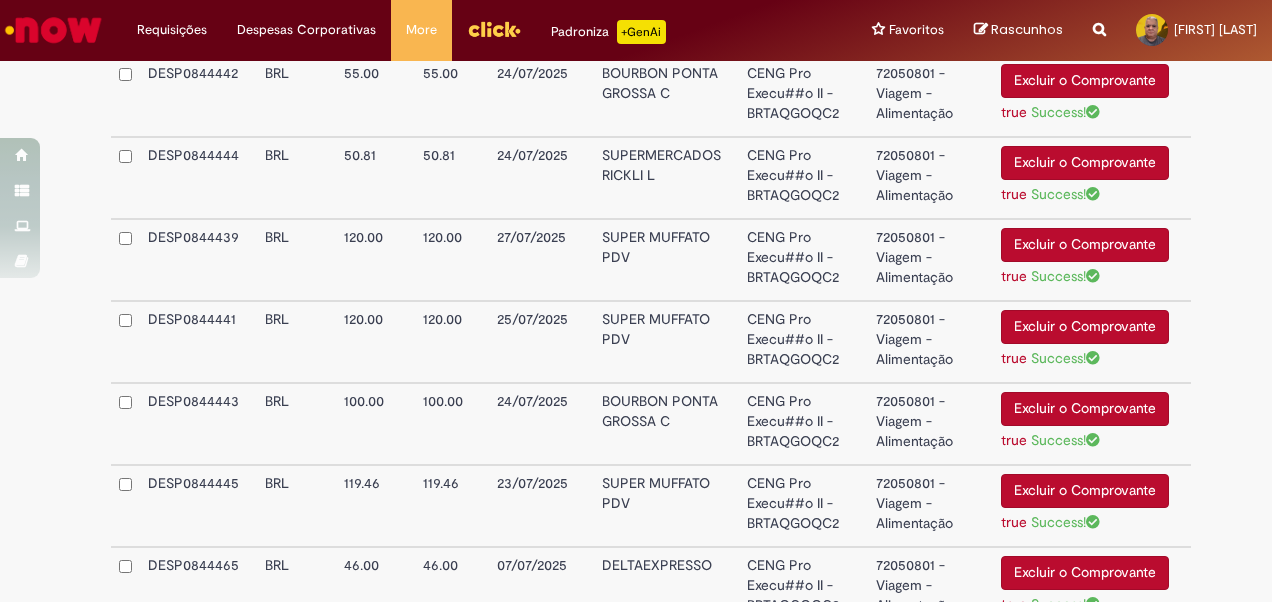 click on "CENG Pro Execu##o II - BRTAQGOQC2" at bounding box center (803, 424) 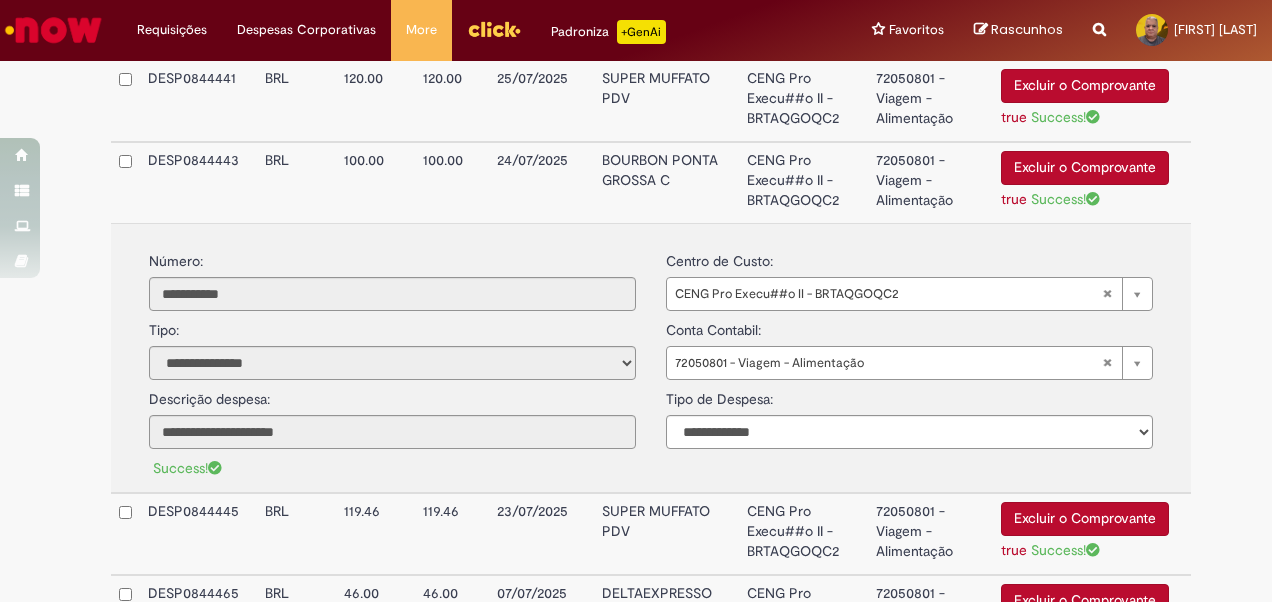 scroll, scrollTop: 3178, scrollLeft: 0, axis: vertical 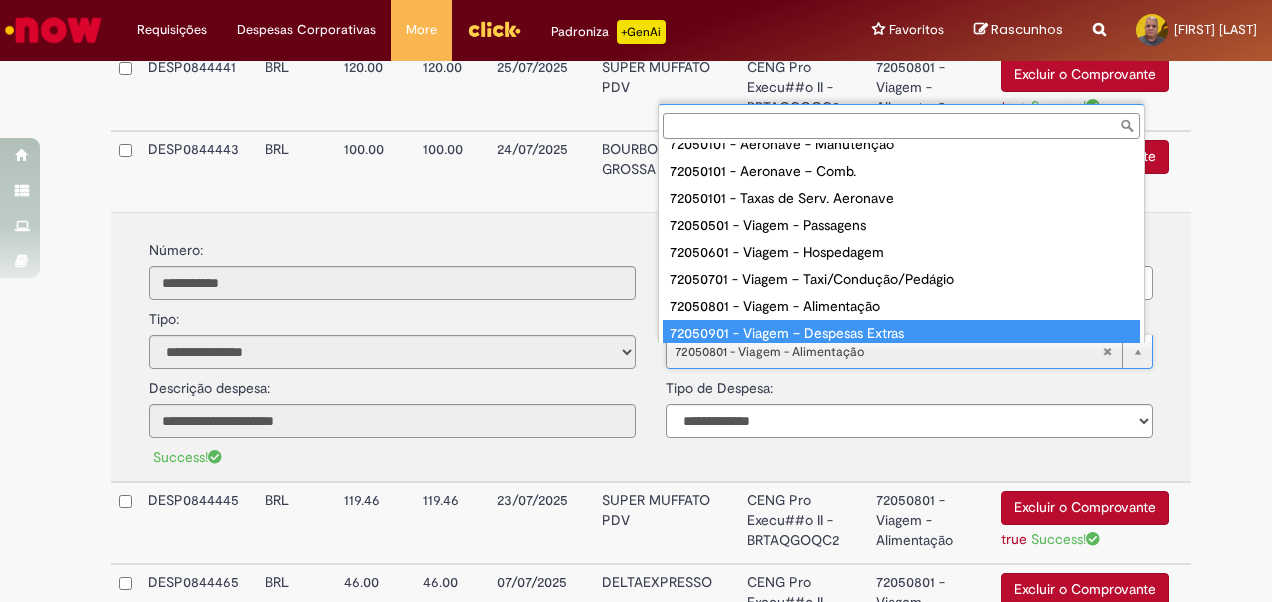 type on "**********" 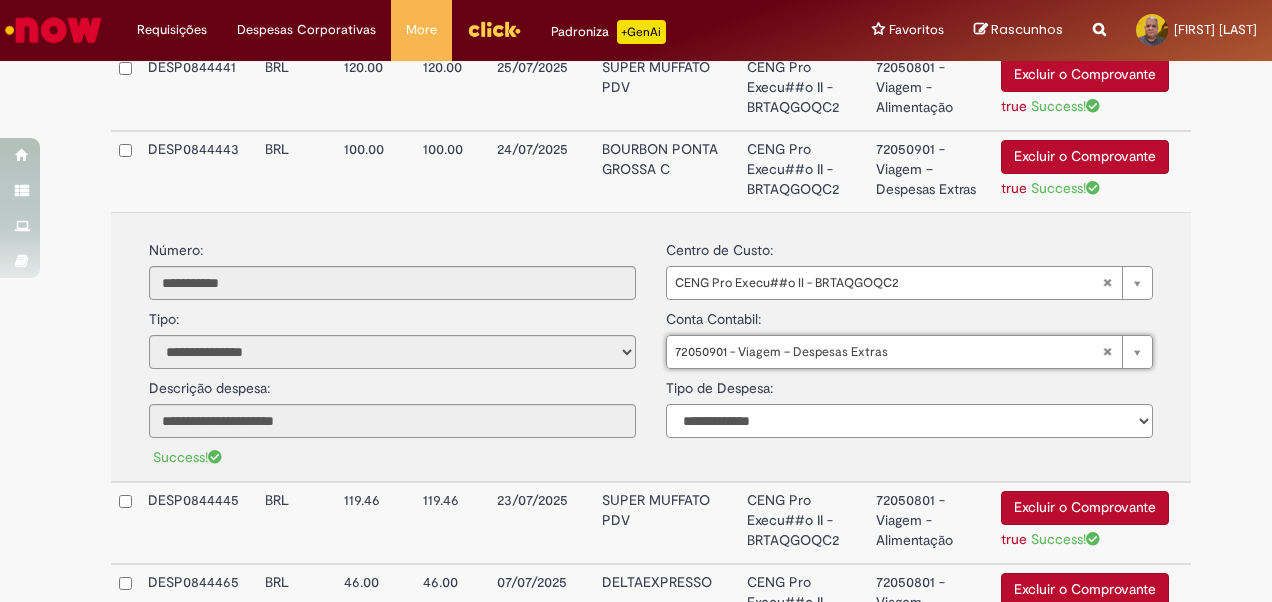 click on "**********" at bounding box center (909, 421) 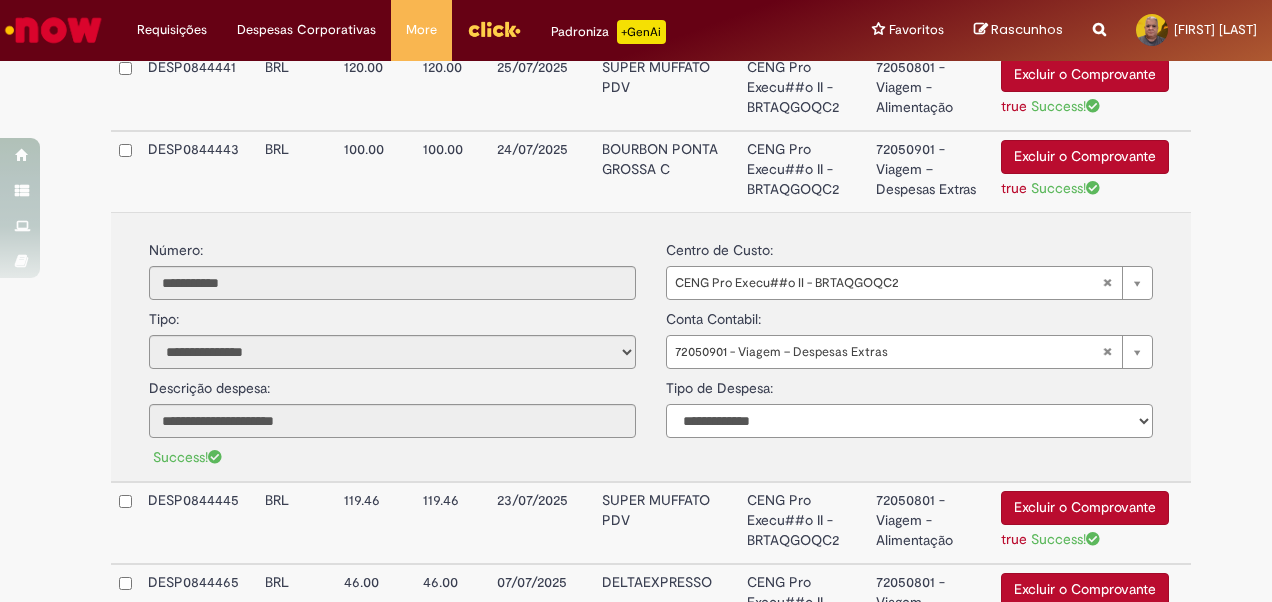 select on "*" 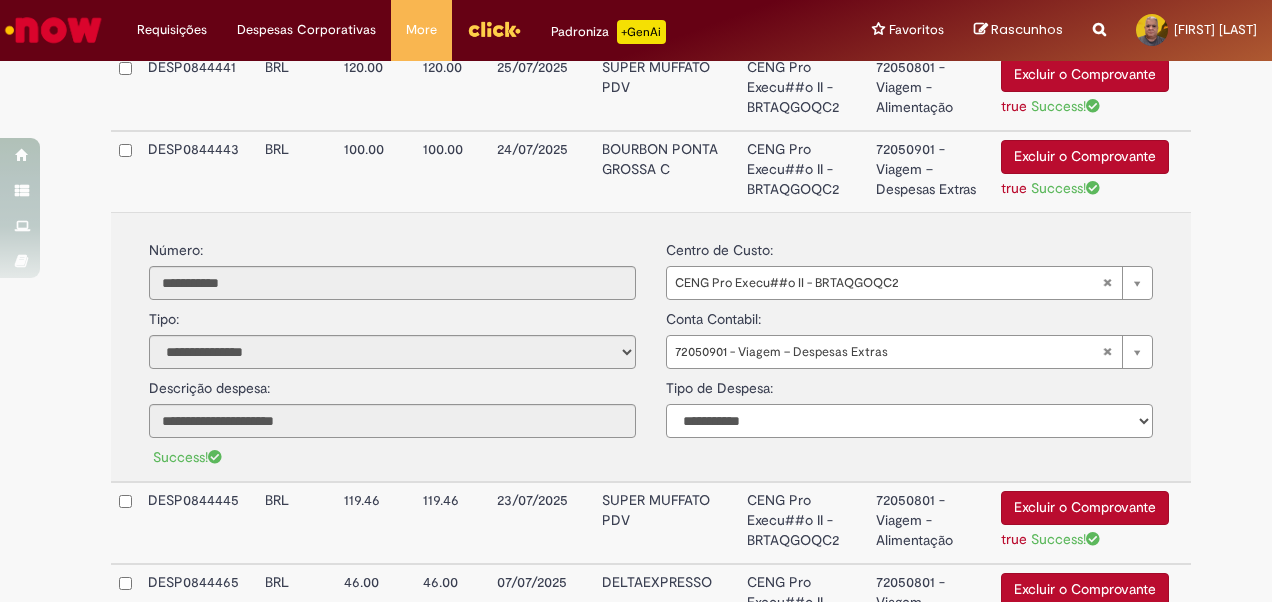 click on "**********" at bounding box center (909, 421) 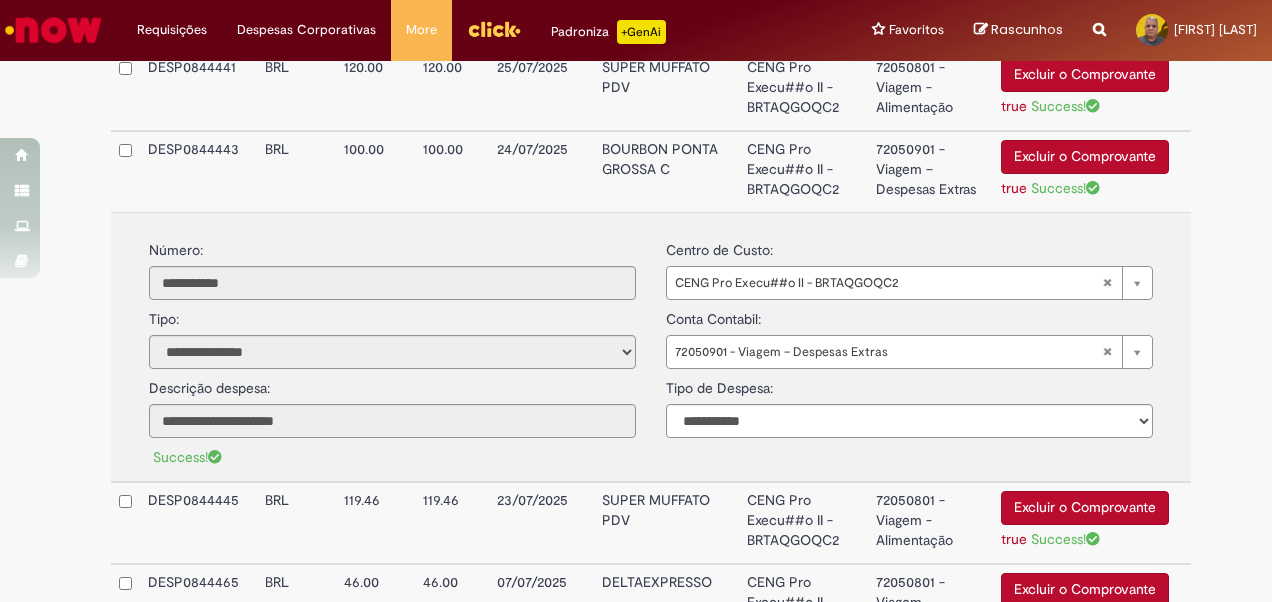 click on "CENG Pro Execu##o II - BRTAQGOQC2" at bounding box center (803, 171) 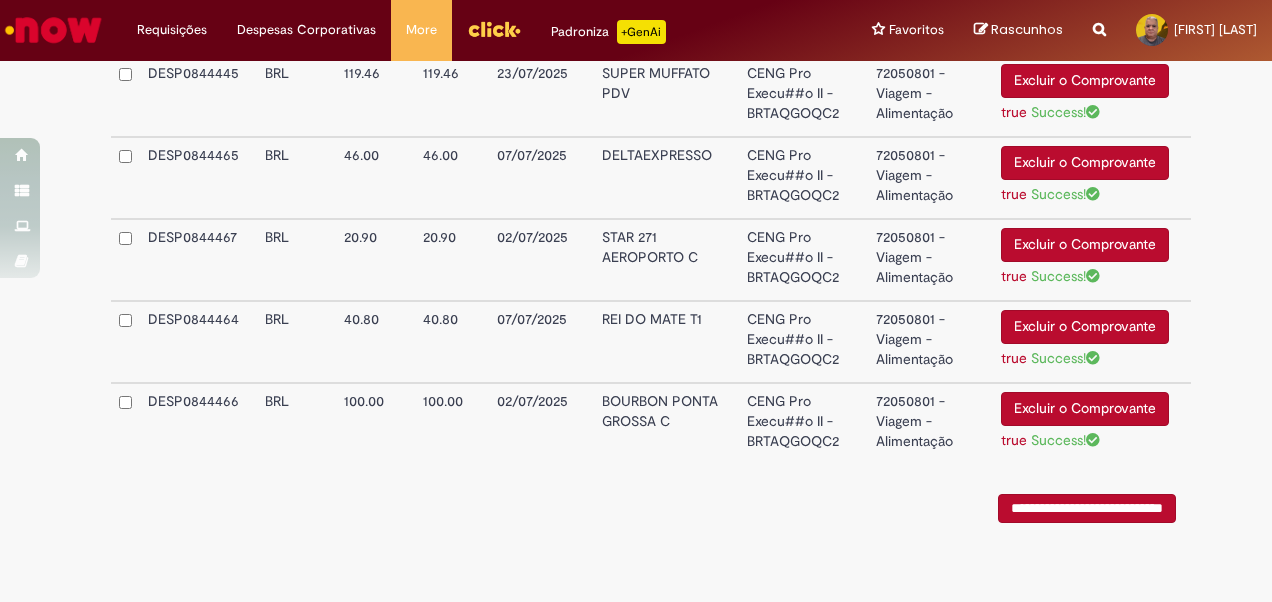 scroll, scrollTop: 3349, scrollLeft: 0, axis: vertical 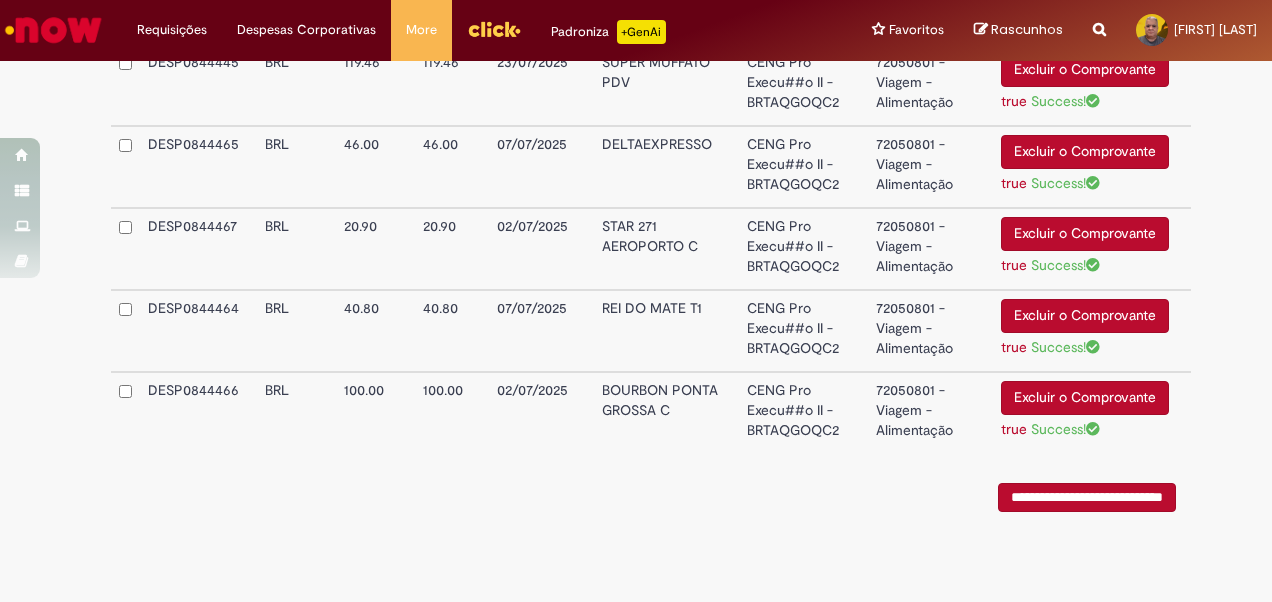 click on "BOURBON PONTA GROSSA C" at bounding box center [666, 412] 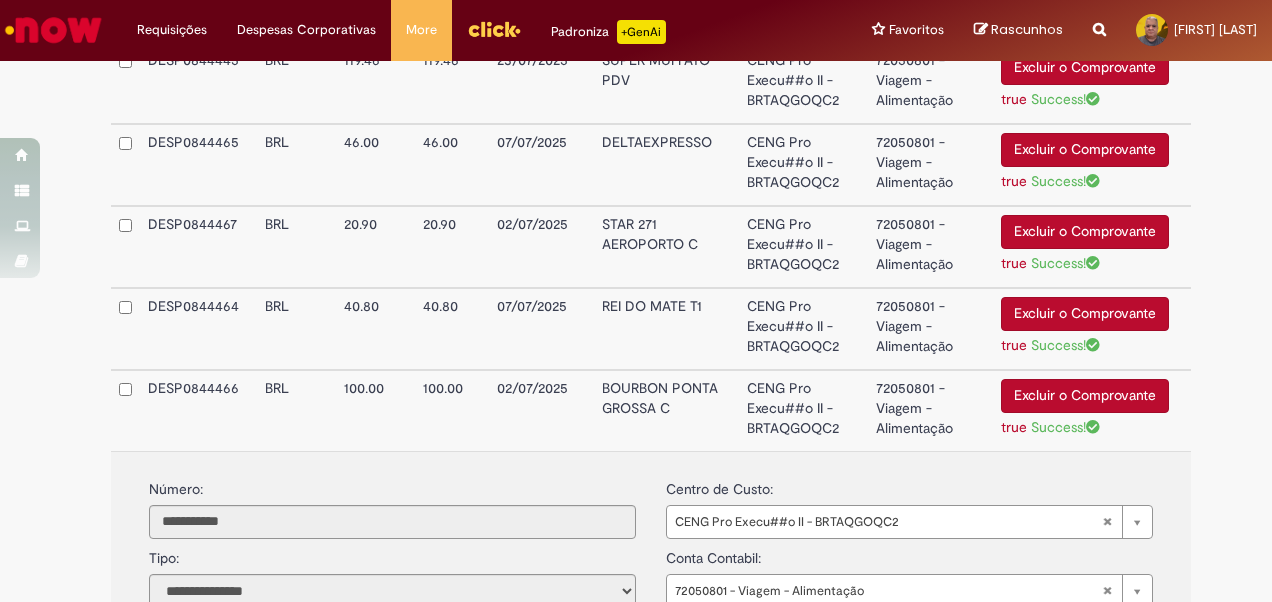 scroll, scrollTop: 3618, scrollLeft: 0, axis: vertical 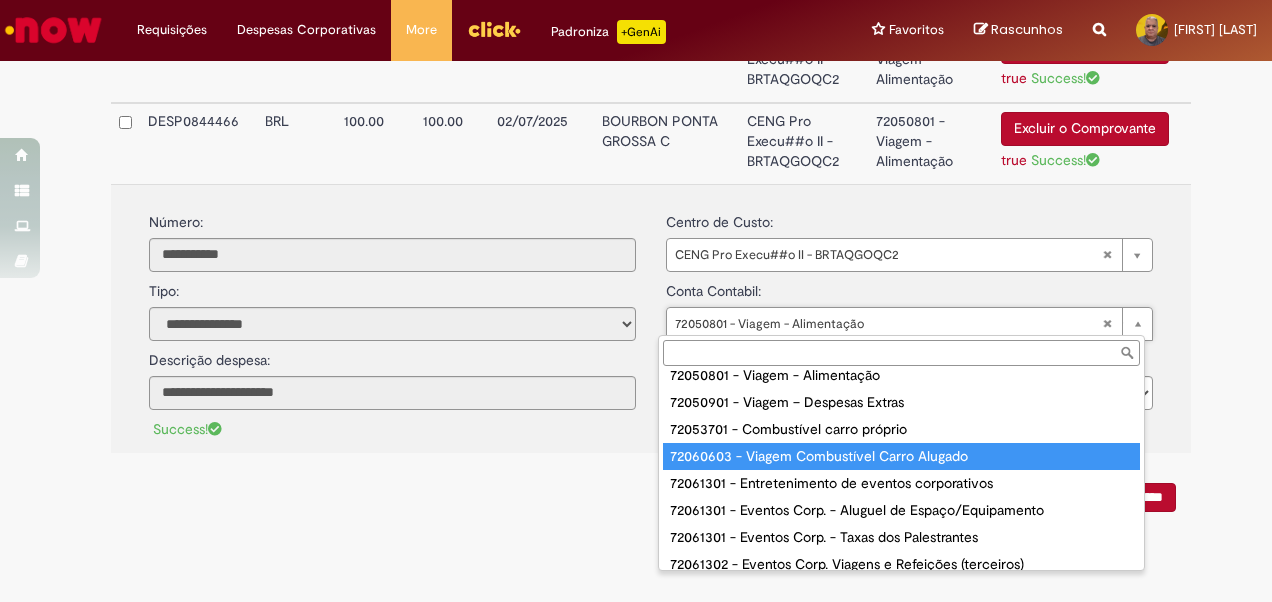 type on "**********" 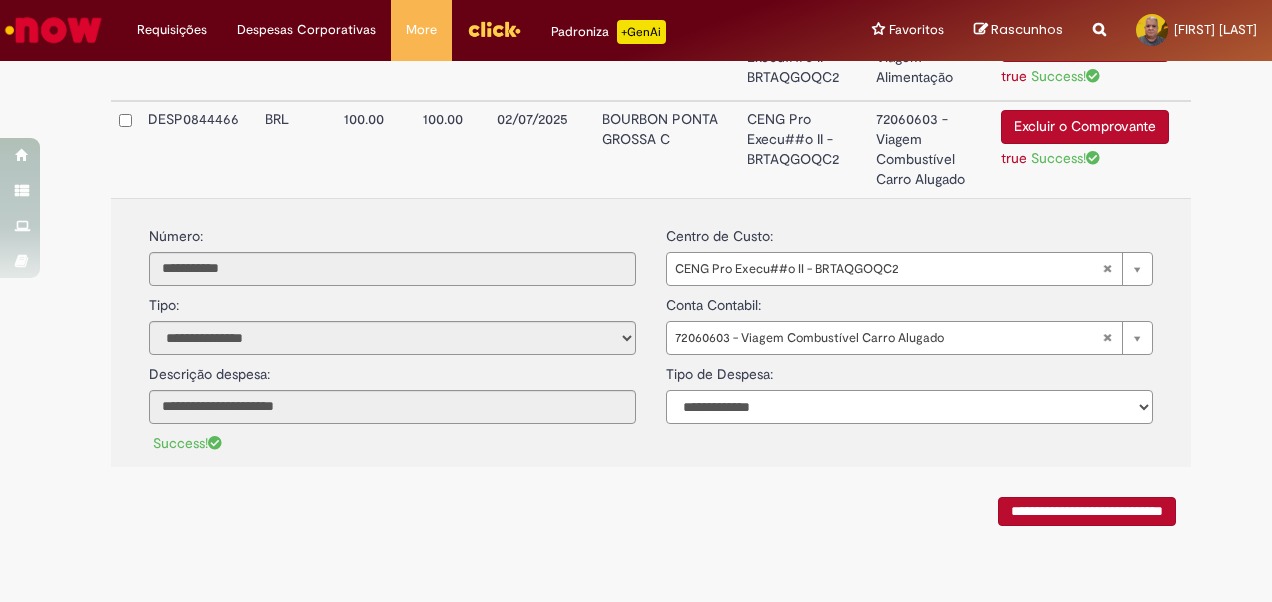 click on "**********" at bounding box center [909, 407] 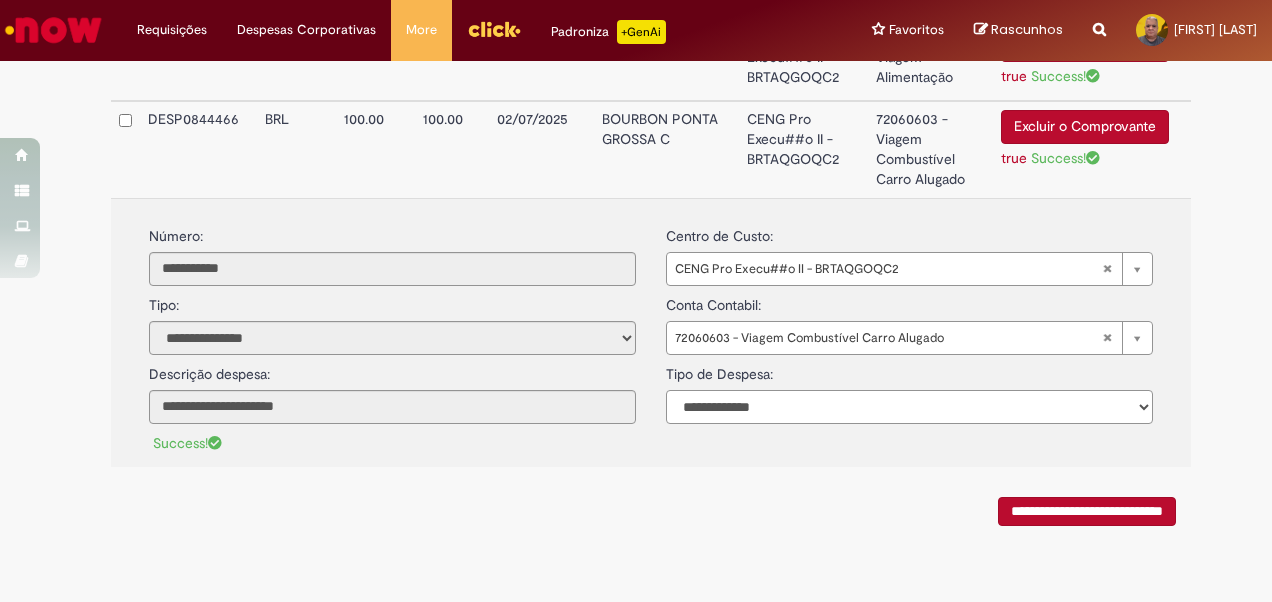 select on "*" 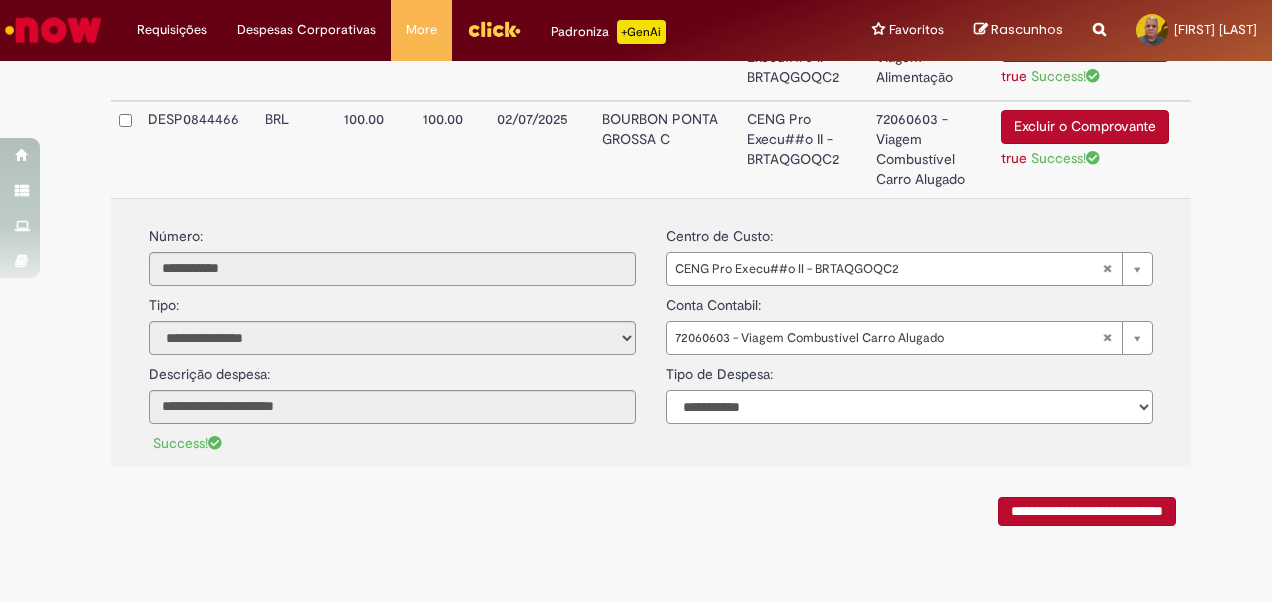 click on "**********" at bounding box center [909, 407] 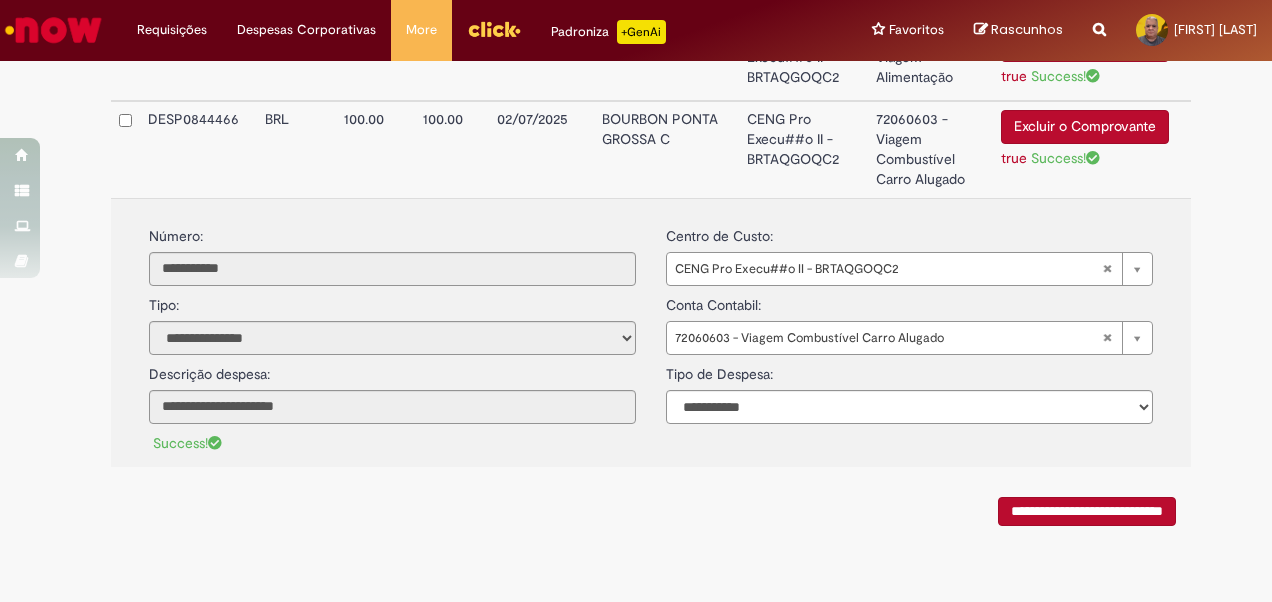 click on "BOURBON PONTA GROSSA C" at bounding box center [666, 149] 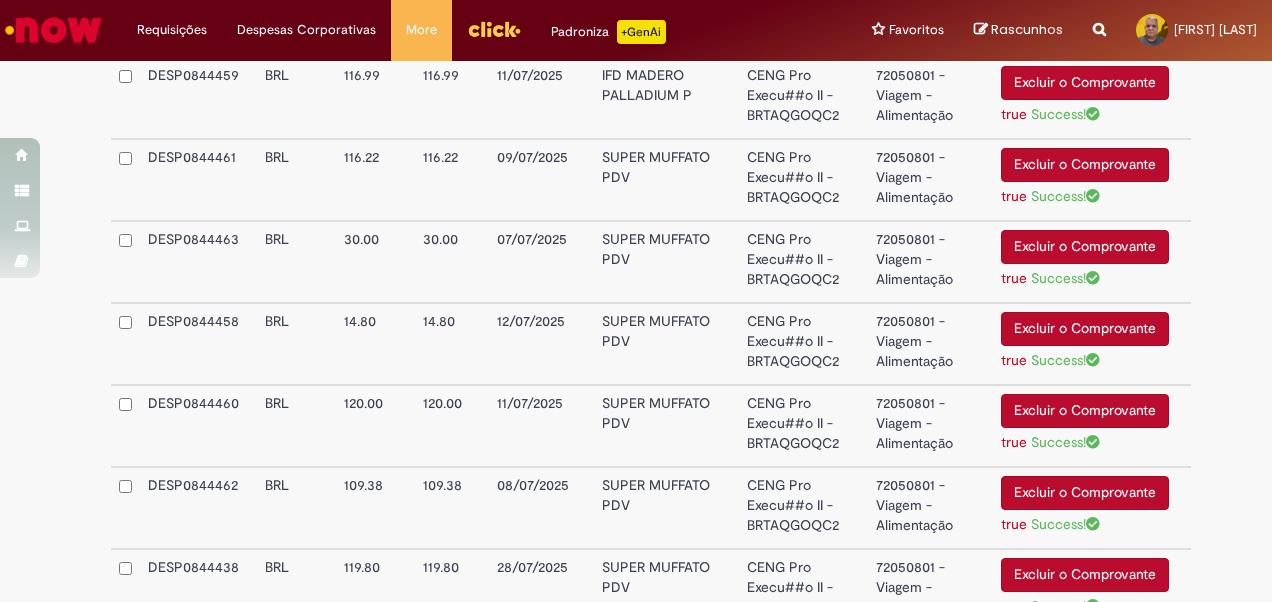 scroll, scrollTop: 1480, scrollLeft: 0, axis: vertical 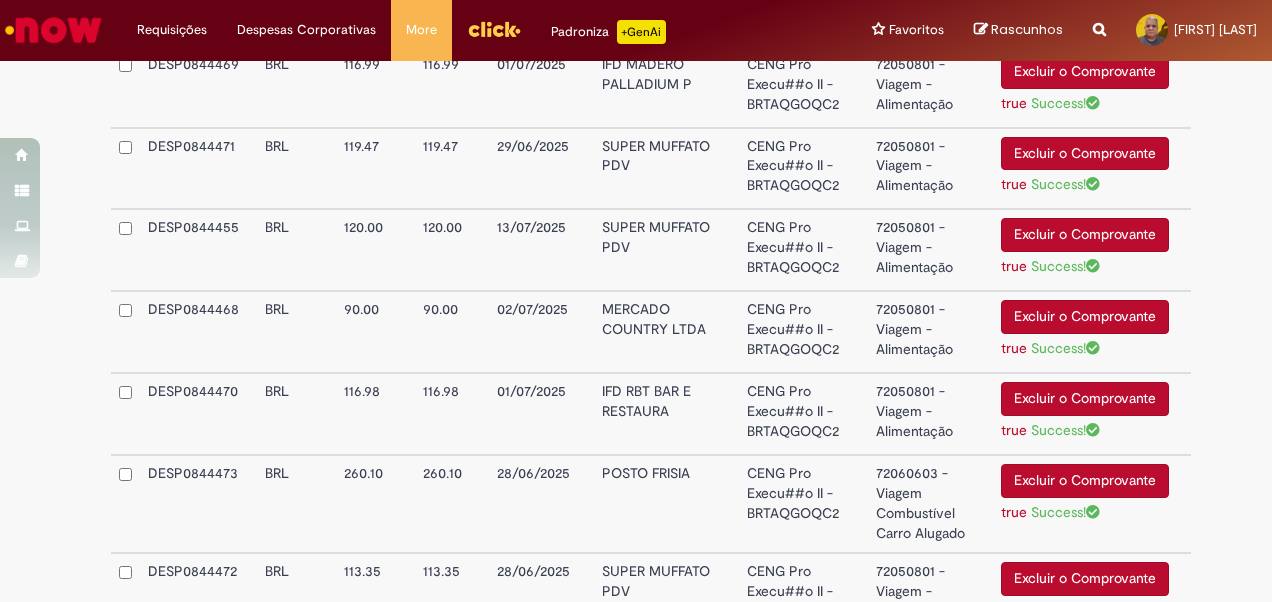 click on "72050801 -  Viagem  -  Alimentação" at bounding box center [930, 332] 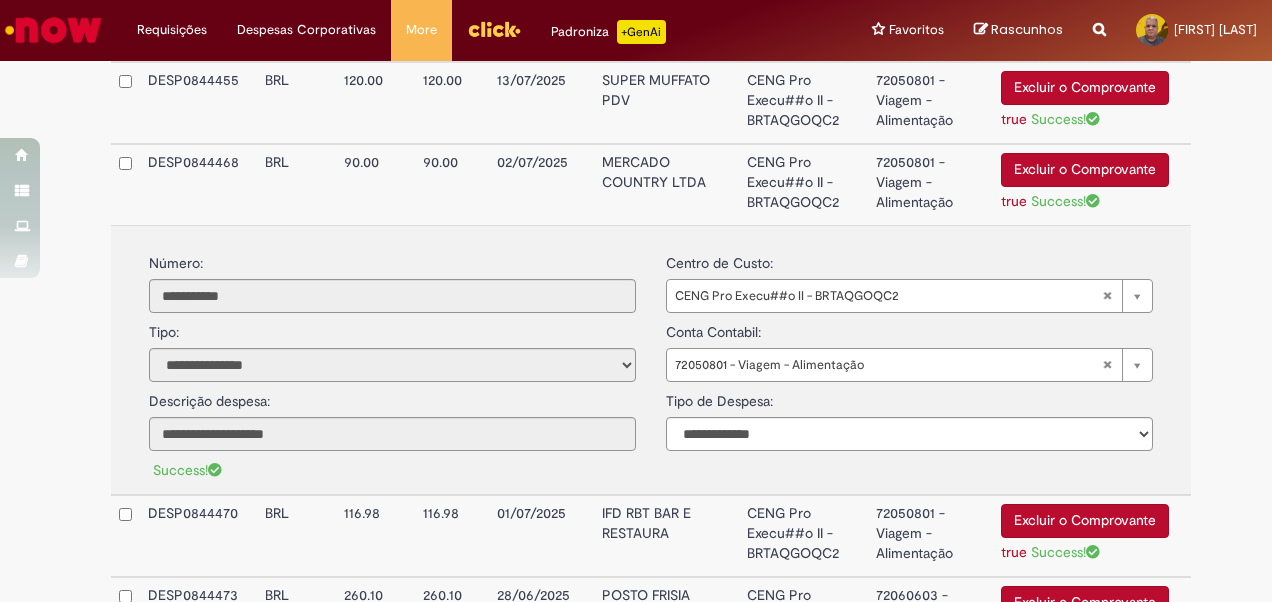 scroll, scrollTop: 2346, scrollLeft: 0, axis: vertical 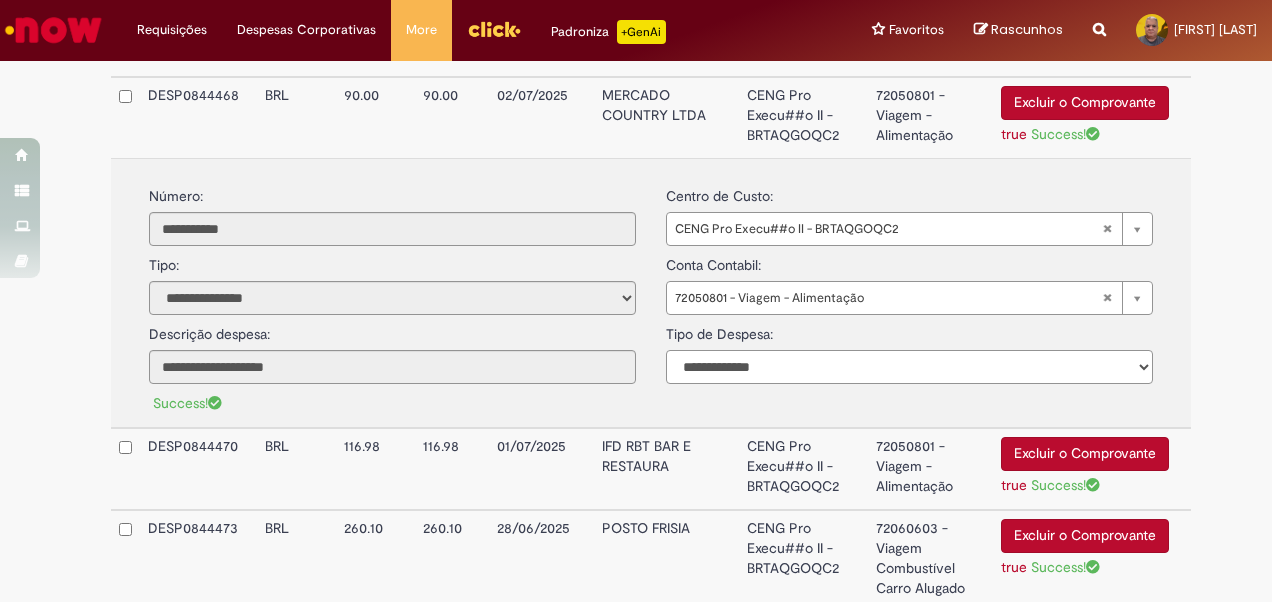 click on "**********" at bounding box center (909, 367) 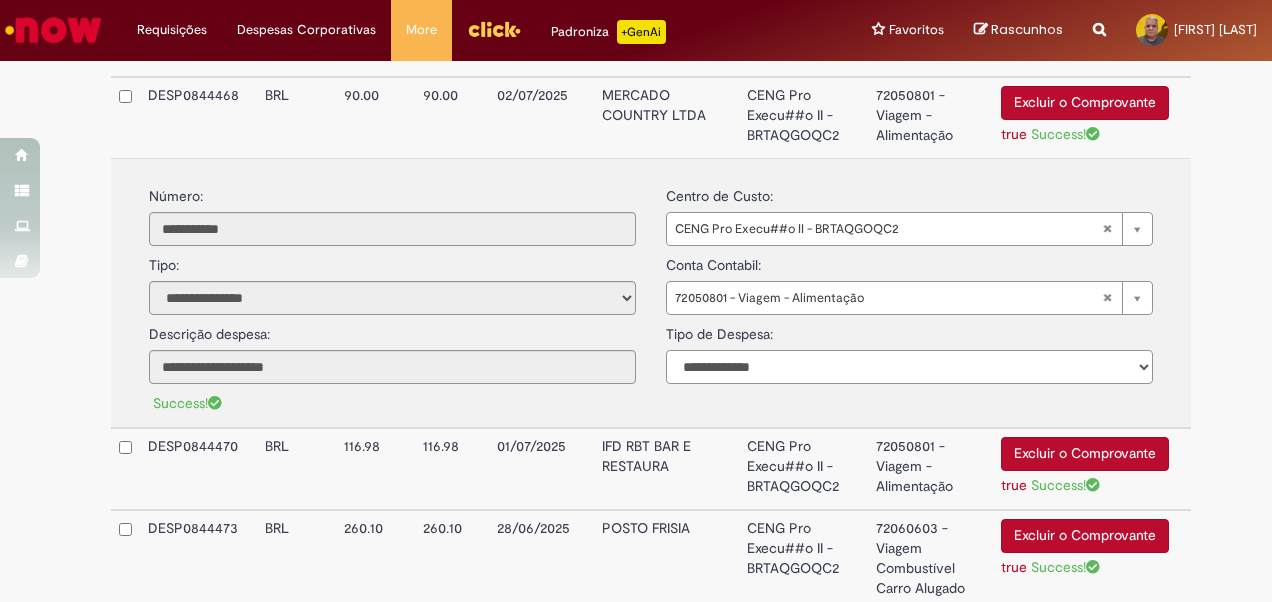 select on "*" 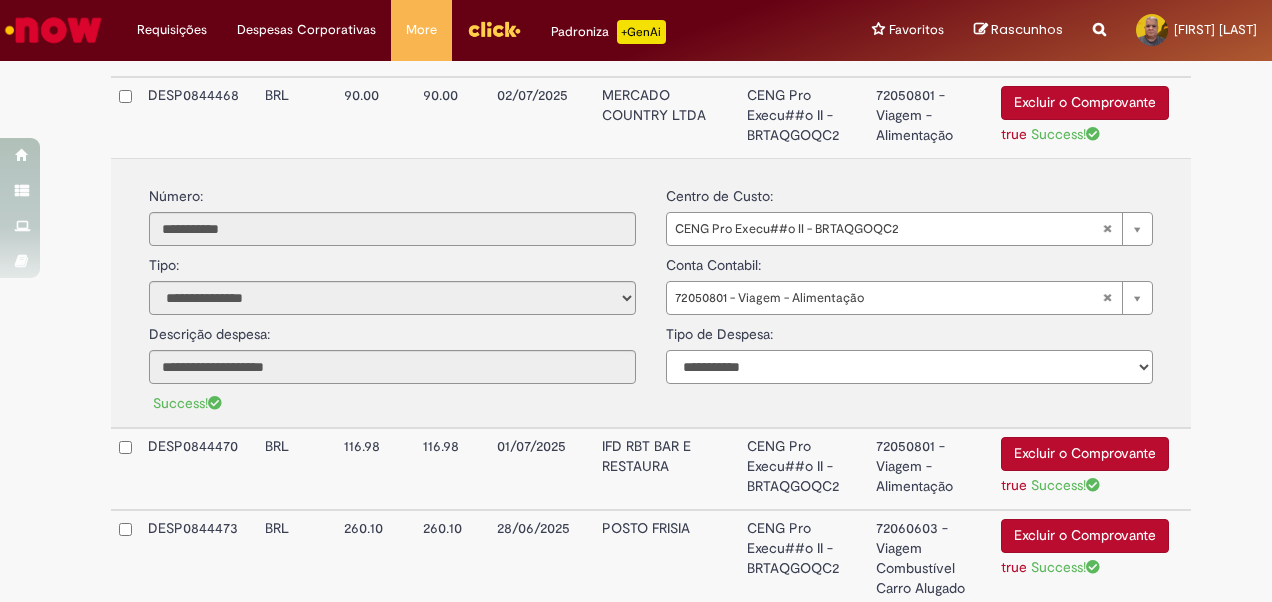 click on "**********" at bounding box center (909, 367) 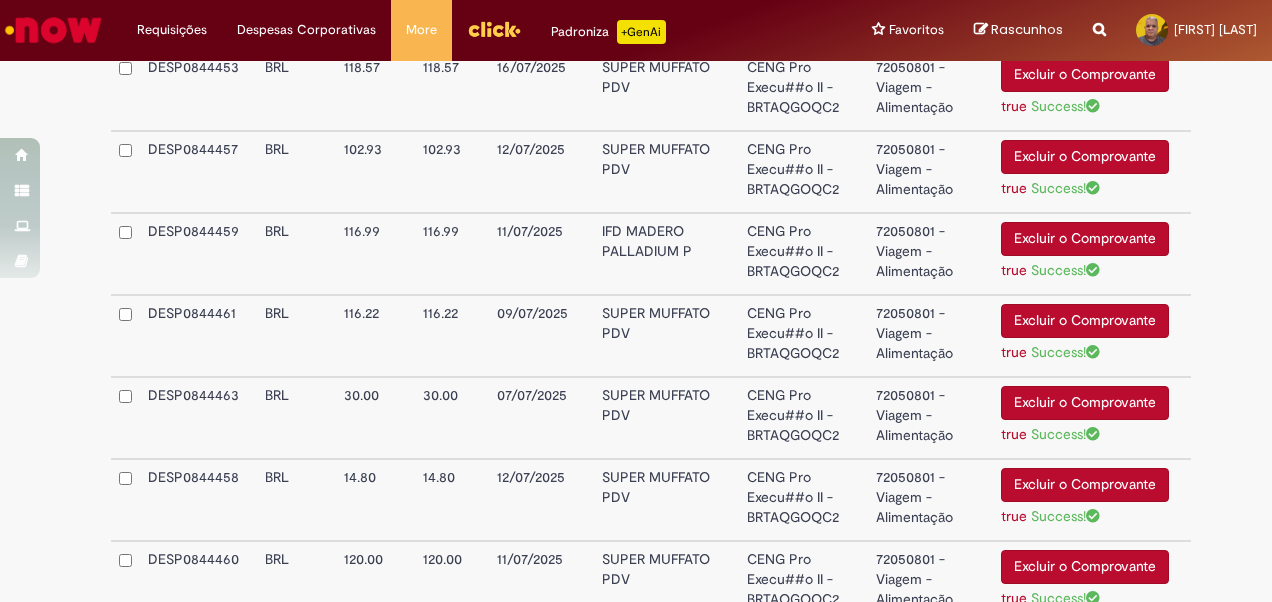 scroll, scrollTop: 1046, scrollLeft: 0, axis: vertical 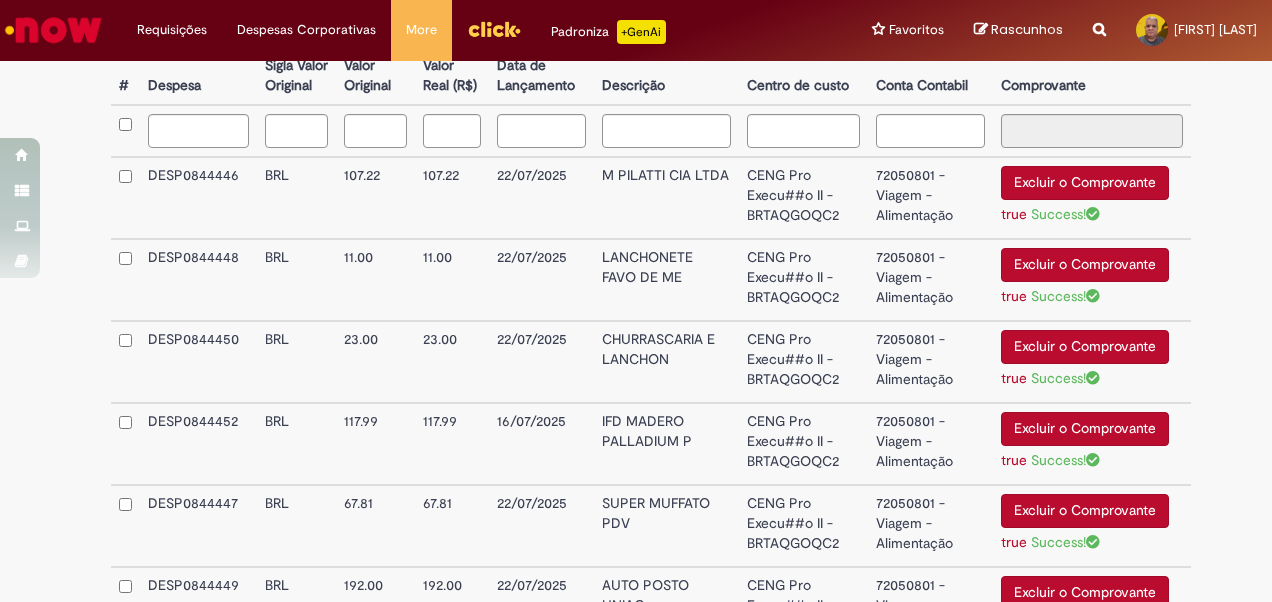 click on "M PILATTI CIA LTDA" at bounding box center [666, 198] 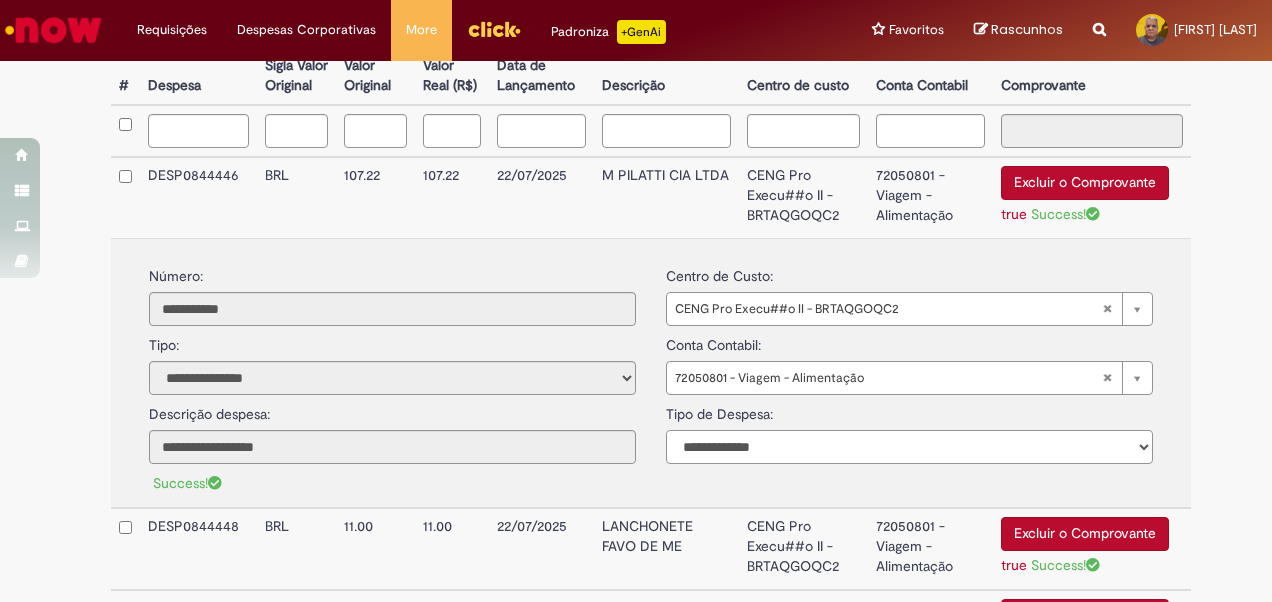 click on "**********" at bounding box center [909, 447] 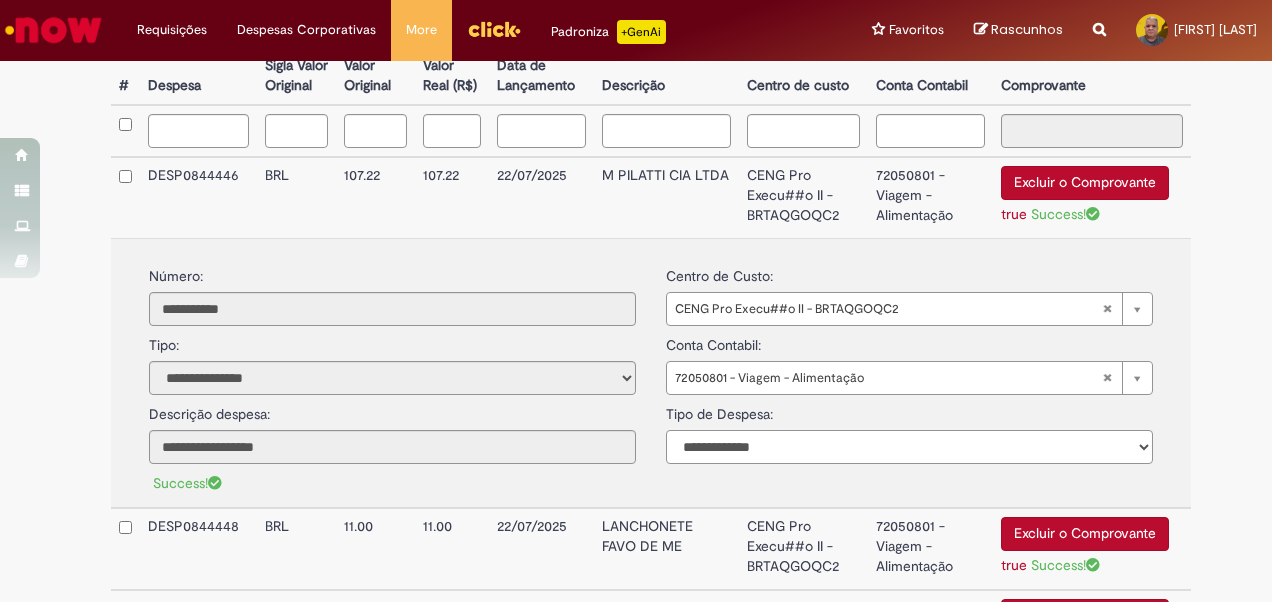 select on "*" 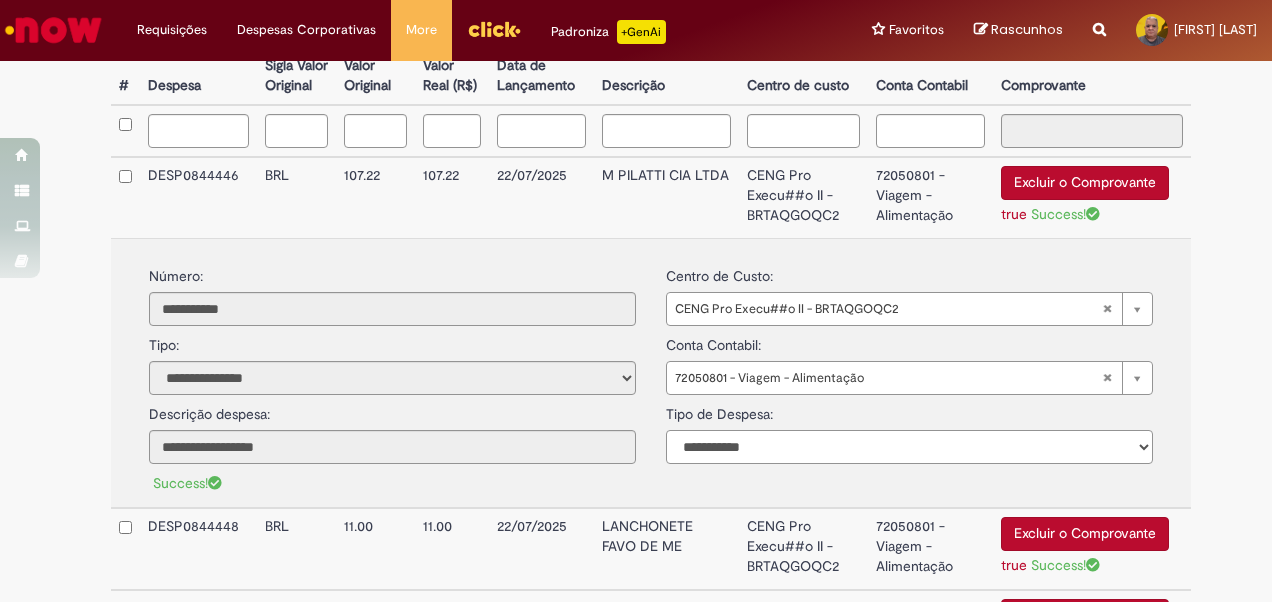 click on "**********" at bounding box center (909, 447) 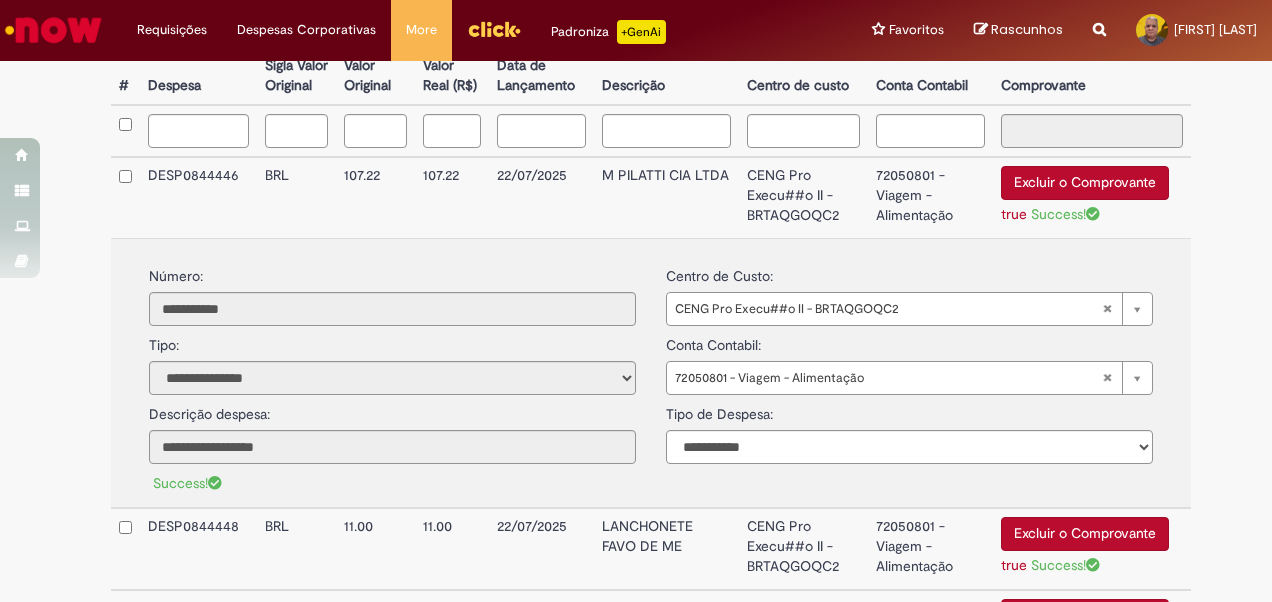 click on "M PILATTI CIA LTDA" at bounding box center (666, 197) 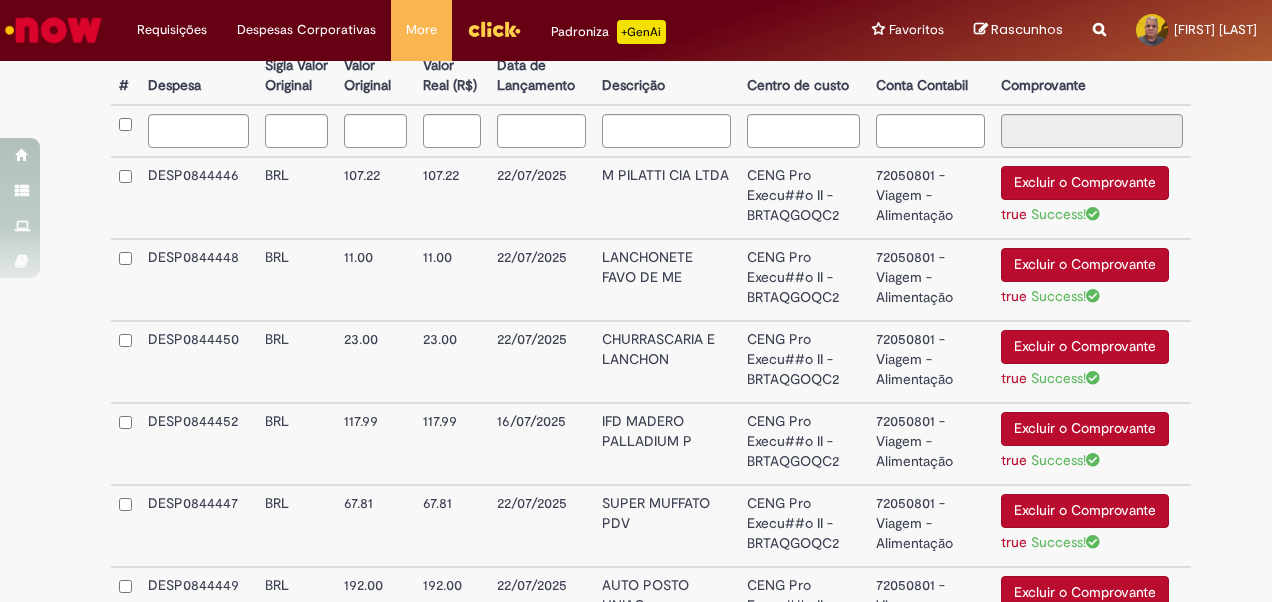 click on "CENG Pro Execu##o II - BRTAQGOQC2" at bounding box center [803, 280] 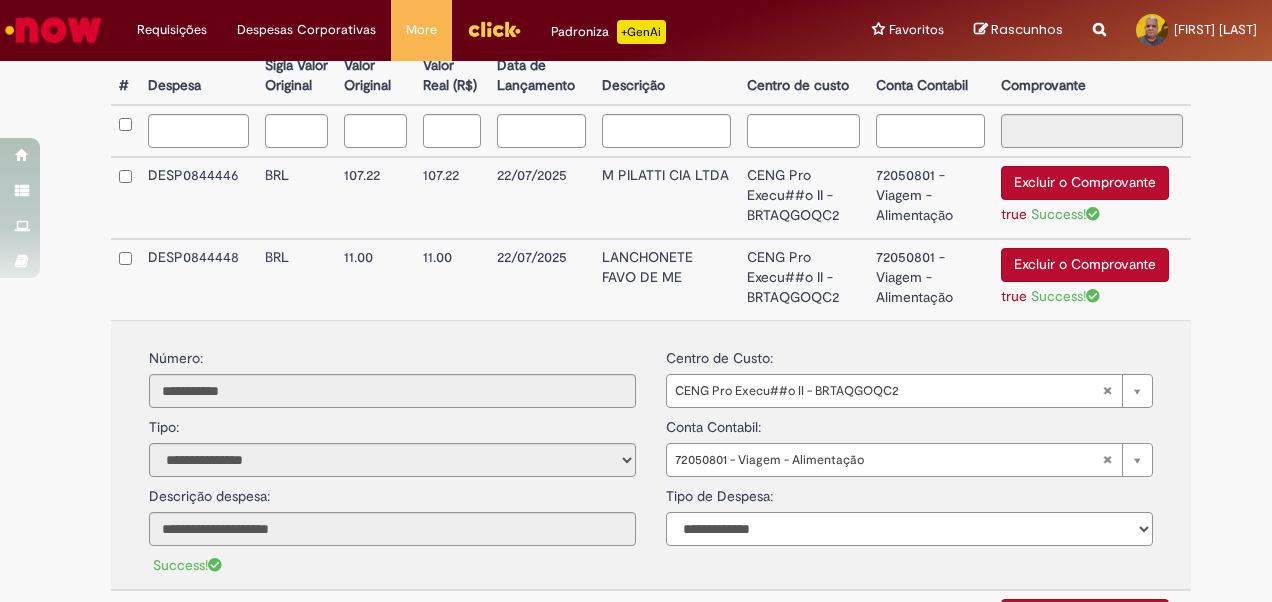 click on "**********" at bounding box center [909, 529] 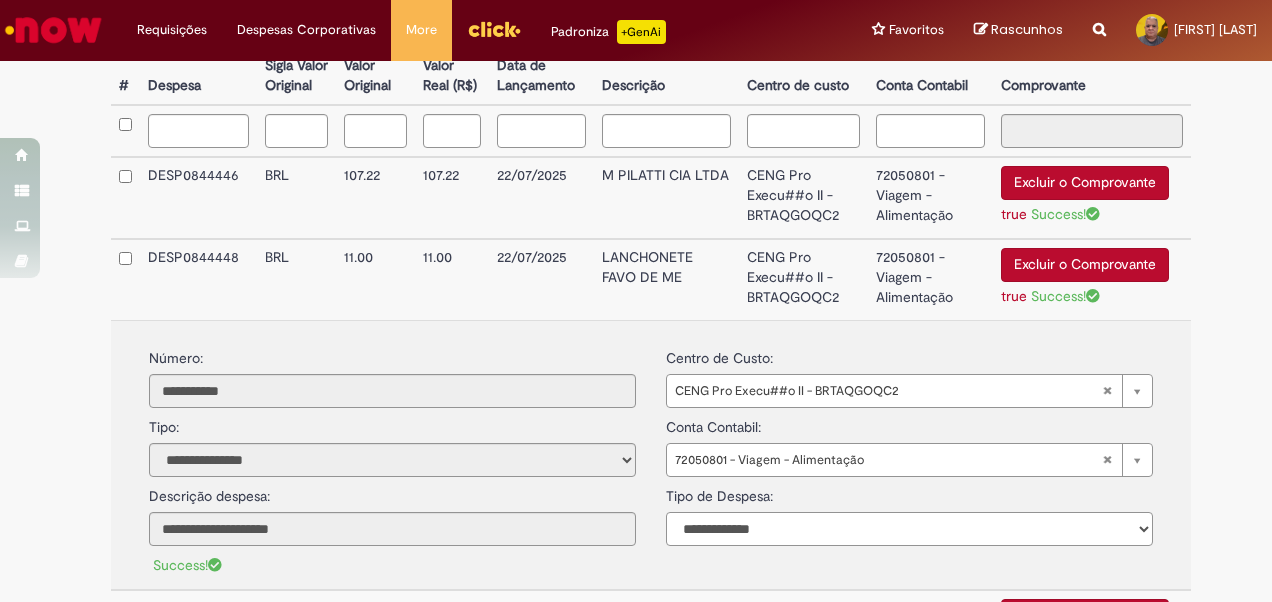 select on "*" 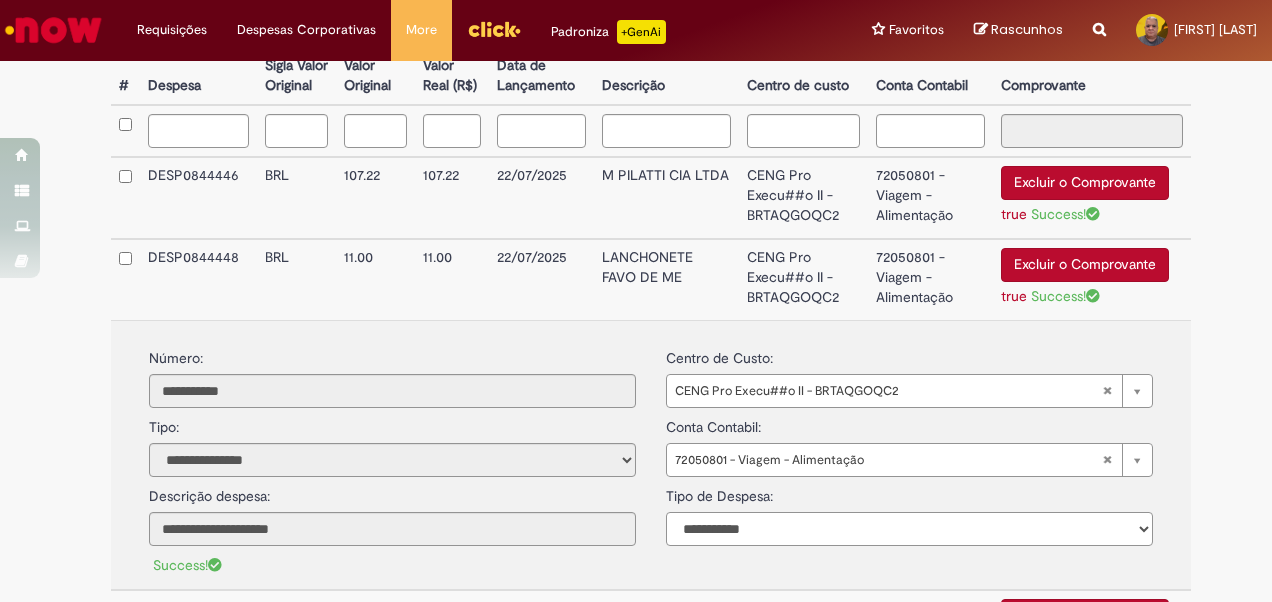 click on "**********" at bounding box center (909, 529) 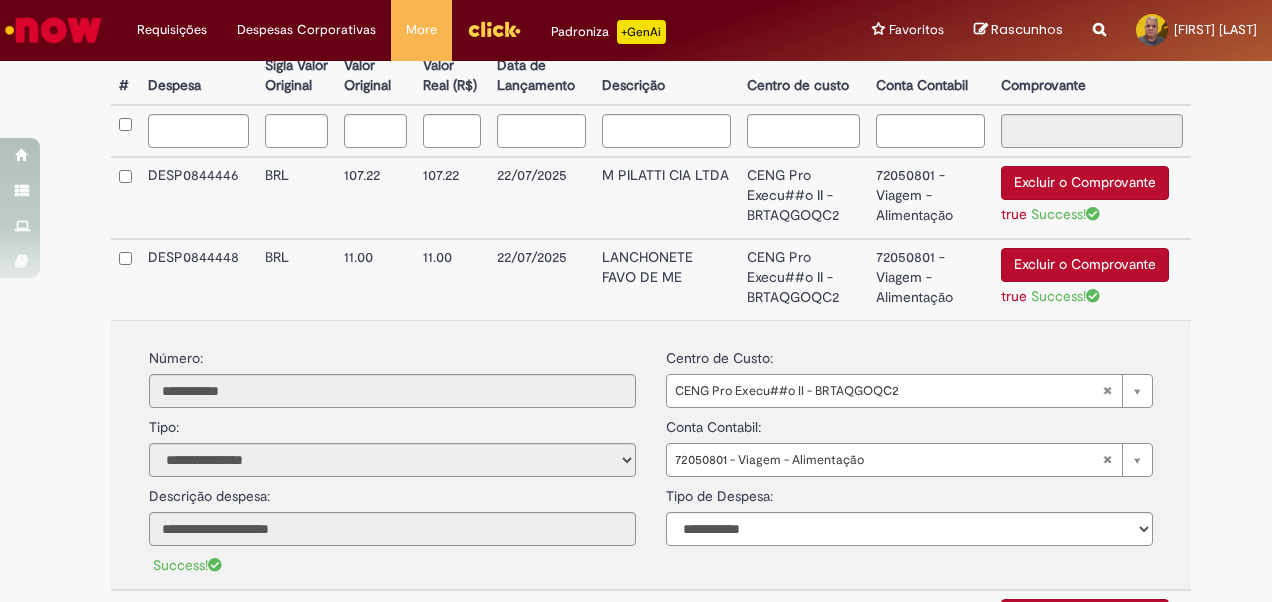click on "22/07/2025" at bounding box center [542, 279] 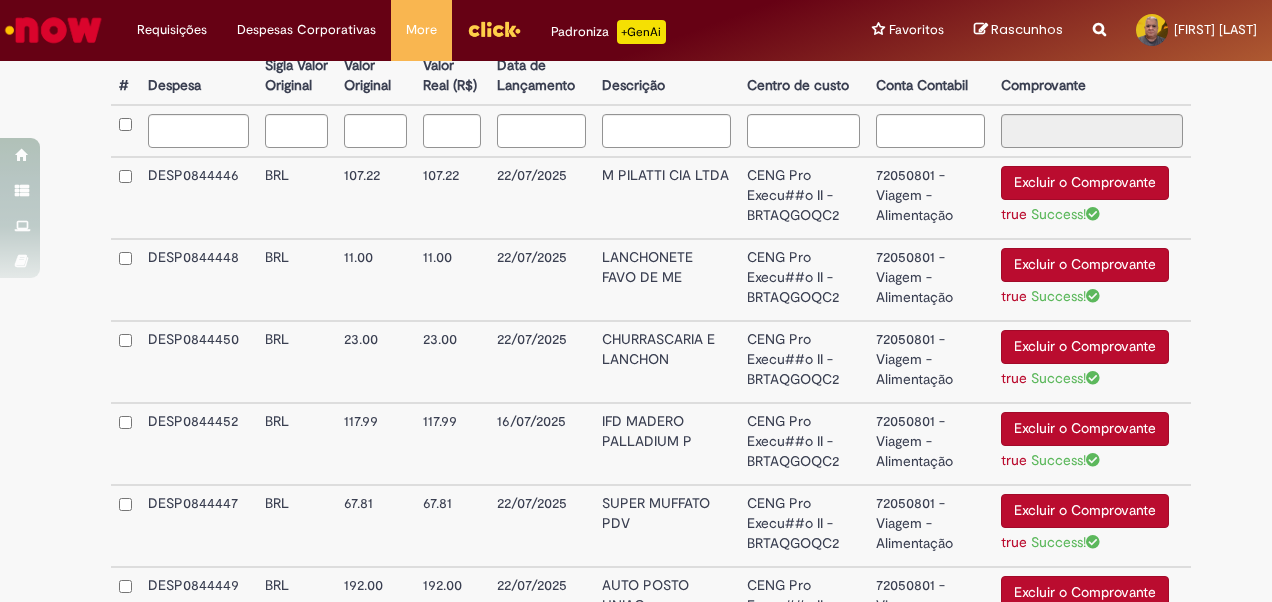click on "22/07/2025" at bounding box center [542, 362] 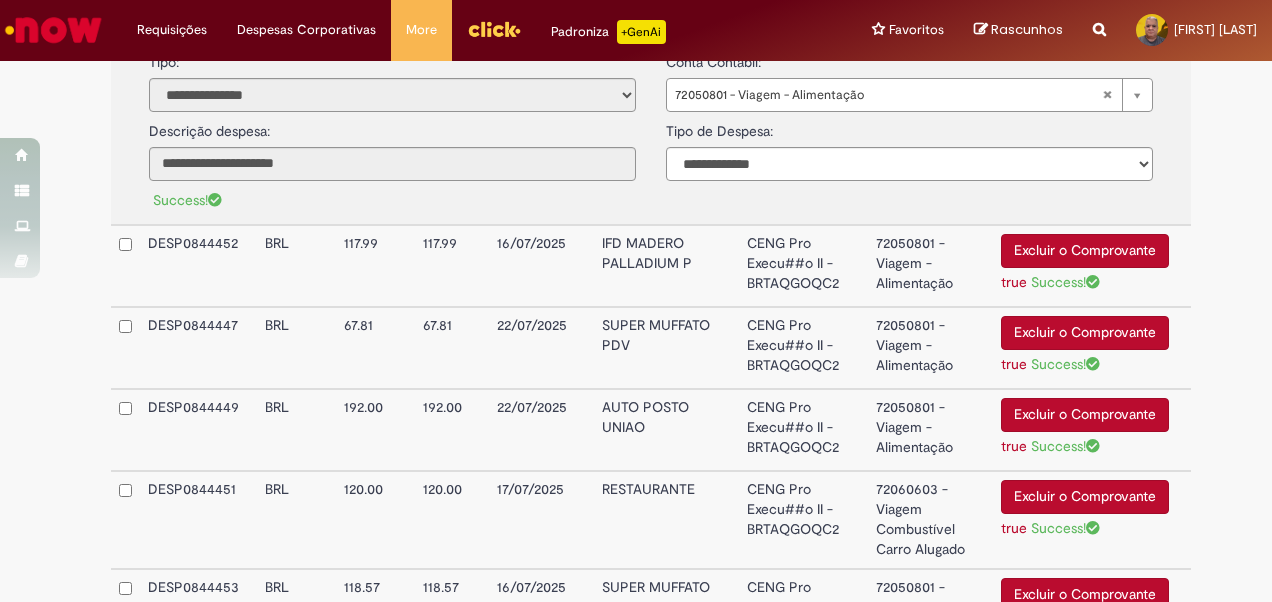 scroll, scrollTop: 1059, scrollLeft: 0, axis: vertical 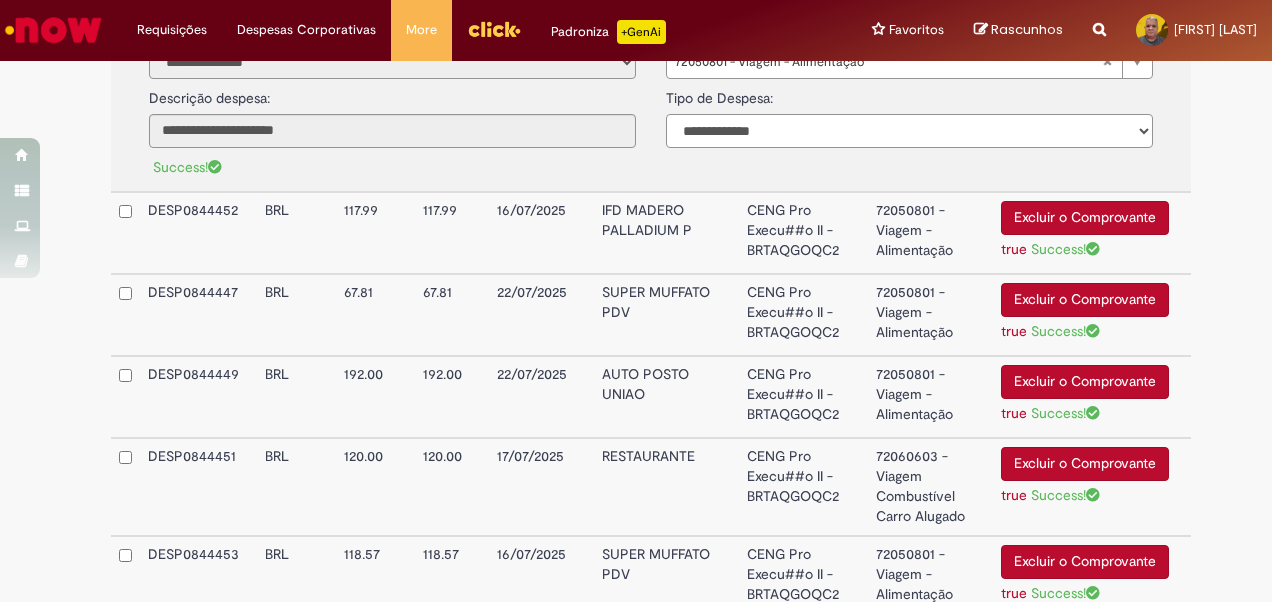 click on "**********" at bounding box center (909, 131) 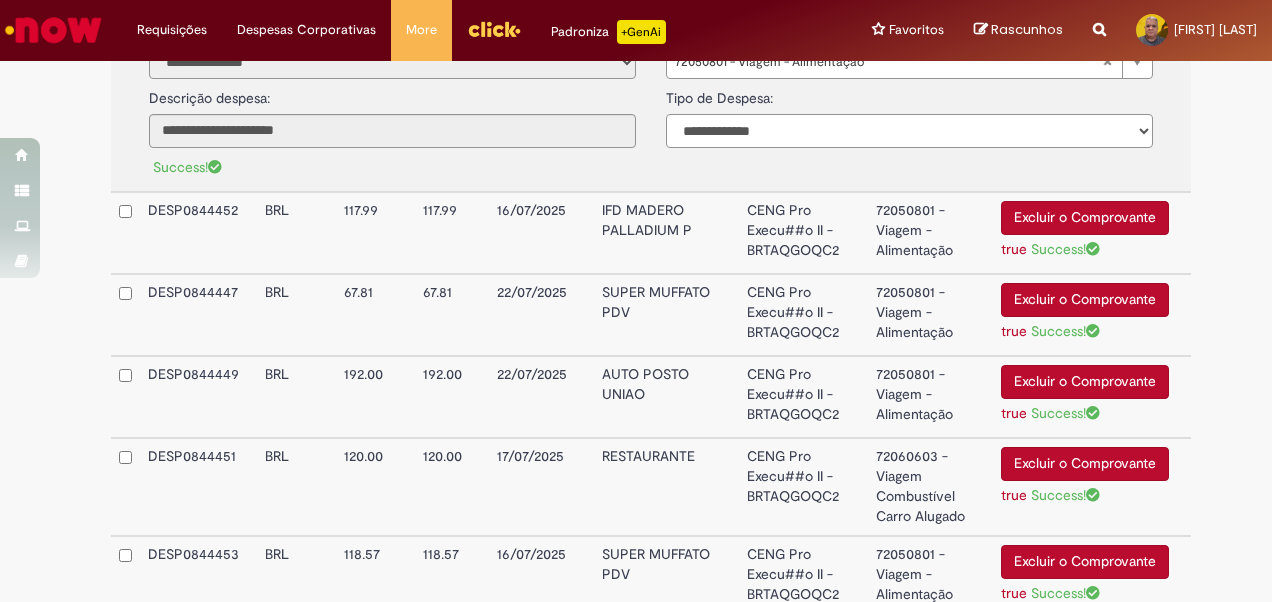 select on "*" 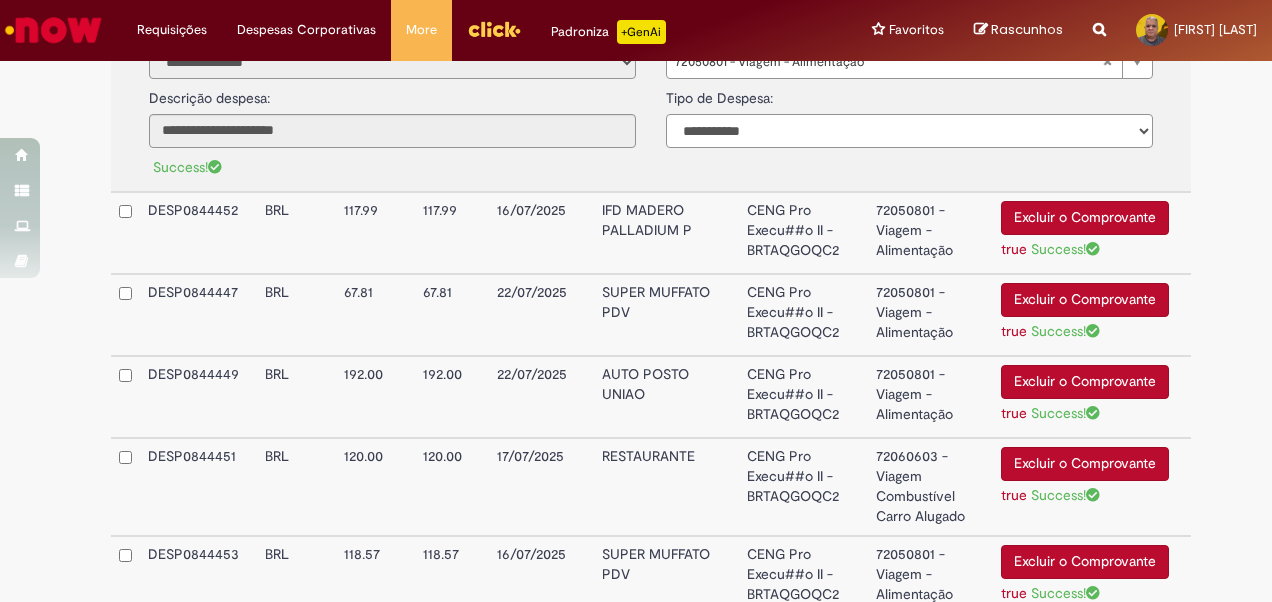 click on "**********" at bounding box center (909, 131) 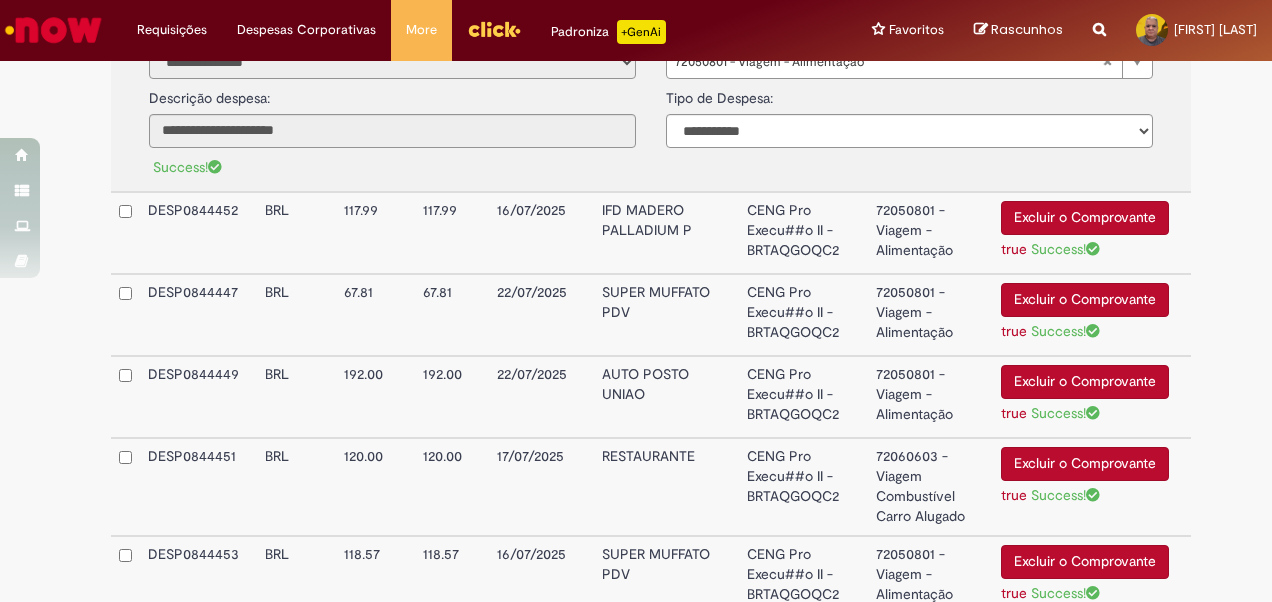 click on "IFD MADERO PALLADIUM P" at bounding box center [666, 233] 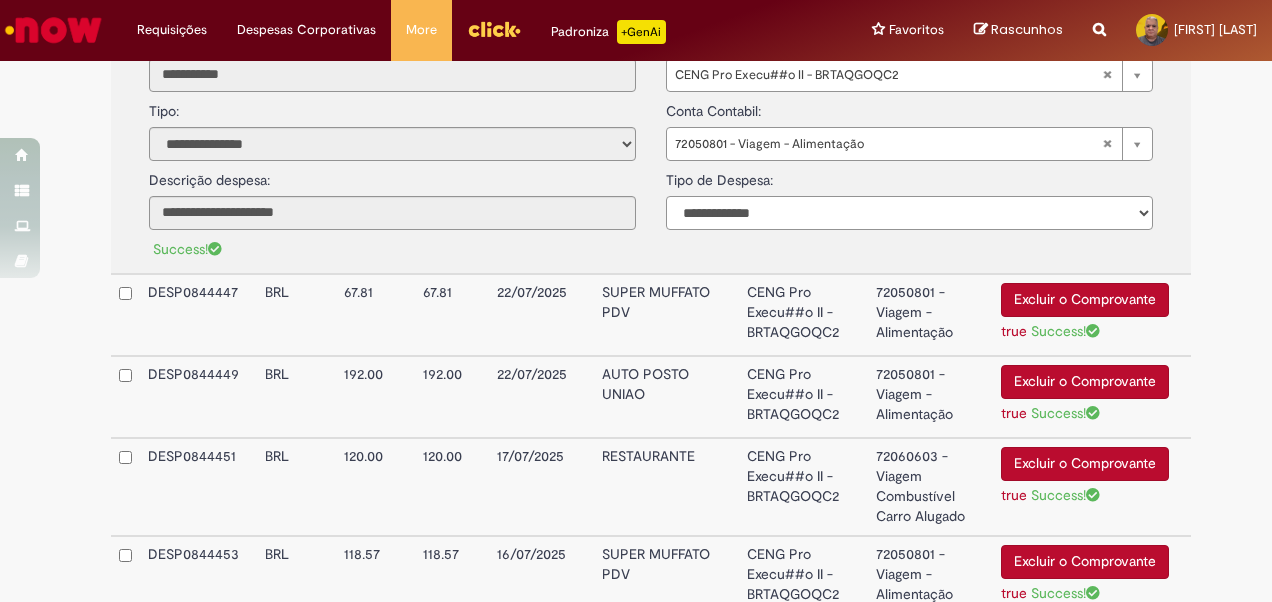 click on "**********" at bounding box center [909, 213] 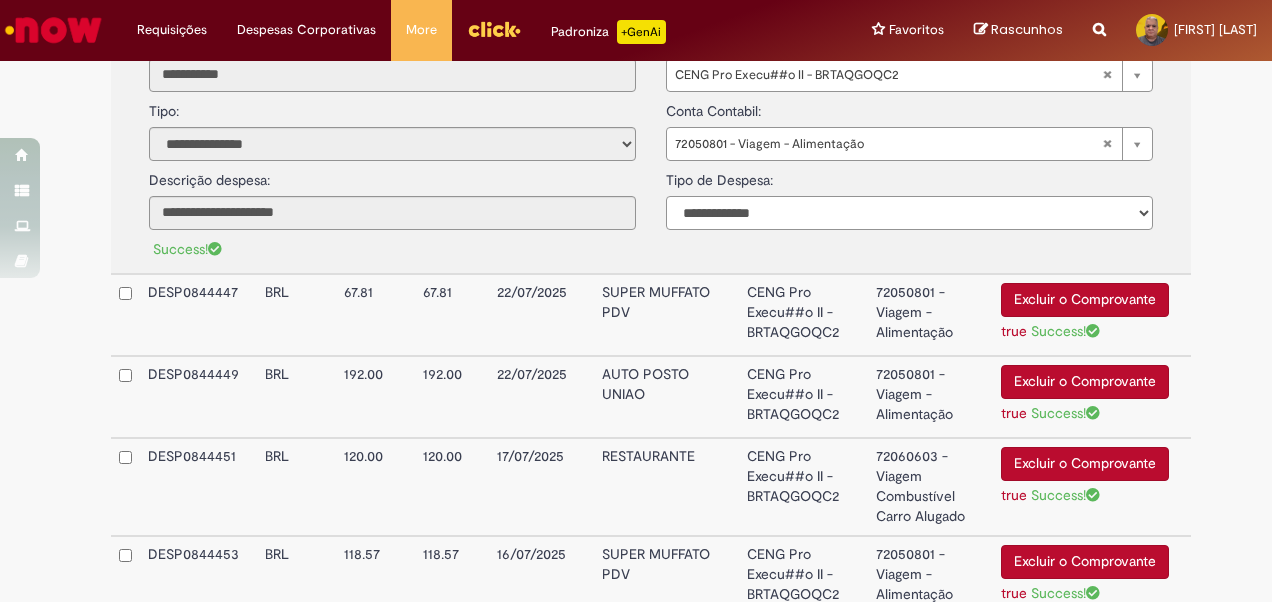 select on "*" 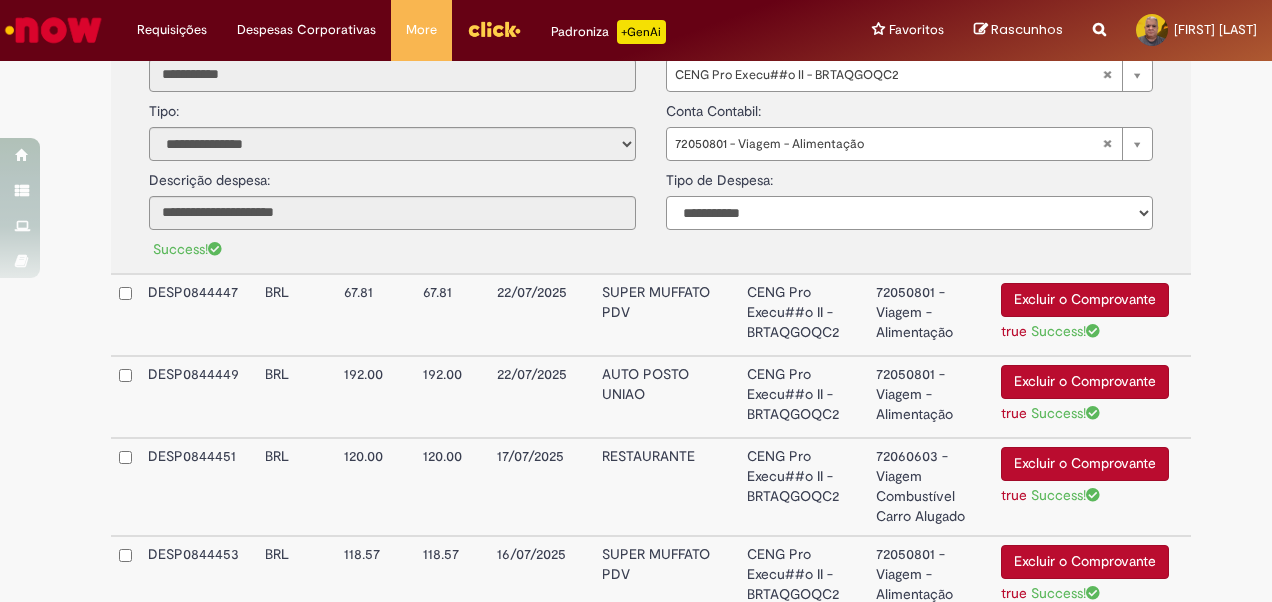 click on "**********" at bounding box center (909, 213) 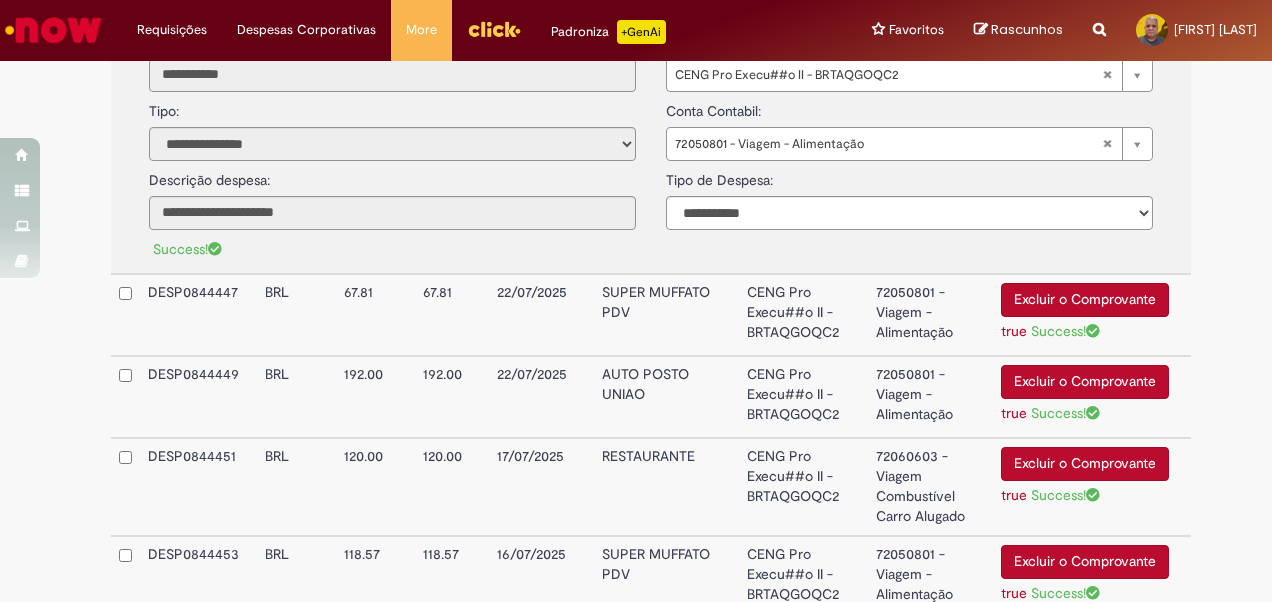 click on "SUPER MUFFATO PDV" at bounding box center [666, 315] 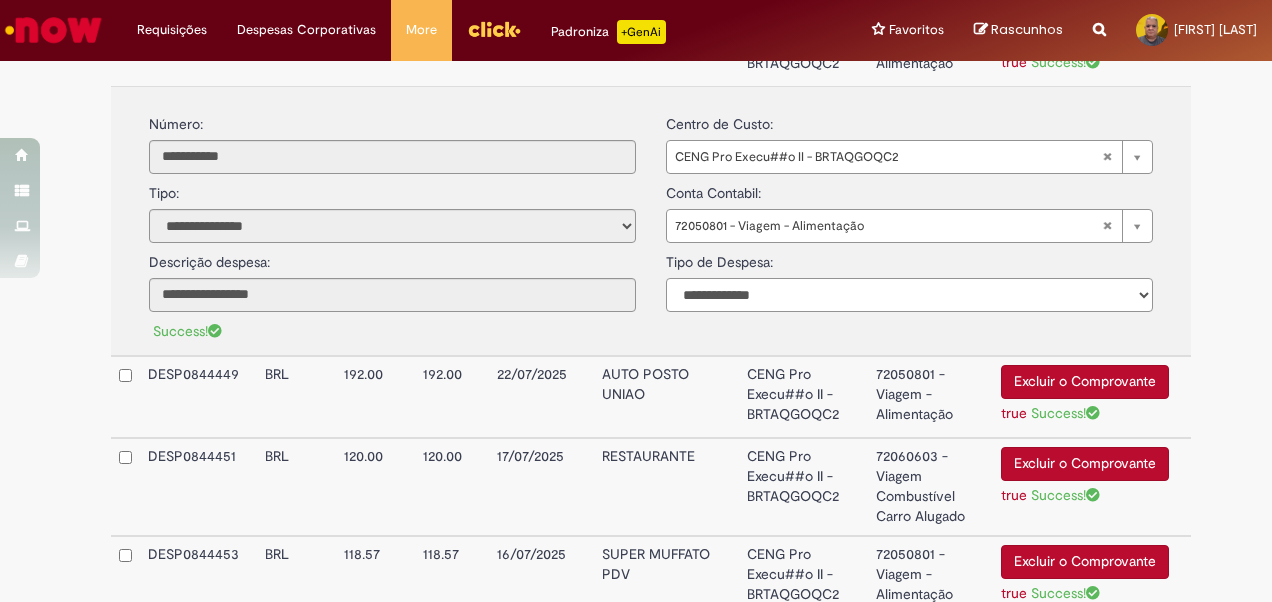 click on "**********" at bounding box center (909, 295) 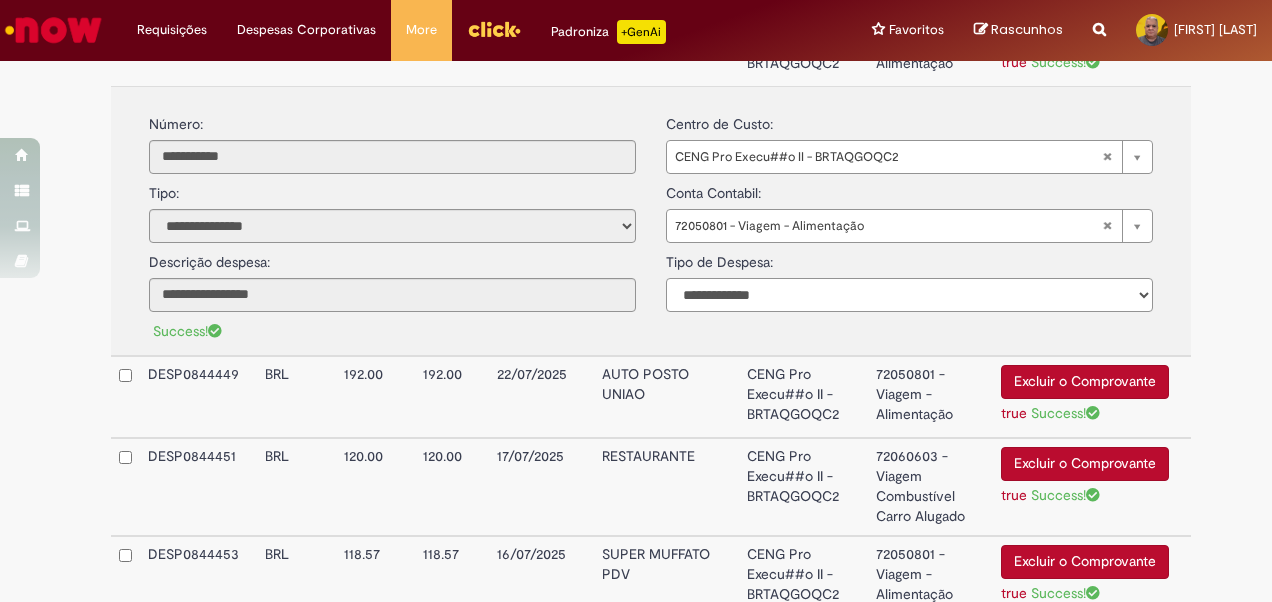 select on "*" 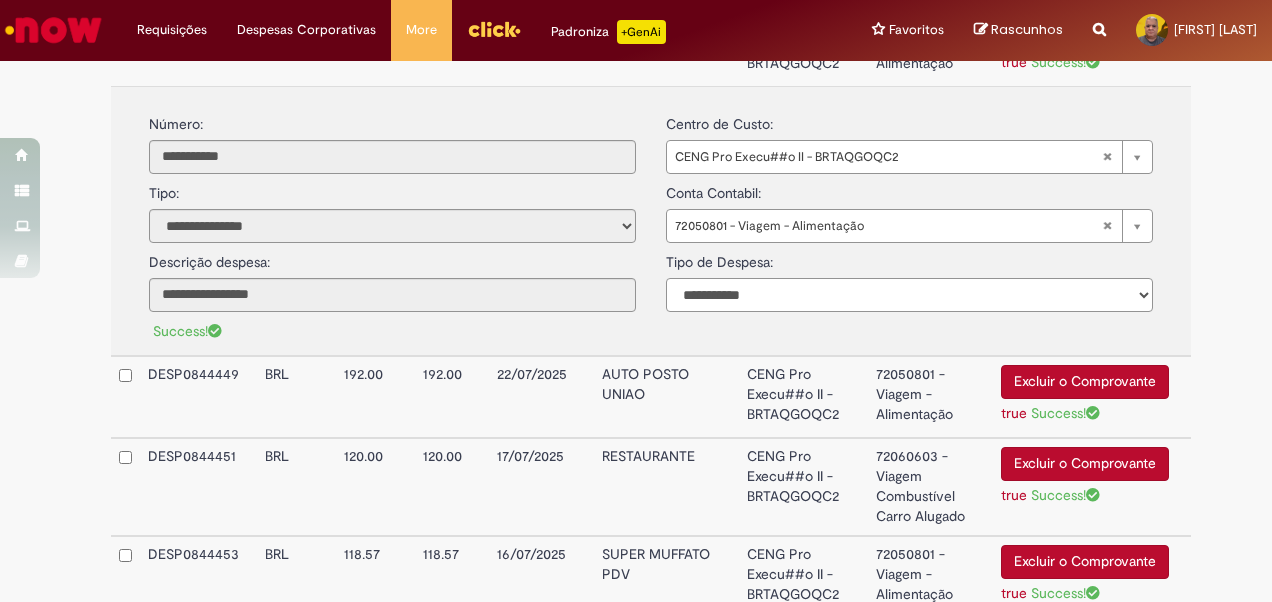 click on "**********" at bounding box center [909, 295] 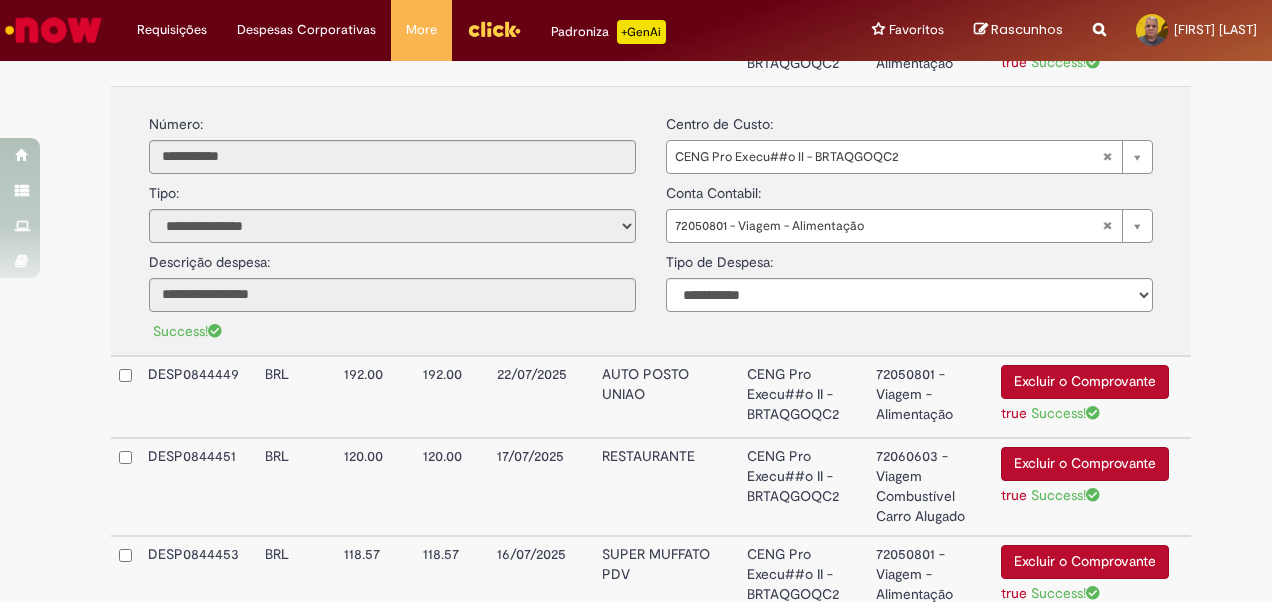 click on "AUTO POSTO UNIAO" at bounding box center [666, 397] 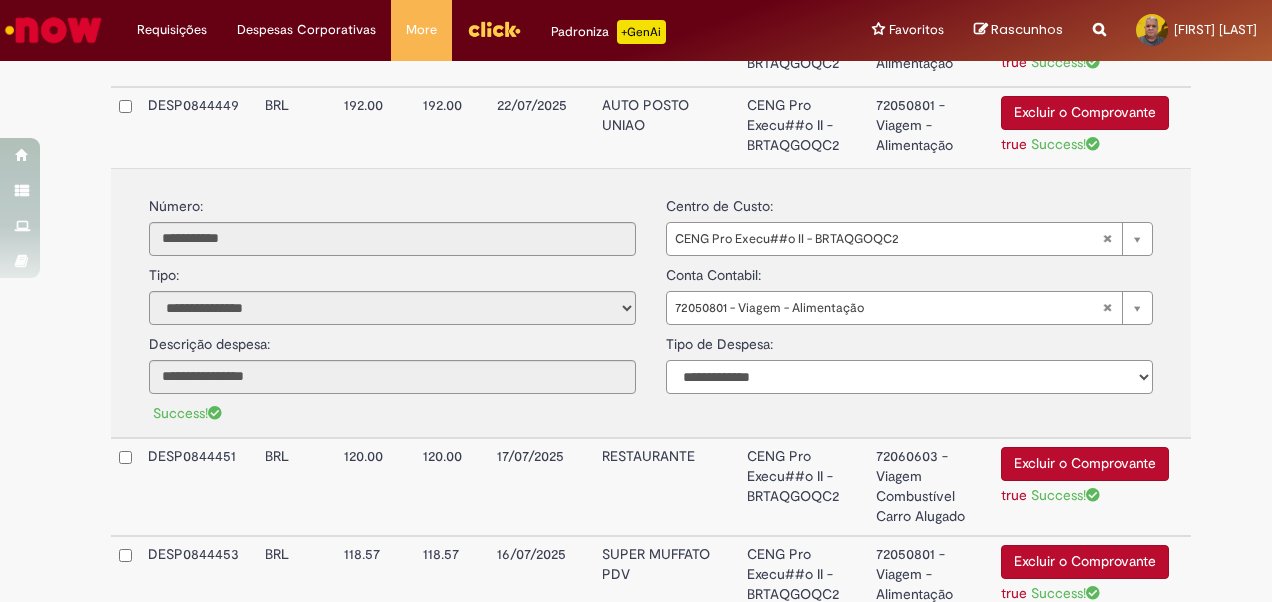 click on "**********" at bounding box center [909, 377] 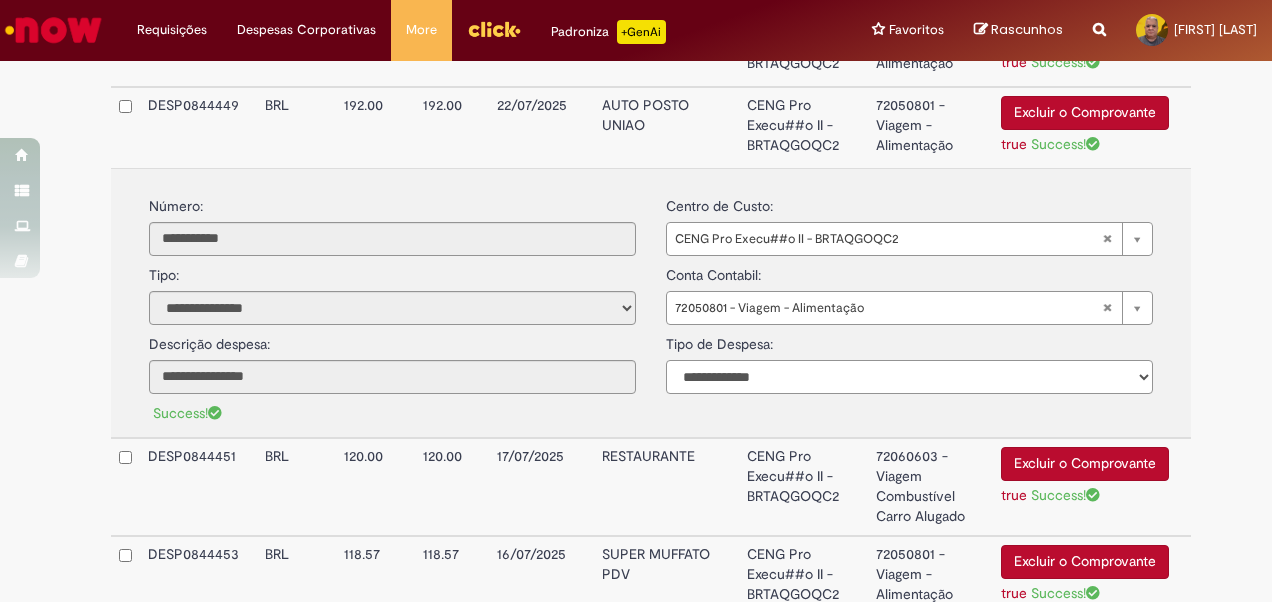 select on "*" 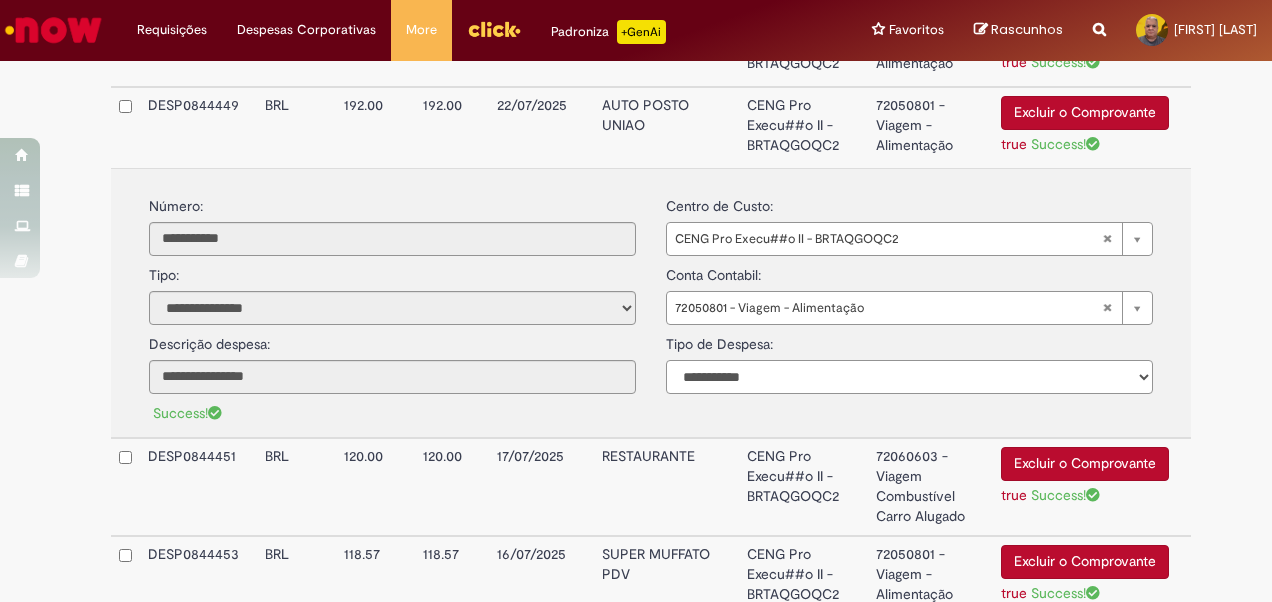click on "**********" at bounding box center [909, 377] 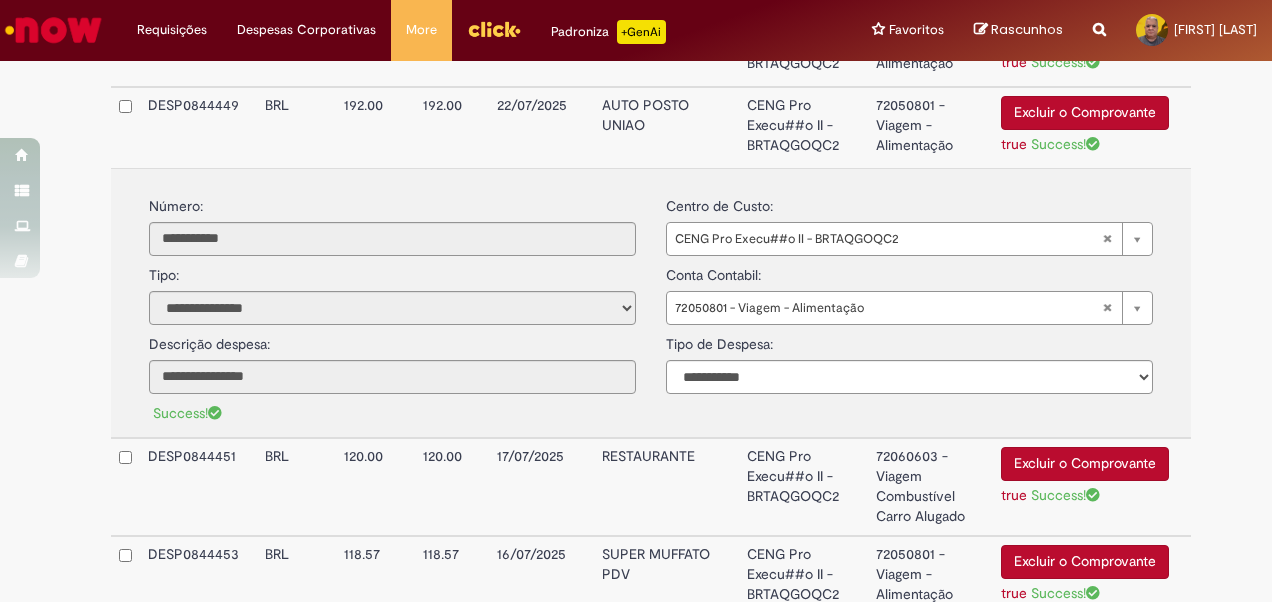 click on "RESTAURANTE" at bounding box center [666, 487] 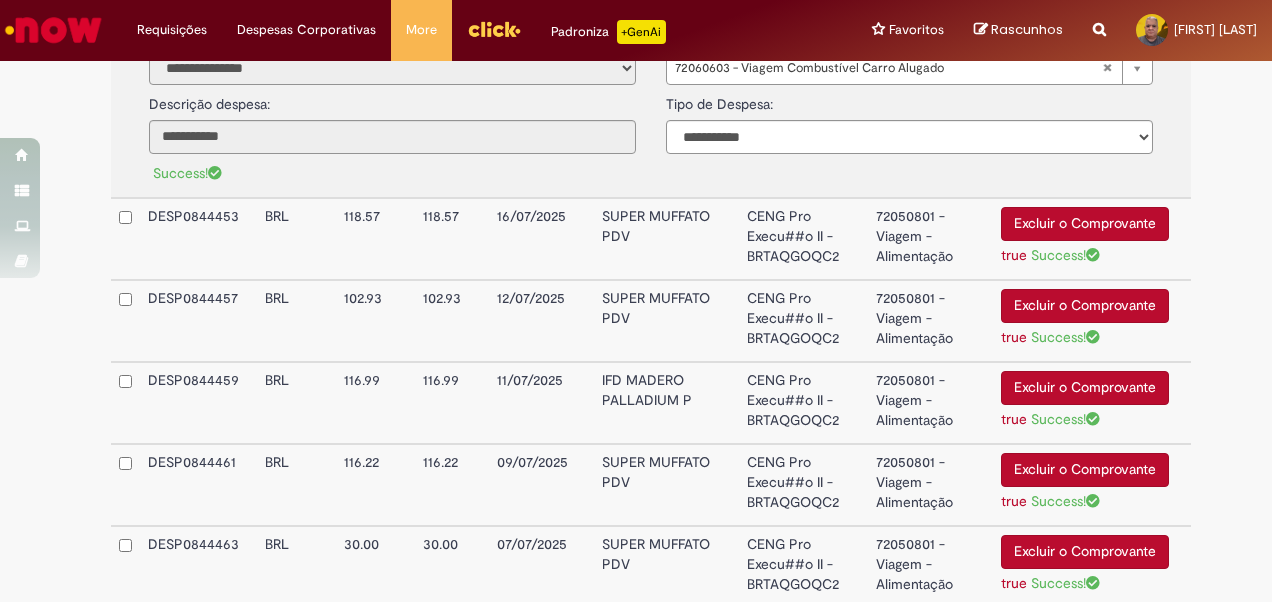 scroll, scrollTop: 1419, scrollLeft: 0, axis: vertical 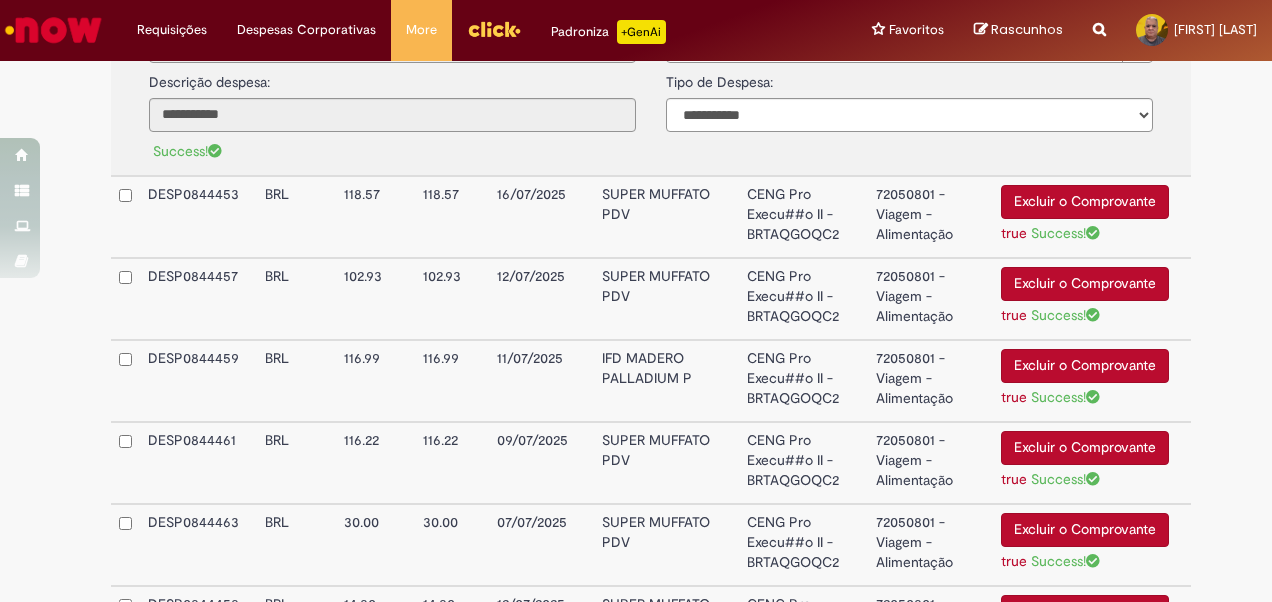 click on "SUPER MUFFATO PDV" at bounding box center (666, 217) 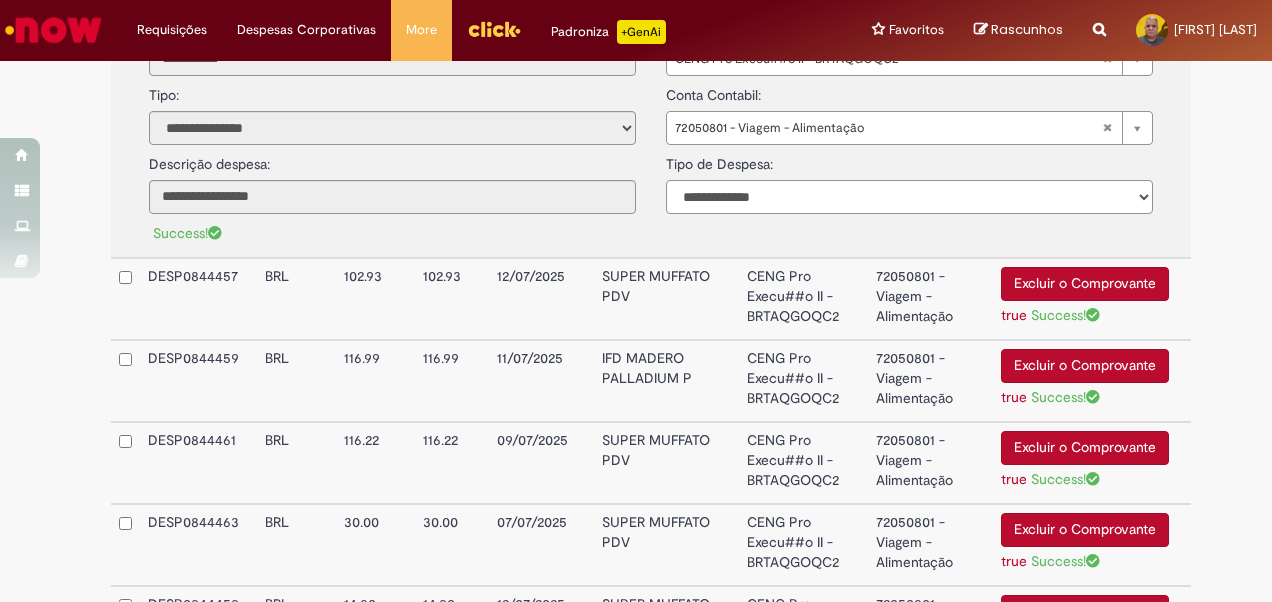 click on "**********" at bounding box center (909, 197) 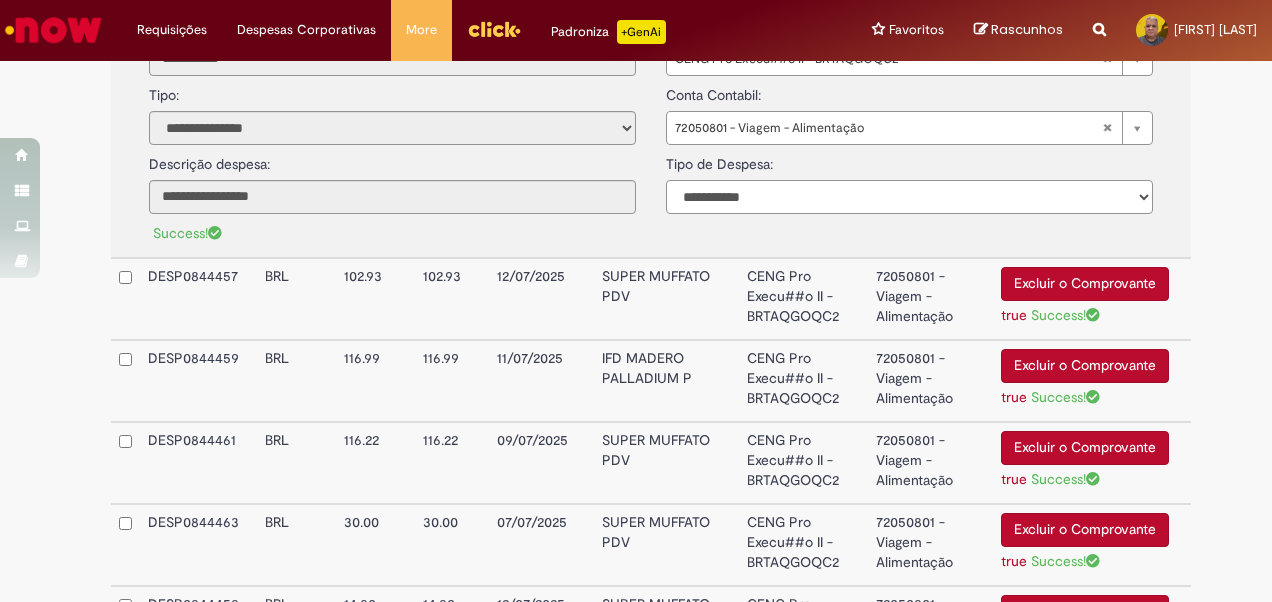 click on "**********" at bounding box center [909, 197] 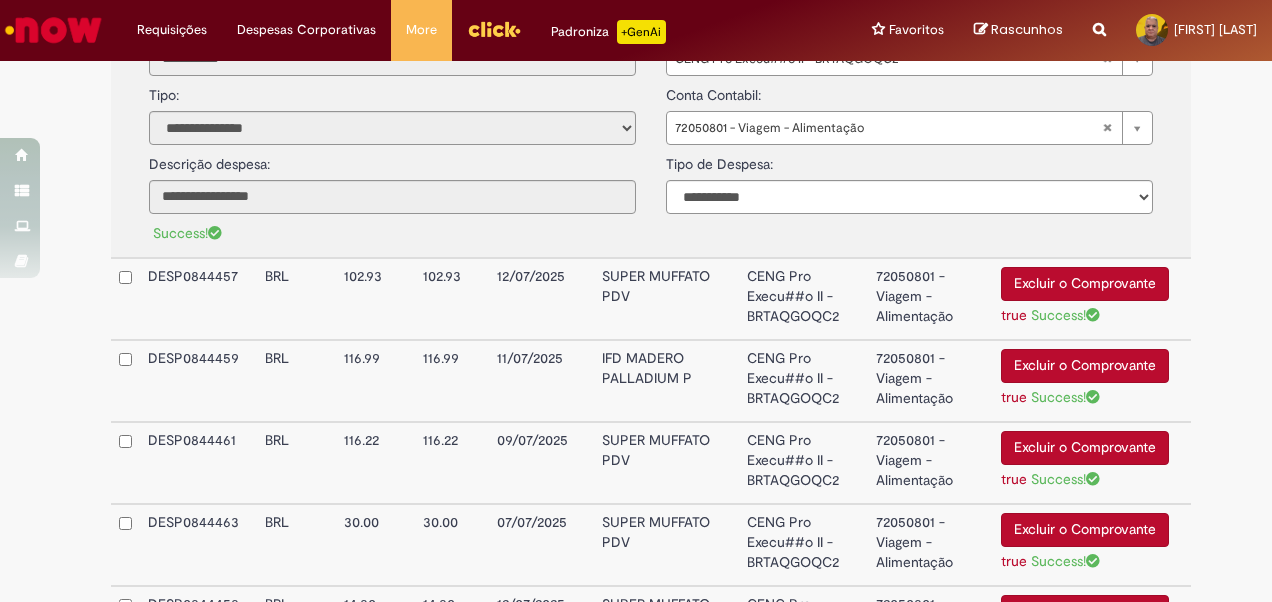 click on "SUPER MUFFATO PDV" at bounding box center (666, 299) 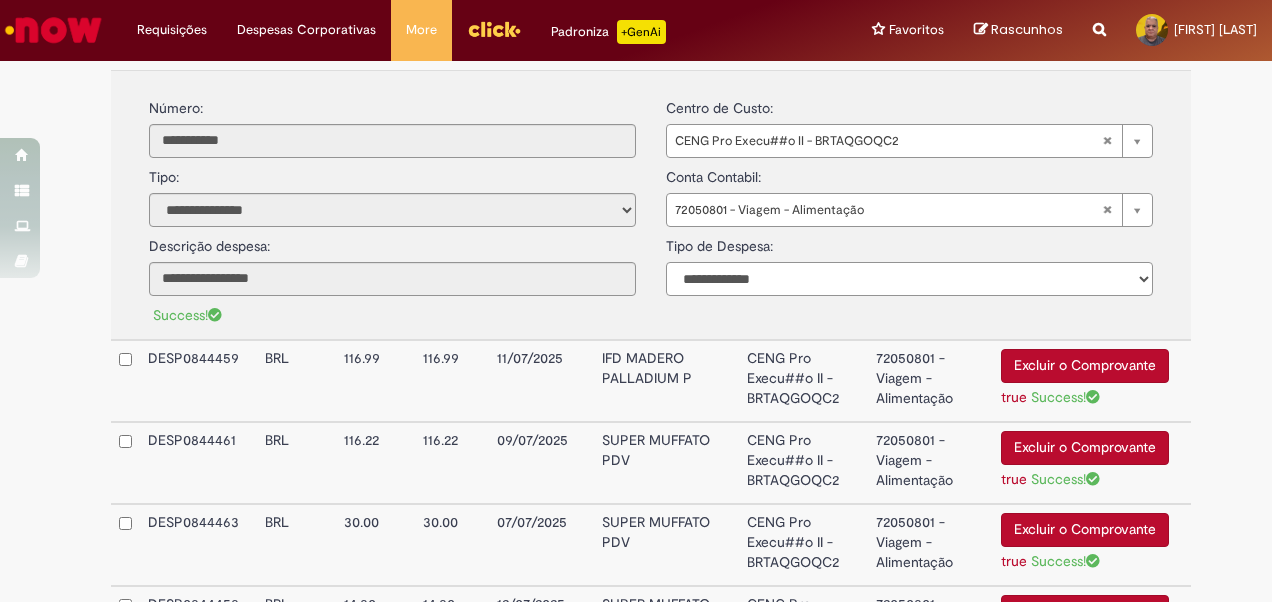 click on "**********" at bounding box center (909, 279) 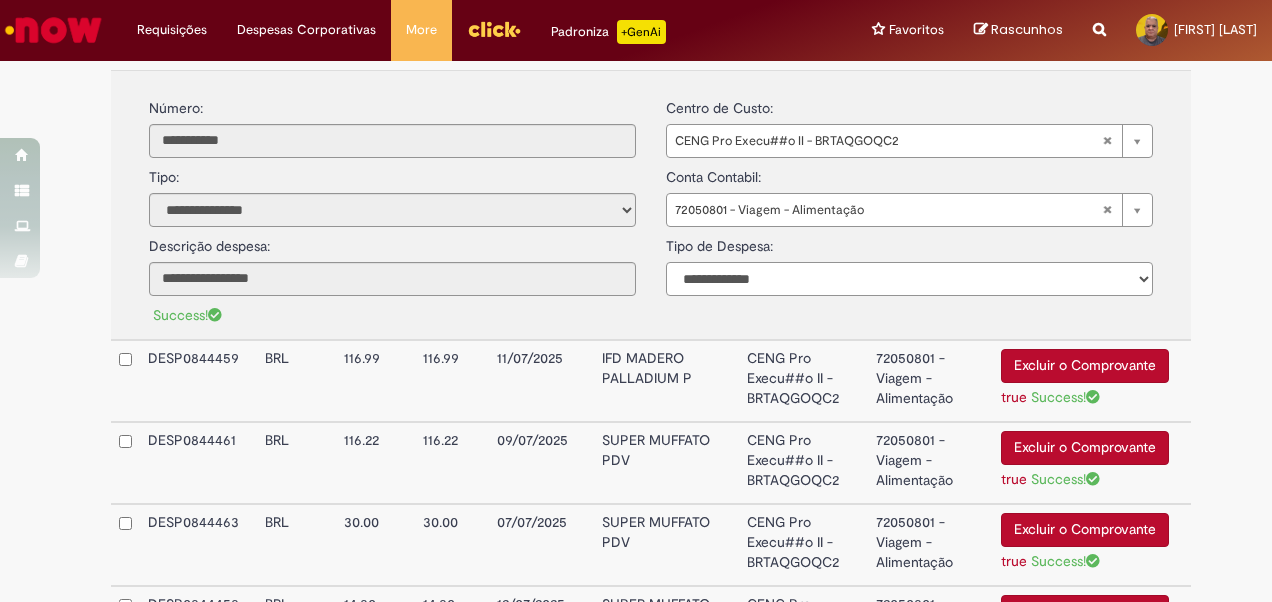 select on "*" 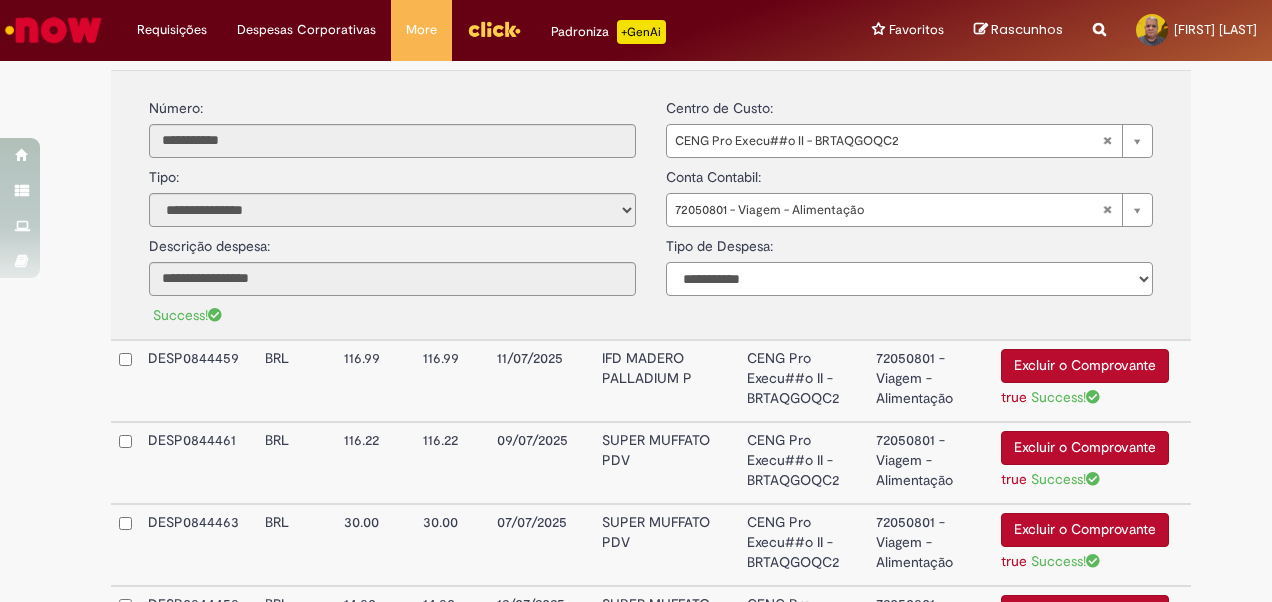 click on "**********" at bounding box center [909, 279] 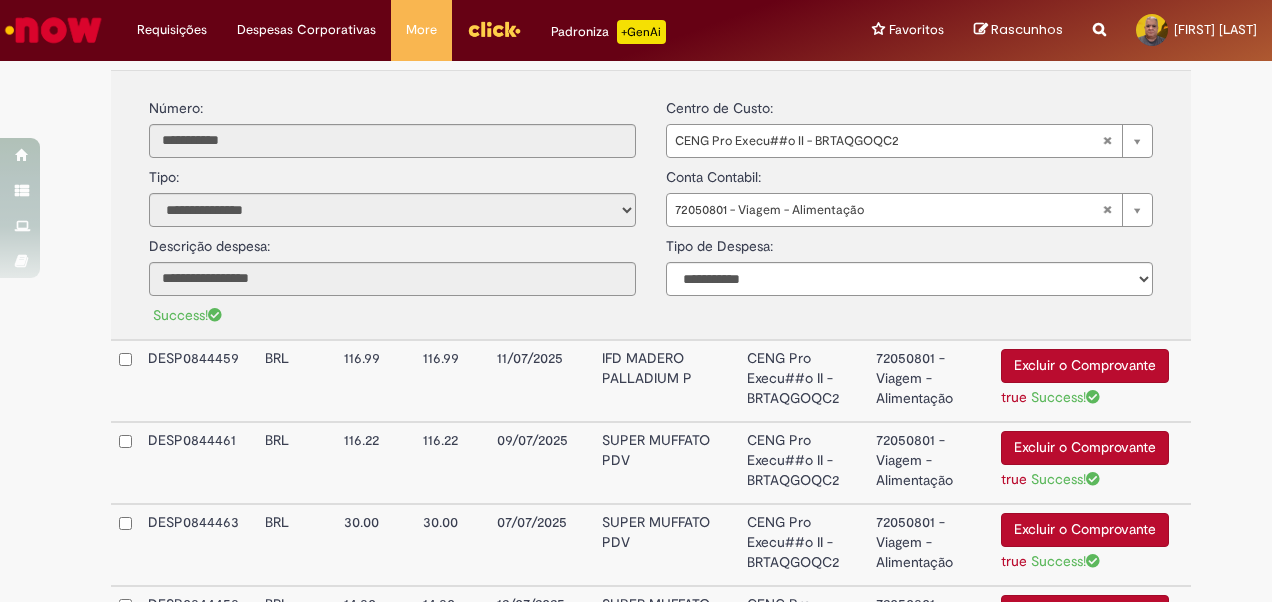 click on "IFD MADERO PALLADIUM P" at bounding box center [666, 381] 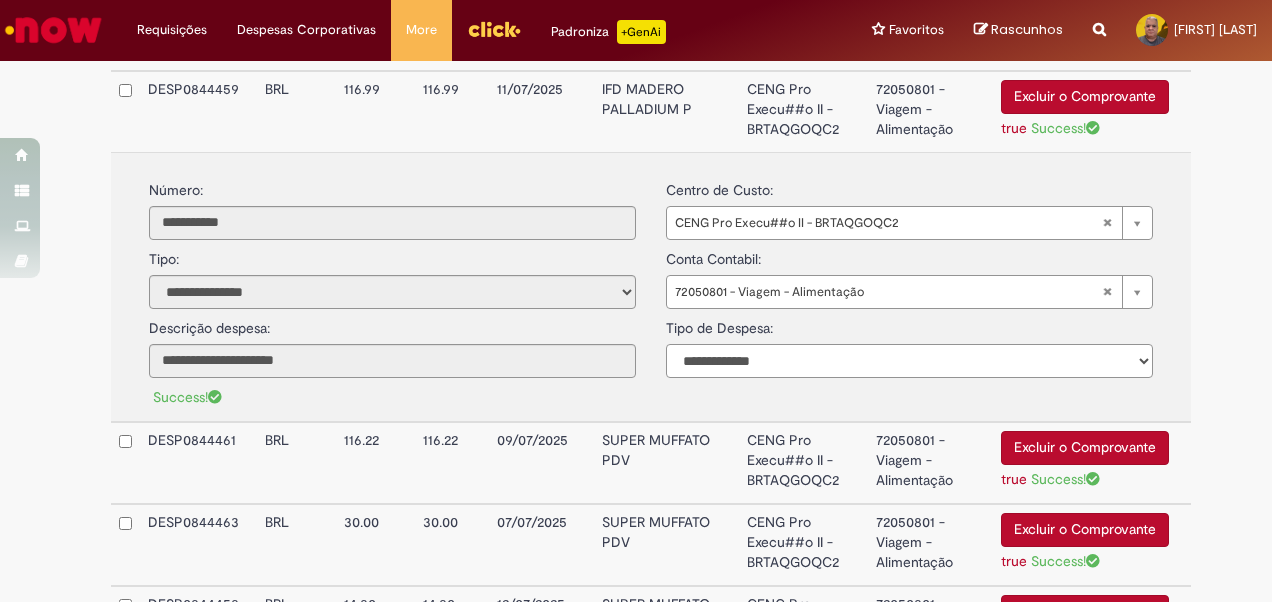click on "**********" at bounding box center (909, 361) 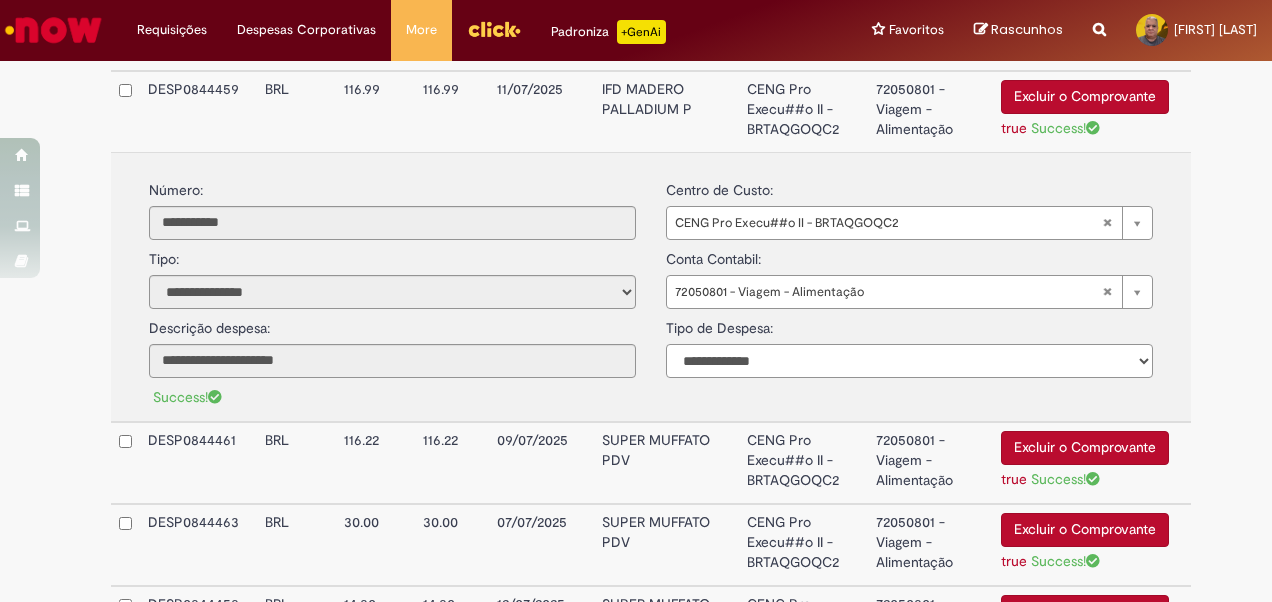 select on "*" 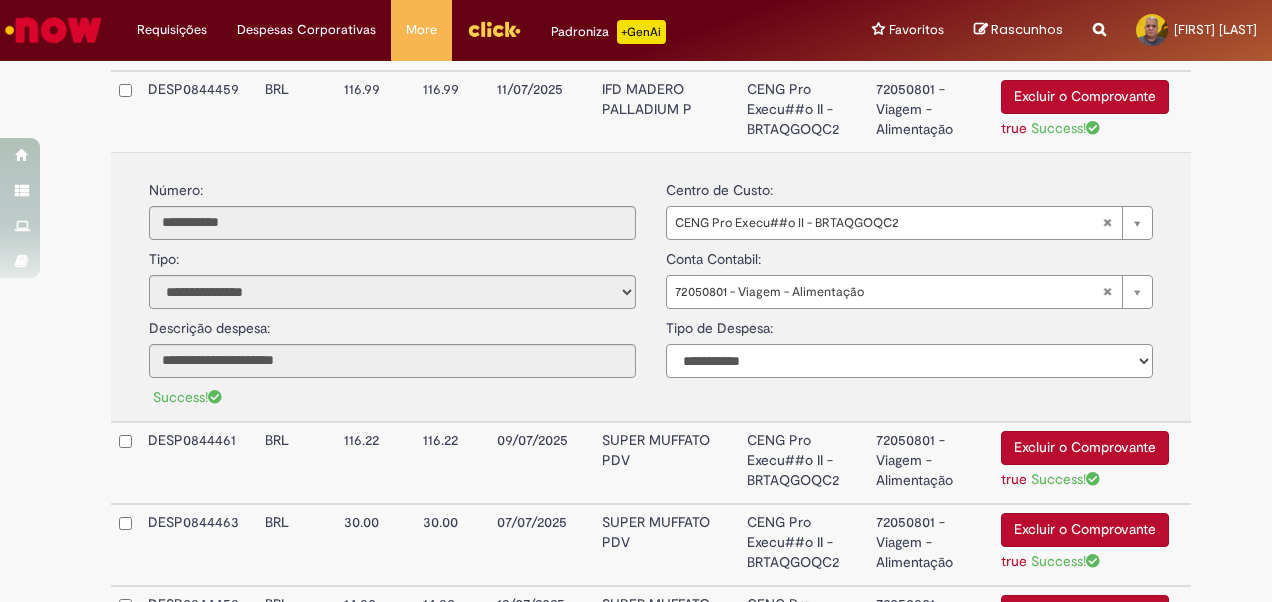 click on "**********" at bounding box center [909, 361] 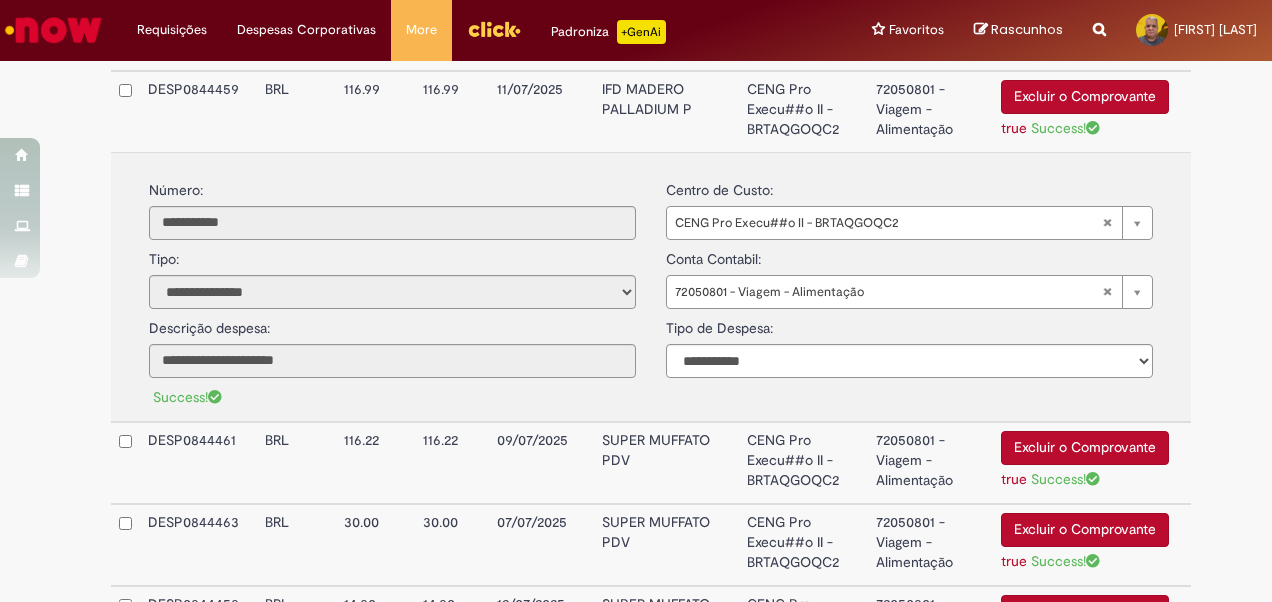 click on "SUPER MUFFATO PDV" at bounding box center (666, 463) 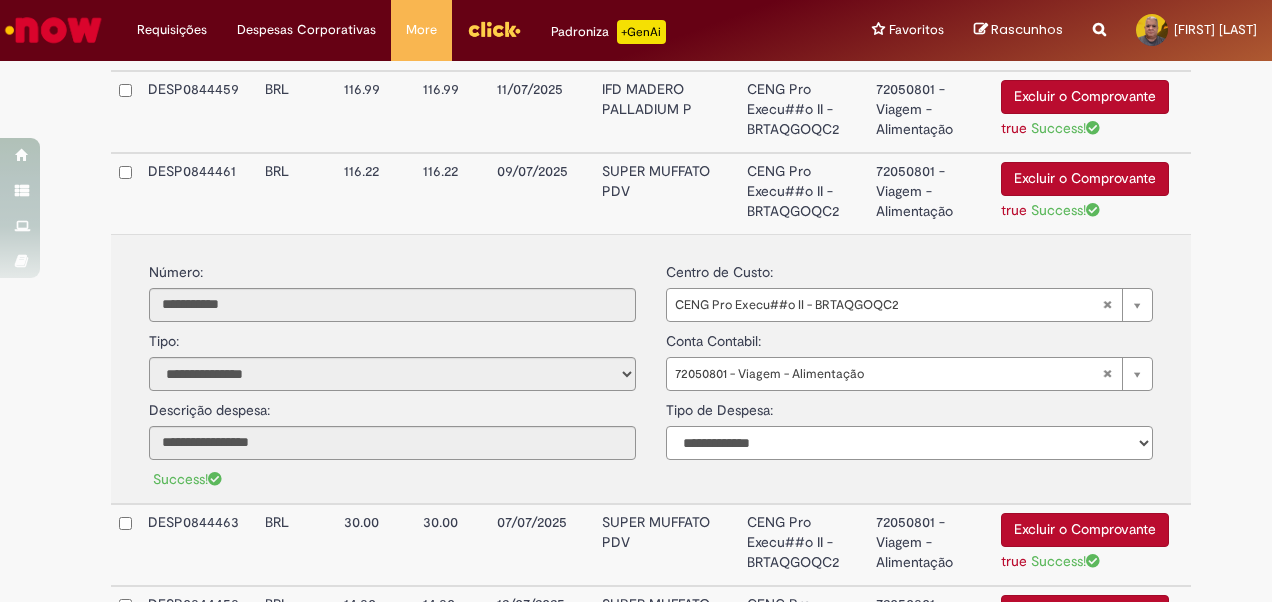 click on "**********" at bounding box center [909, 443] 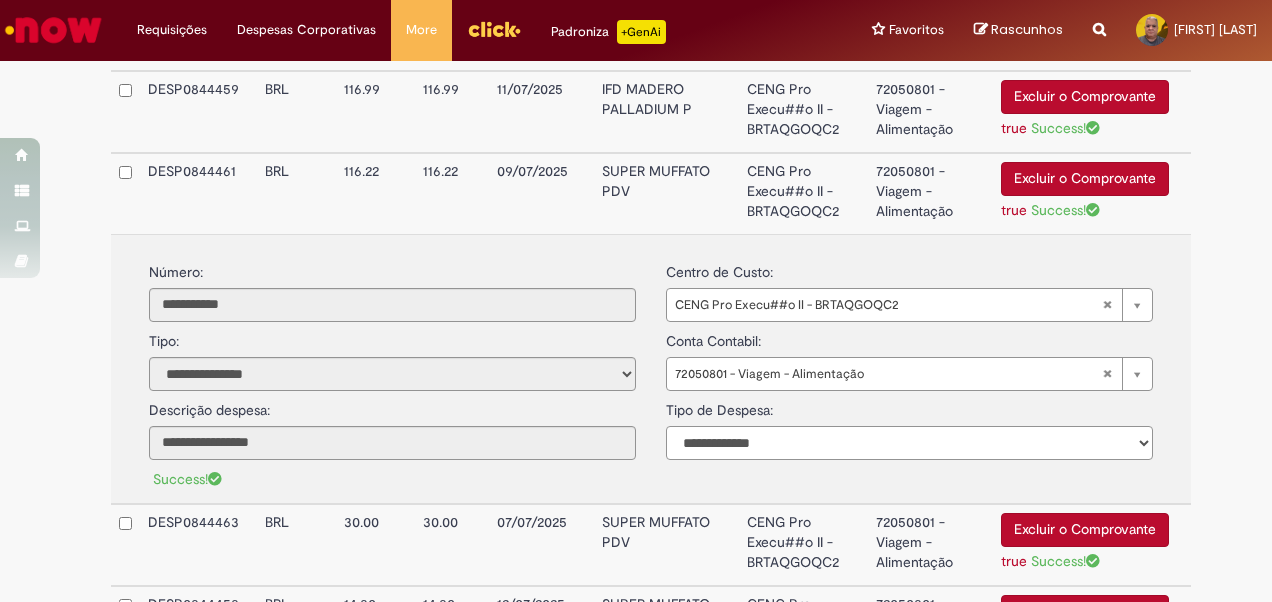 select on "*" 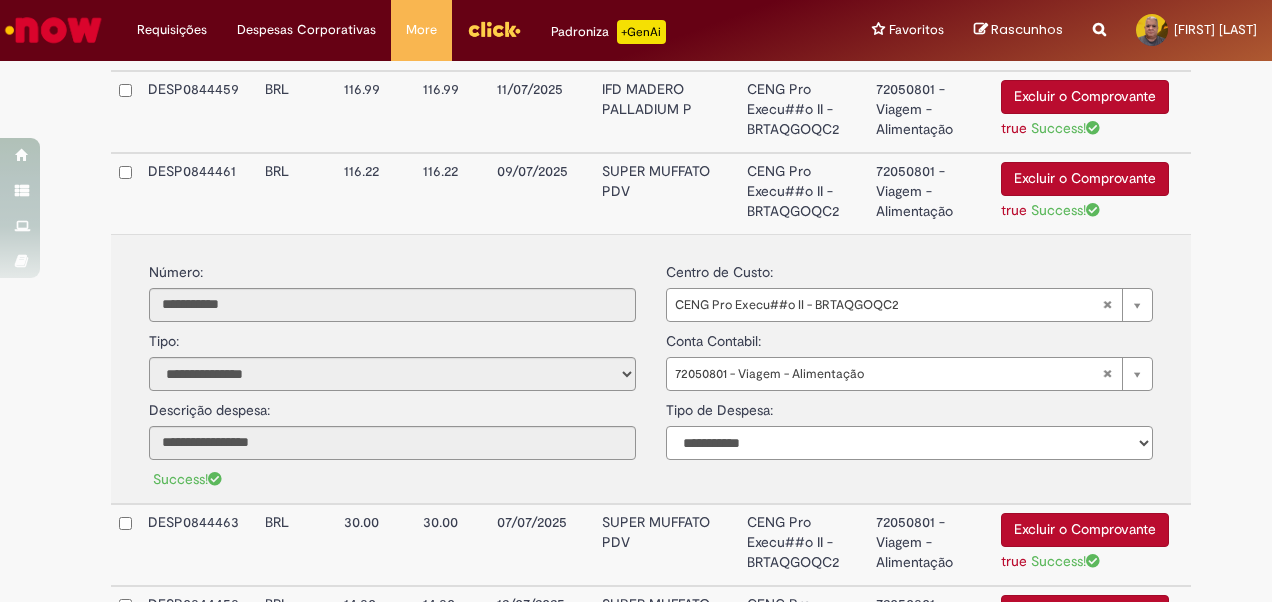 click on "**********" at bounding box center (909, 443) 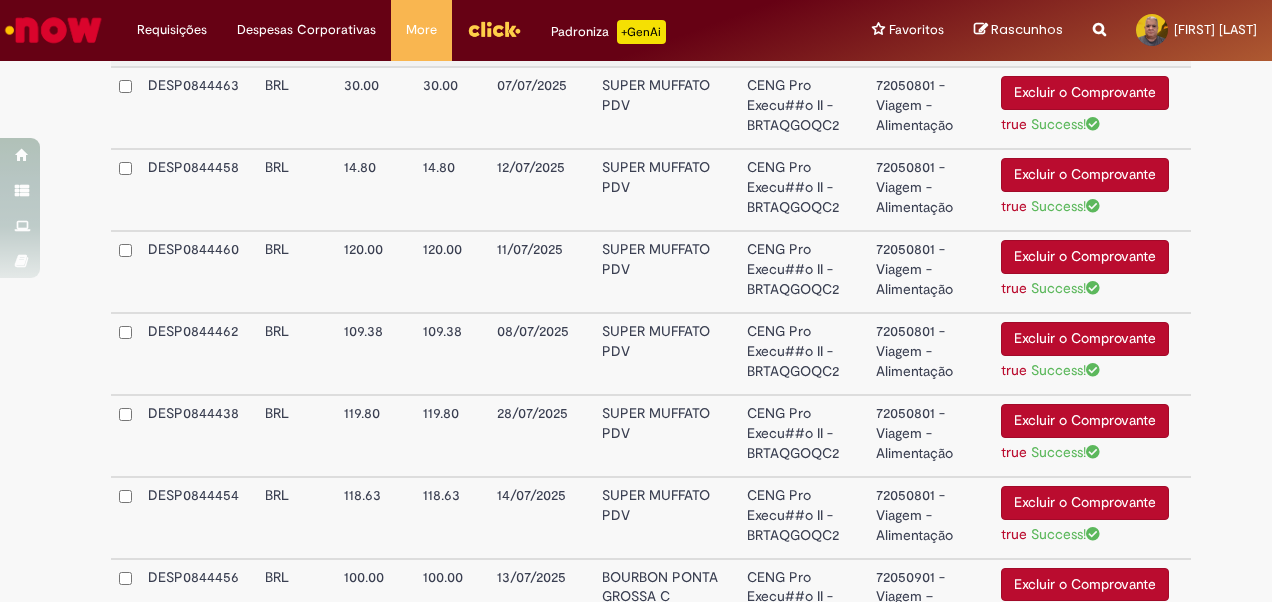 scroll, scrollTop: 1859, scrollLeft: 0, axis: vertical 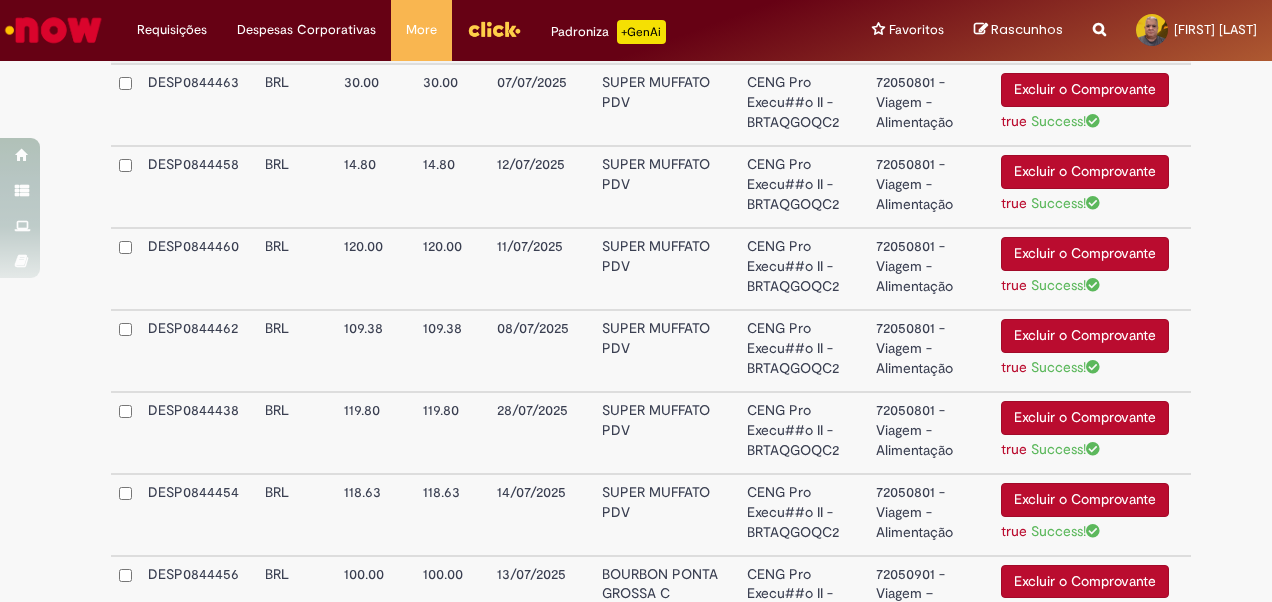 click on "SUPER MUFFATO PDV" at bounding box center [666, 105] 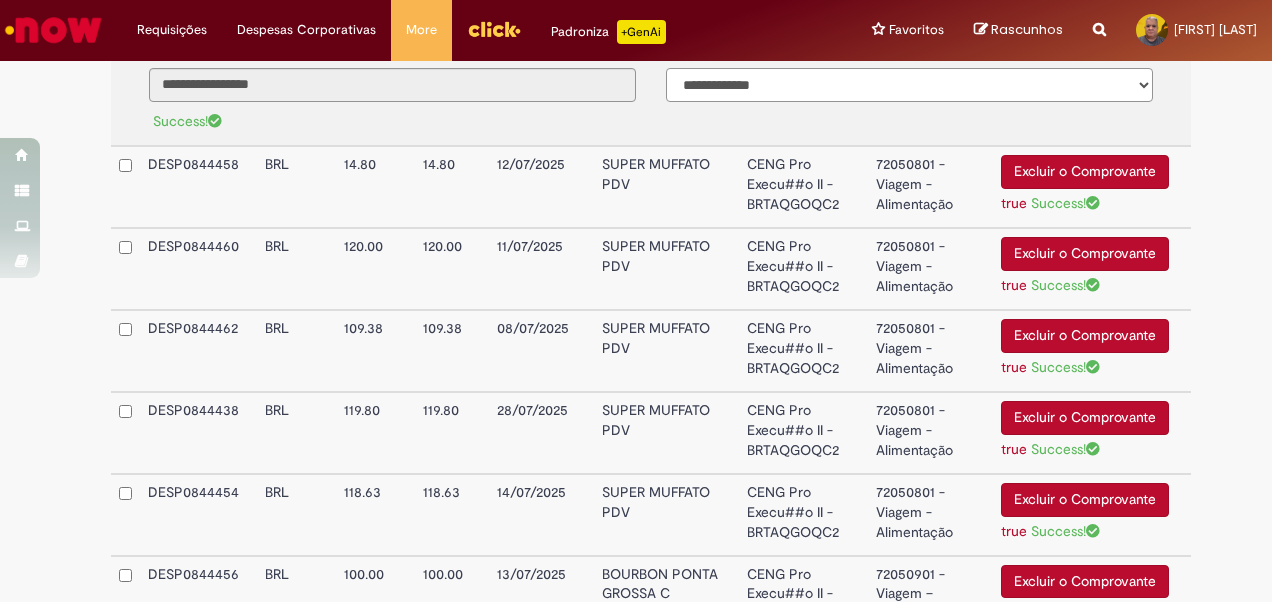 click on "**********" at bounding box center [909, 85] 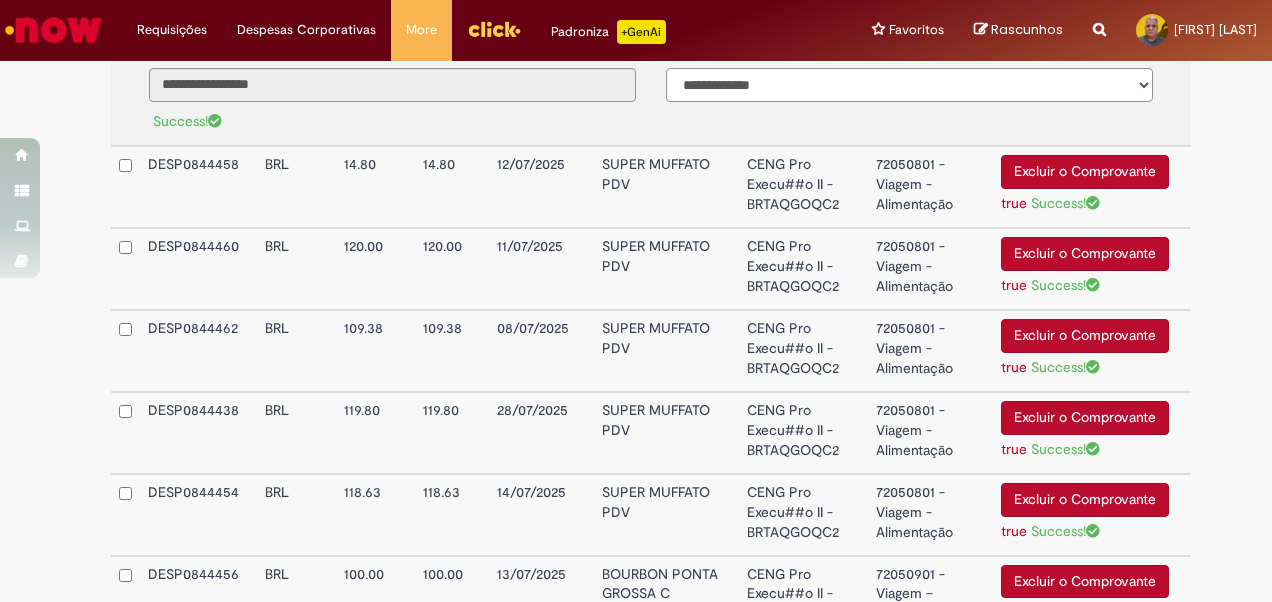 select on "*" 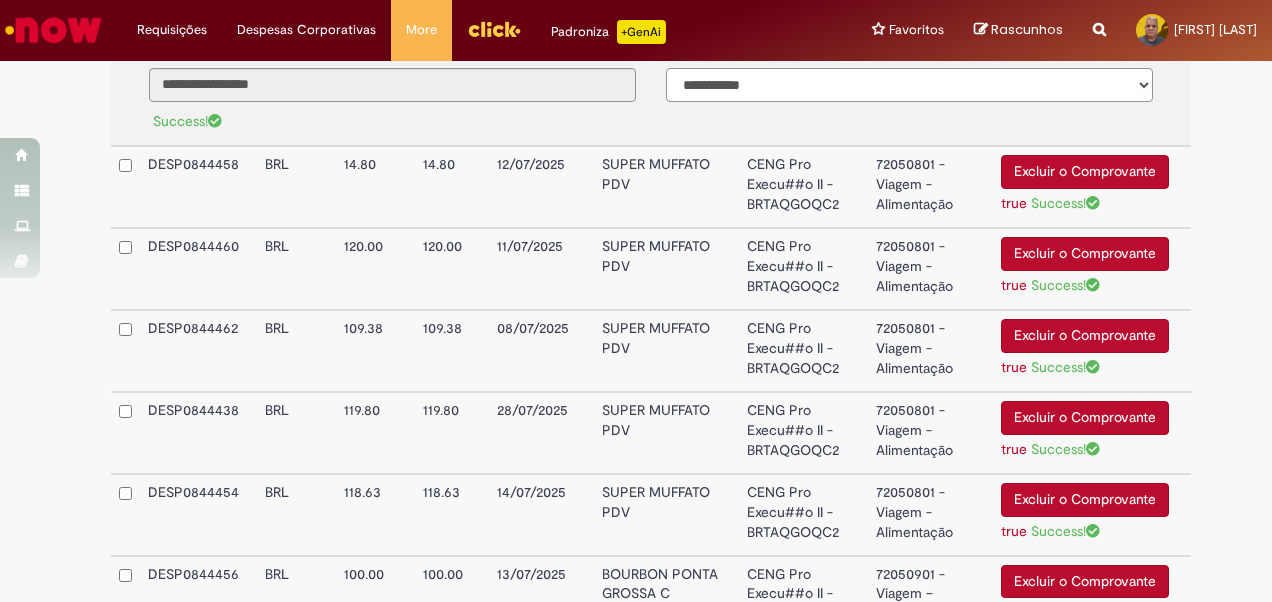click on "**********" at bounding box center (909, 85) 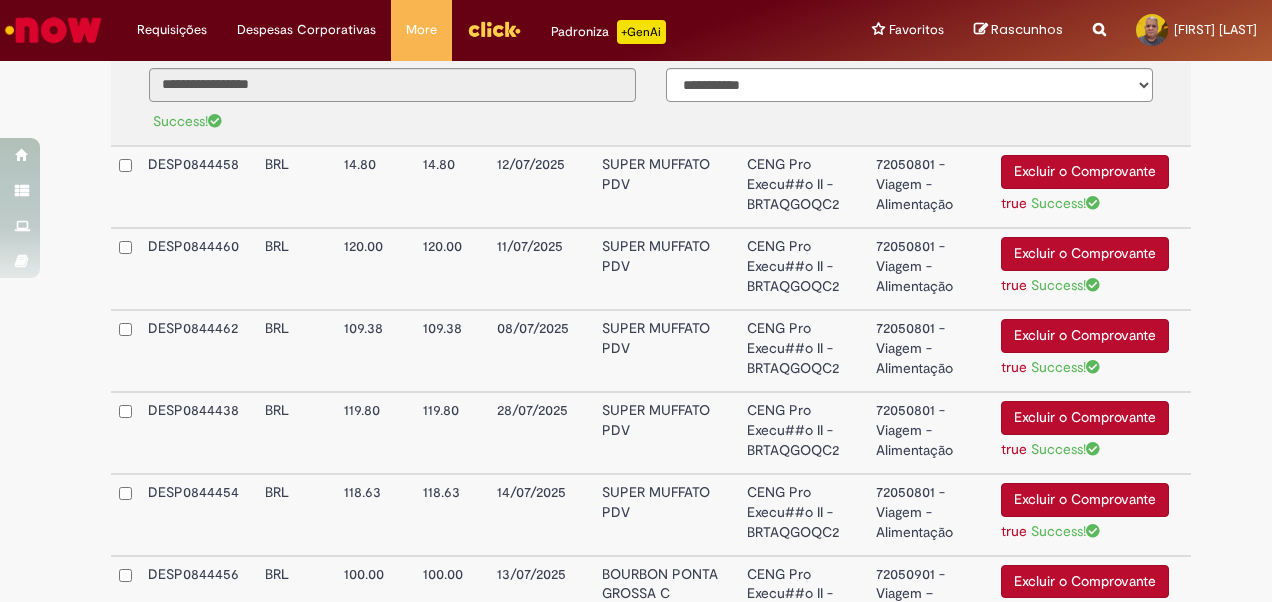 click on "SUPER MUFFATO PDV" at bounding box center [666, 187] 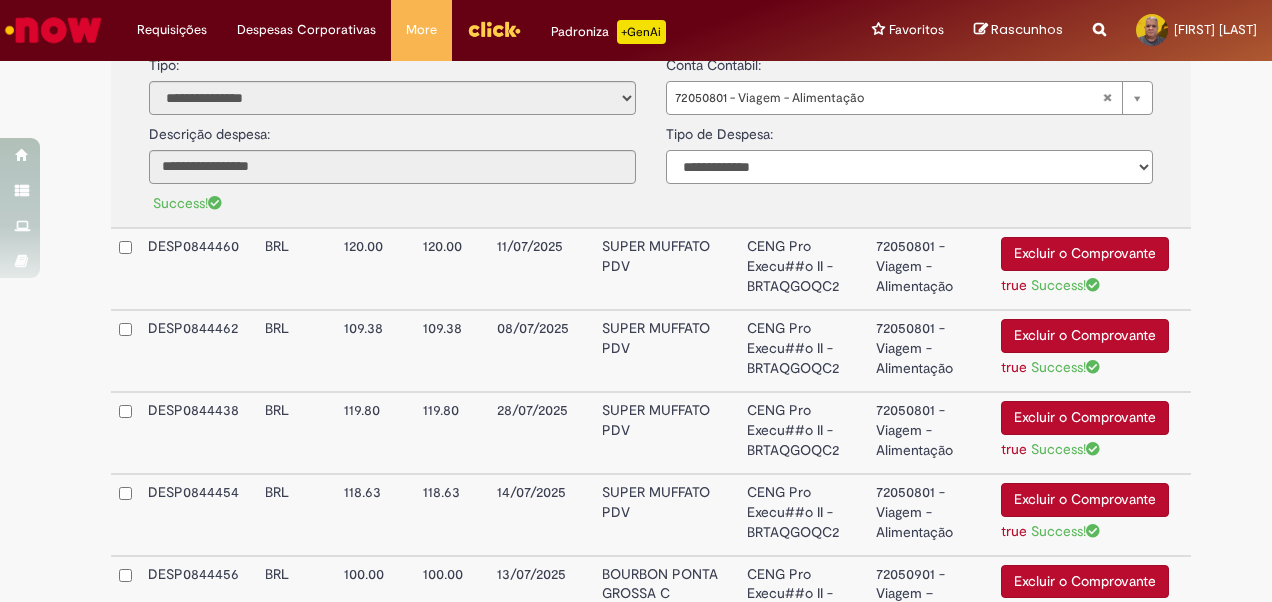 click on "**********" at bounding box center [909, 167] 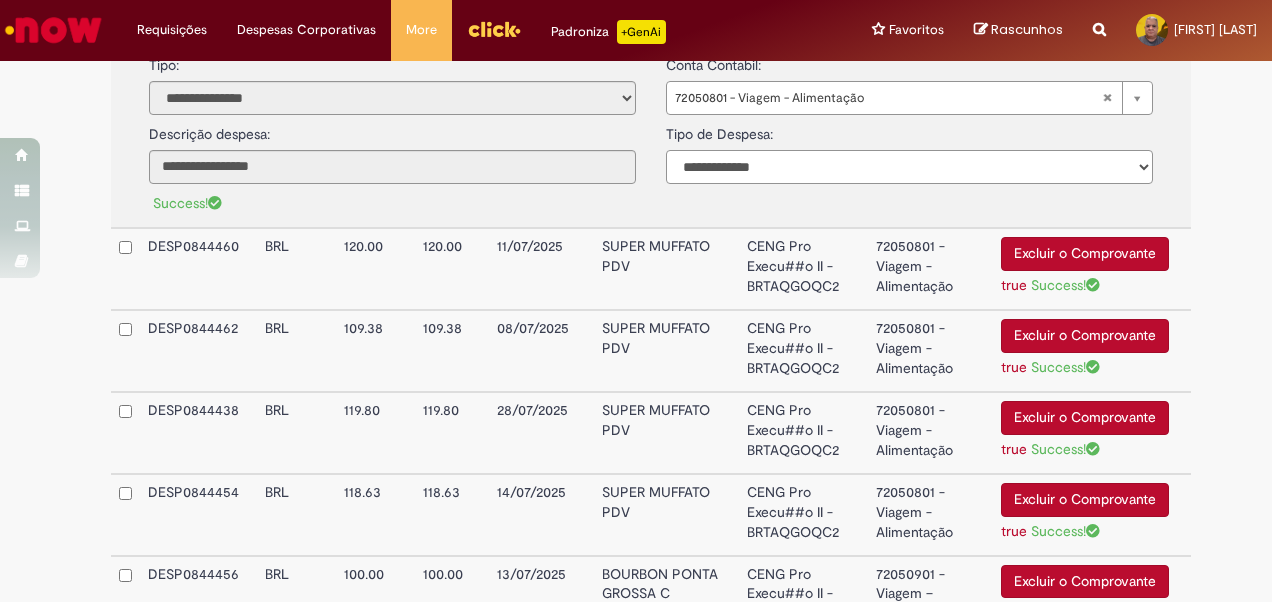select on "*" 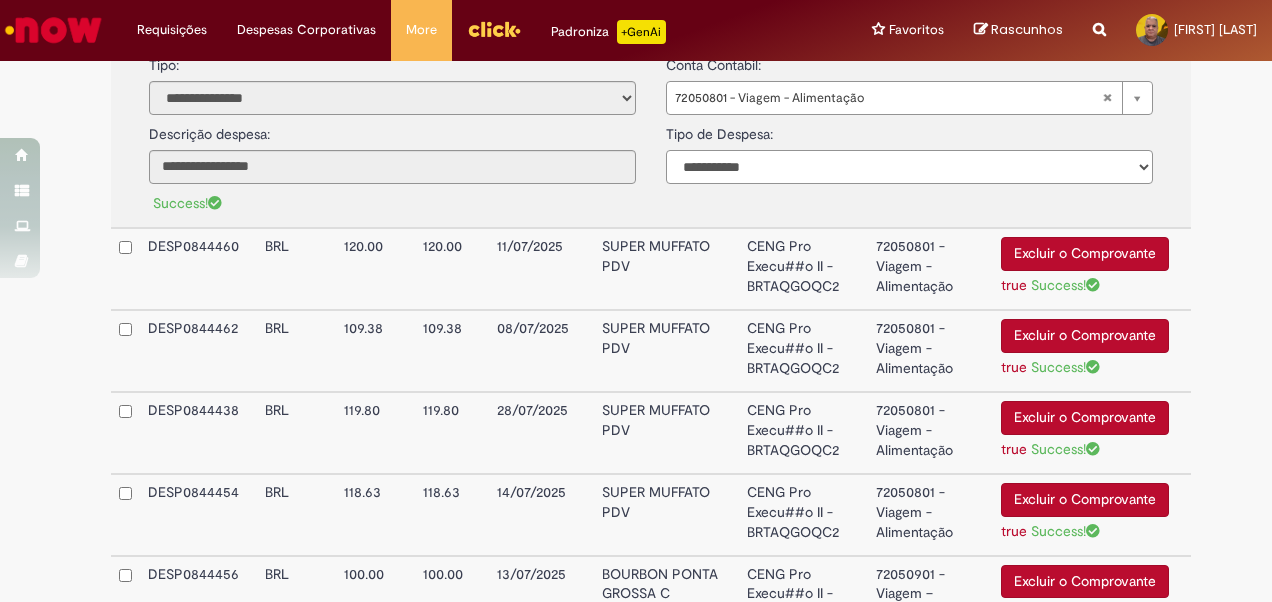 click on "**********" at bounding box center [909, 167] 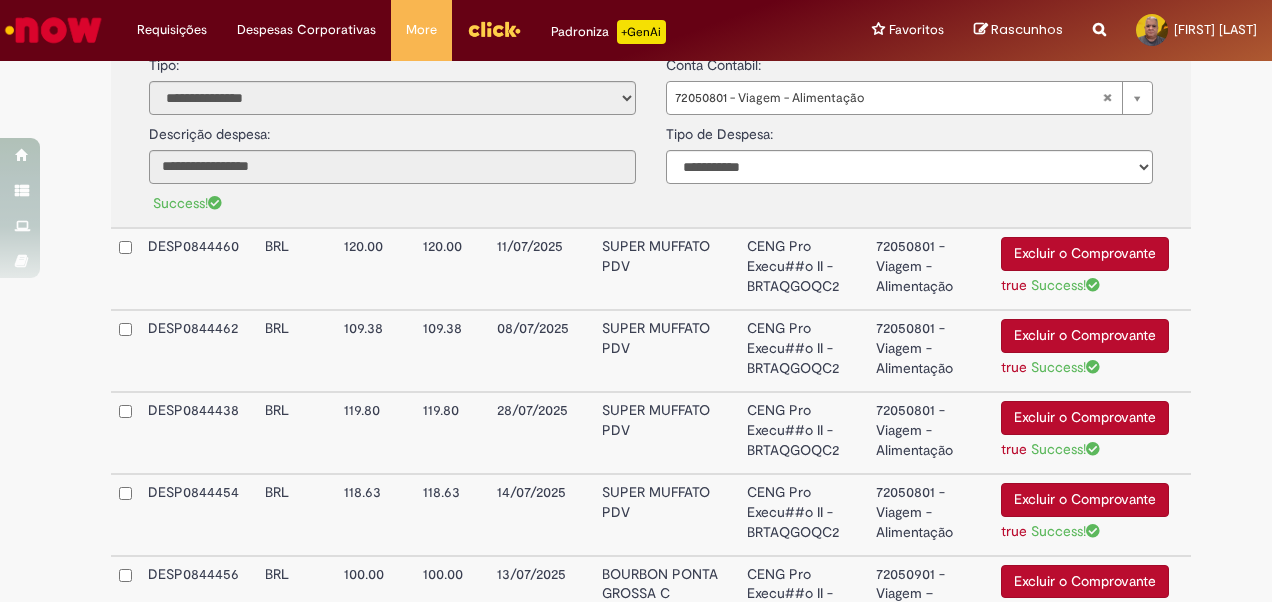click on "SUPER MUFFATO PDV" at bounding box center [666, 269] 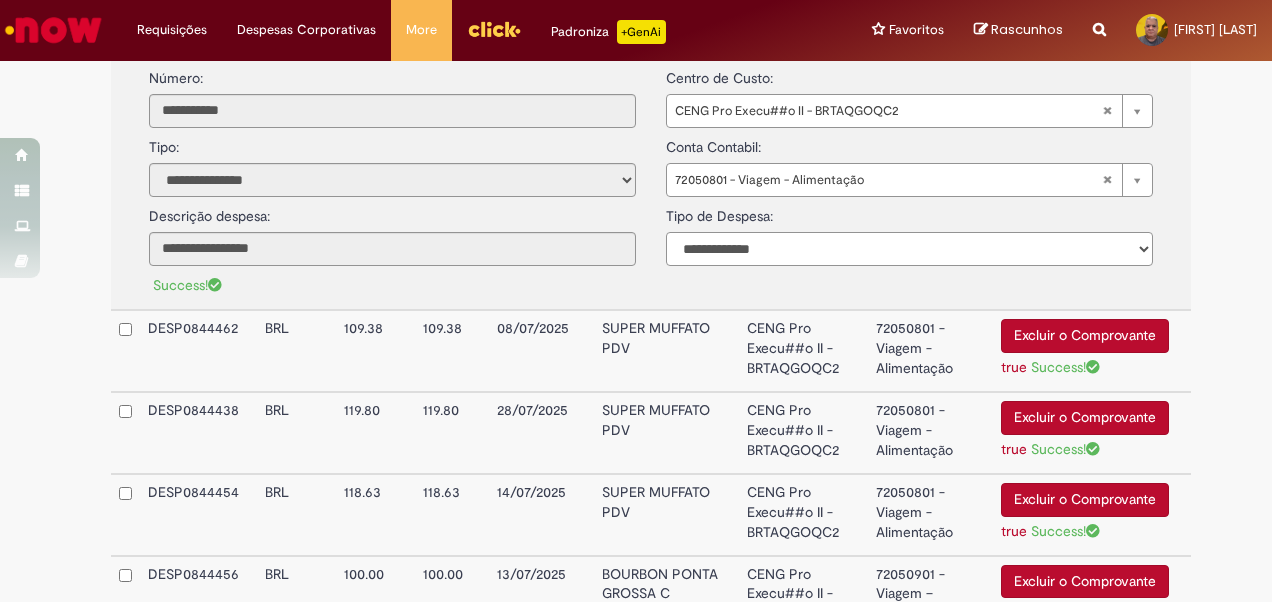 click on "**********" at bounding box center [909, 249] 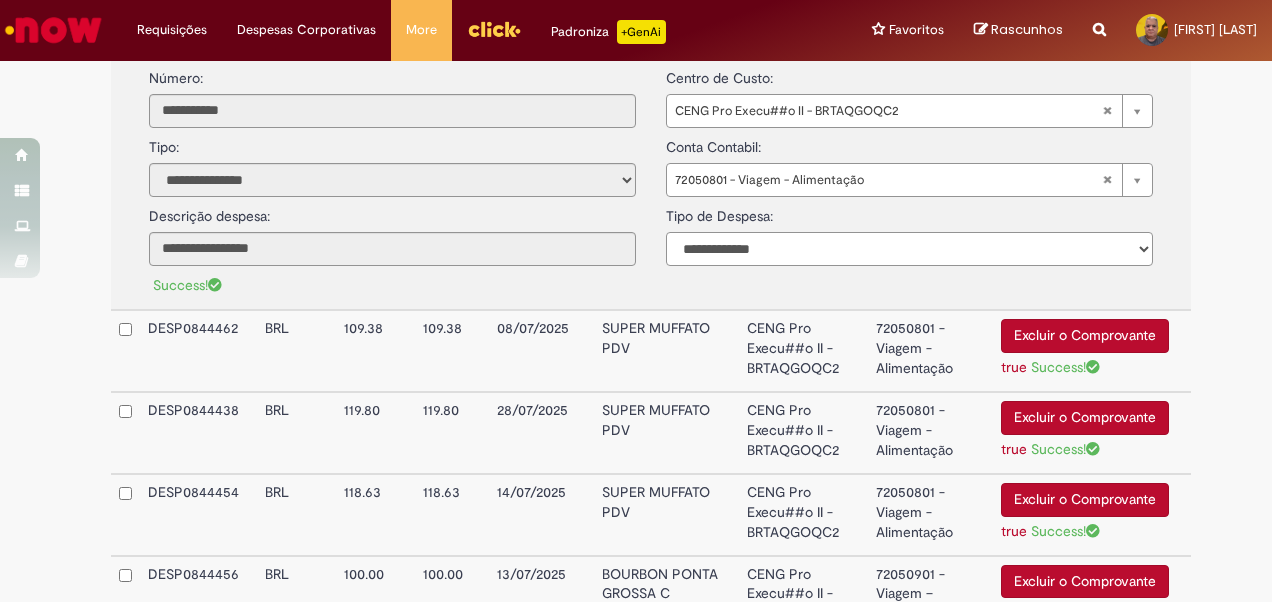 select on "*" 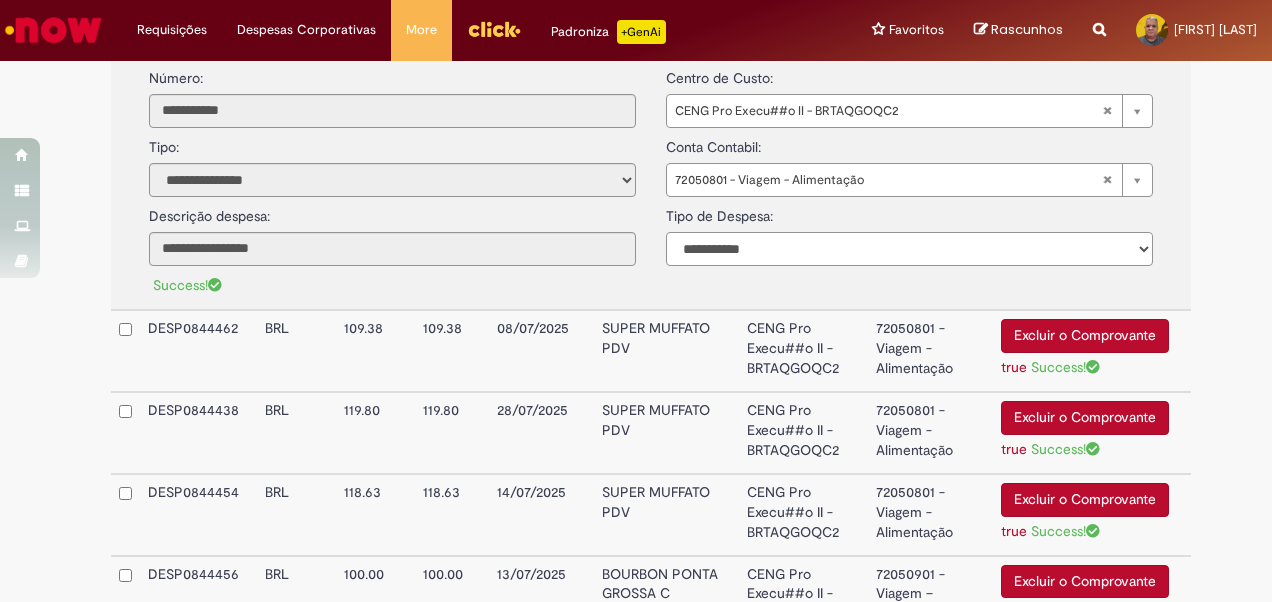 click on "**********" at bounding box center (909, 249) 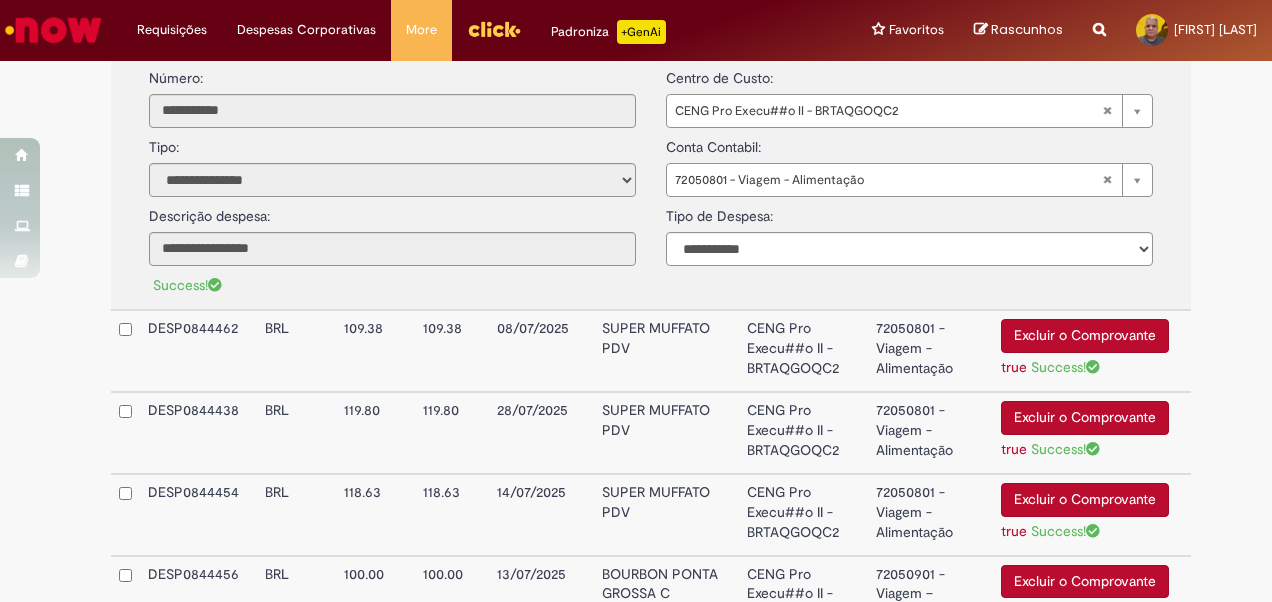 click on "SUPER MUFFATO PDV" at bounding box center (666, 433) 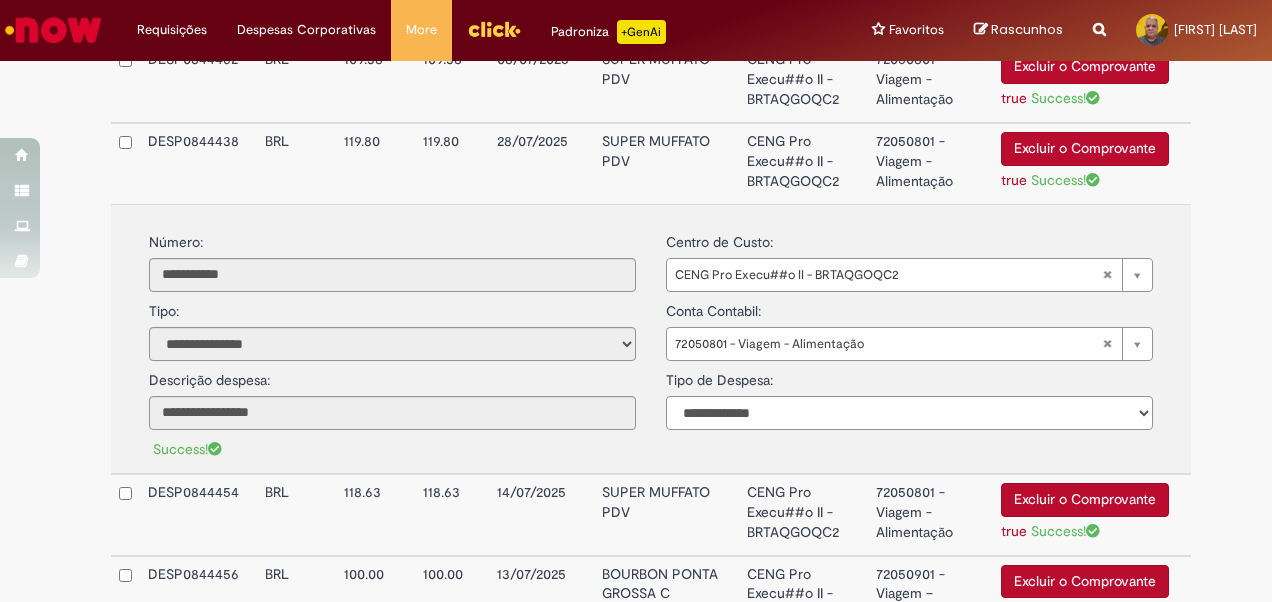 click on "**********" at bounding box center [909, 413] 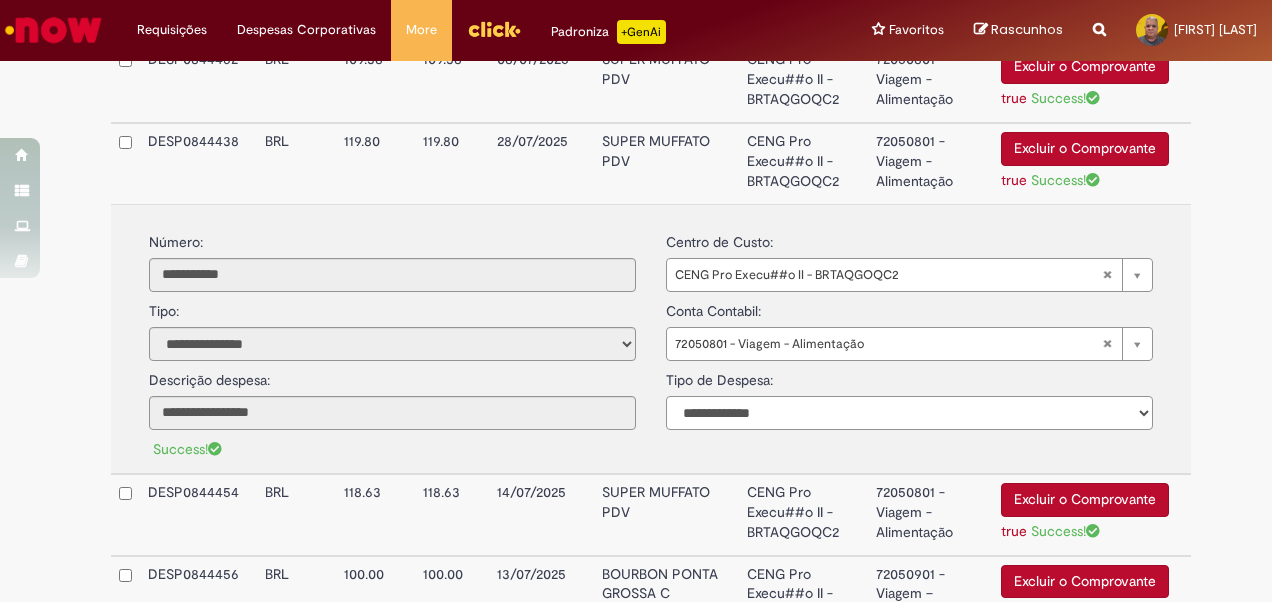 select on "*" 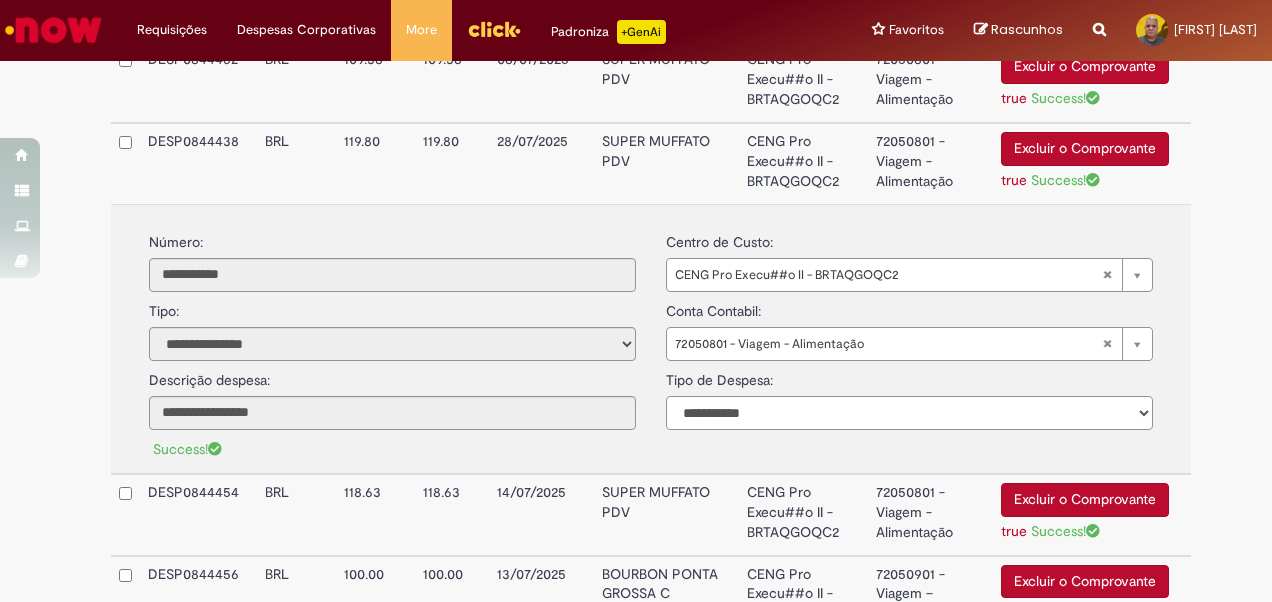 click on "**********" at bounding box center (909, 413) 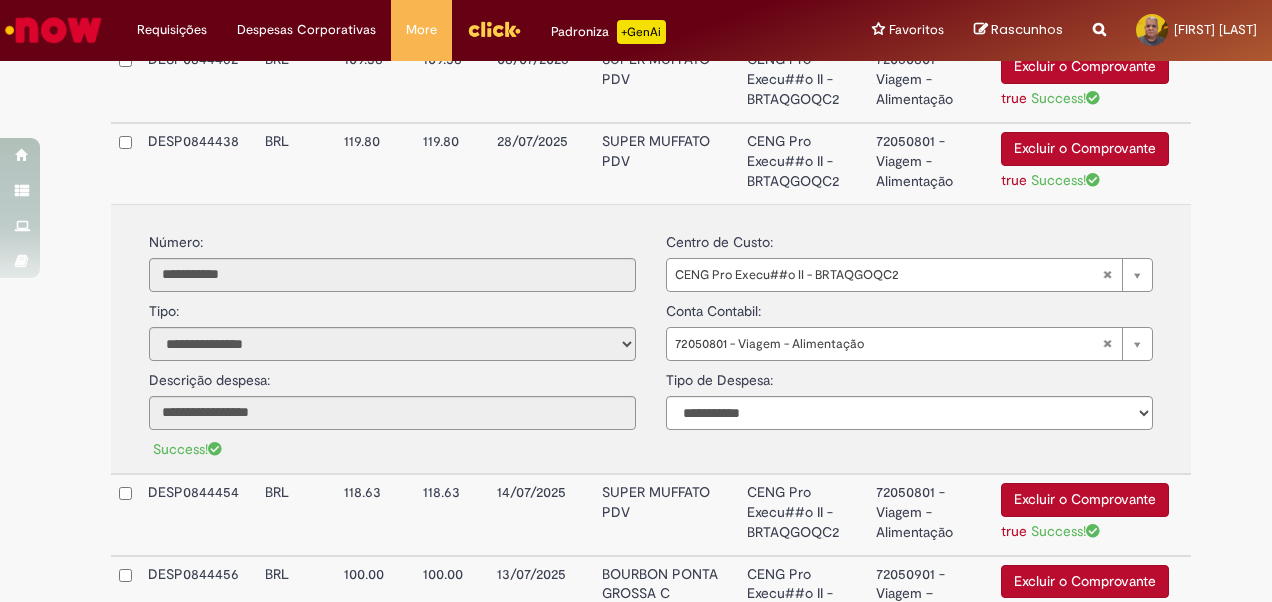 click on "SUPER MUFFATO PDV" at bounding box center (666, 163) 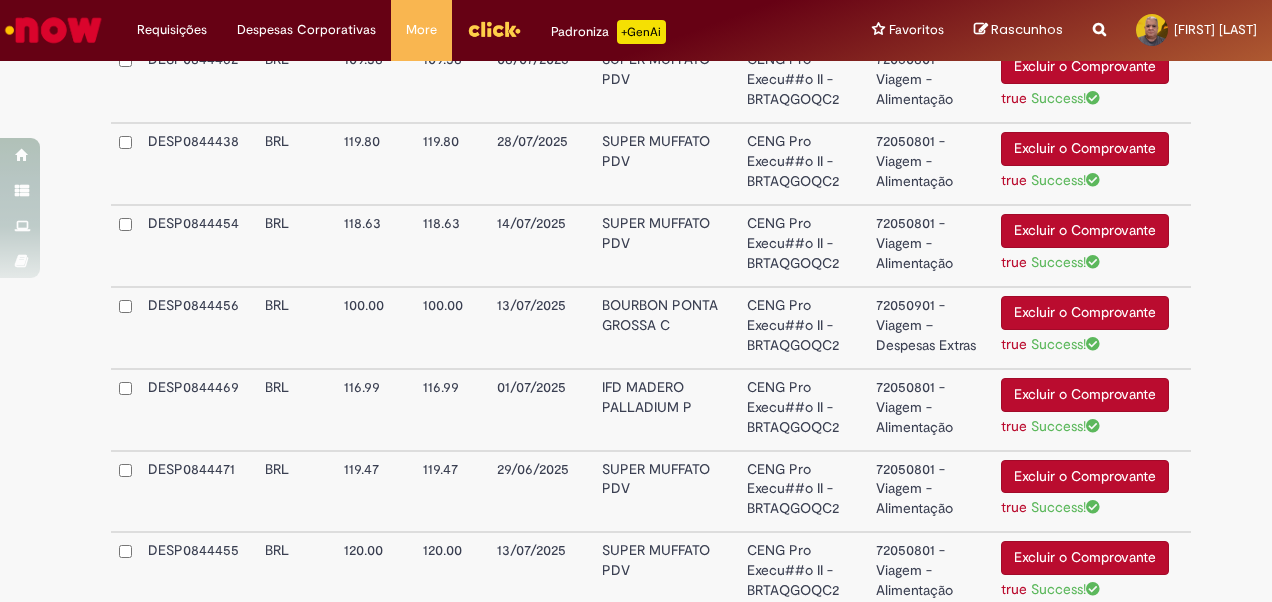 click on "SUPER MUFFATO PDV" at bounding box center (666, 164) 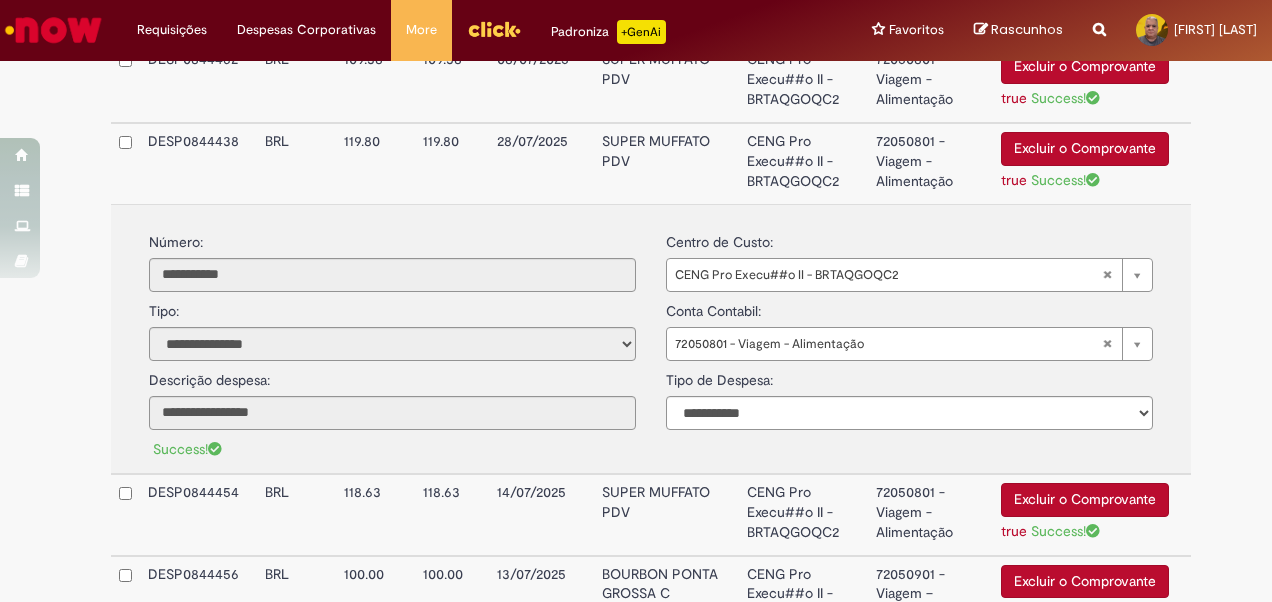 click on "SUPER MUFFATO PDV" at bounding box center [666, 515] 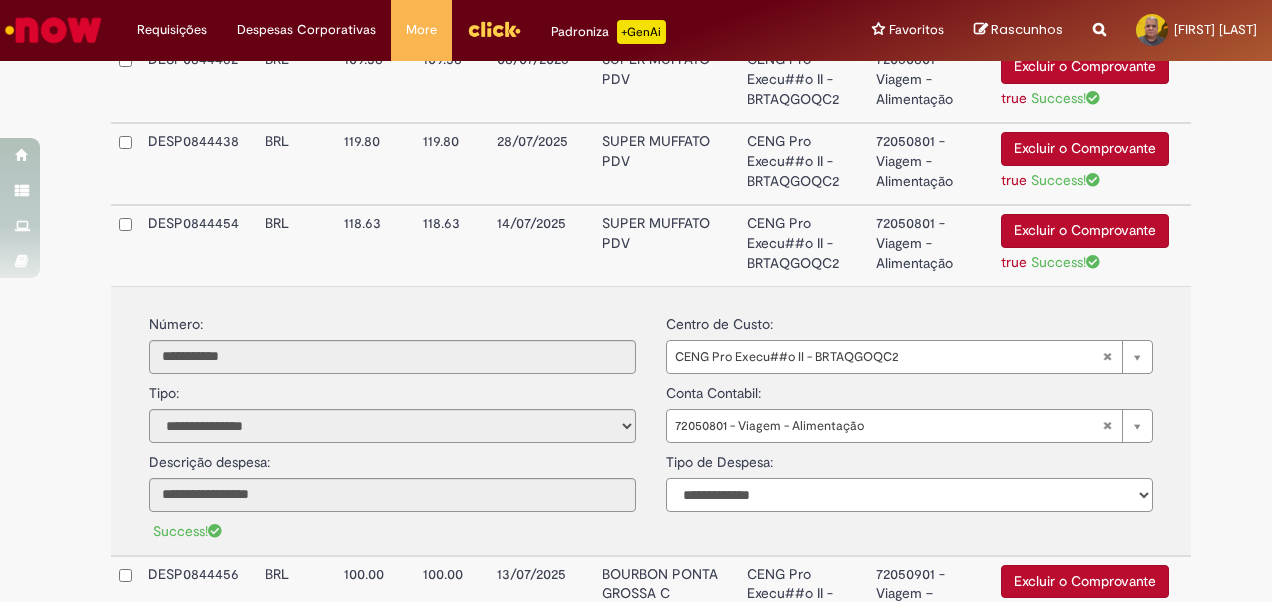 click on "**********" at bounding box center (909, 495) 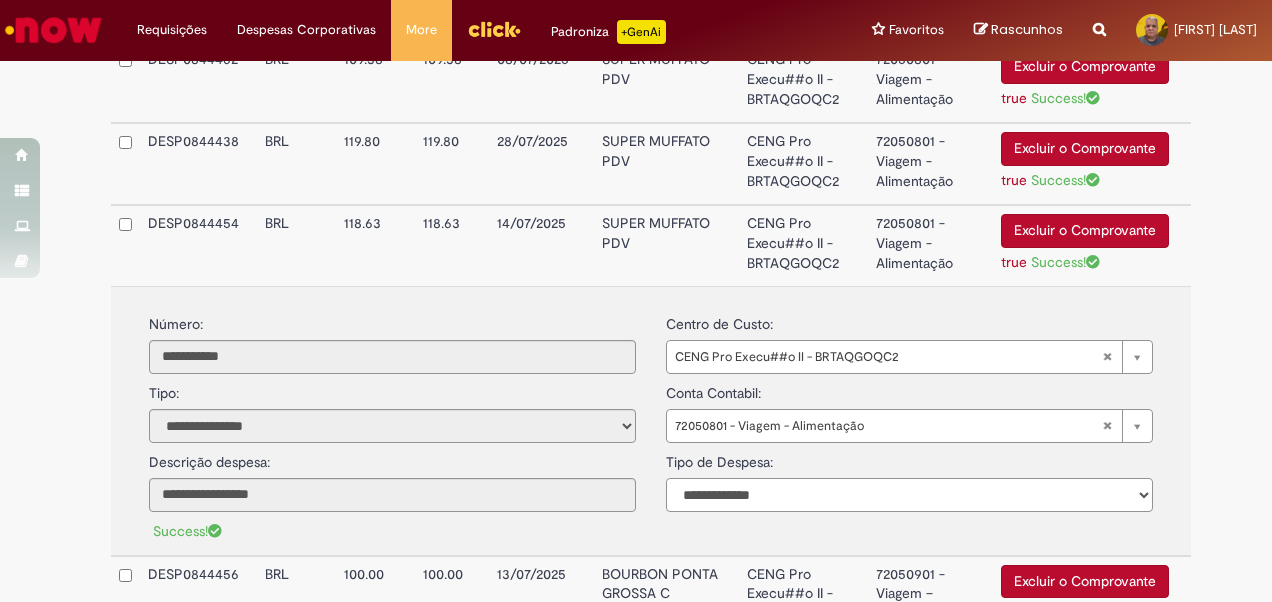select on "*" 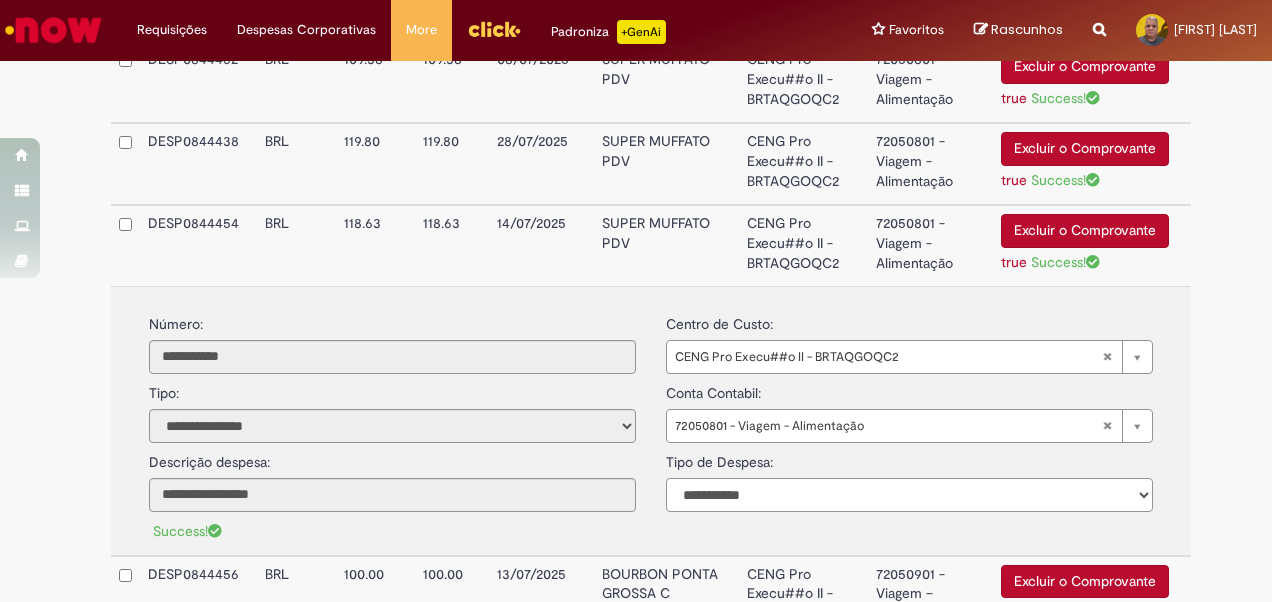 click on "**********" at bounding box center [909, 495] 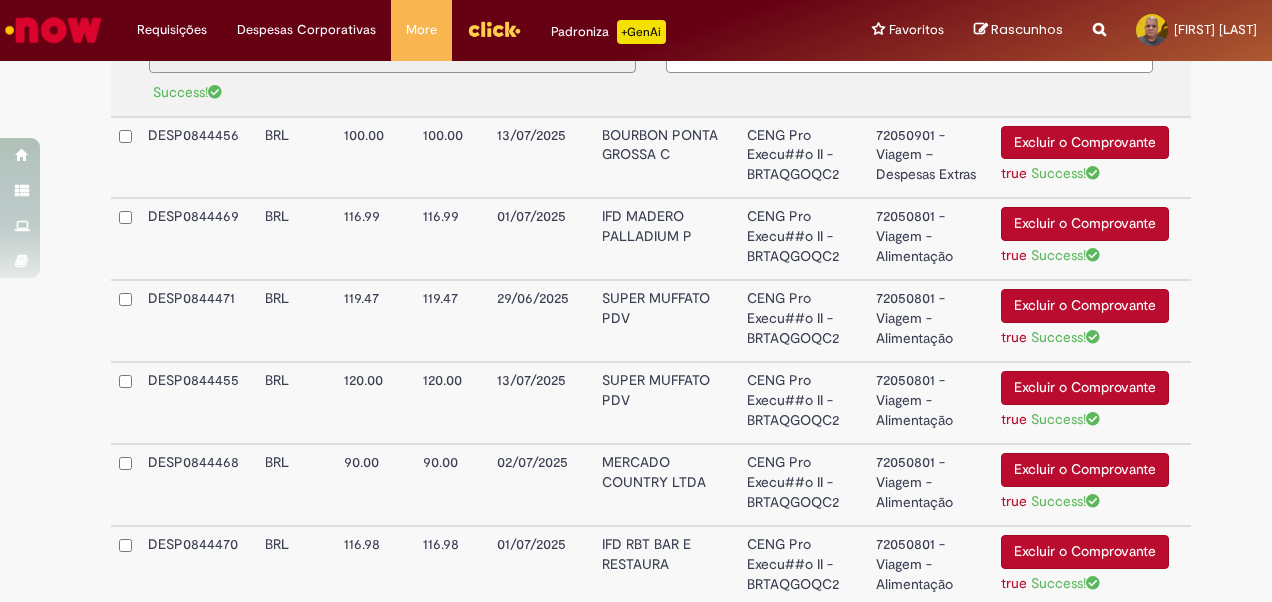 scroll, scrollTop: 2339, scrollLeft: 0, axis: vertical 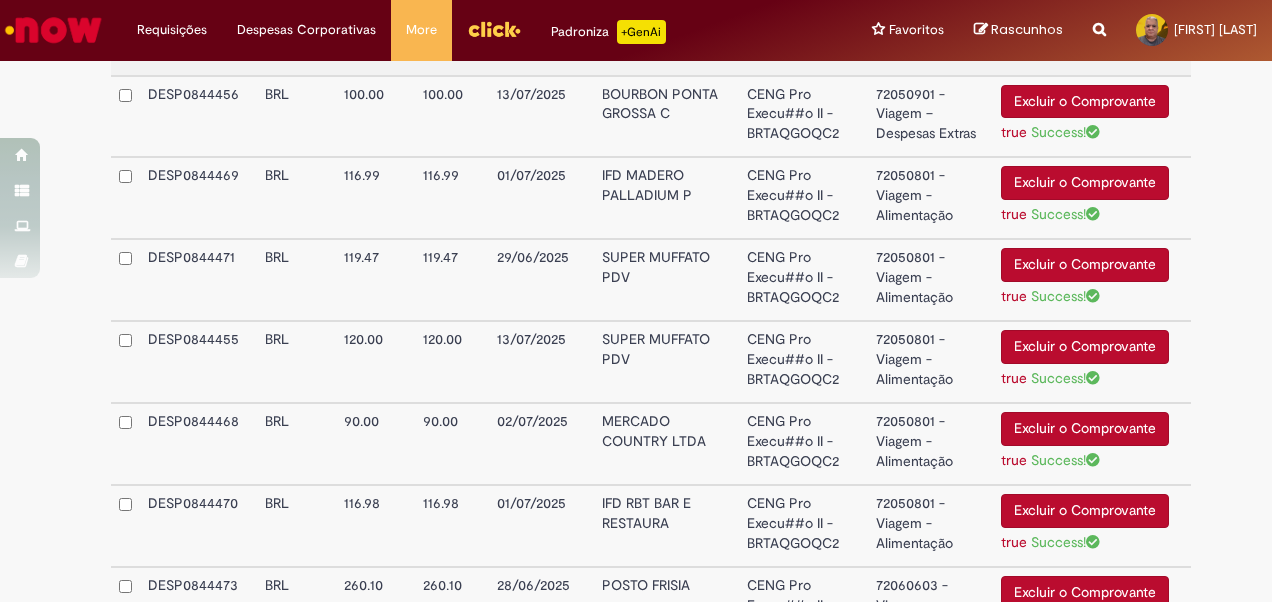 click on "13/07/2025" at bounding box center (542, 117) 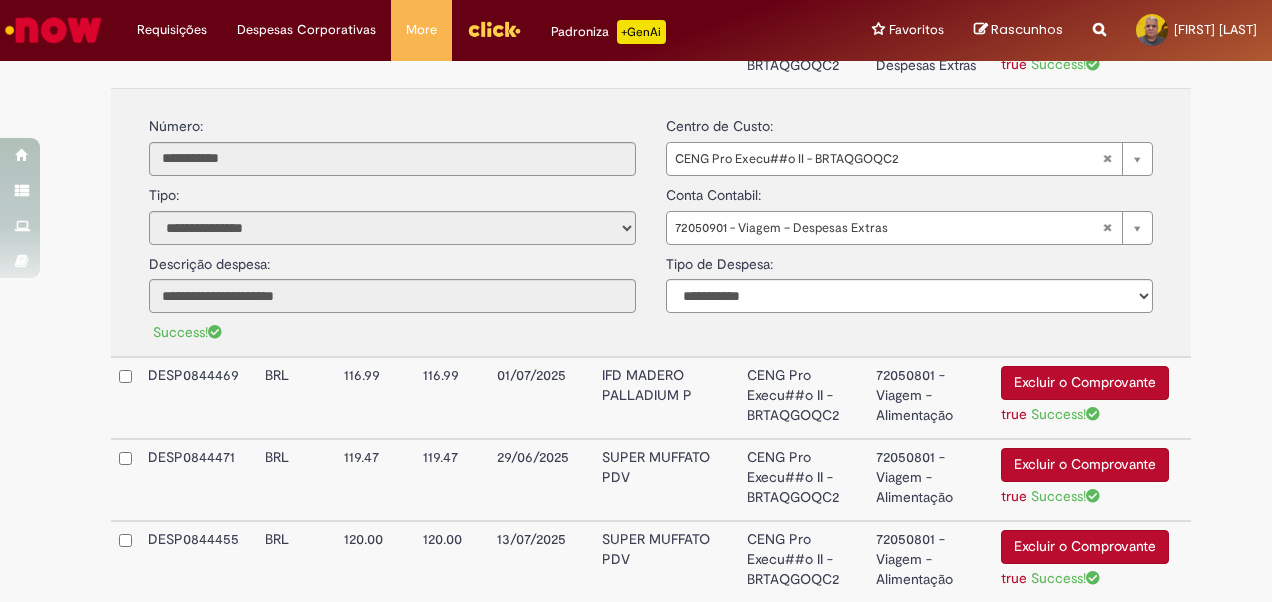 scroll, scrollTop: 2099, scrollLeft: 0, axis: vertical 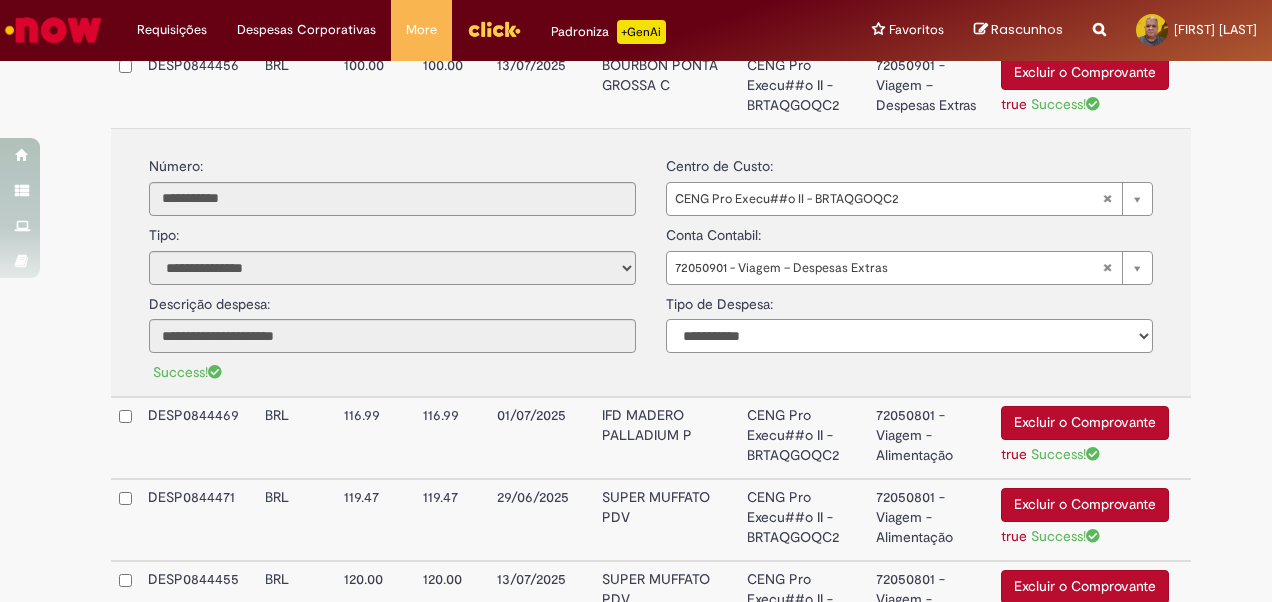 click on "**********" at bounding box center (909, 336) 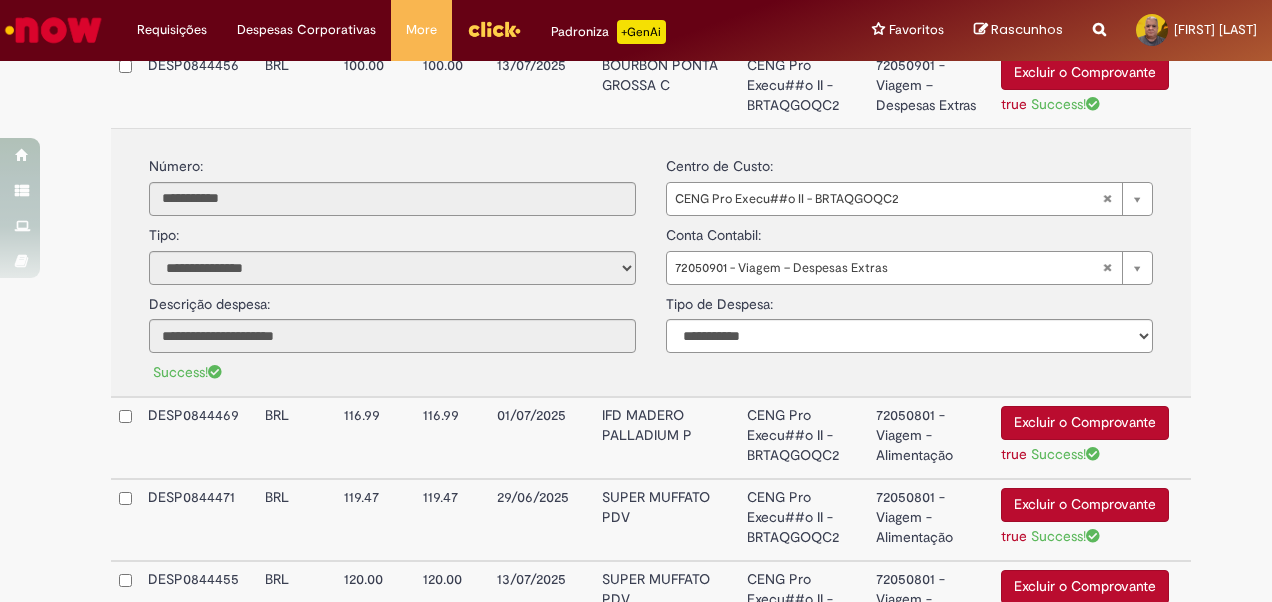 click on "CENG Pro Execu##o II - BRTAQGOQC2" at bounding box center [803, 438] 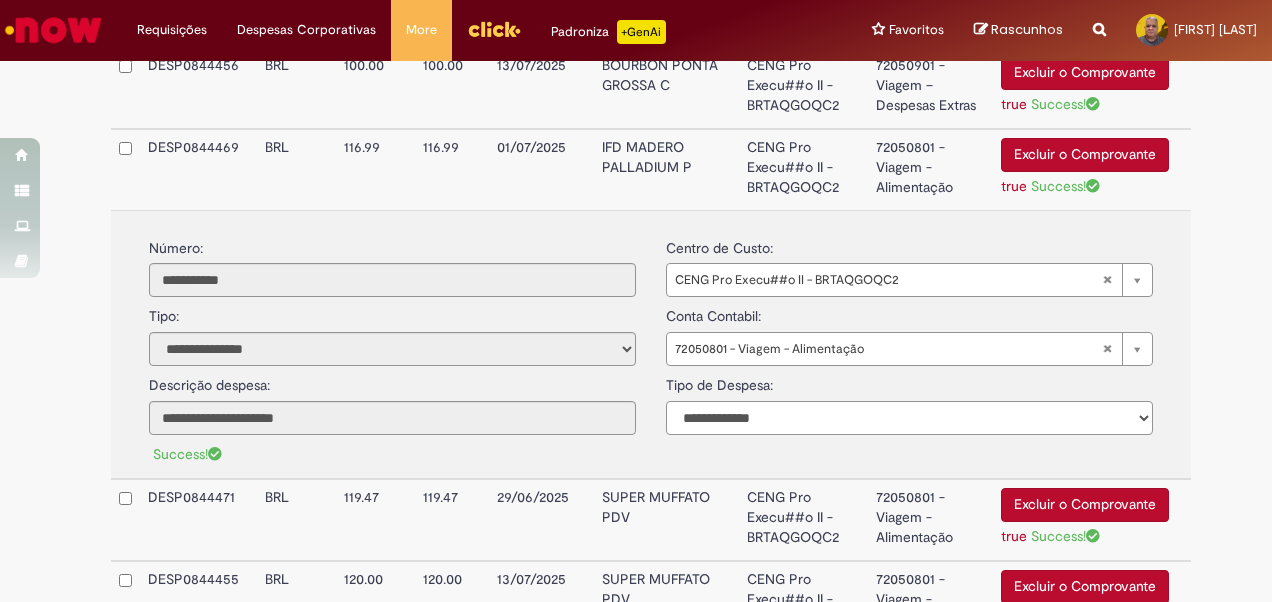 click on "**********" at bounding box center (909, 418) 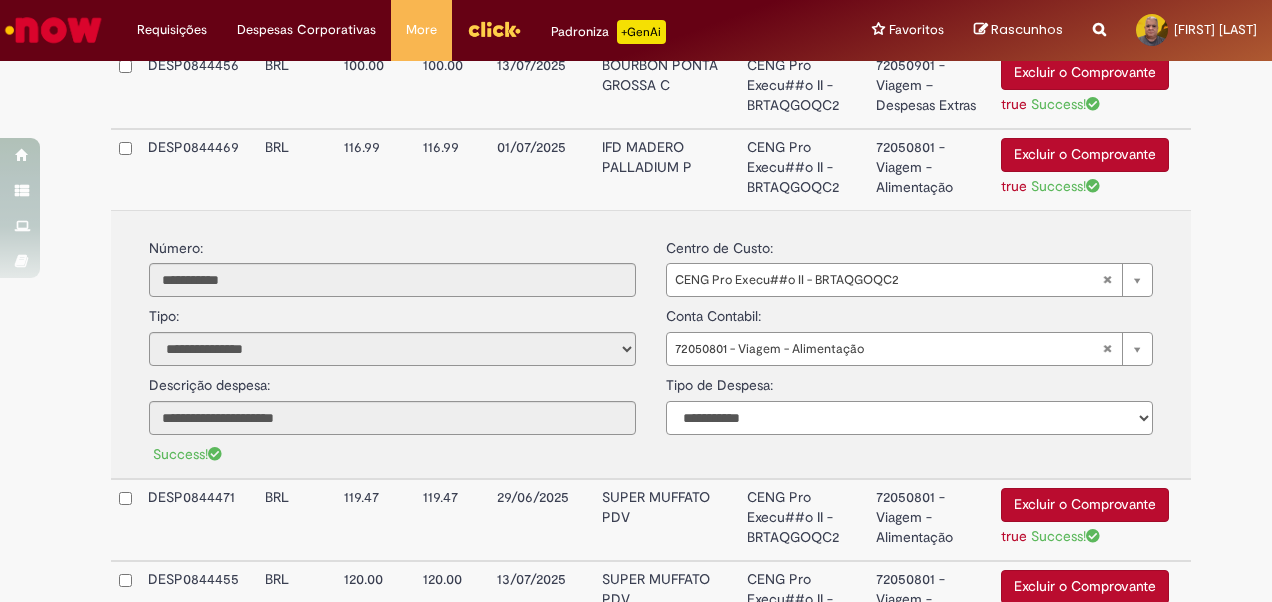 click on "**********" at bounding box center (909, 418) 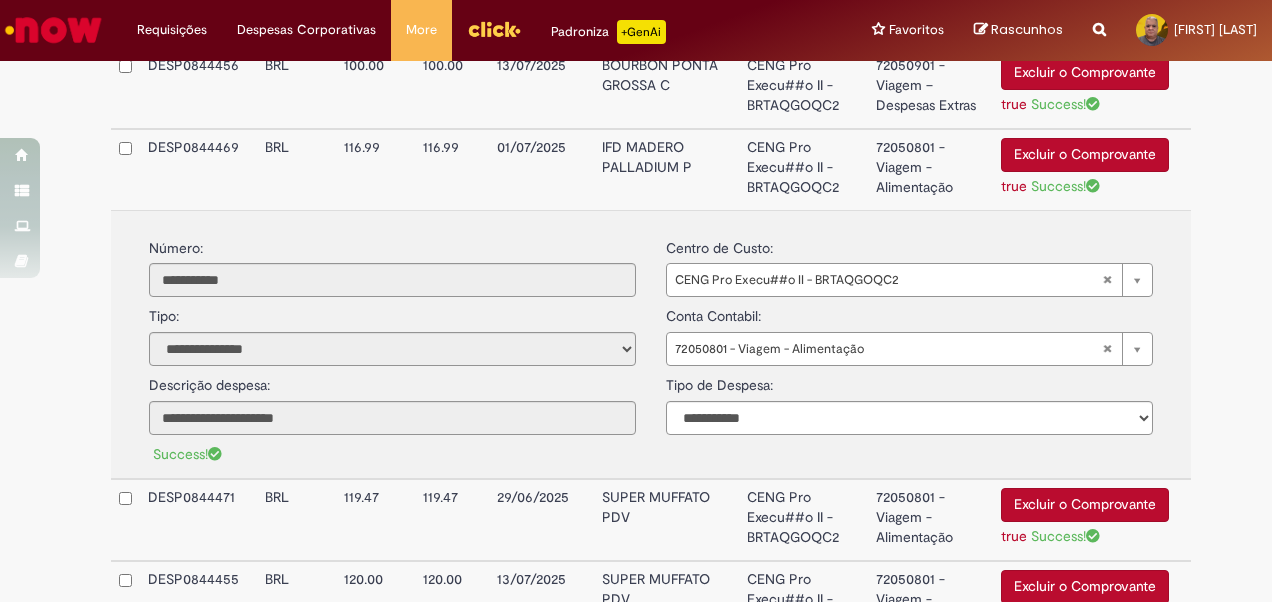 click on "SUPER MUFFATO PDV" at bounding box center [666, 520] 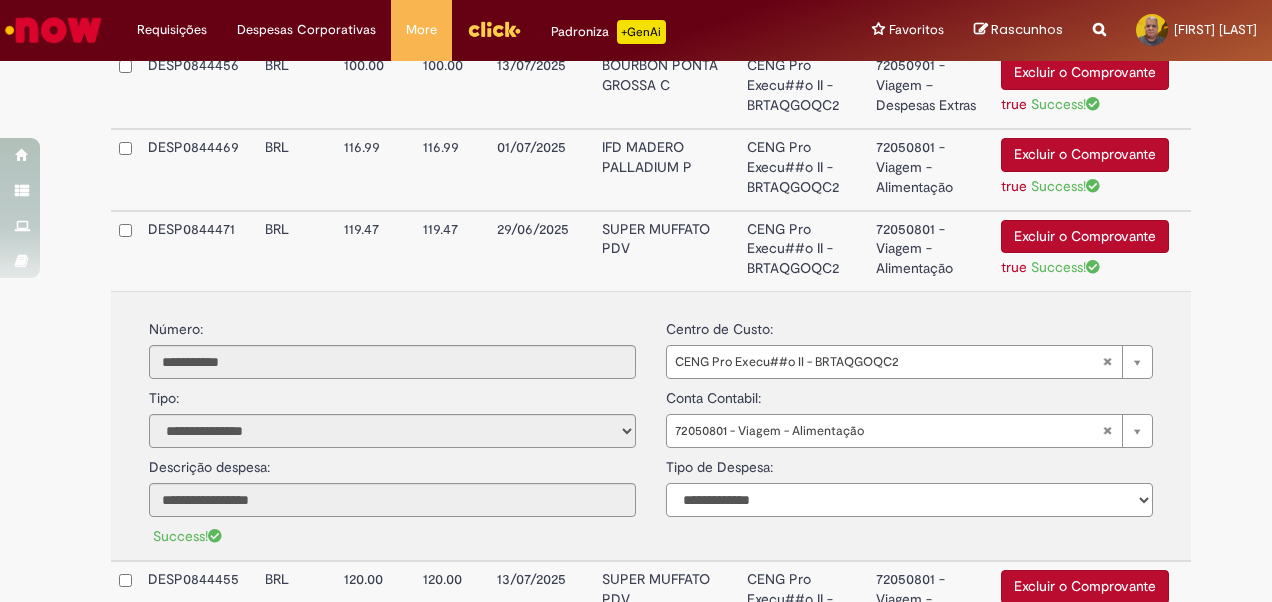 click on "**********" at bounding box center [909, 500] 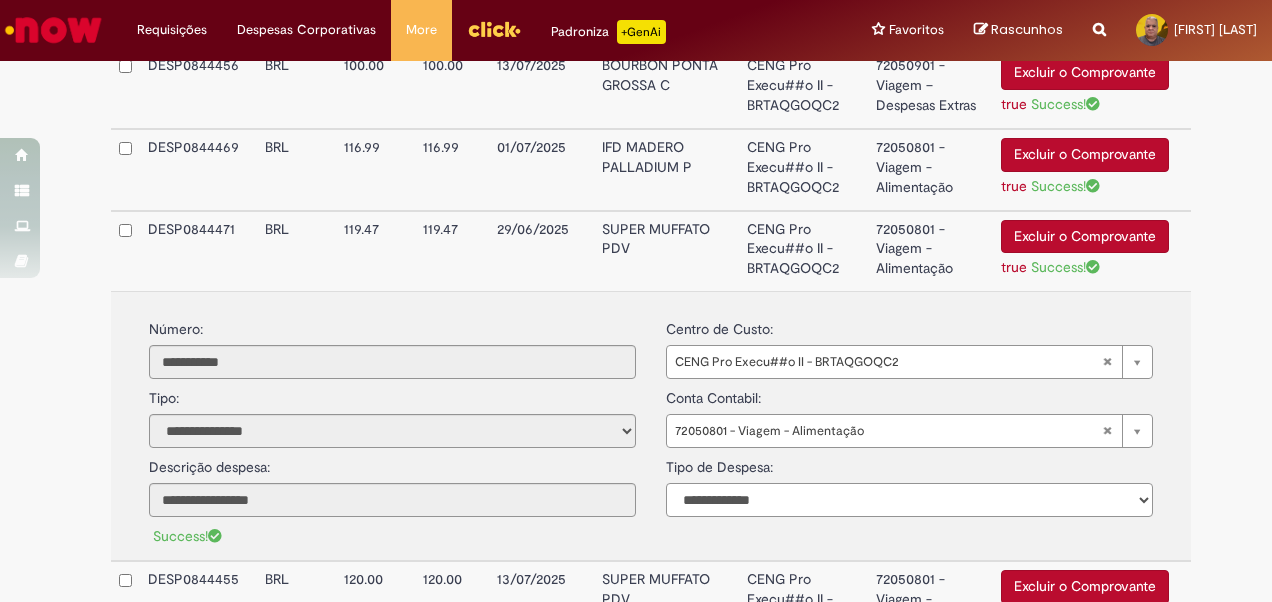 select on "*" 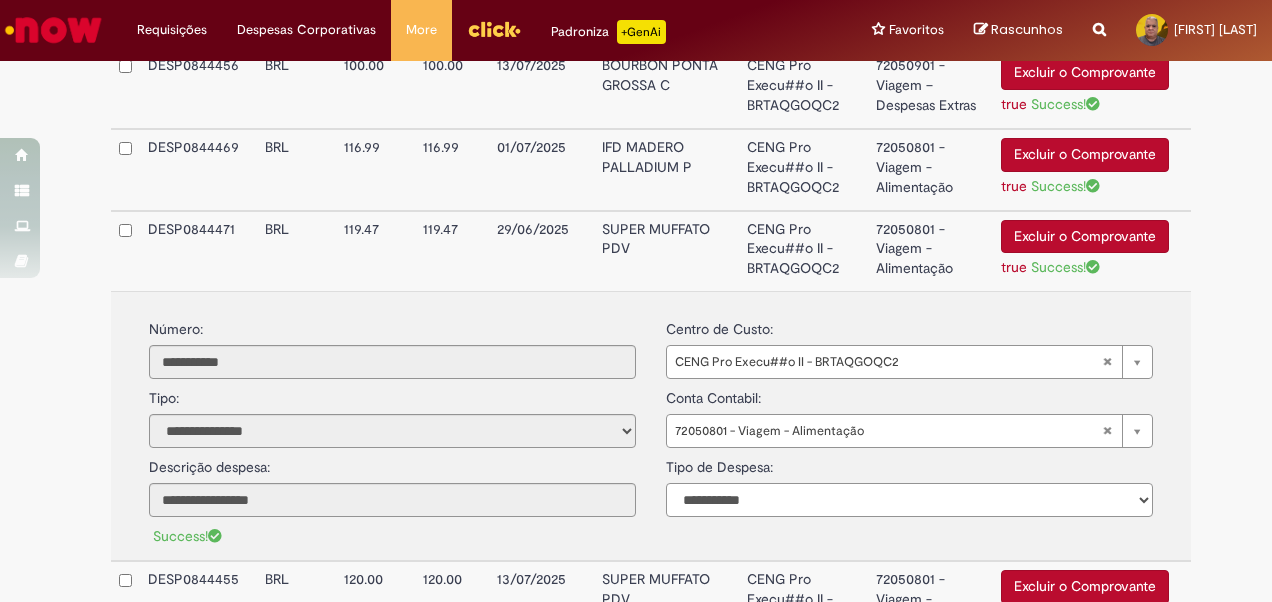 click on "**********" at bounding box center [909, 500] 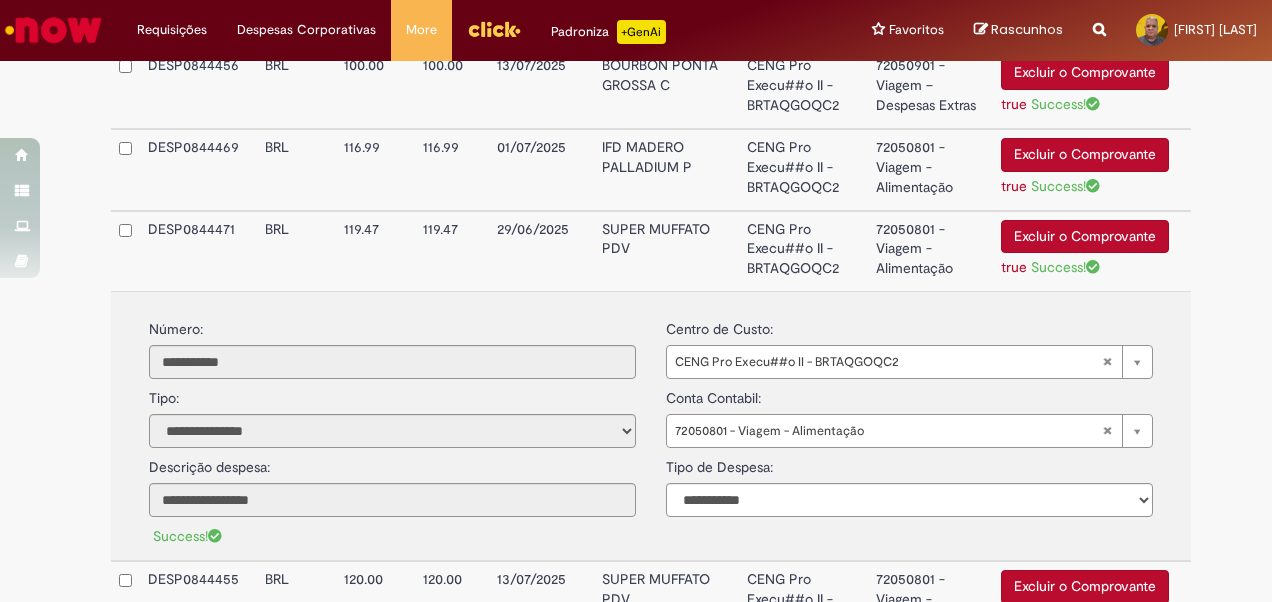 click on "SUPER MUFFATO PDV" at bounding box center [666, 251] 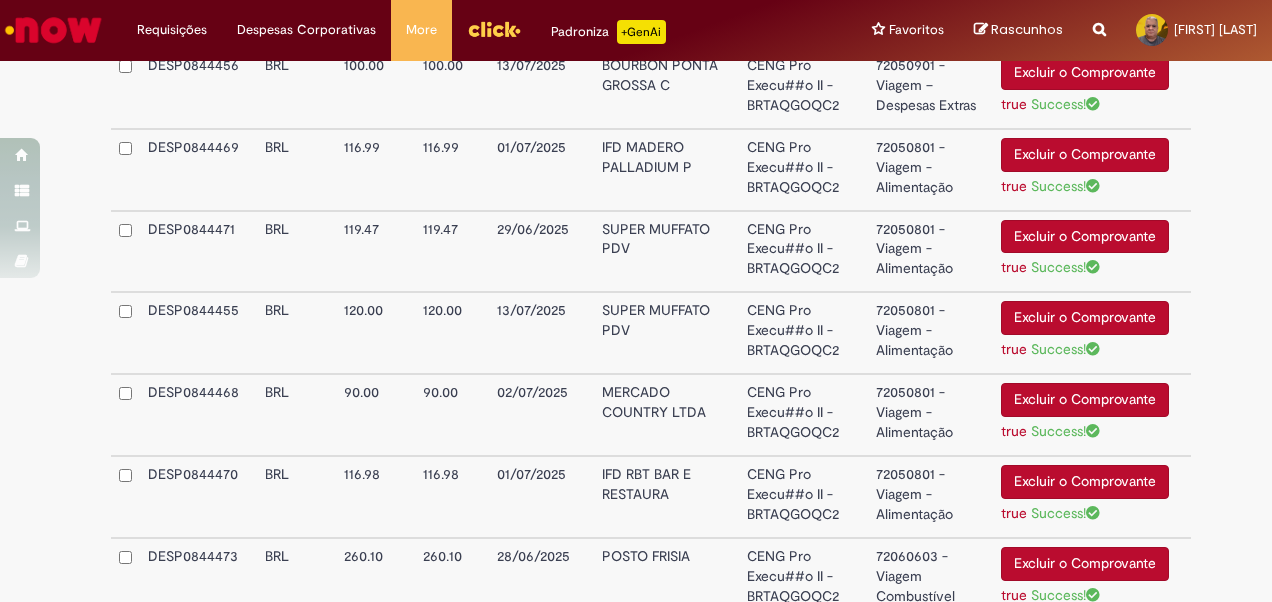 click on "MERCADO COUNTRY LTDA" at bounding box center [666, 415] 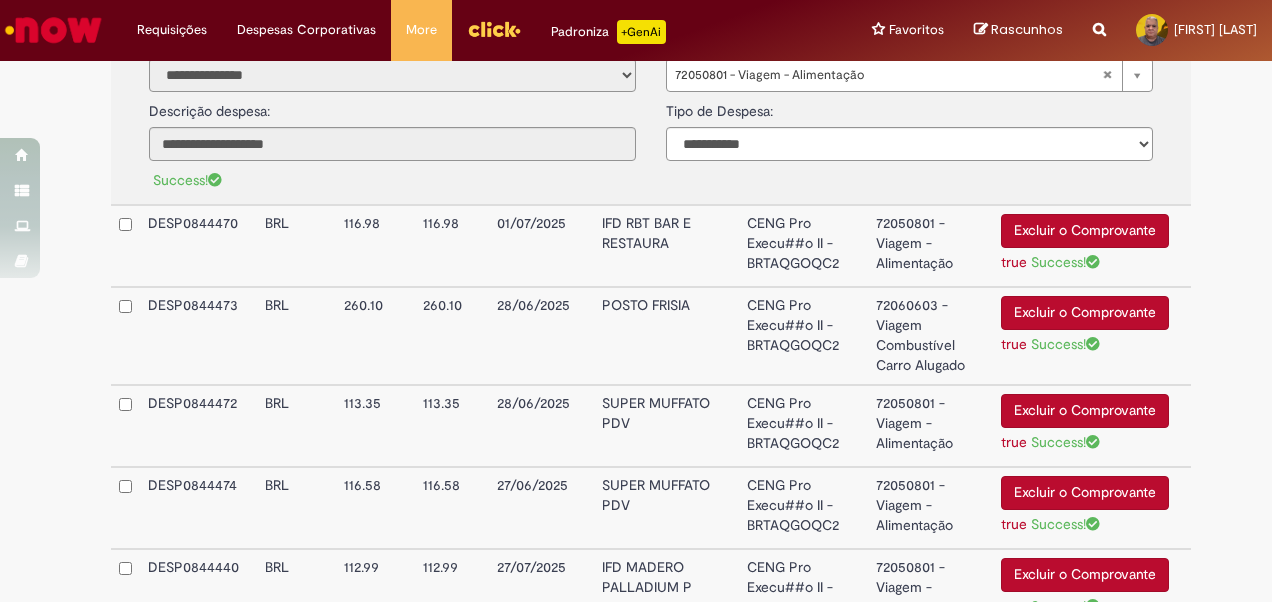 scroll, scrollTop: 2659, scrollLeft: 0, axis: vertical 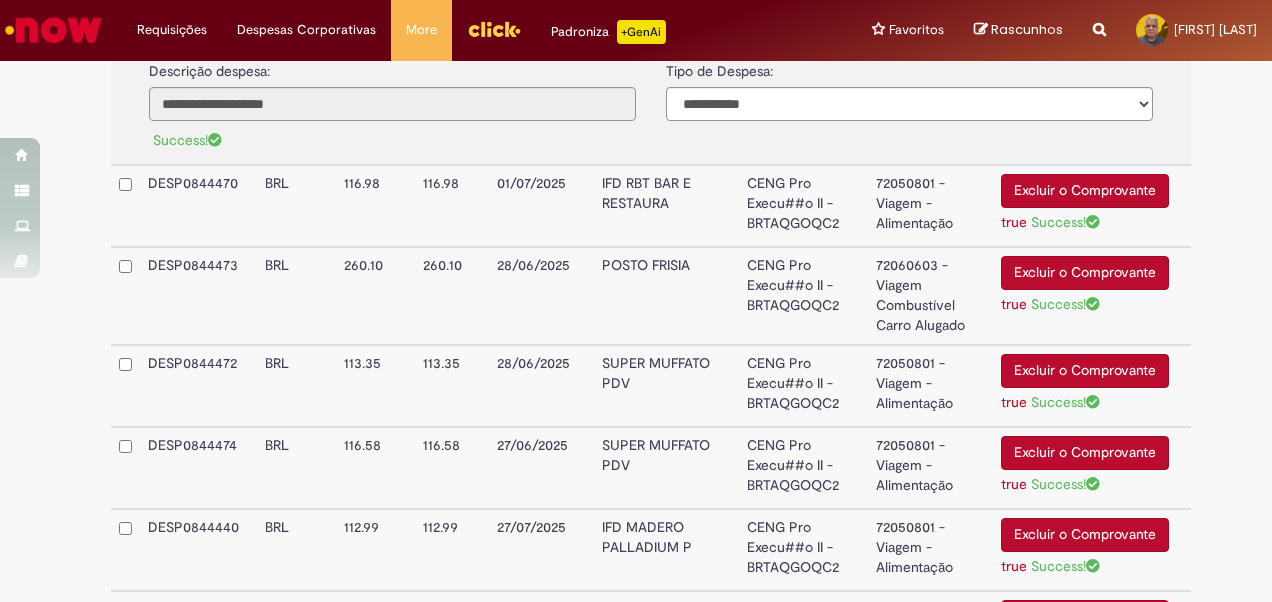 click on "IFD RBT BAR E RESTAURA" at bounding box center (666, 206) 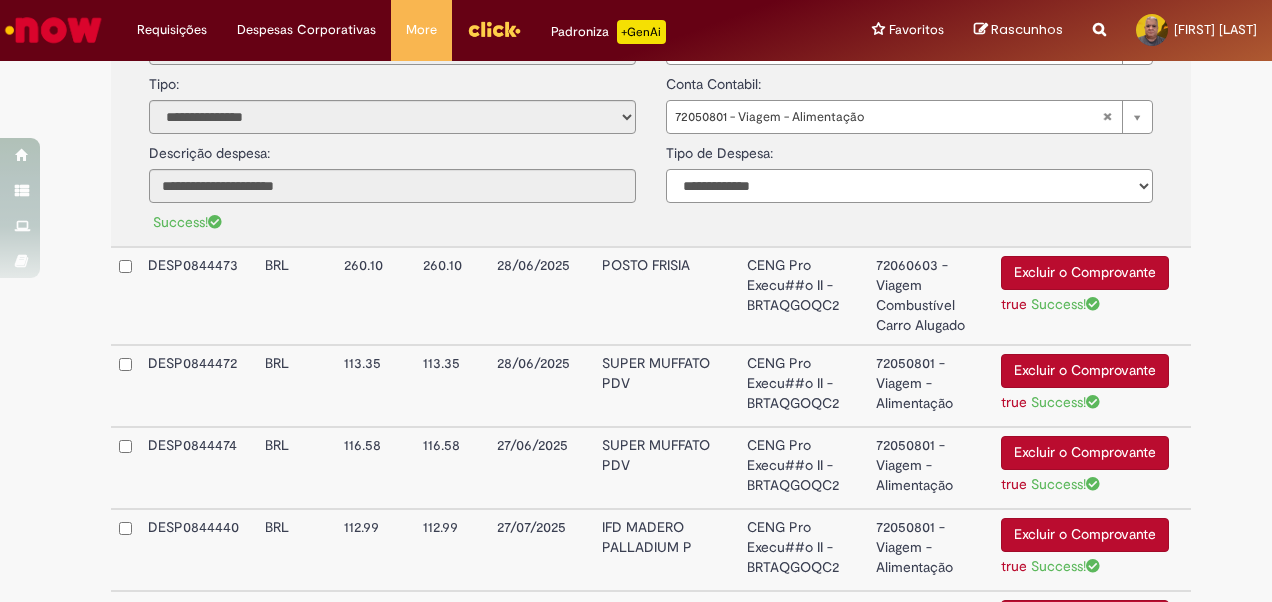 click on "**********" at bounding box center (909, 186) 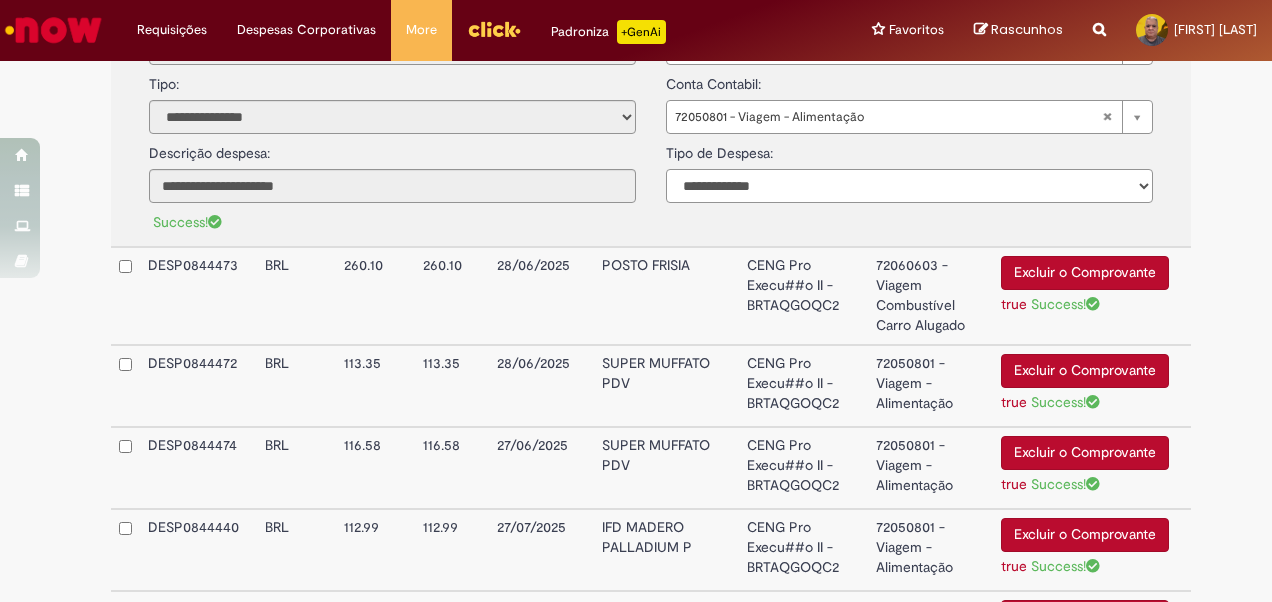 select on "*" 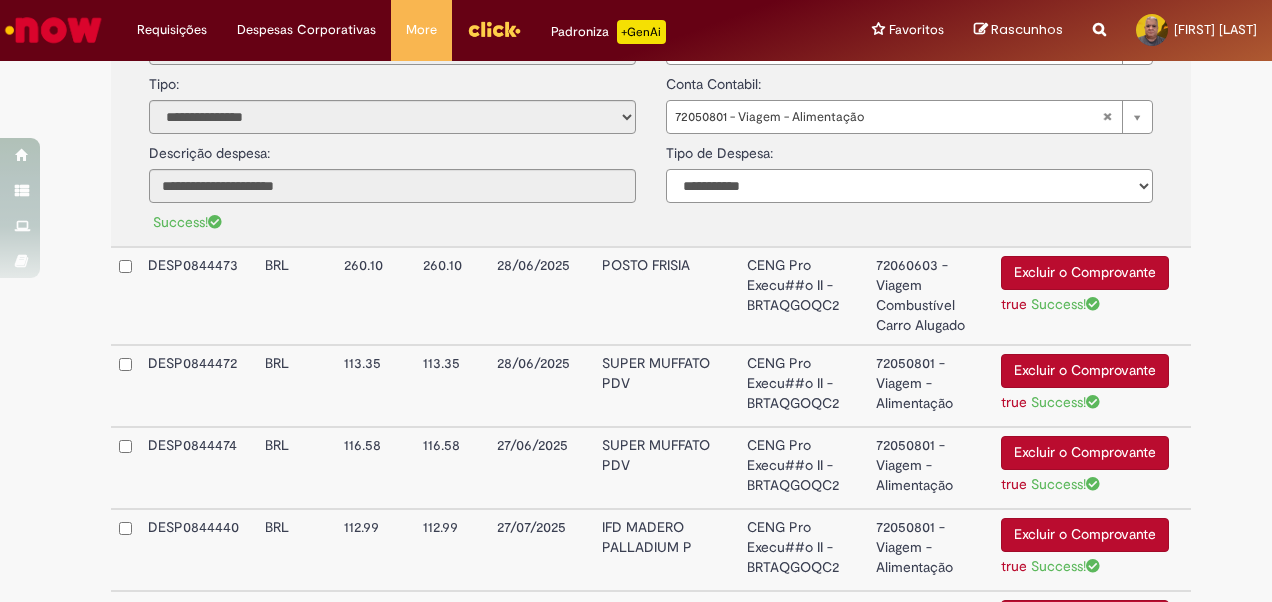 click on "**********" at bounding box center (909, 186) 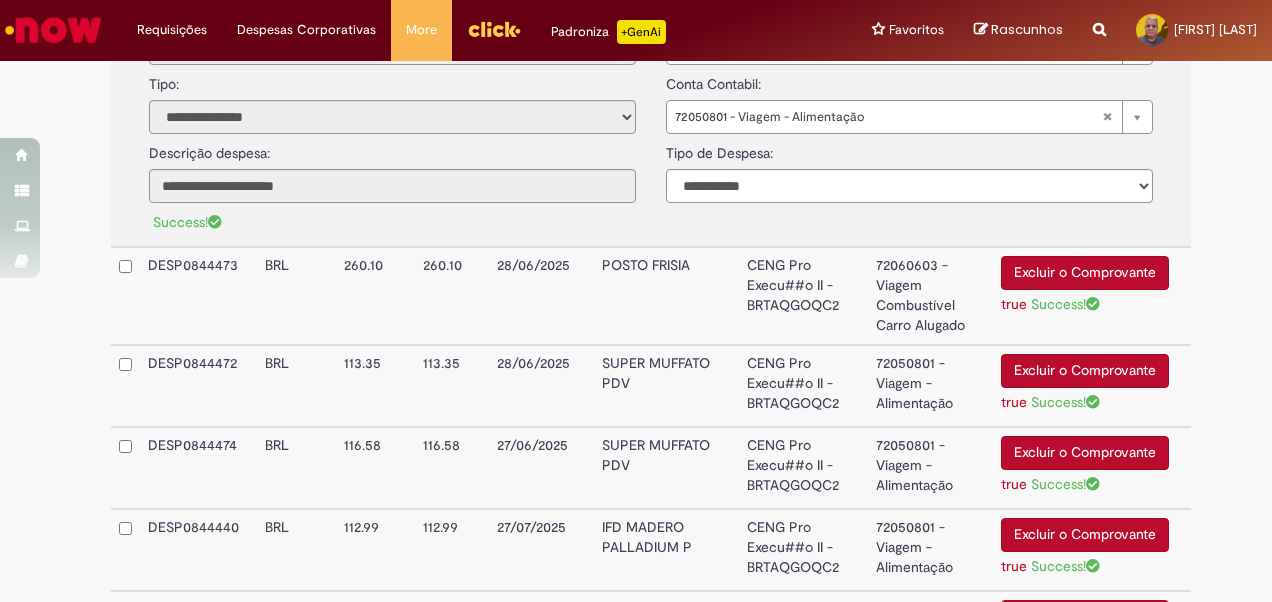 click on "POSTO FRISIA" at bounding box center [666, 296] 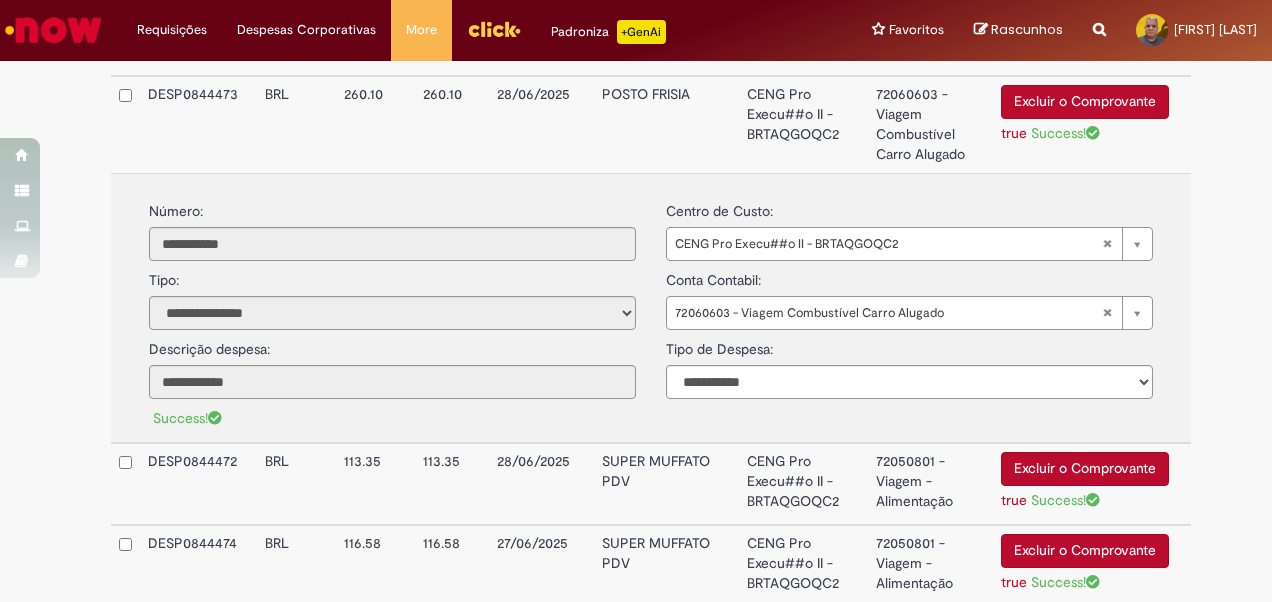 scroll, scrollTop: 2499, scrollLeft: 0, axis: vertical 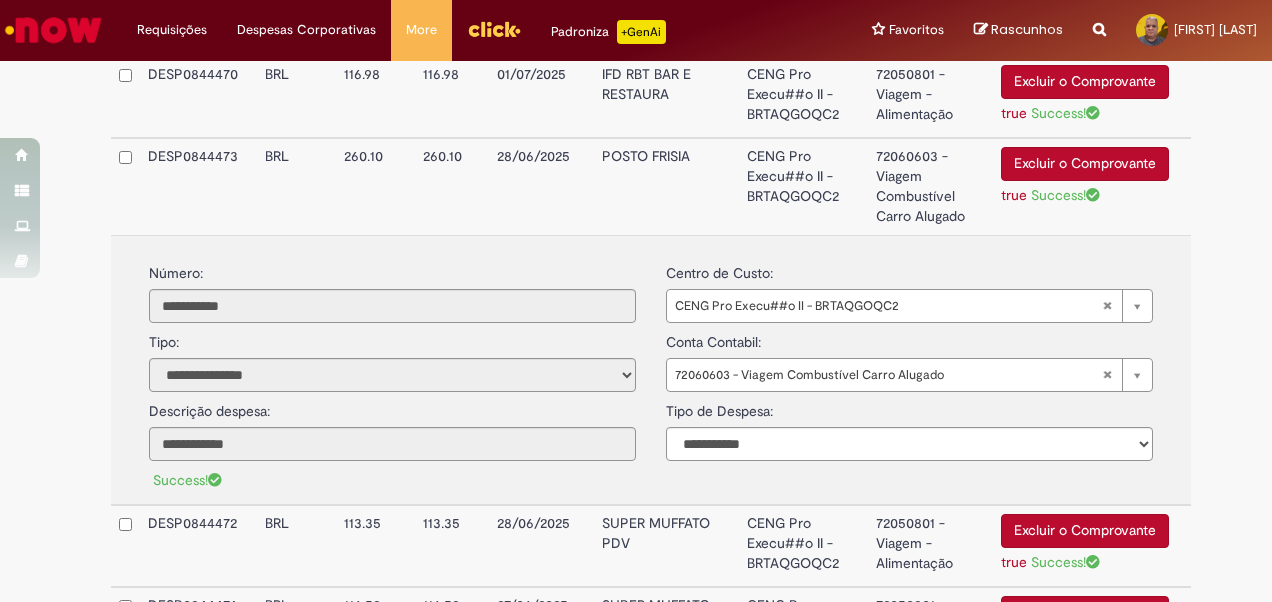 click on "POSTO FRISIA" at bounding box center [666, 186] 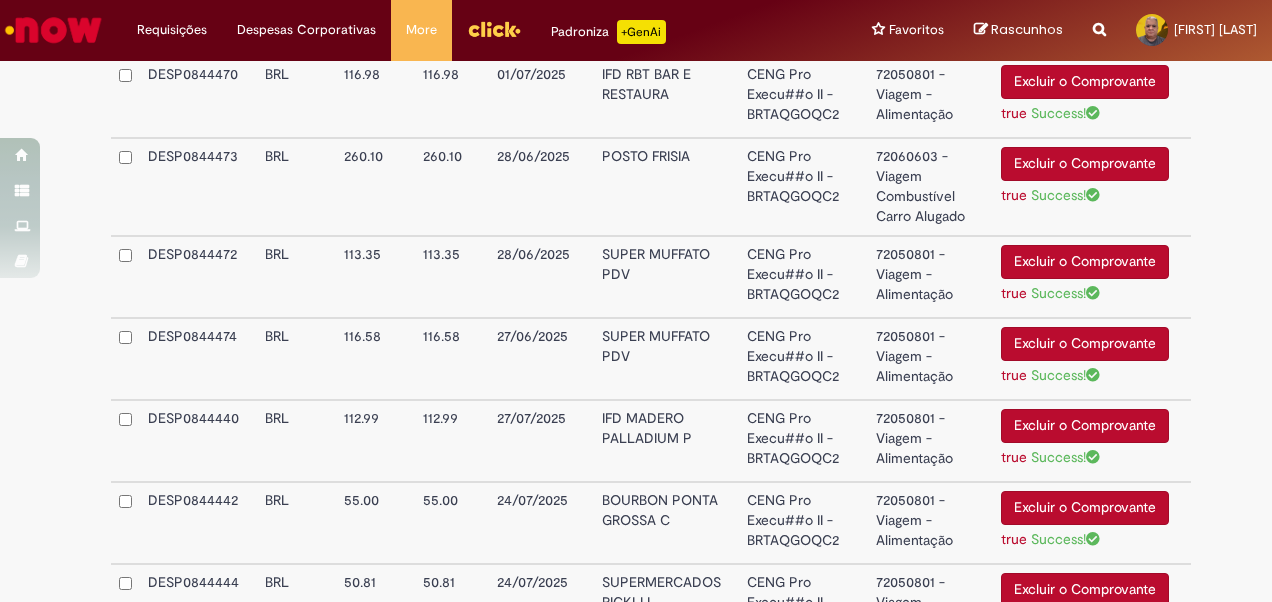 click on "SUPER MUFFATO PDV" at bounding box center (666, 277) 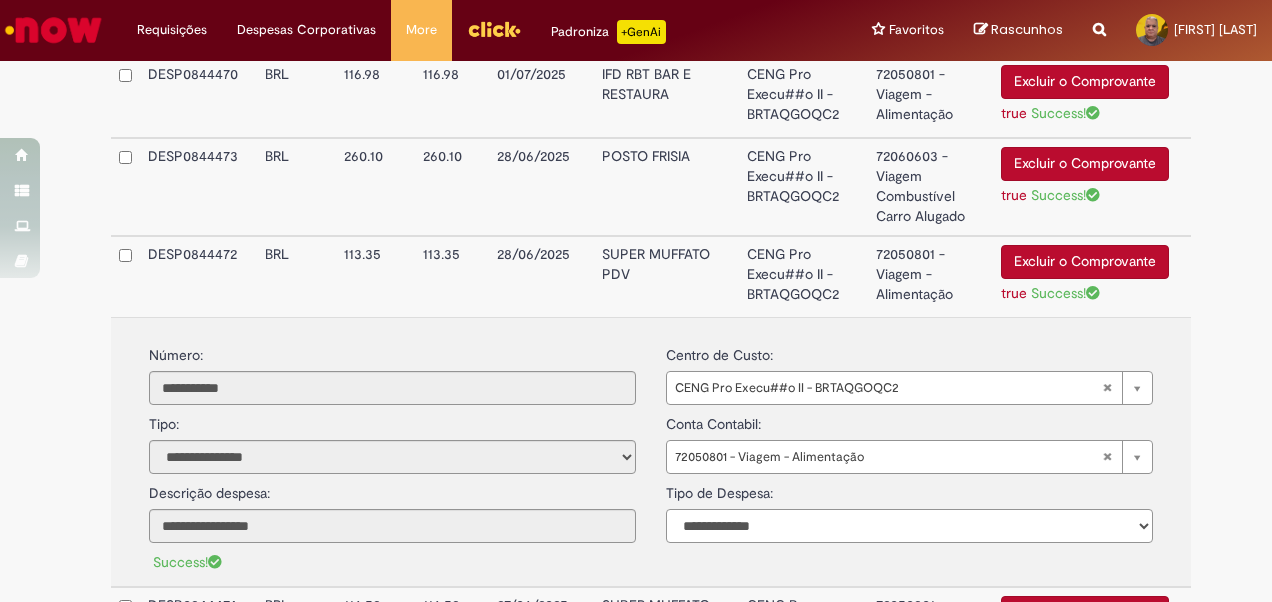 click on "**********" at bounding box center [909, 526] 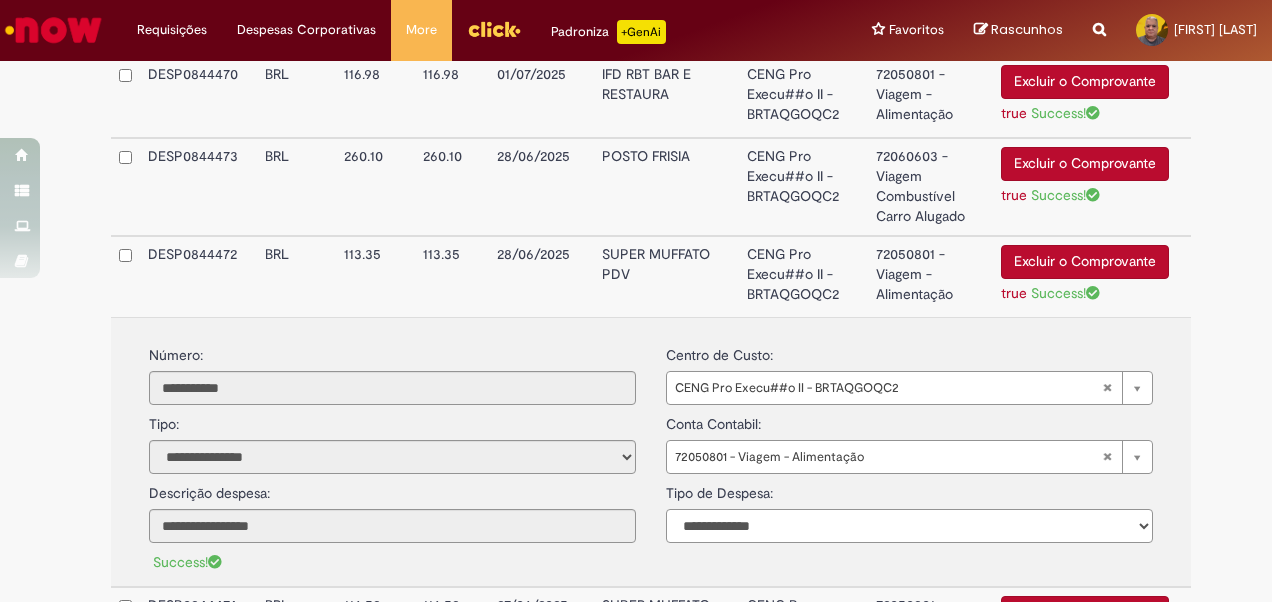 select on "*" 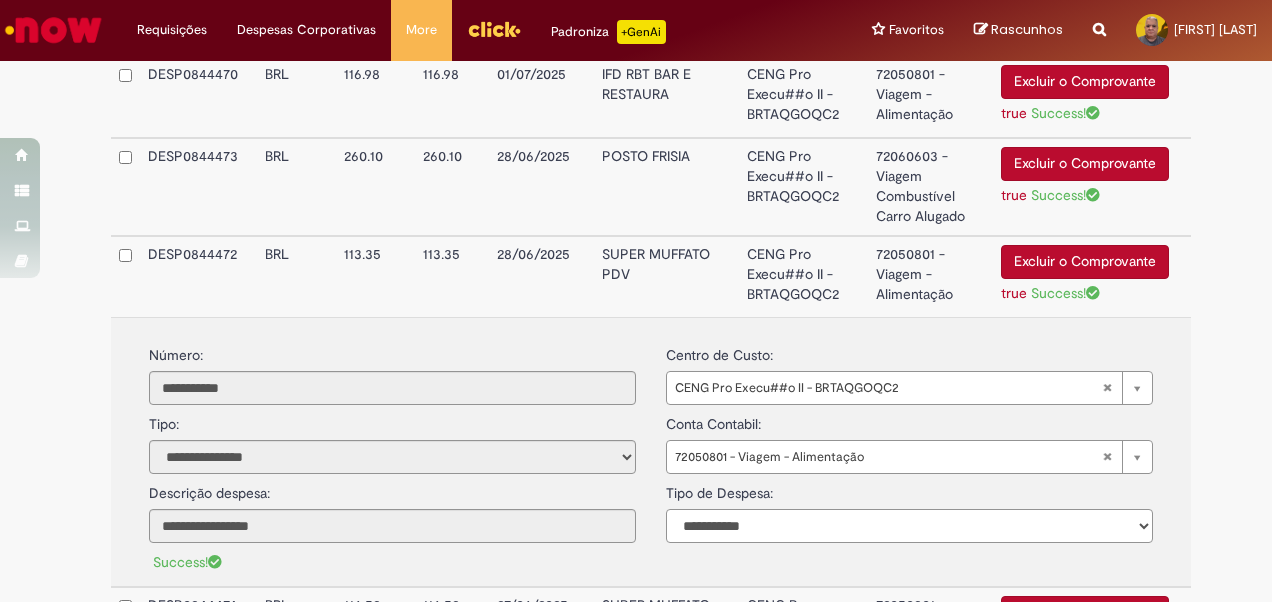 click on "**********" at bounding box center (909, 526) 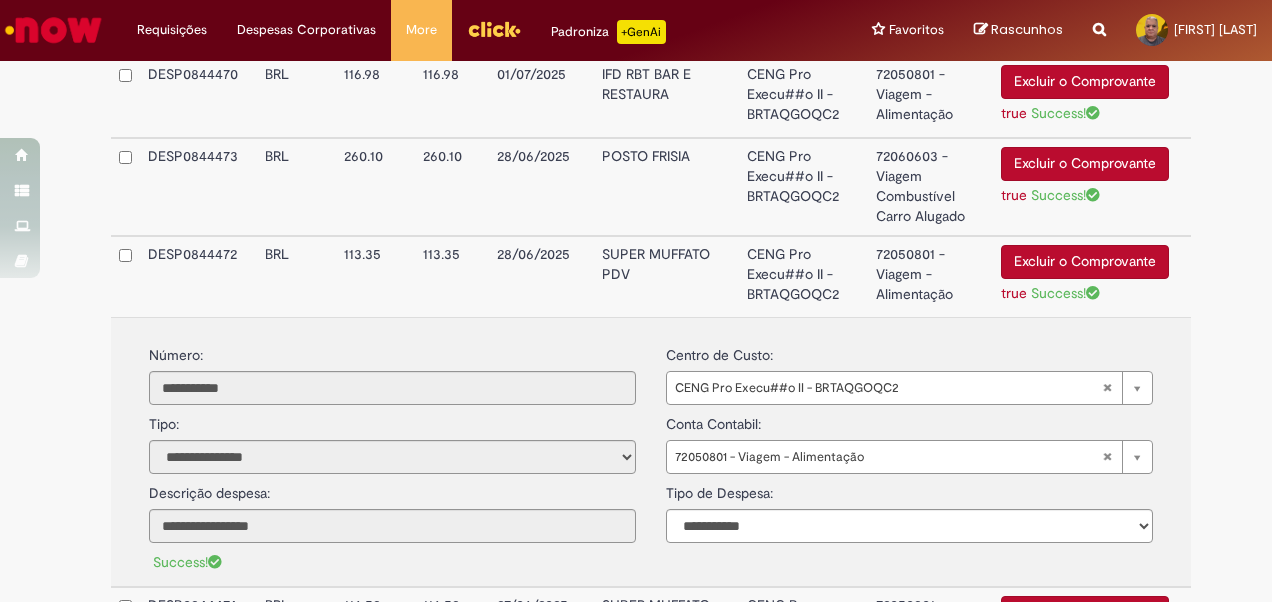 click on "SUPER MUFFATO PDV" at bounding box center (666, 276) 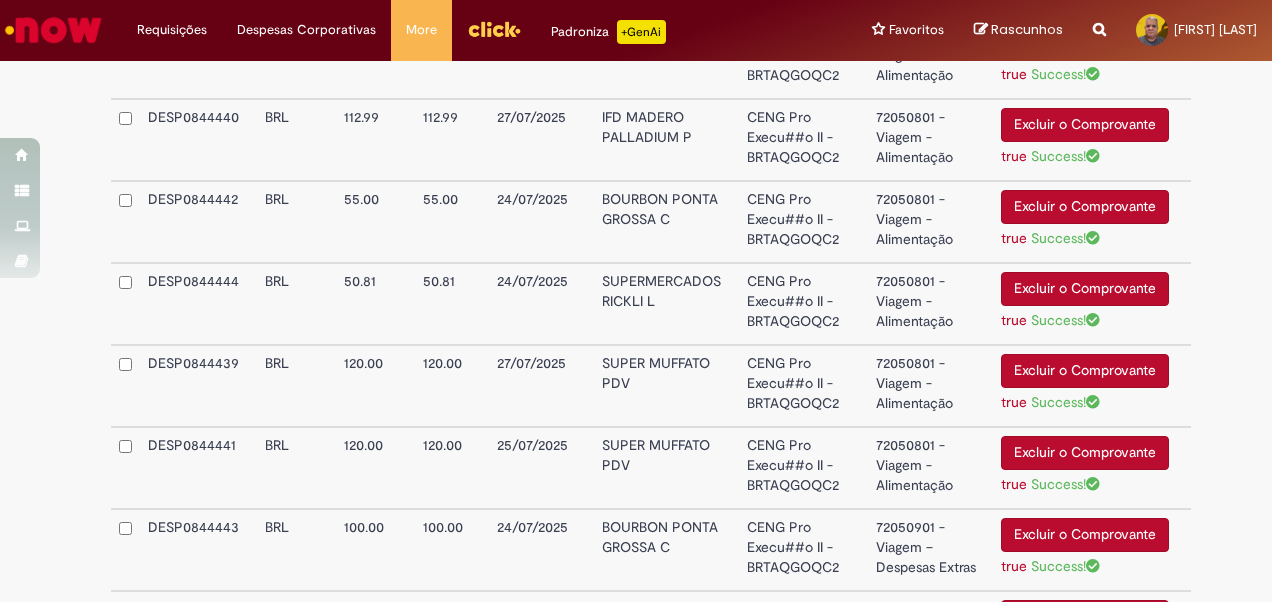 scroll, scrollTop: 2836, scrollLeft: 0, axis: vertical 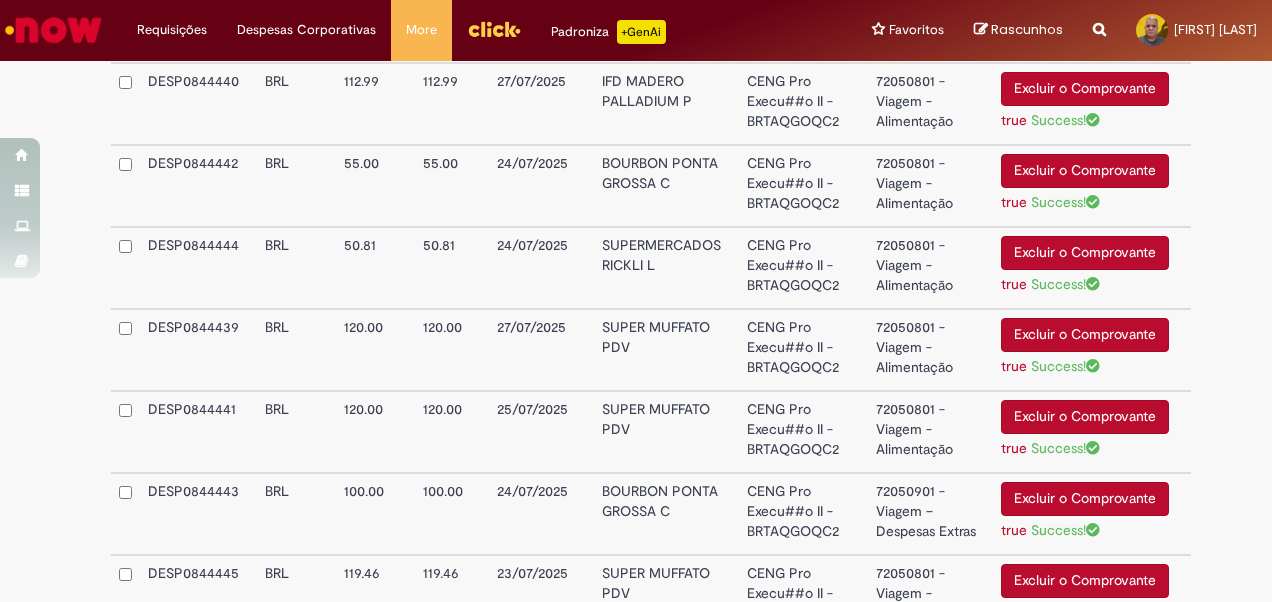 click on "IFD MADERO PALLADIUM P" at bounding box center (666, 104) 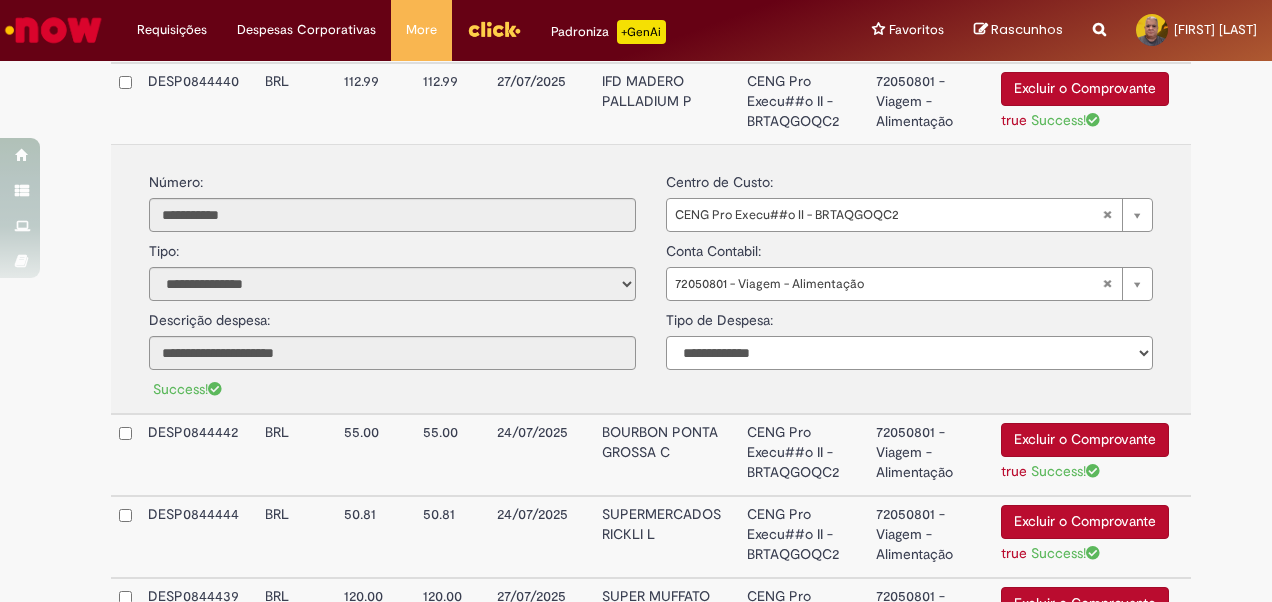 click on "**********" at bounding box center [909, 353] 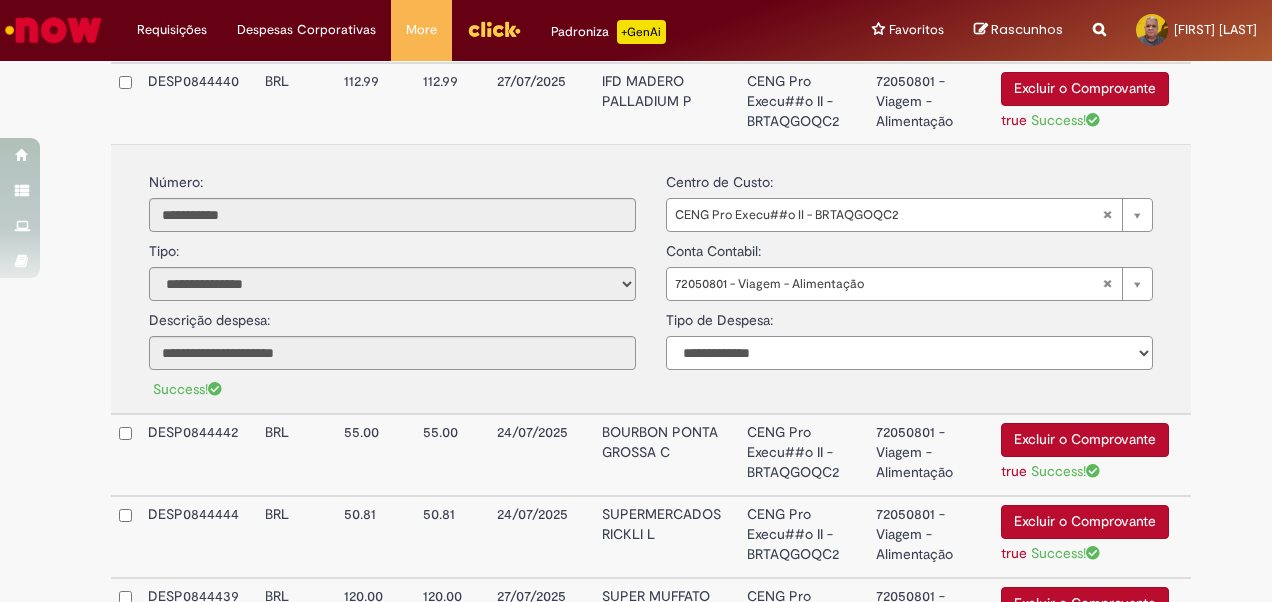 select on "*" 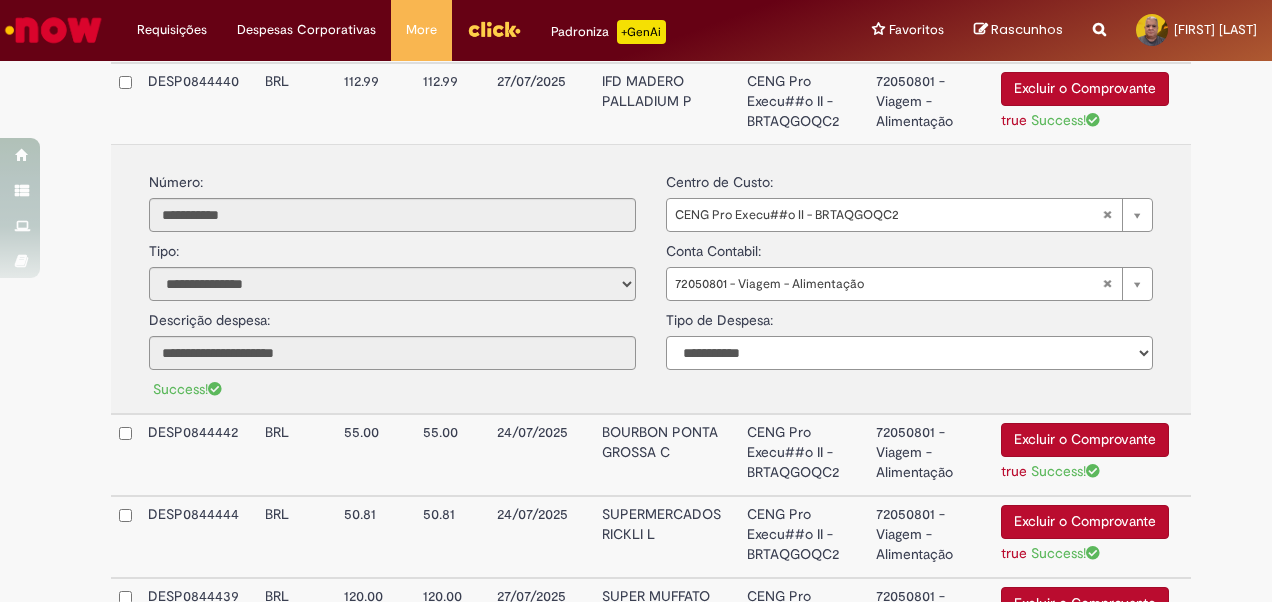 click on "**********" at bounding box center [909, 353] 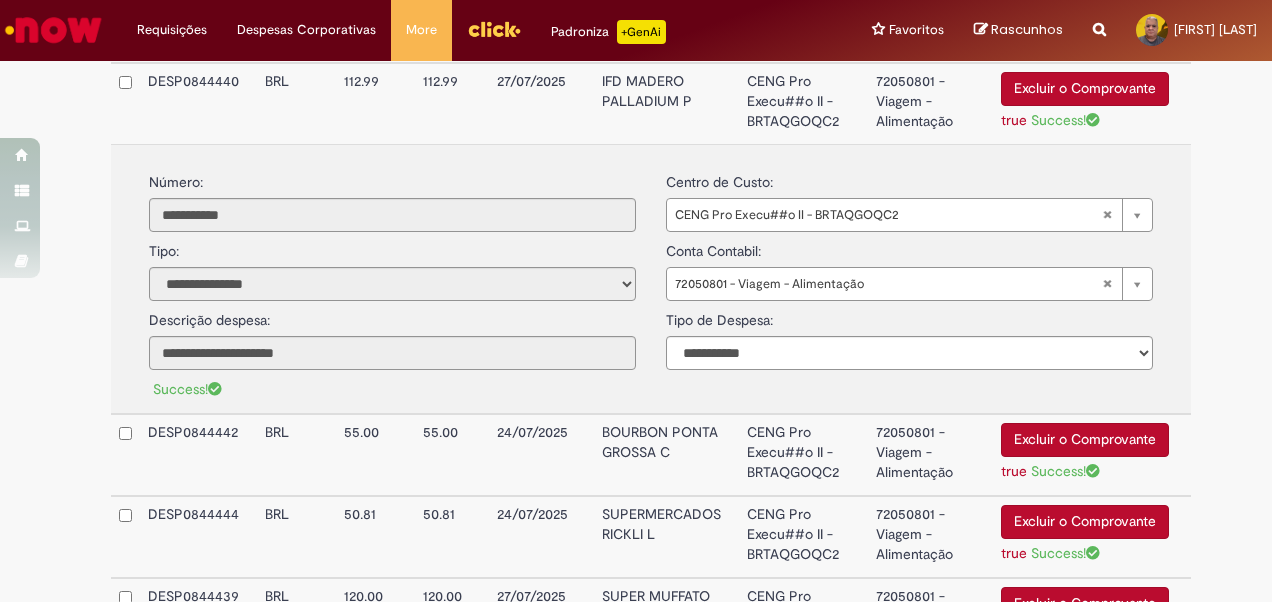 click on "BOURBON PONTA GROSSA C" at bounding box center (666, 455) 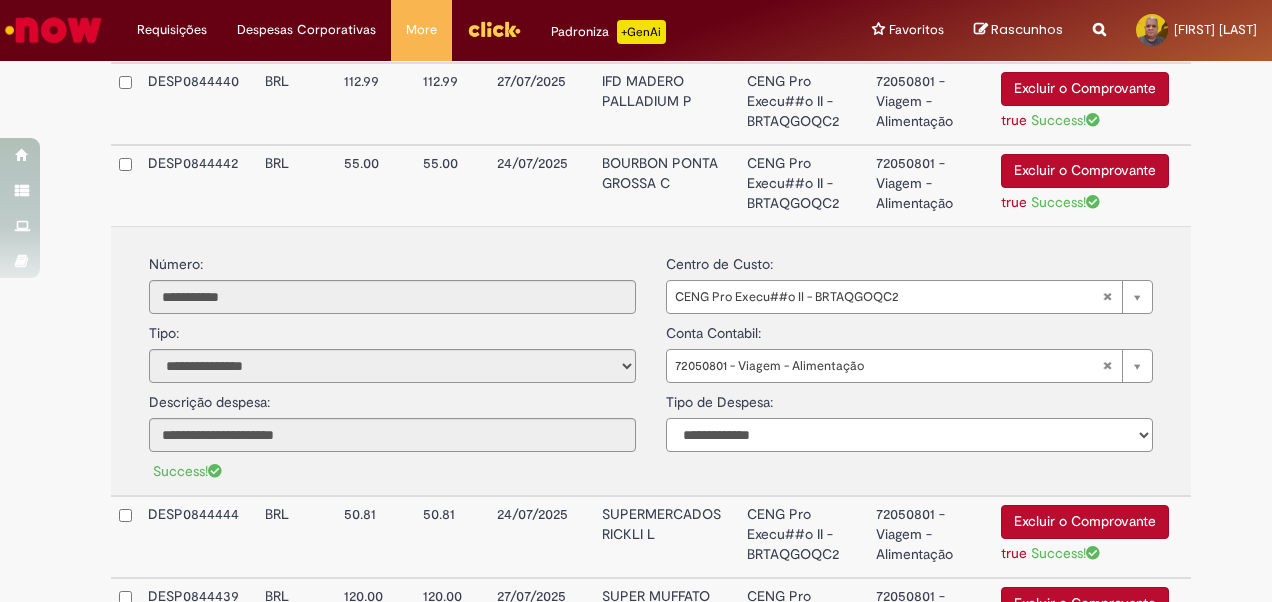 click on "**********" at bounding box center [909, 435] 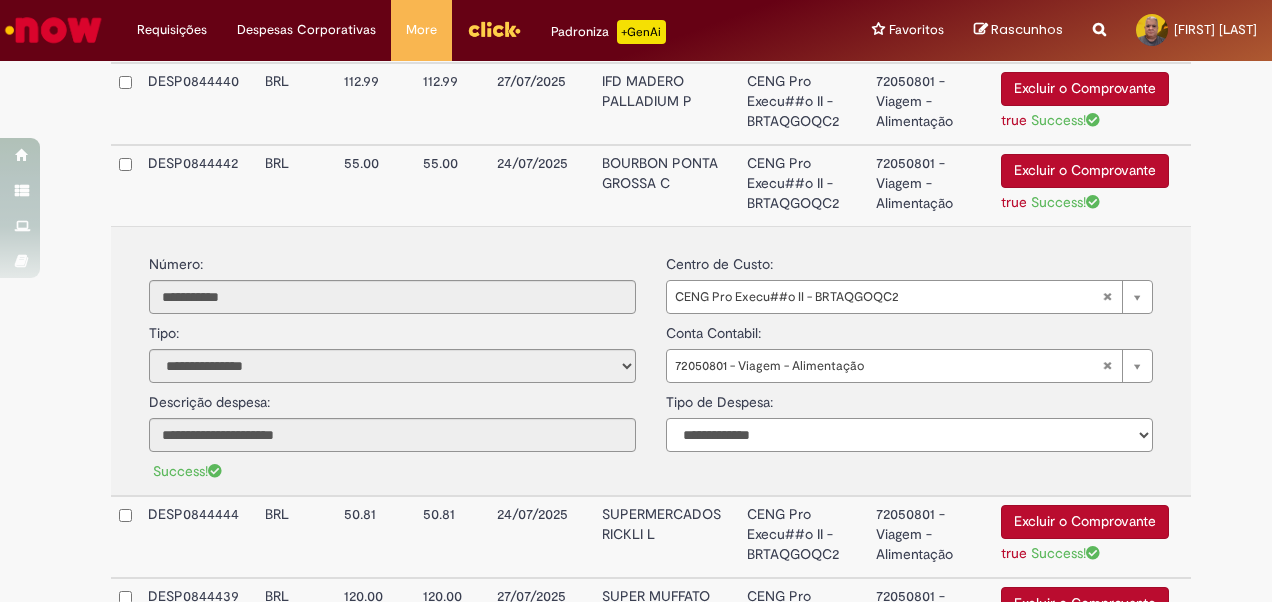 select on "*" 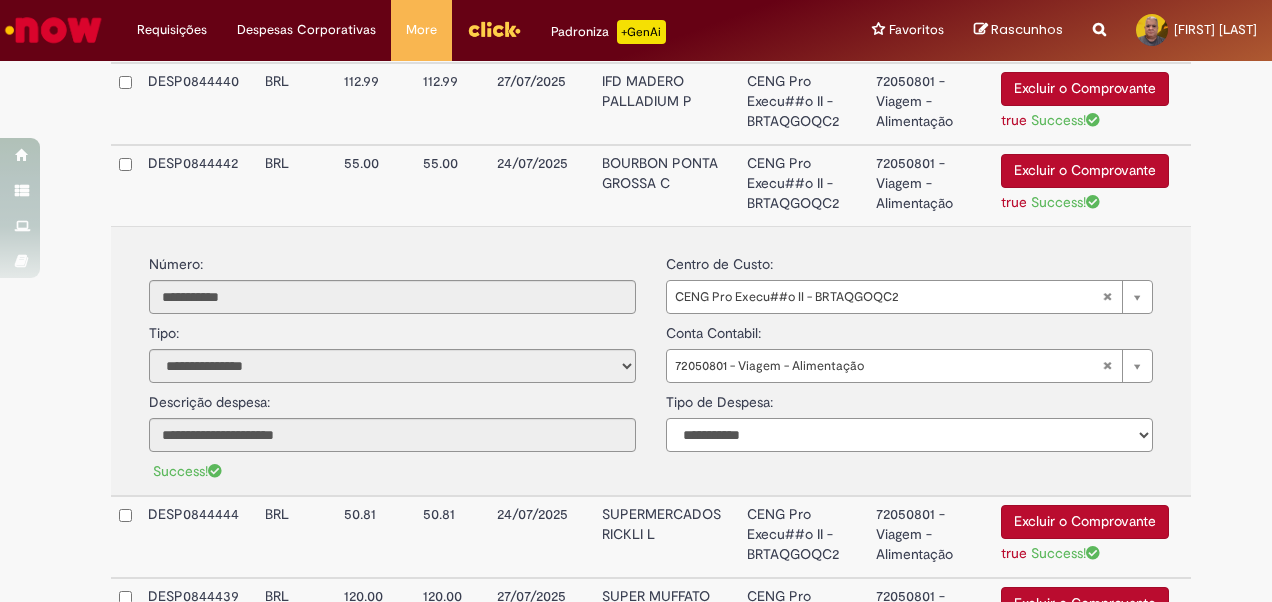 click on "**********" at bounding box center (909, 435) 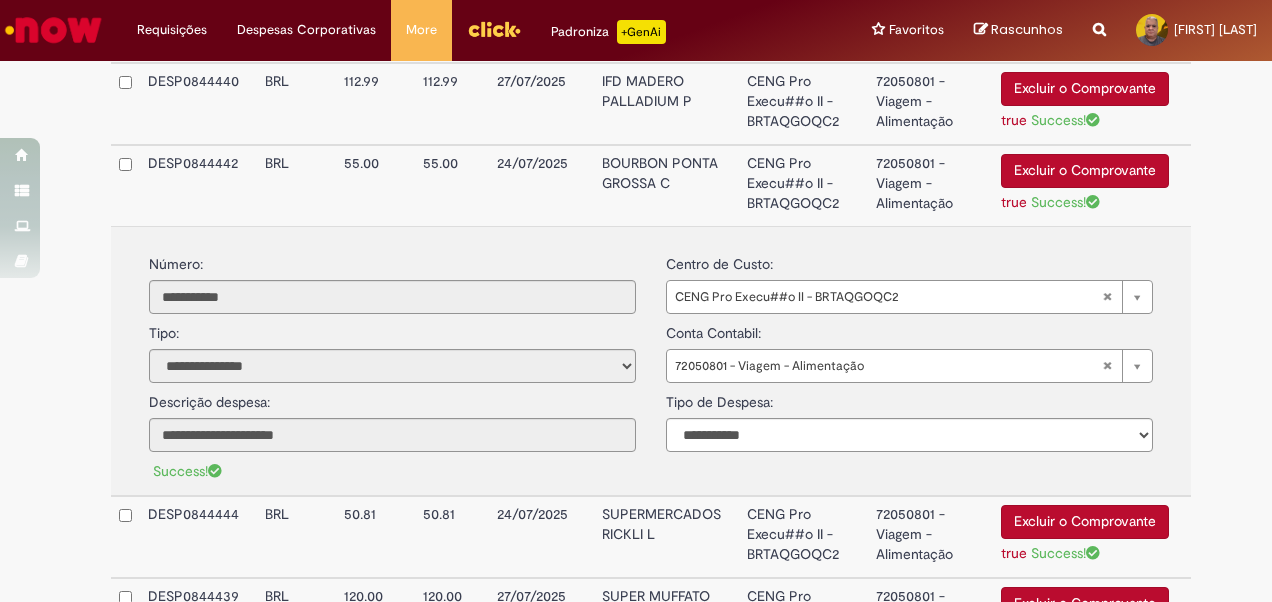 click on "SUPERMERCADOS RICKLI L" at bounding box center (666, 537) 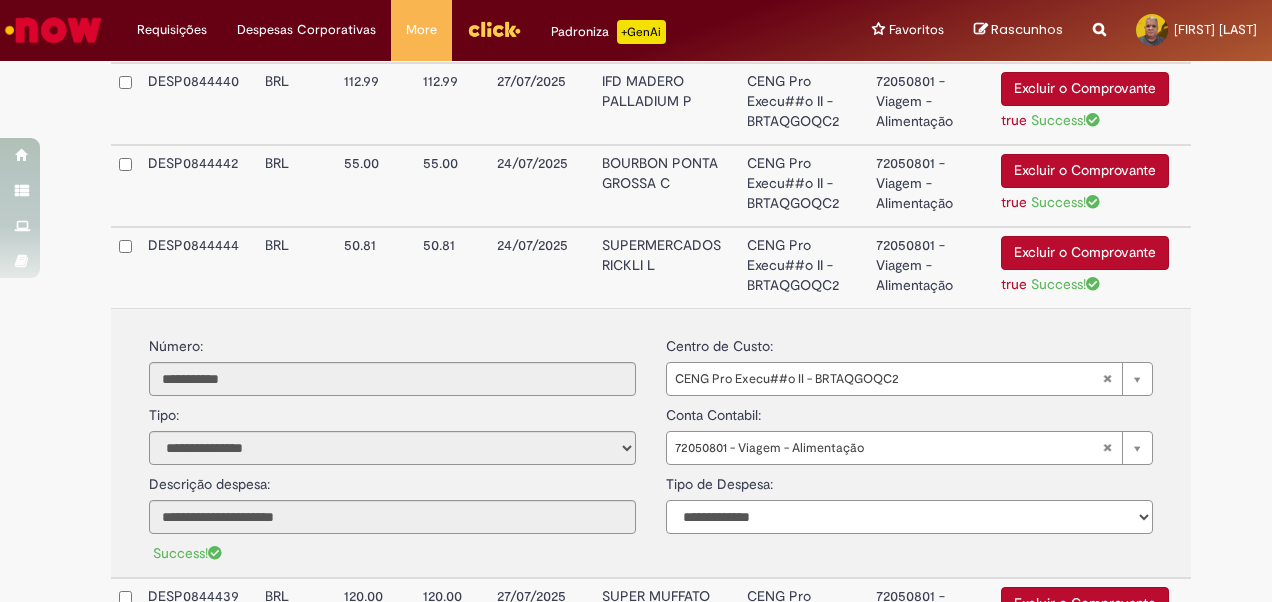click on "**********" at bounding box center (909, 517) 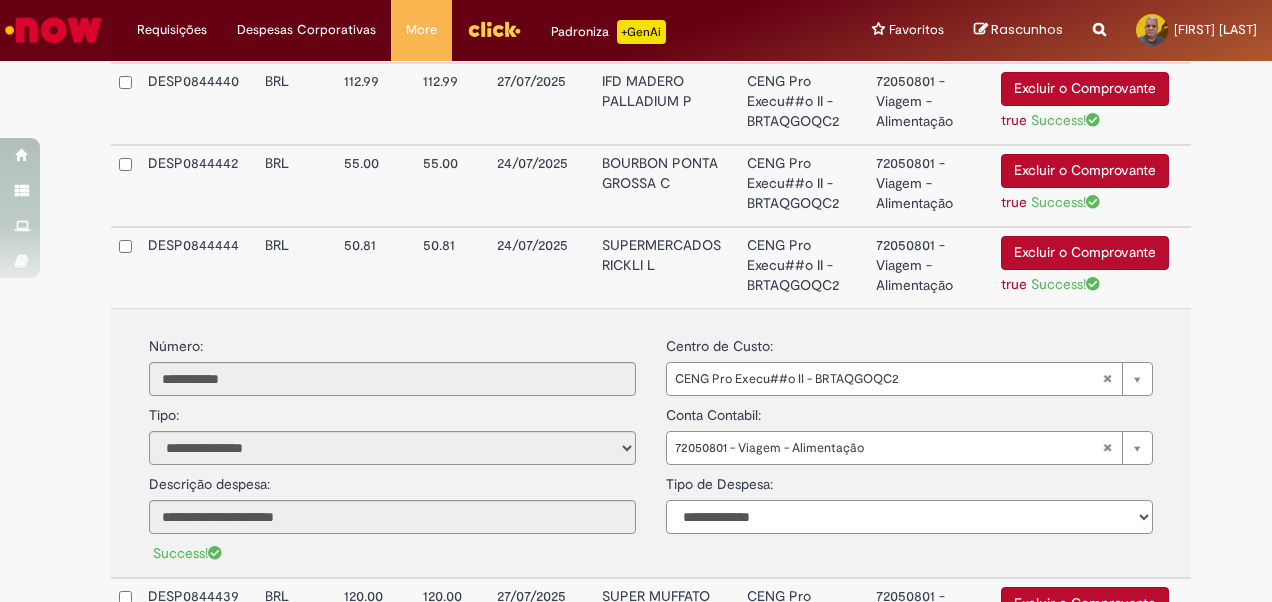 select on "*" 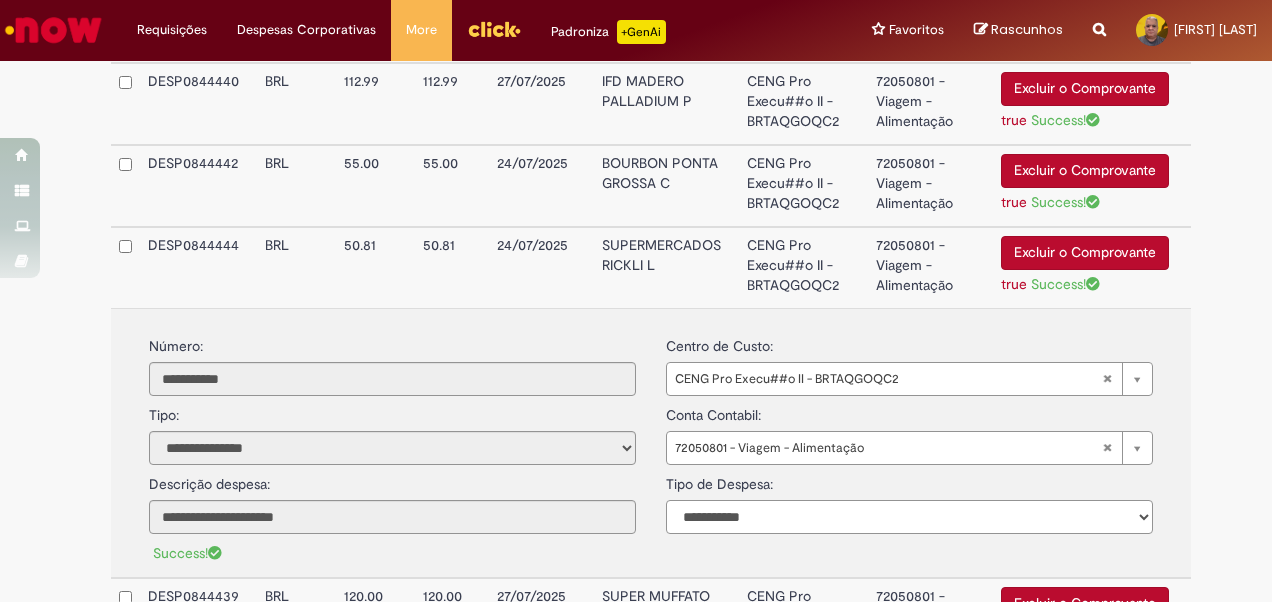 click on "**********" at bounding box center (909, 517) 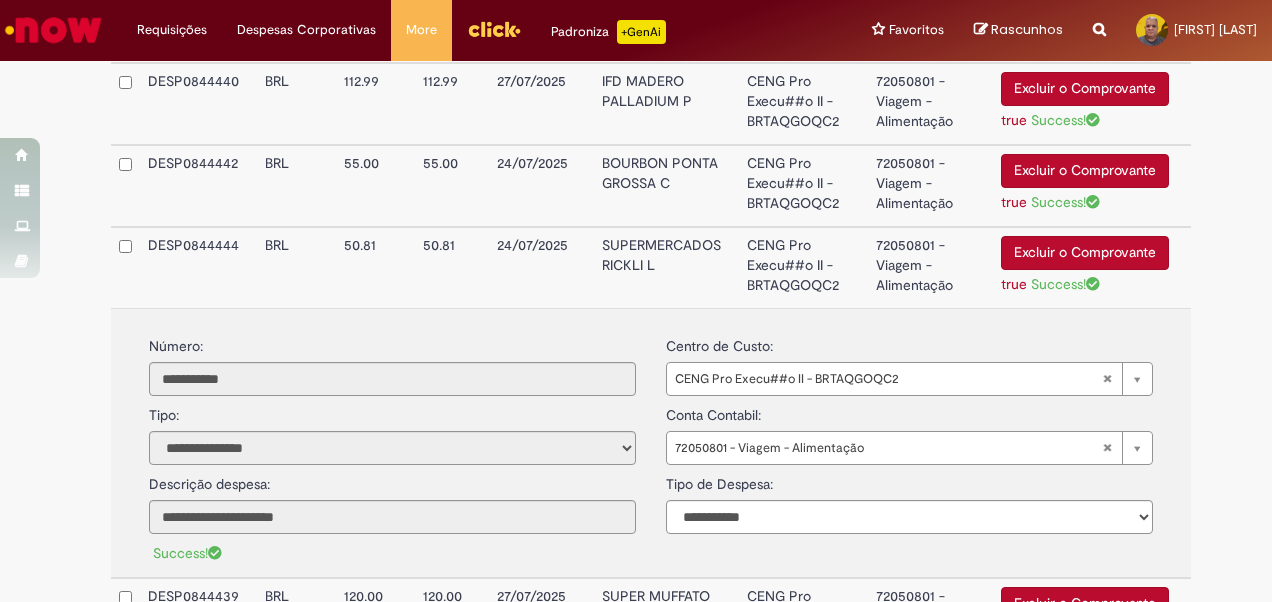 click on "SUPERMERCADOS RICKLI L" at bounding box center (666, 267) 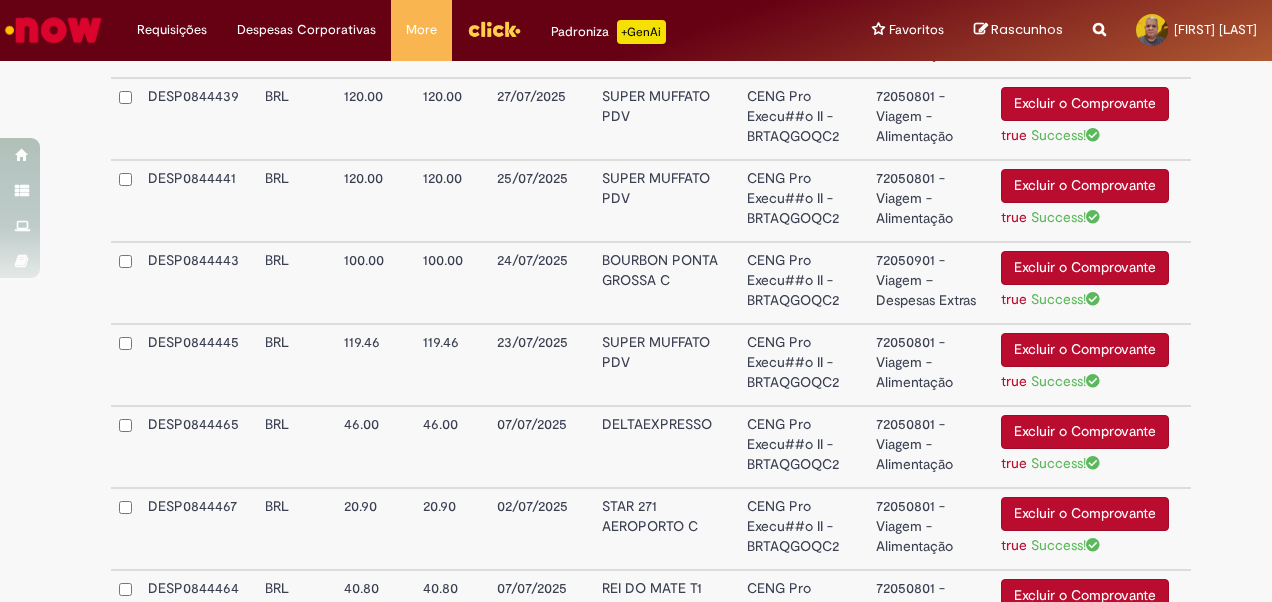 scroll, scrollTop: 3076, scrollLeft: 0, axis: vertical 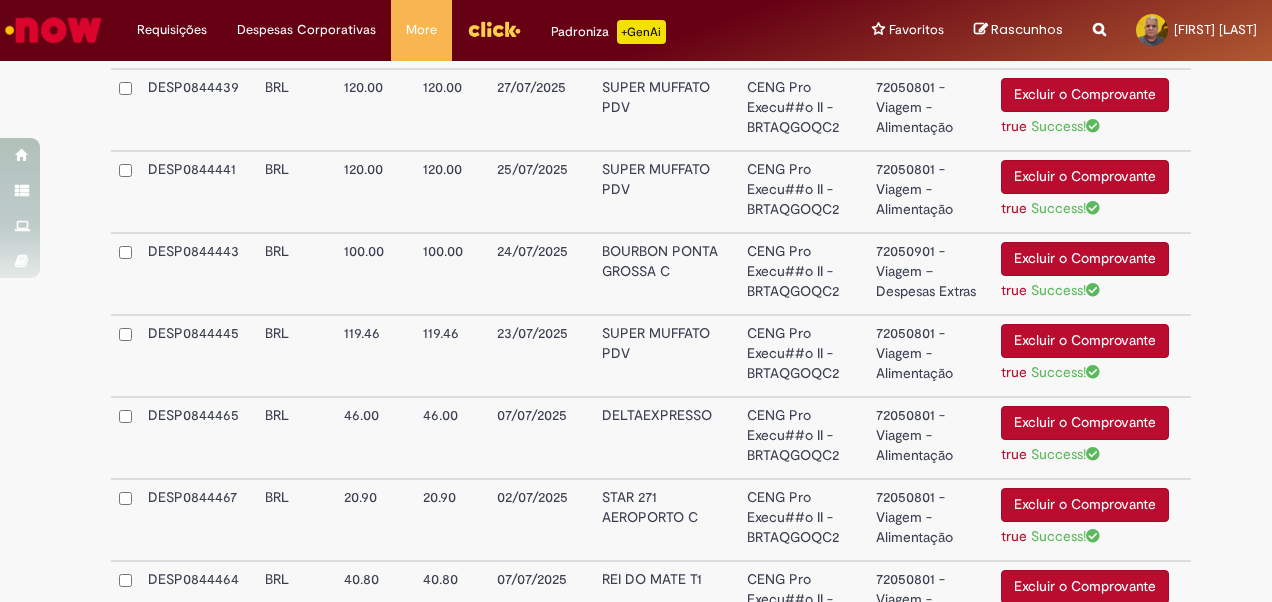 click on "SUPER MUFFATO PDV" at bounding box center [666, 110] 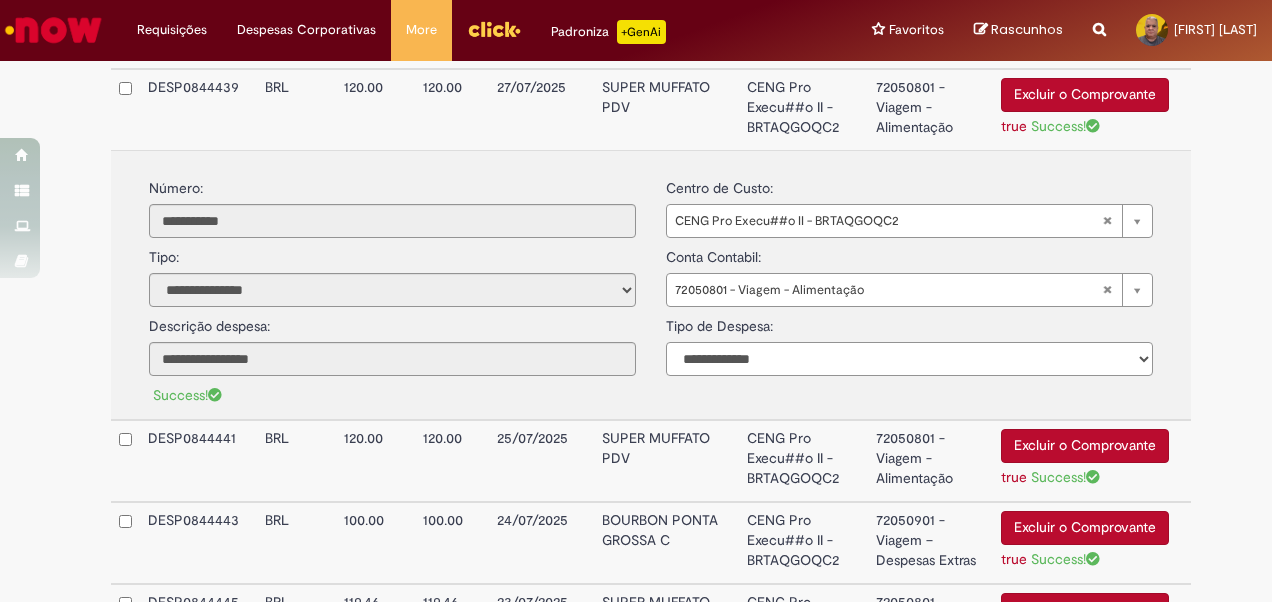 click on "**********" at bounding box center [909, 359] 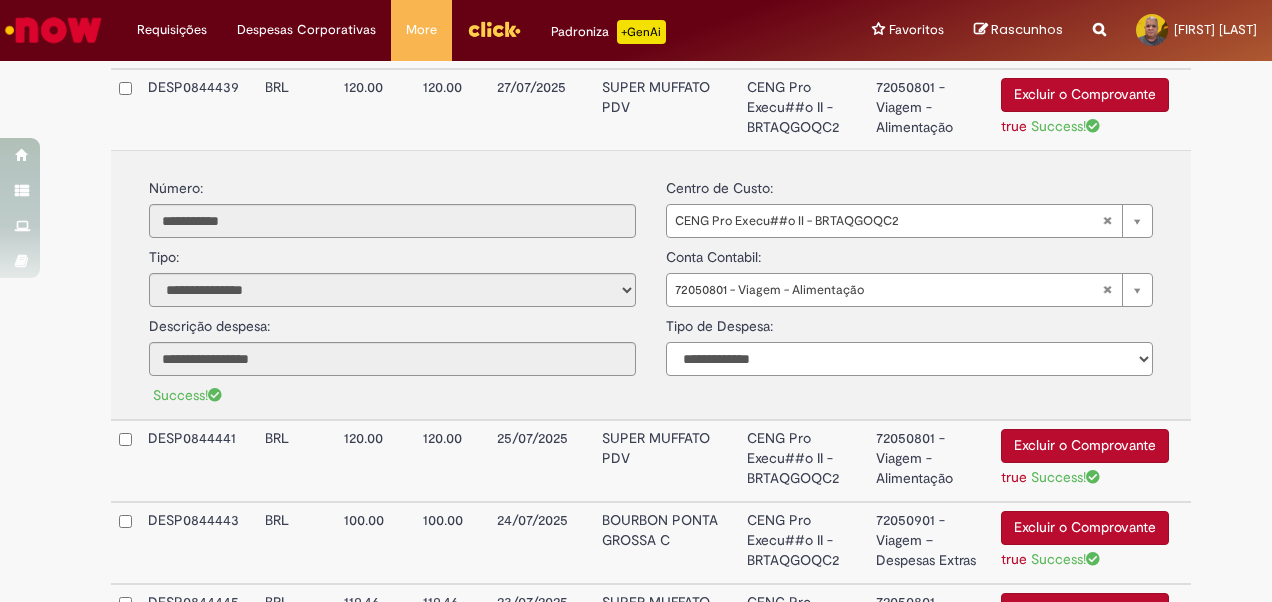 select on "*" 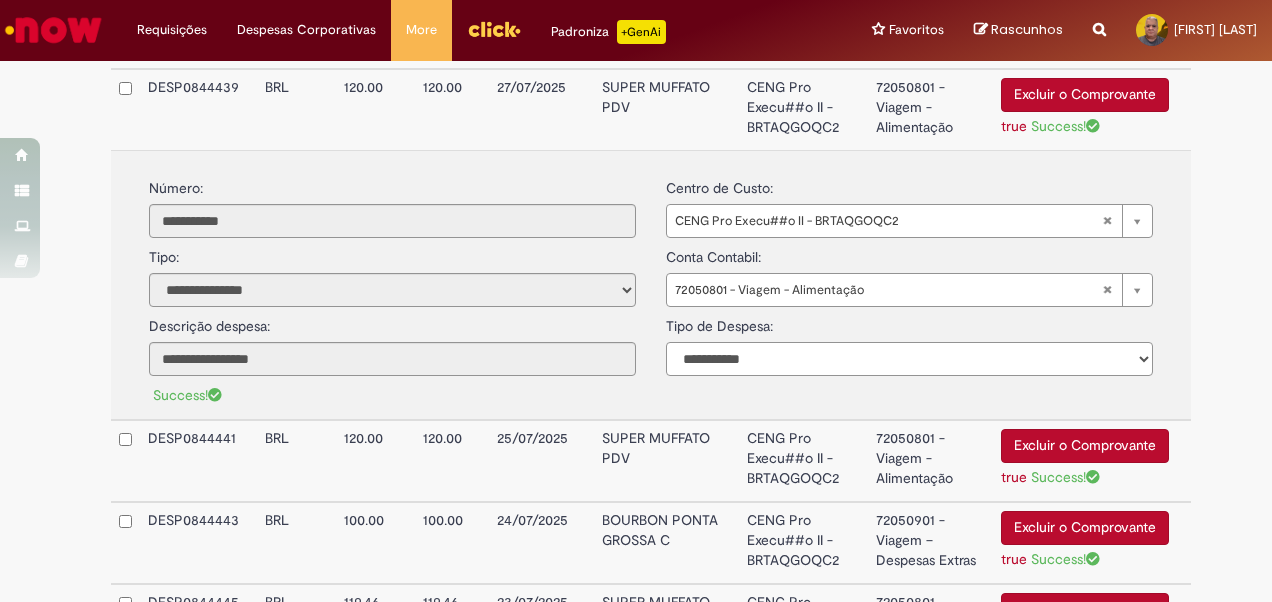 click on "**********" at bounding box center (909, 359) 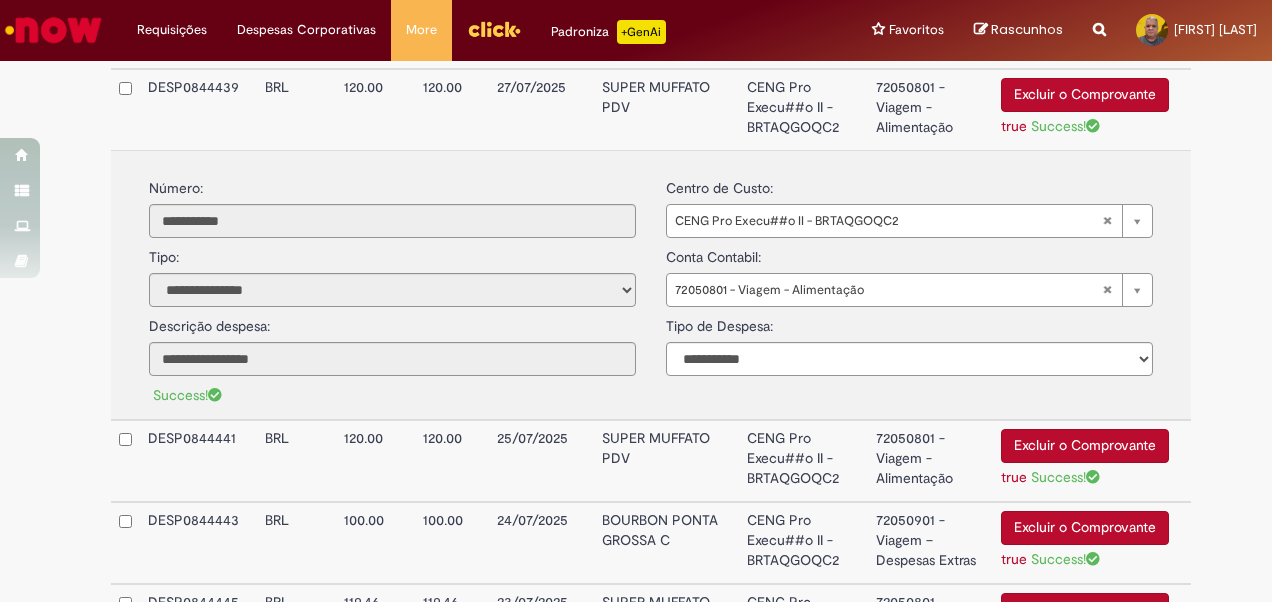 click on "SUPER MUFFATO PDV" at bounding box center [666, 461] 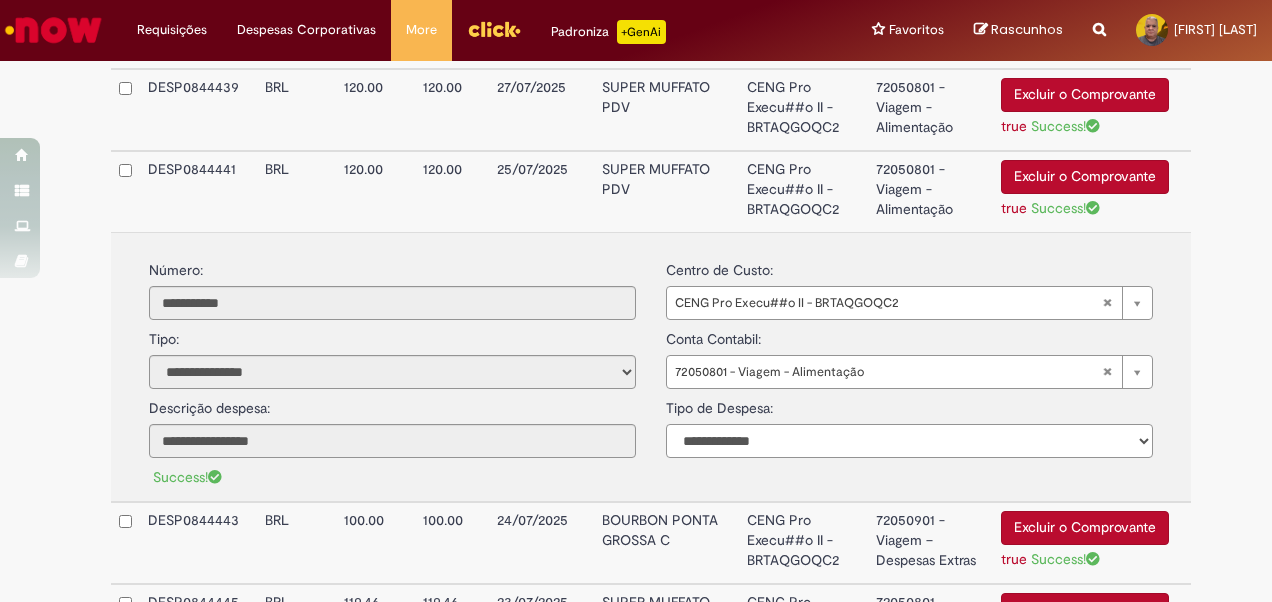 click on "**********" at bounding box center (909, 441) 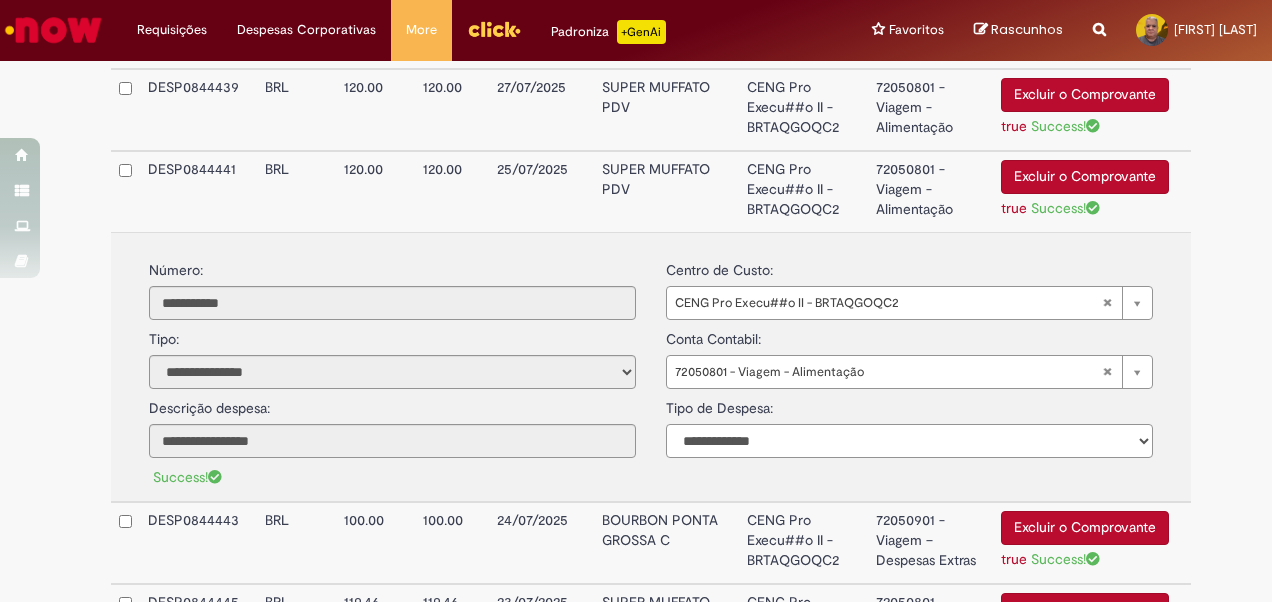 select on "*" 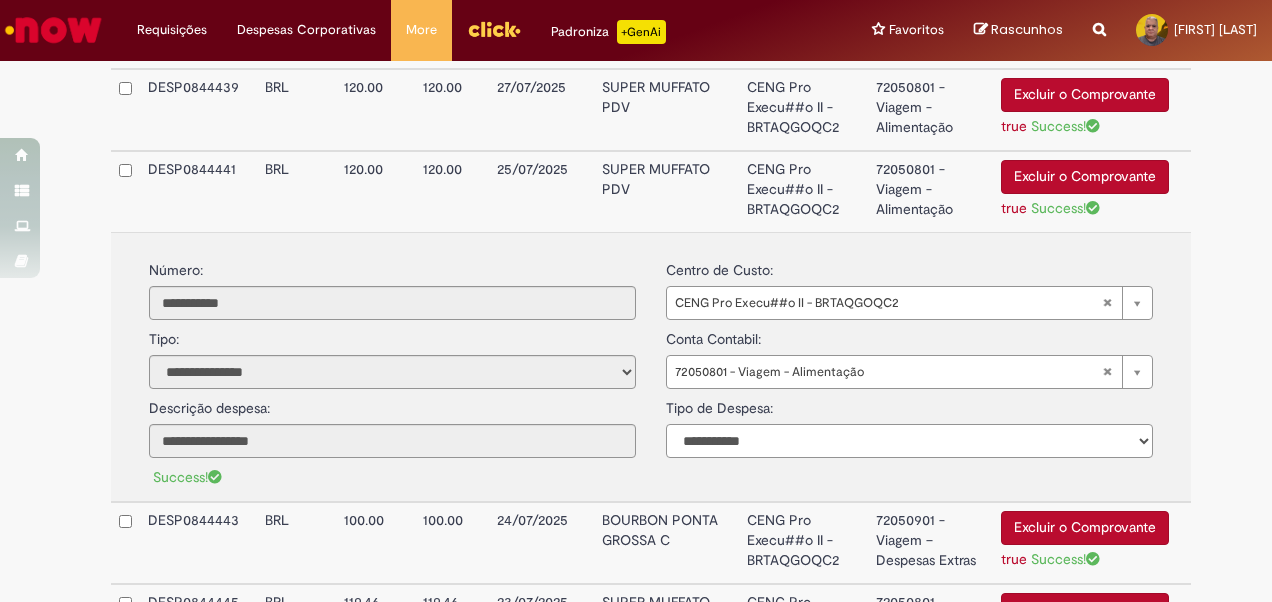 click on "**********" at bounding box center [909, 441] 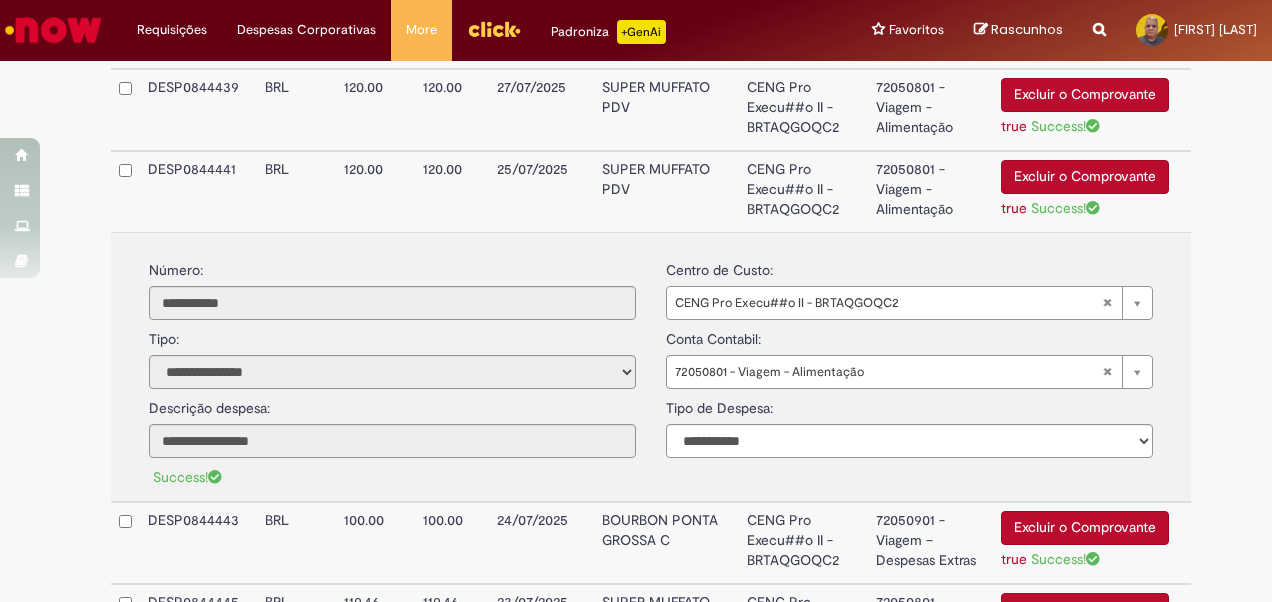 click on "BOURBON PONTA GROSSA C" at bounding box center (666, 543) 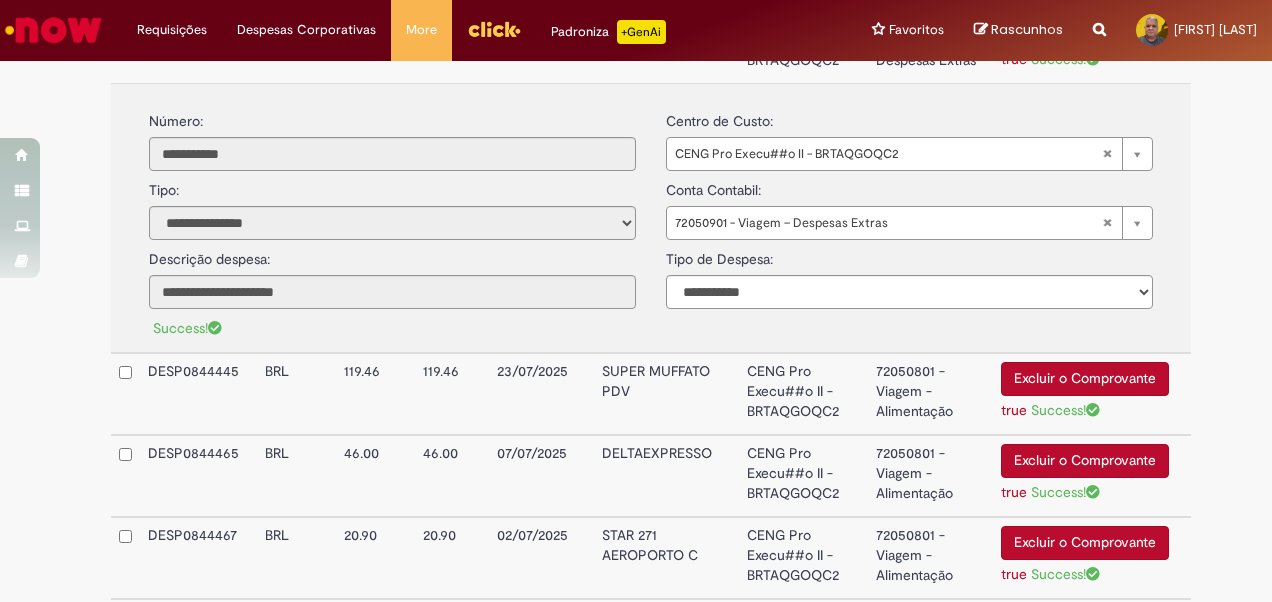 scroll, scrollTop: 3312, scrollLeft: 0, axis: vertical 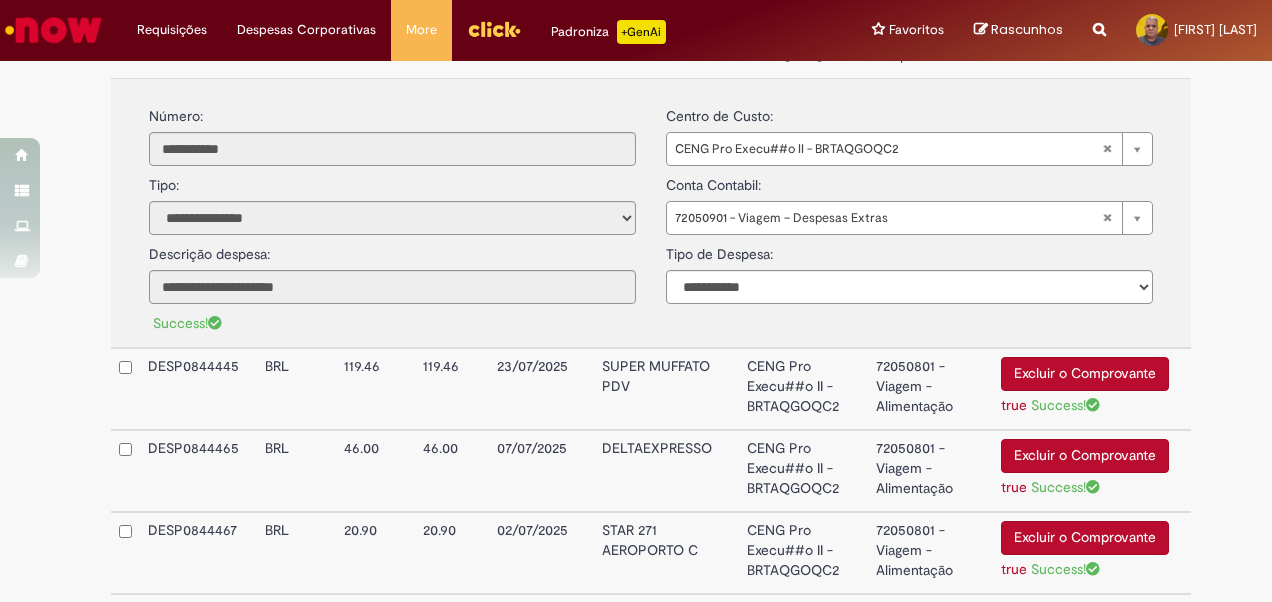 click on "24/07/2025" at bounding box center (542, 37) 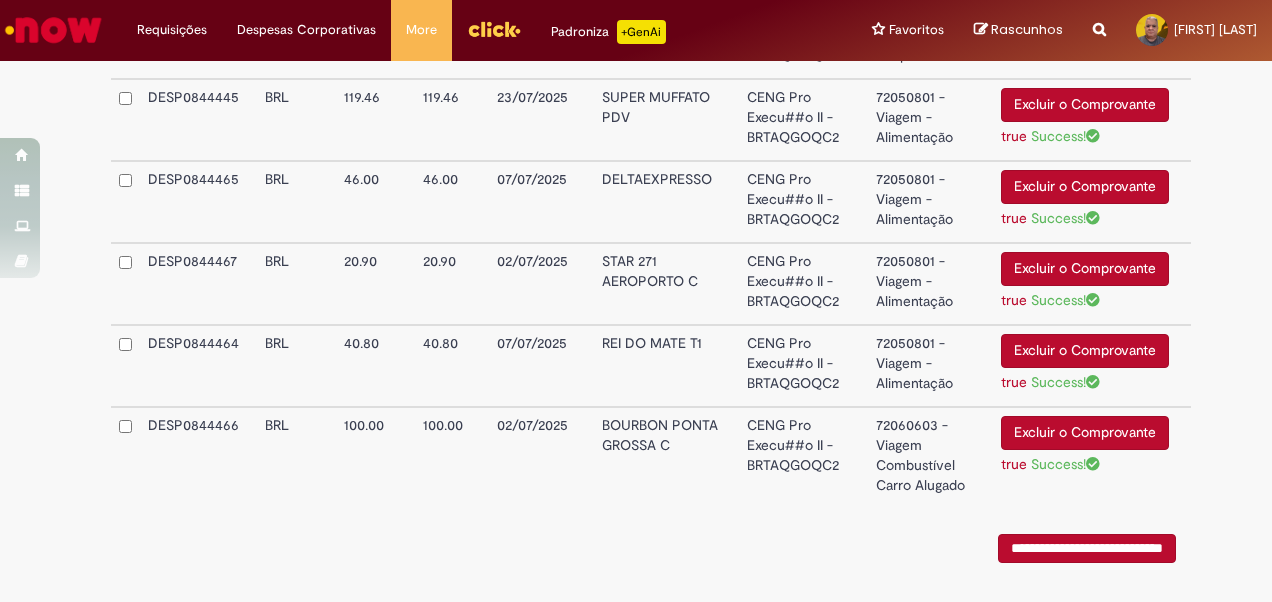 click on "DELTAEXPRESSO" at bounding box center (666, 202) 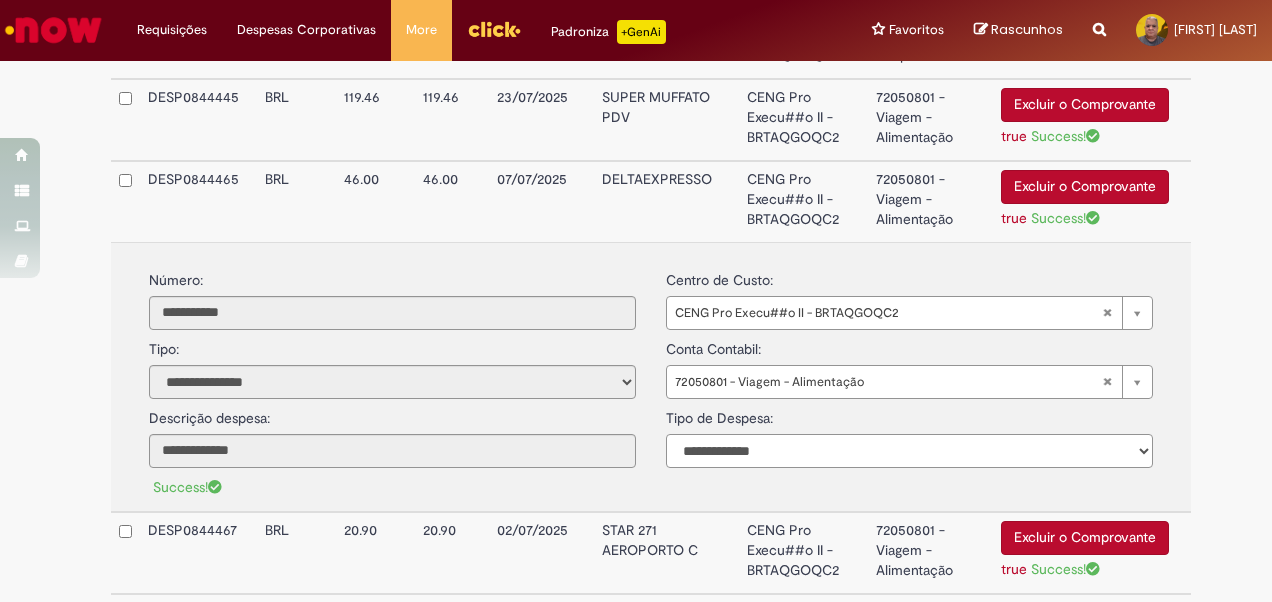 click on "**********" at bounding box center [909, 451] 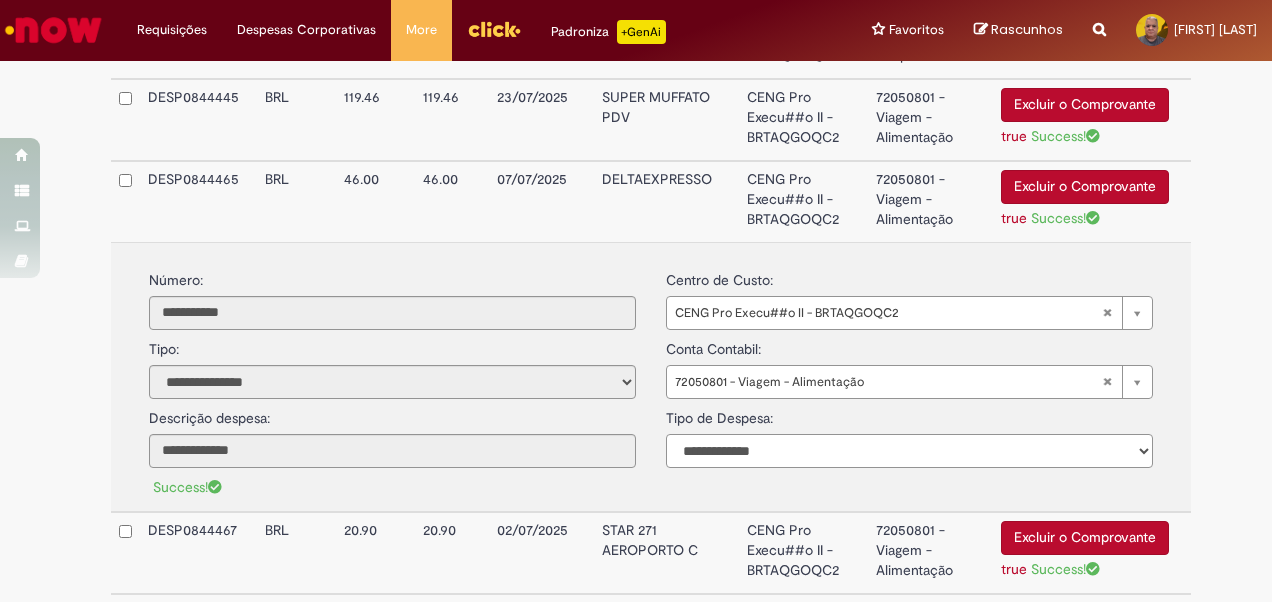 select on "*" 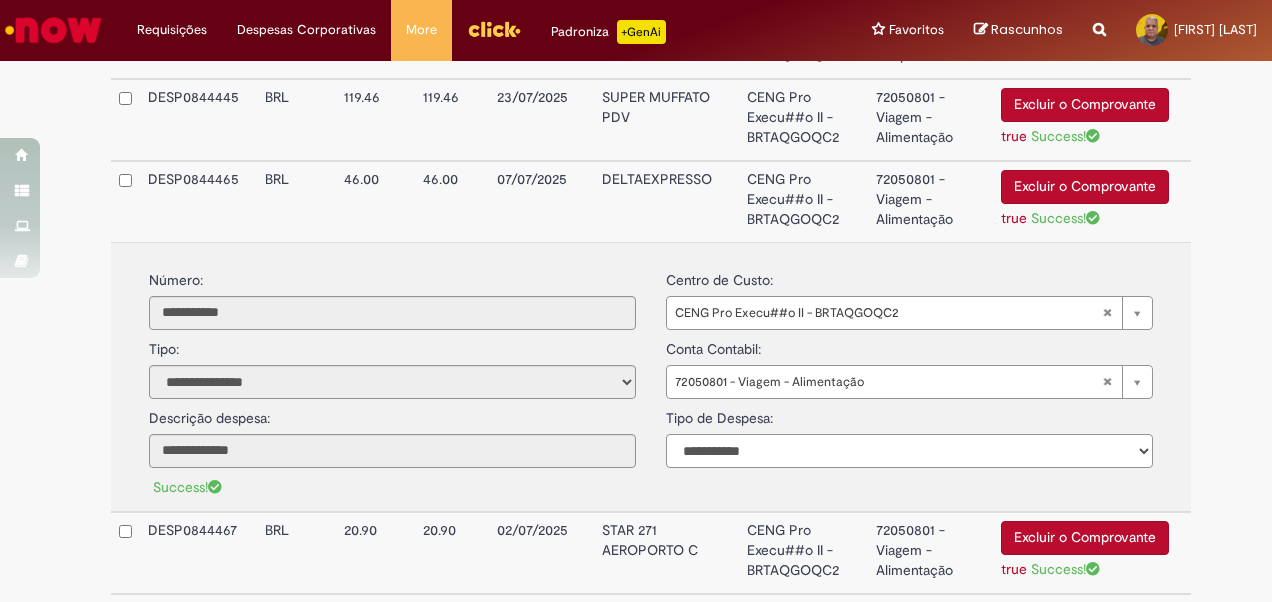 click on "**********" at bounding box center (909, 451) 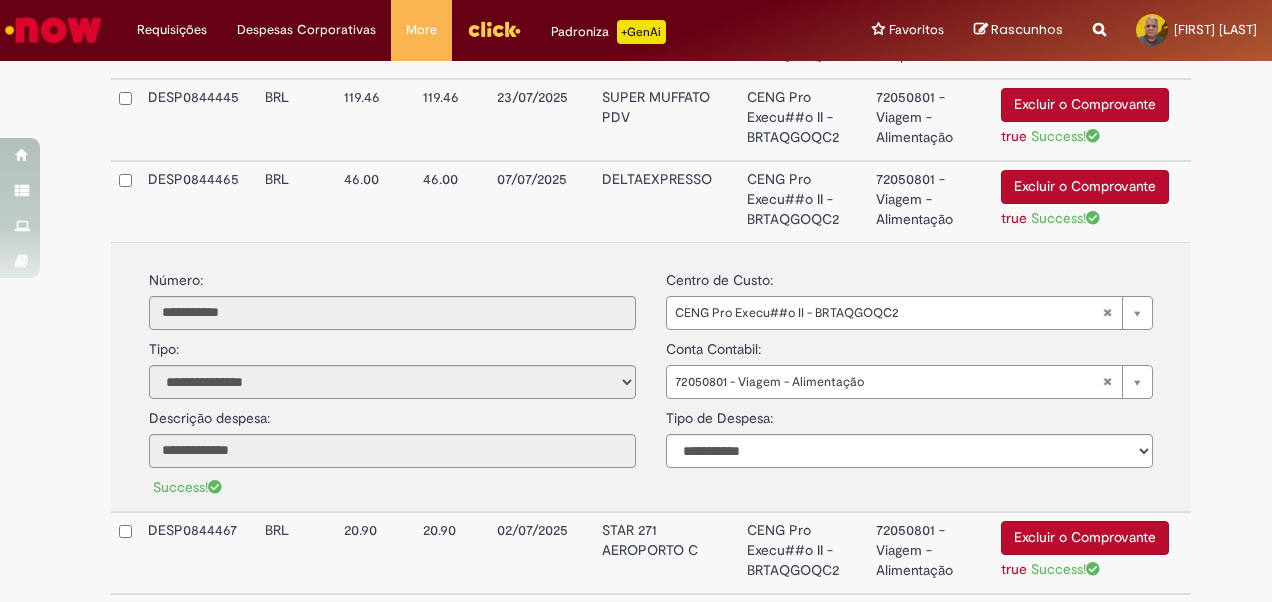 click on "STAR 271   AEROPORTO C" at bounding box center (666, 553) 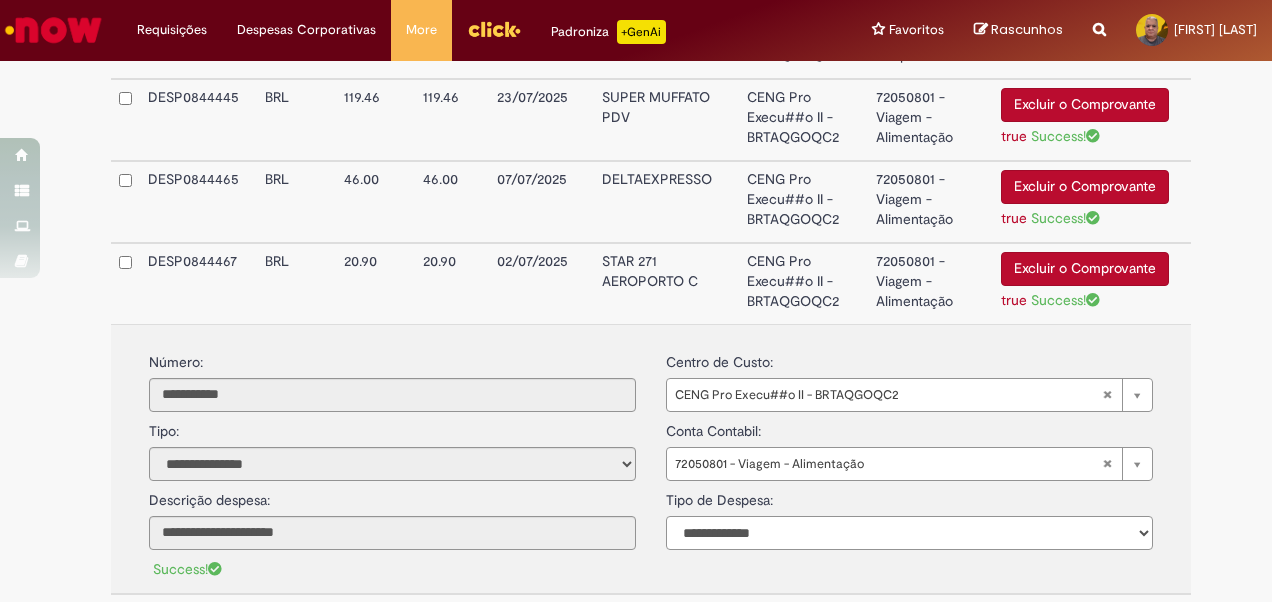 click on "**********" at bounding box center (909, 533) 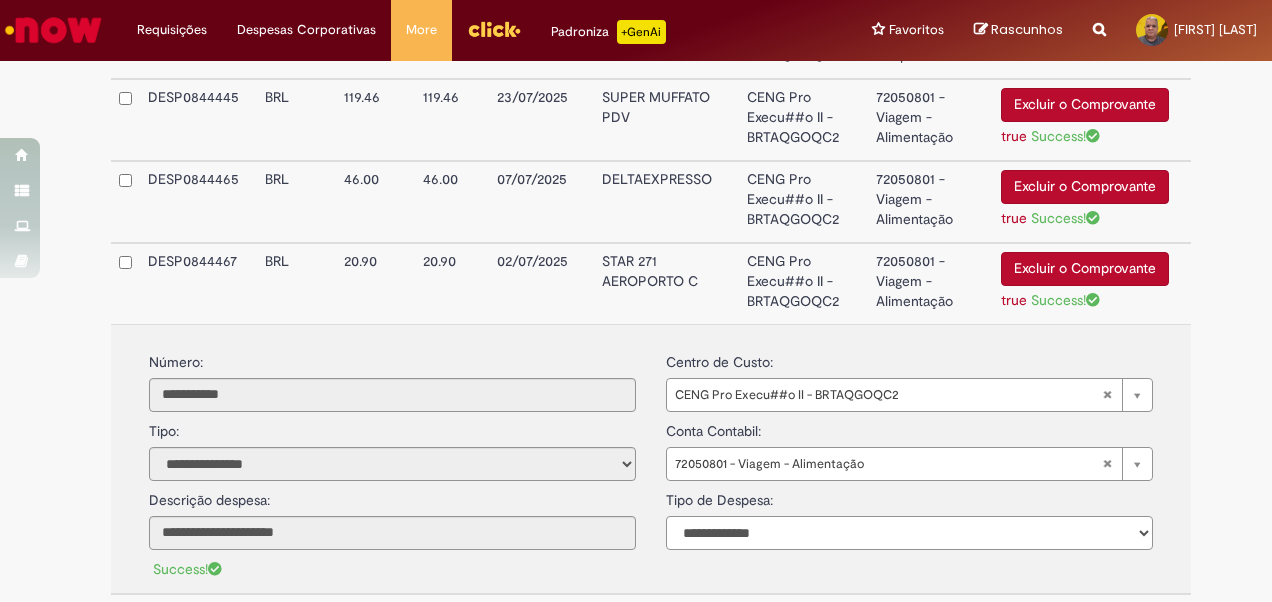 select on "*" 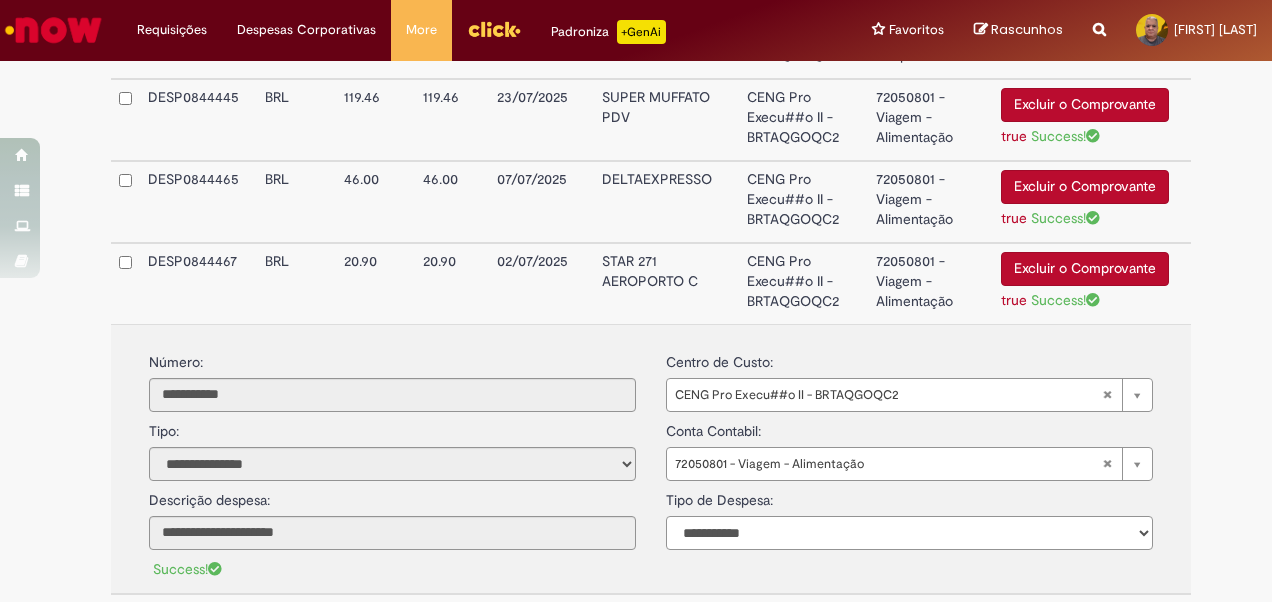 click on "**********" at bounding box center (909, 533) 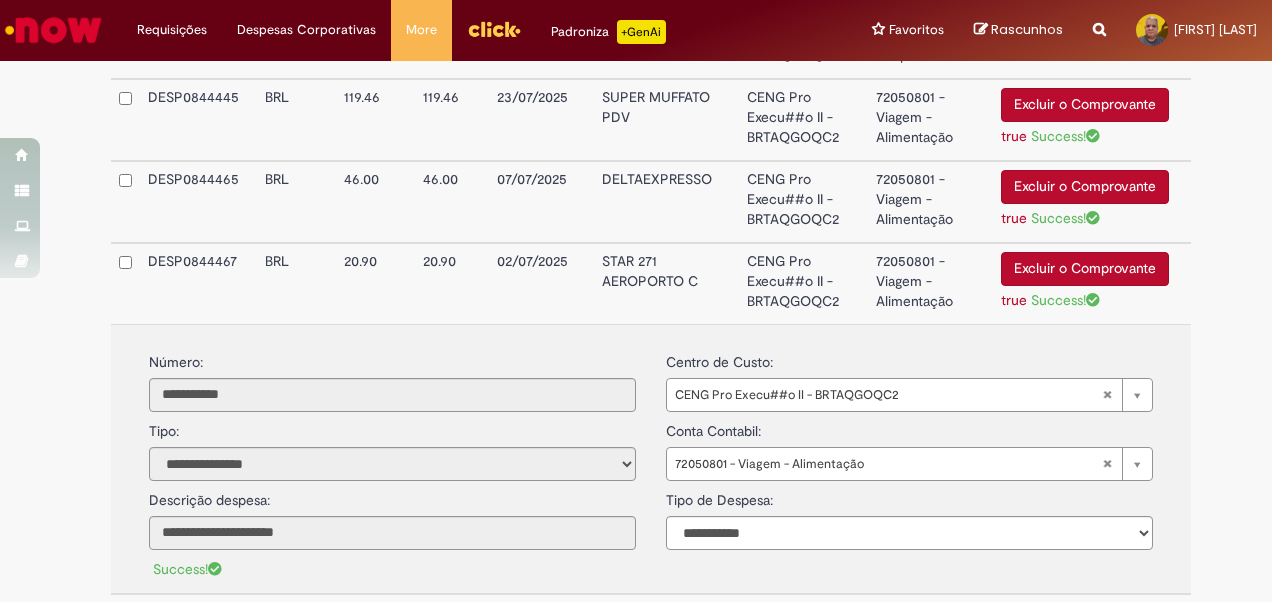 click on "STAR 271   AEROPORTO C" at bounding box center [666, 283] 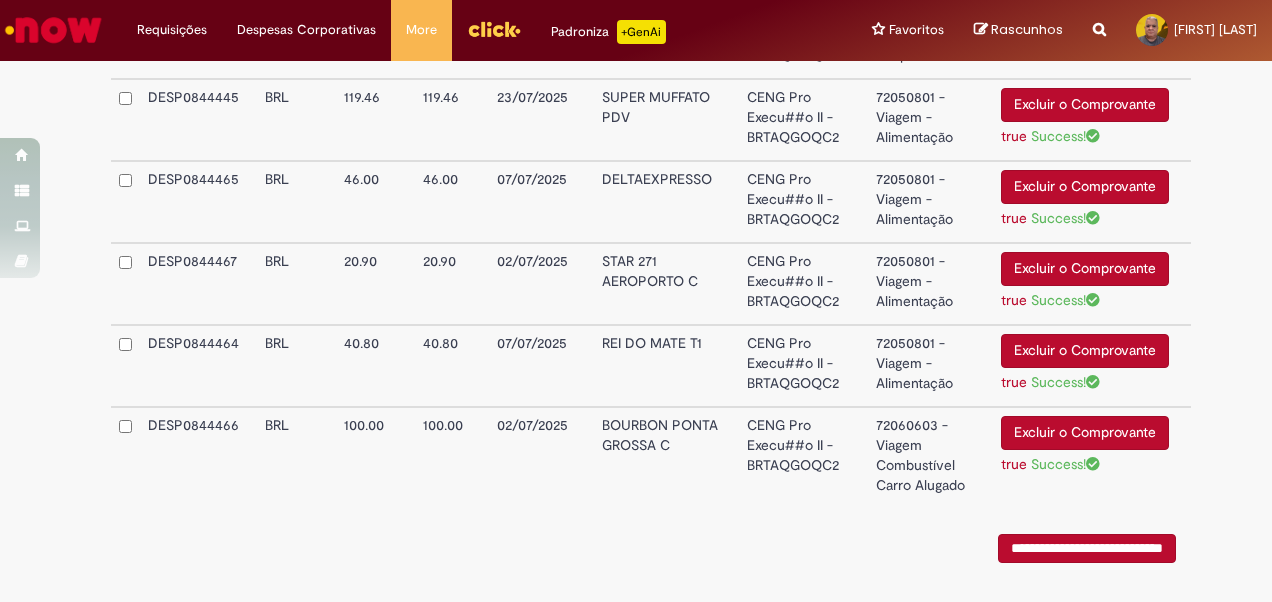 click on "REI DO MATE T1" at bounding box center (666, 366) 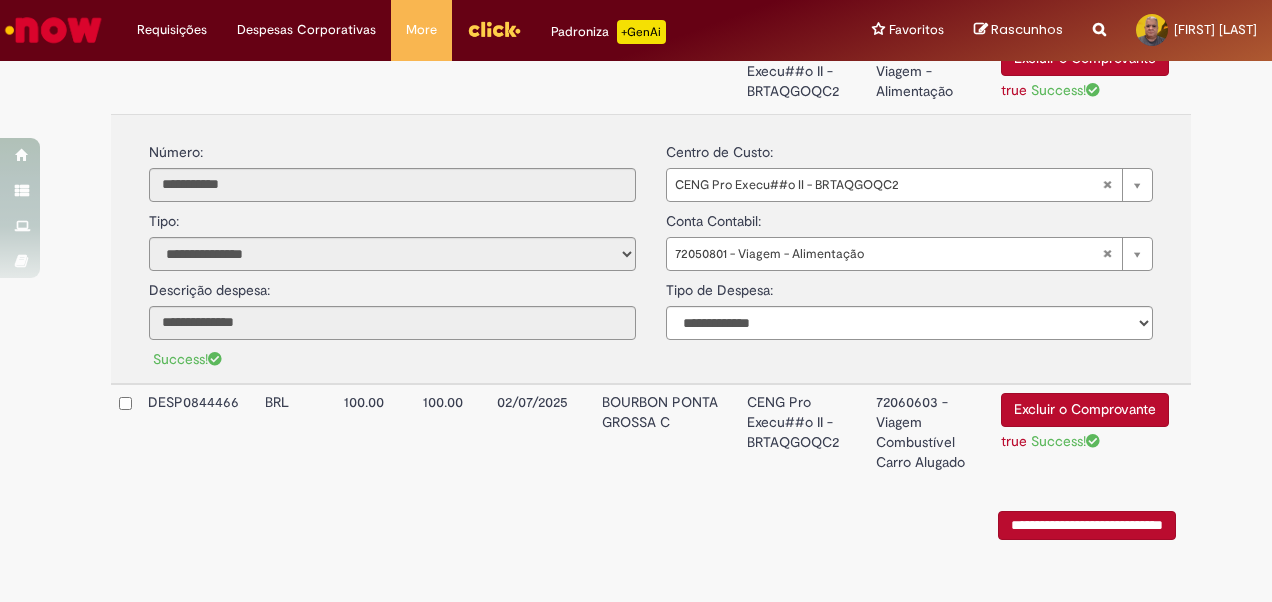 scroll, scrollTop: 3634, scrollLeft: 0, axis: vertical 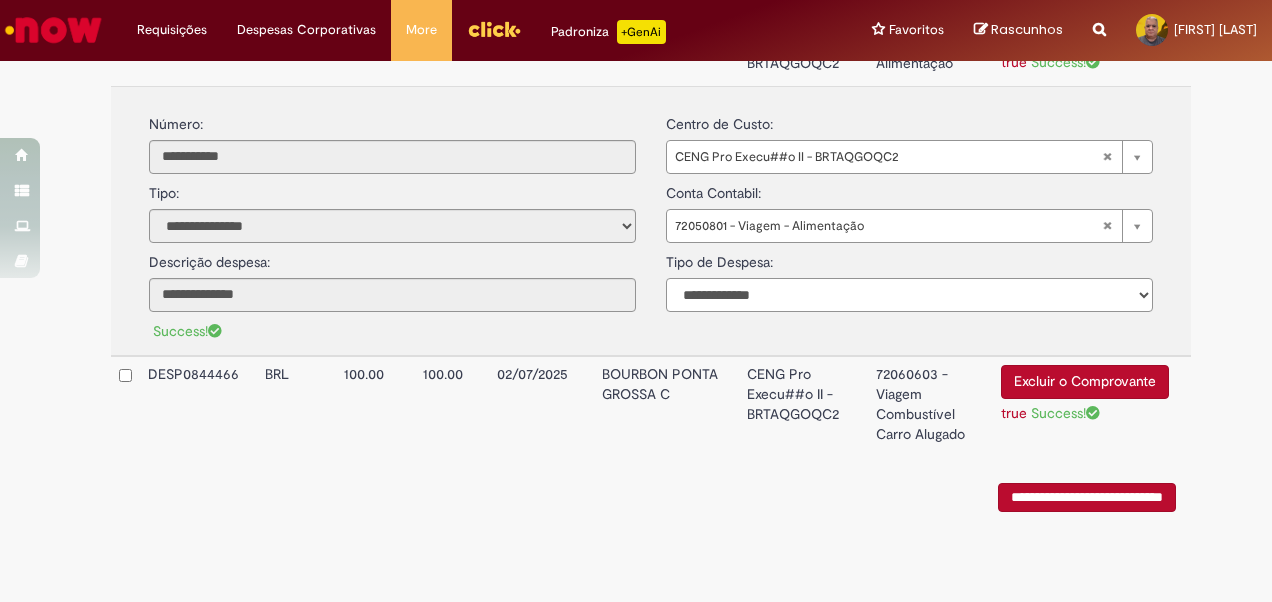 click on "**********" at bounding box center [909, 295] 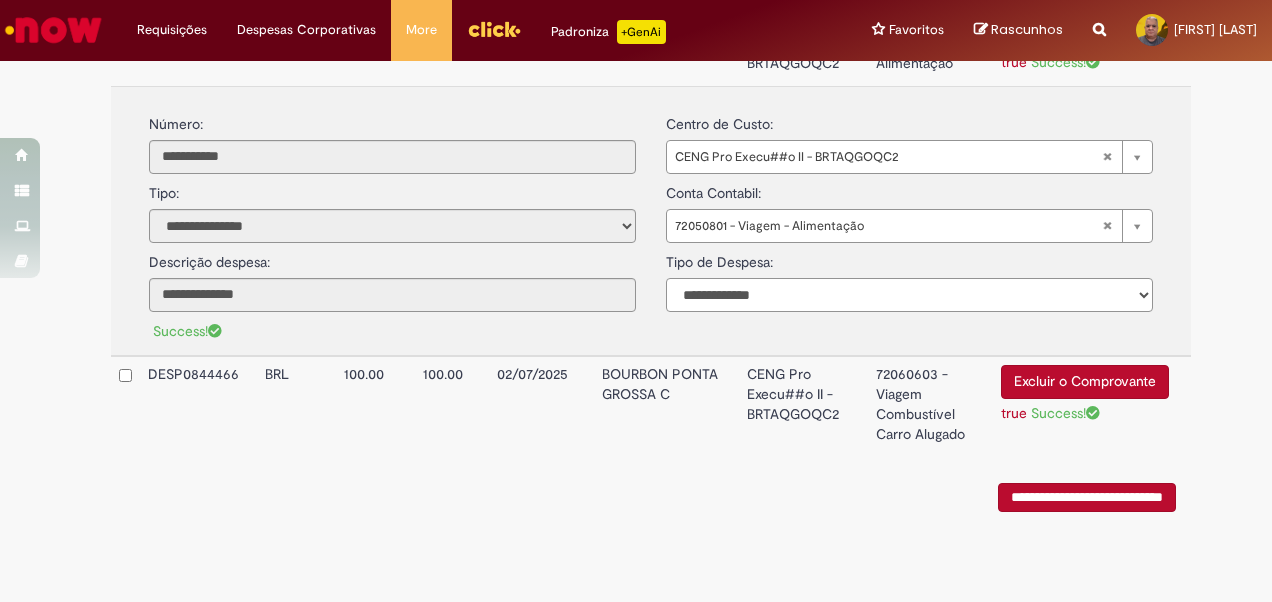 select on "*" 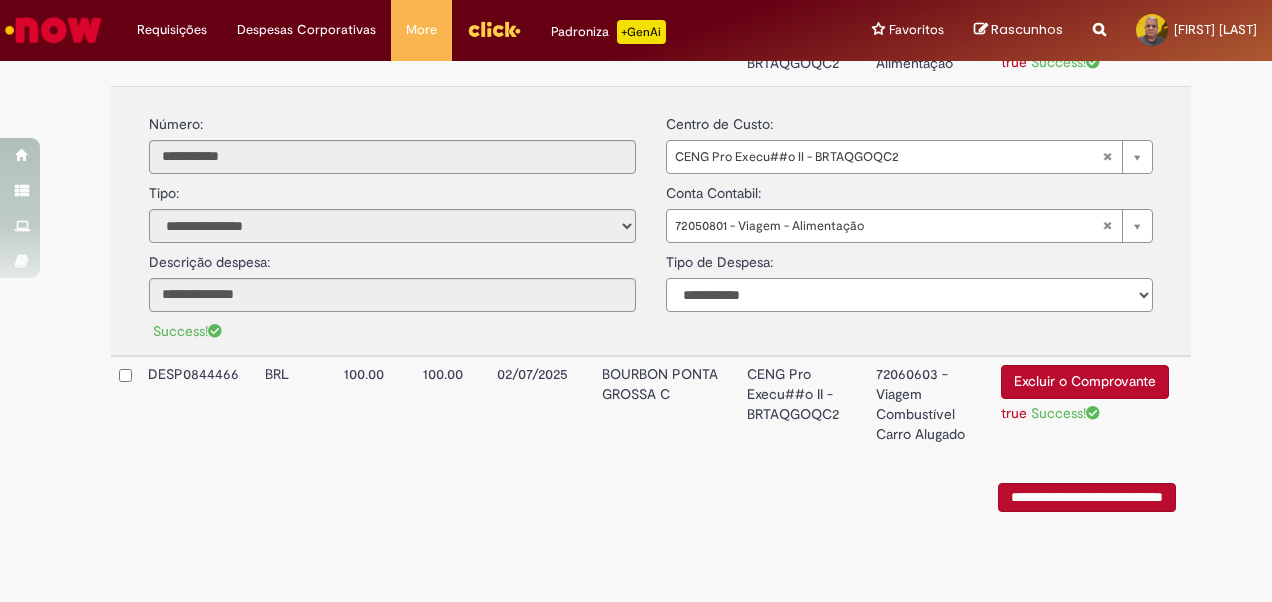 click on "**********" at bounding box center (909, 295) 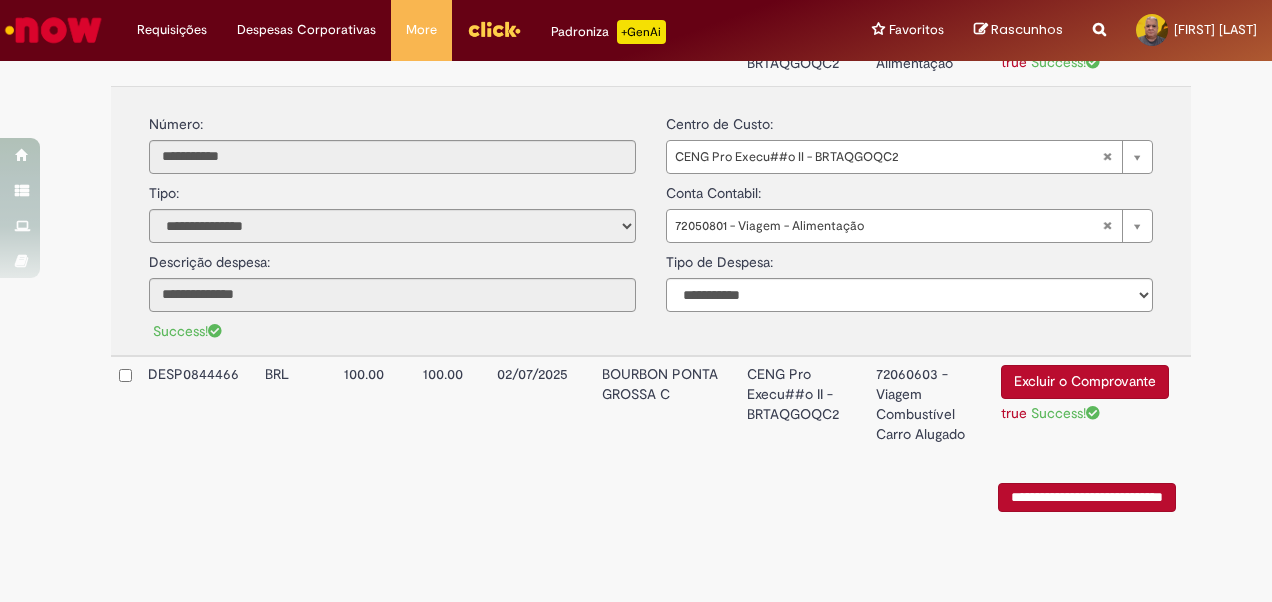 click on "BOURBON PONTA GROSSA C" at bounding box center (666, 404) 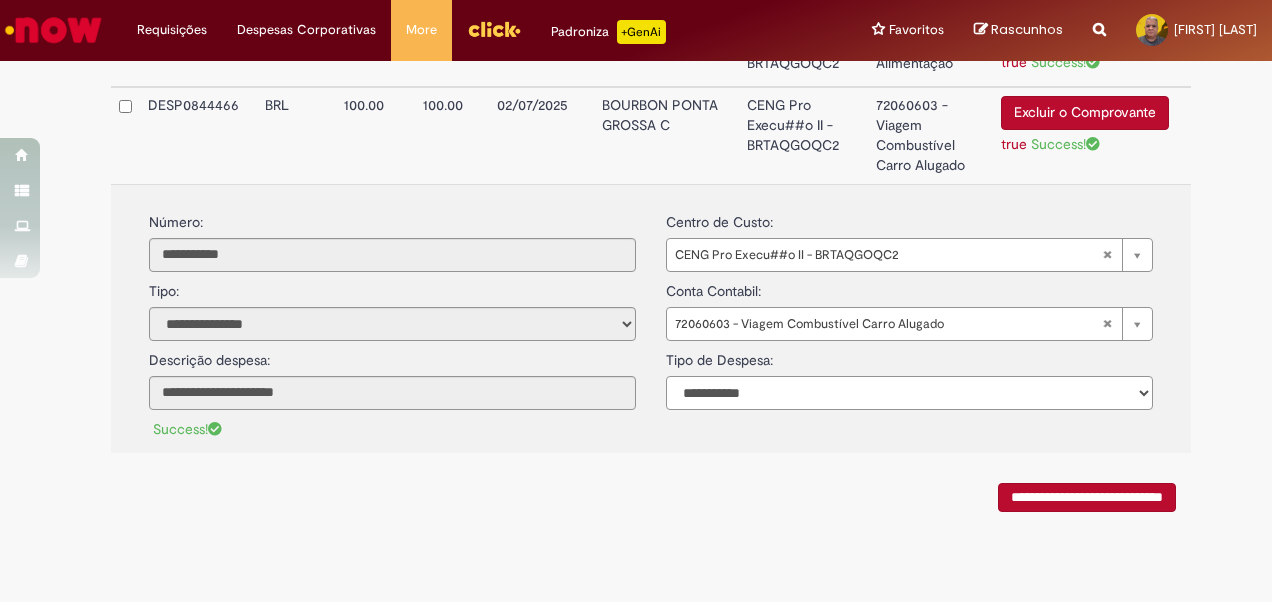 click on "**********" at bounding box center [909, 393] 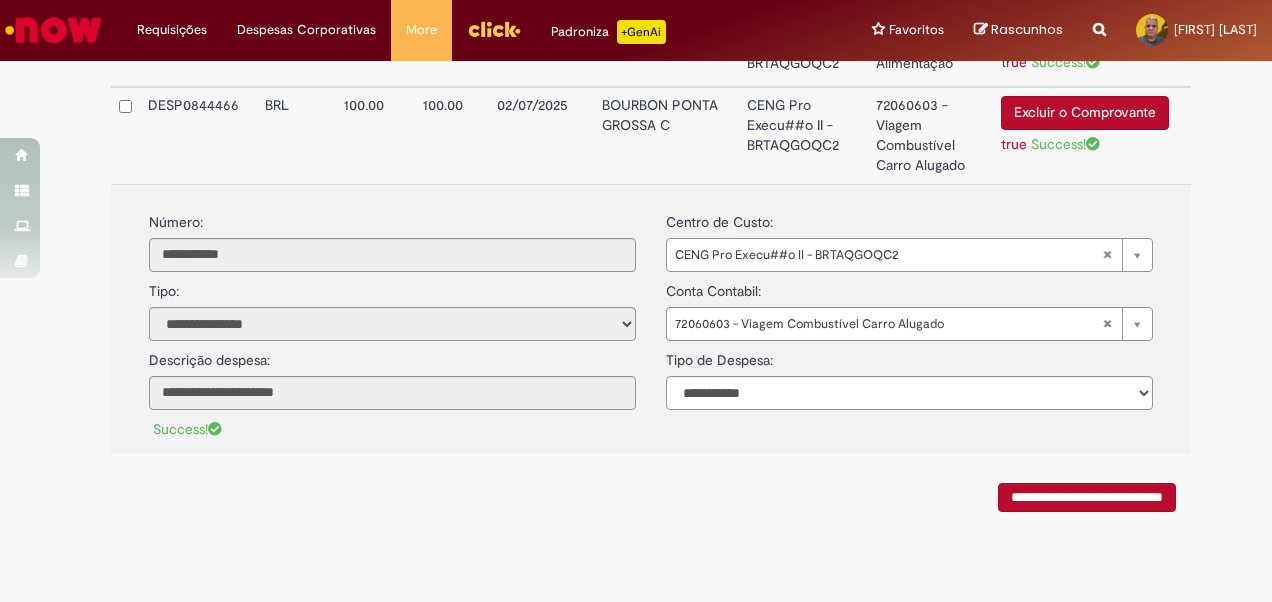 click on "**********" at bounding box center [651, -1232] 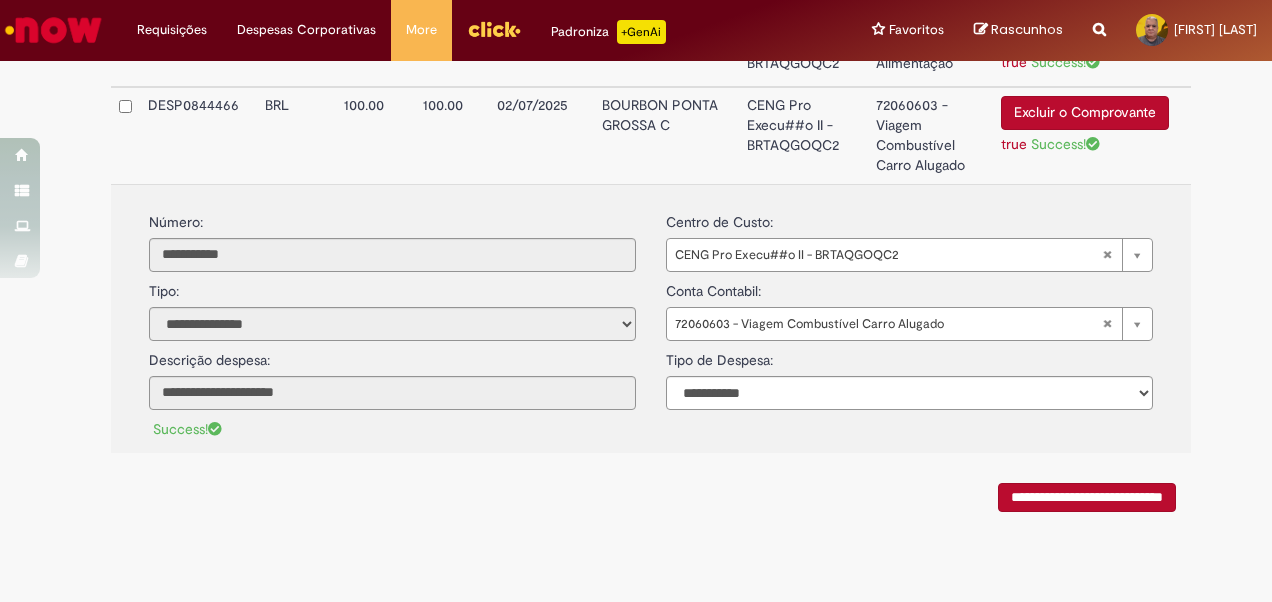 click on "BOURBON PONTA GROSSA C" at bounding box center [666, 135] 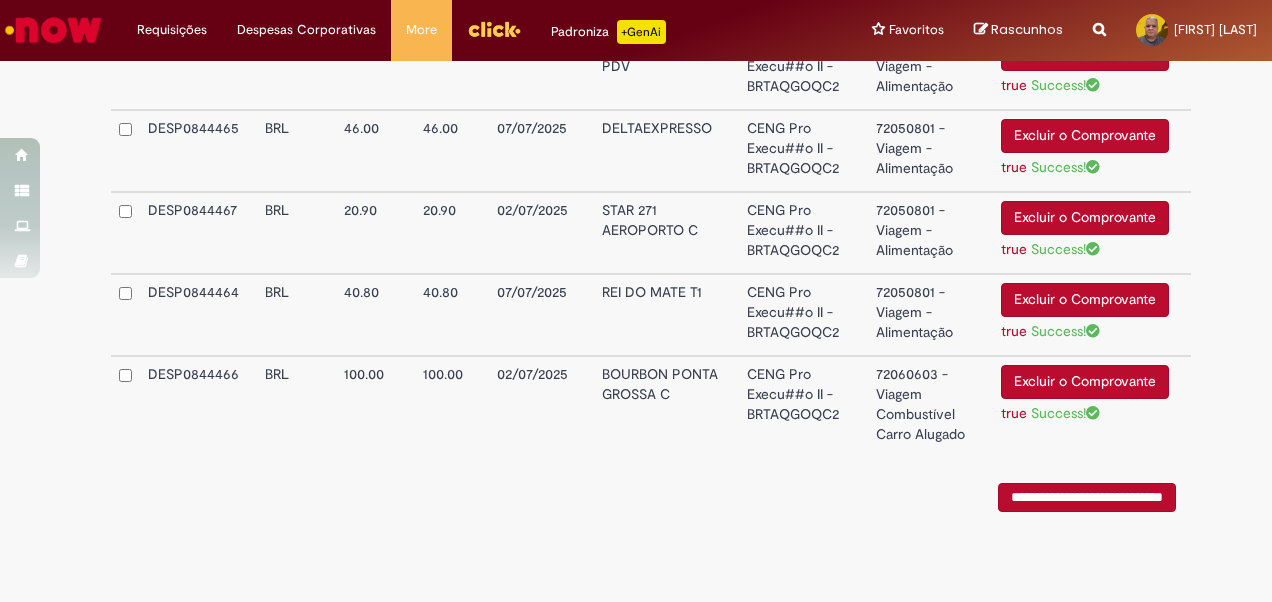scroll, scrollTop: 3366, scrollLeft: 0, axis: vertical 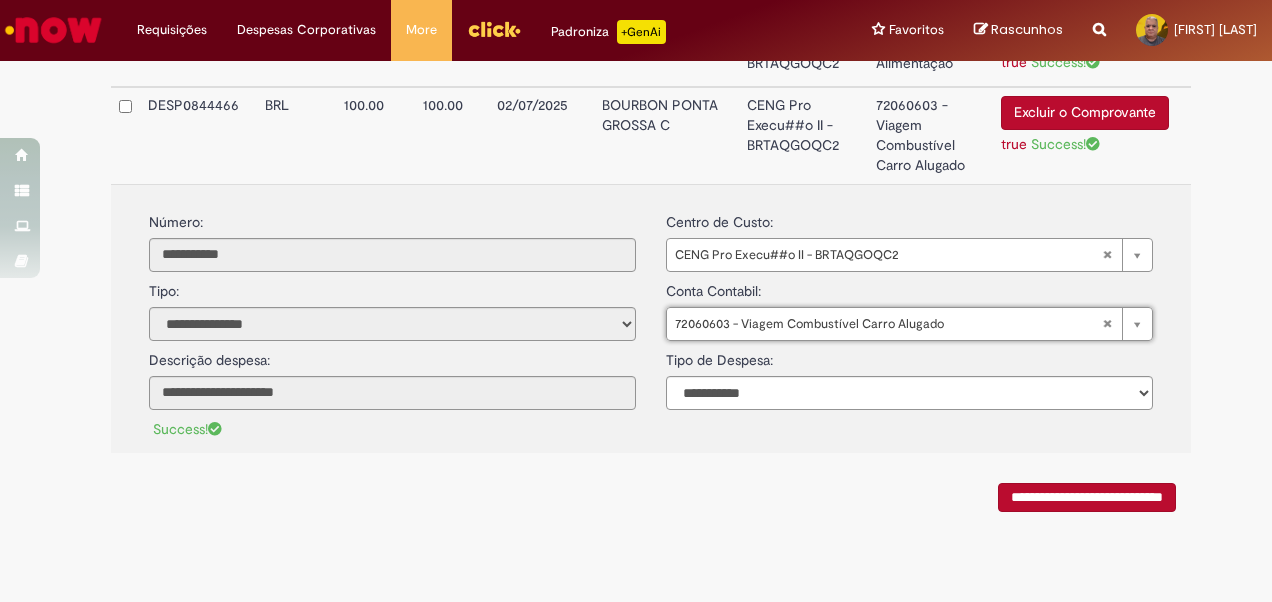click on "BOURBON PONTA GROSSA C" at bounding box center [666, 135] 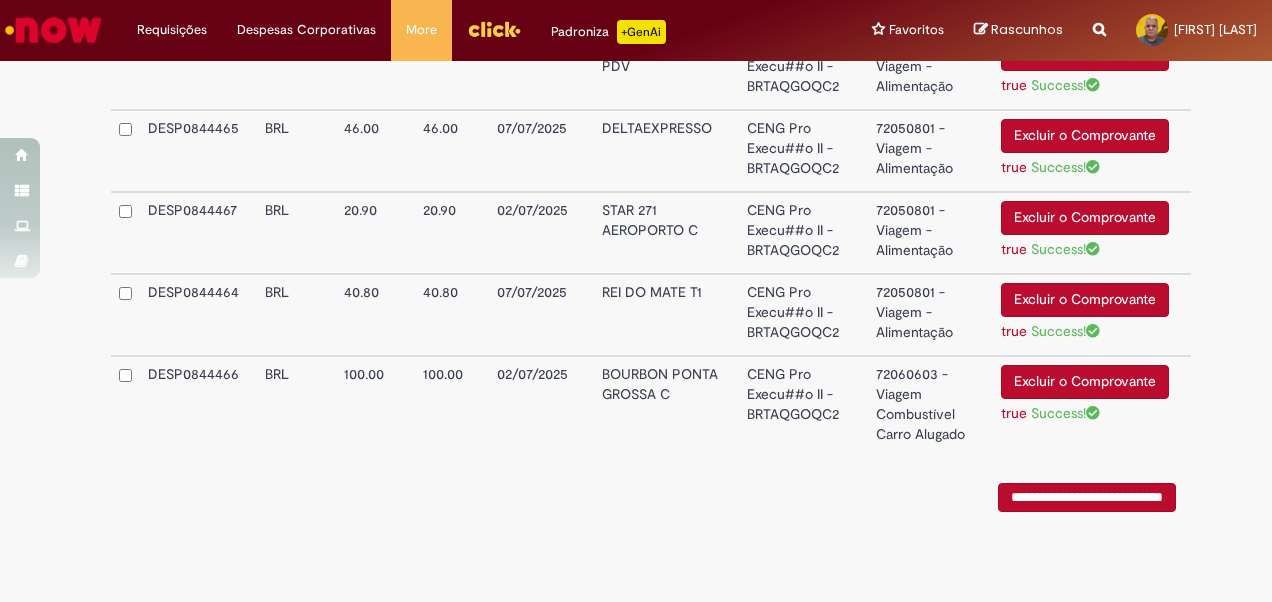 scroll, scrollTop: 3366, scrollLeft: 0, axis: vertical 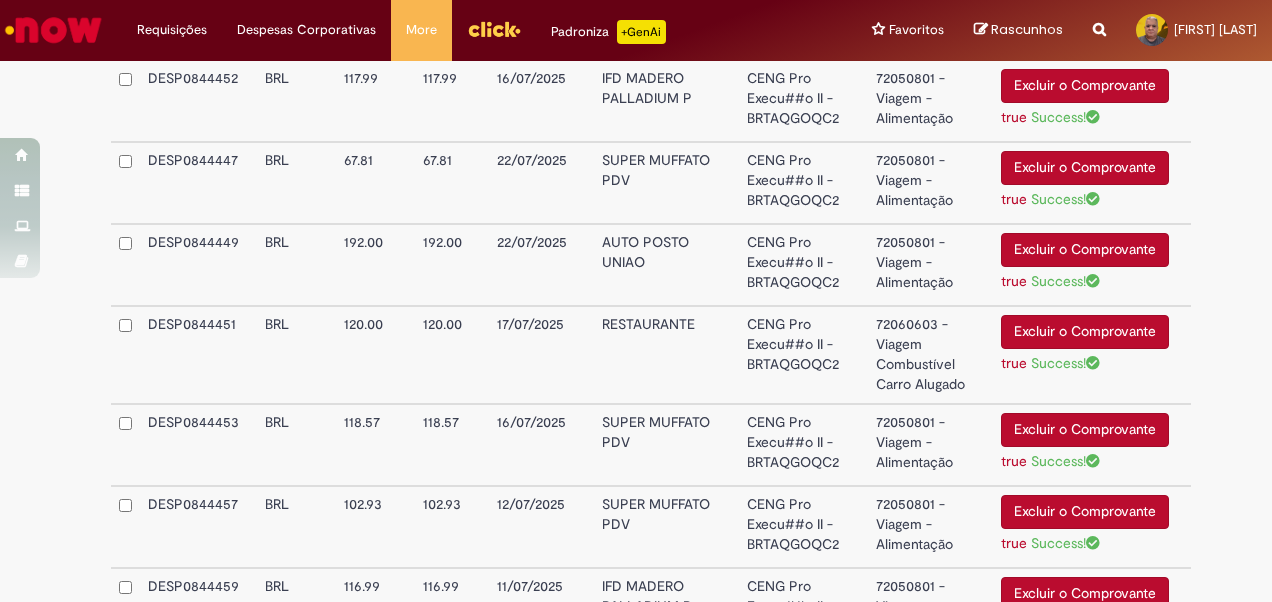 click on "72060603 -  Viagem Combustível Carro Alugado" at bounding box center (930, 355) 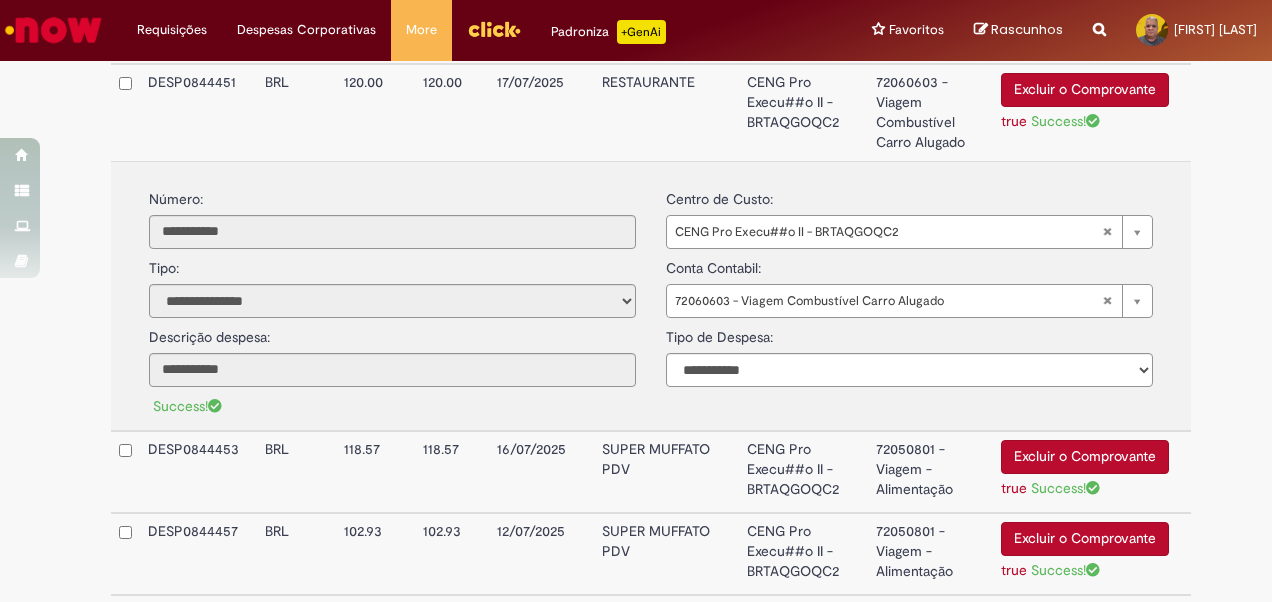 scroll, scrollTop: 1192, scrollLeft: 0, axis: vertical 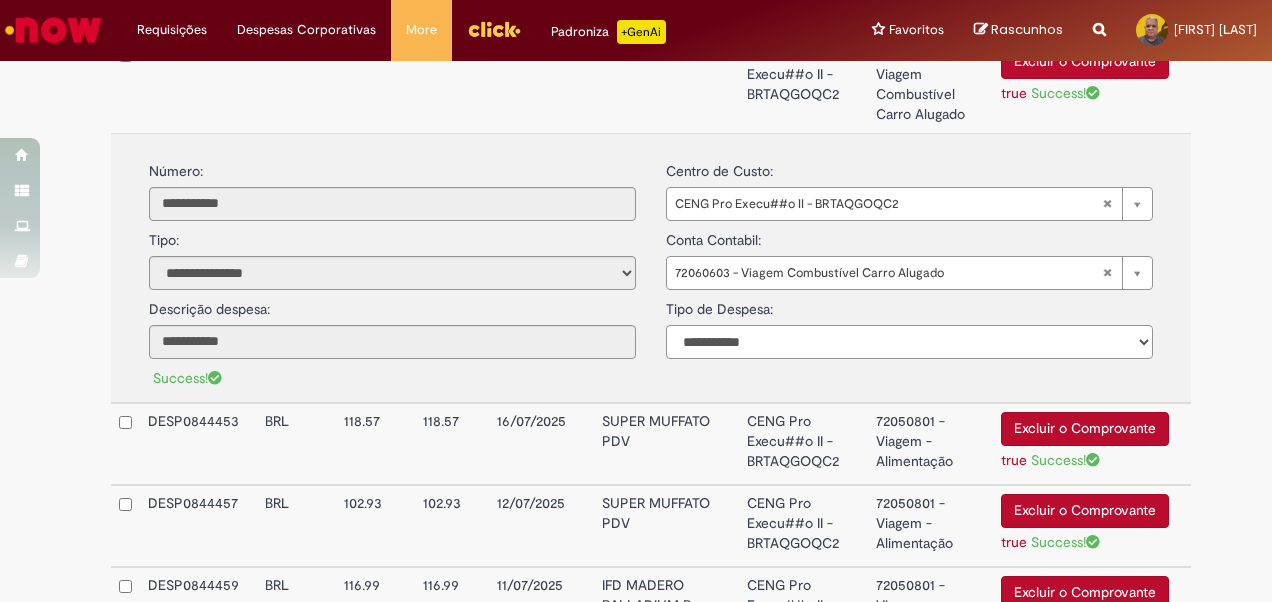 click on "**********" at bounding box center (909, 342) 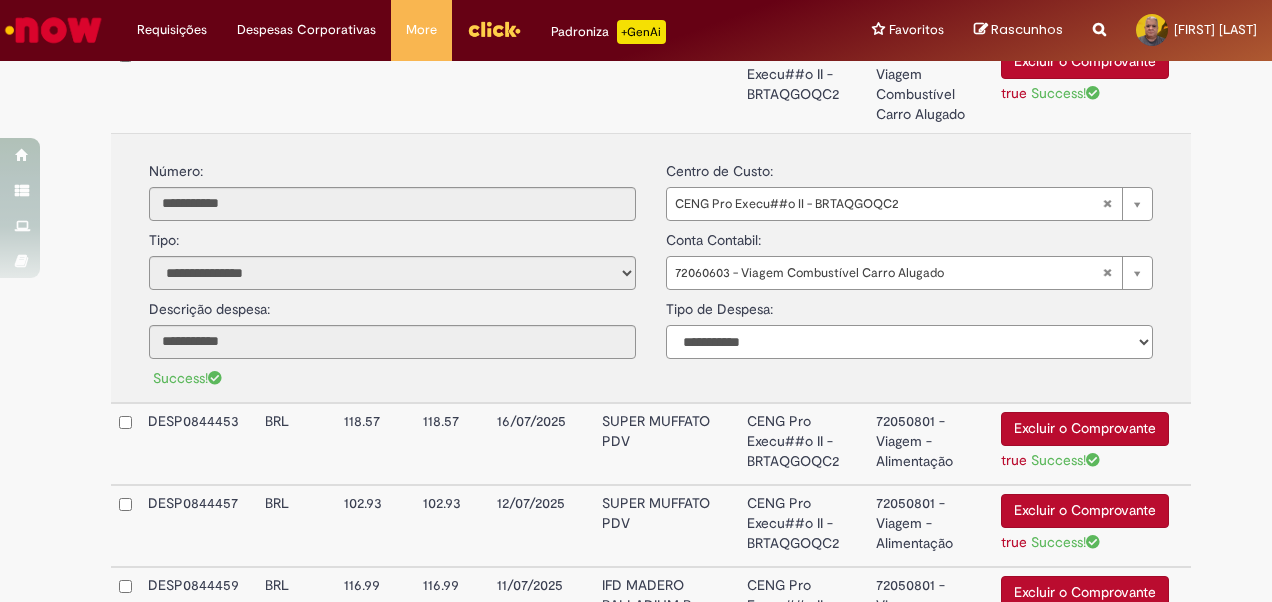 select on "*" 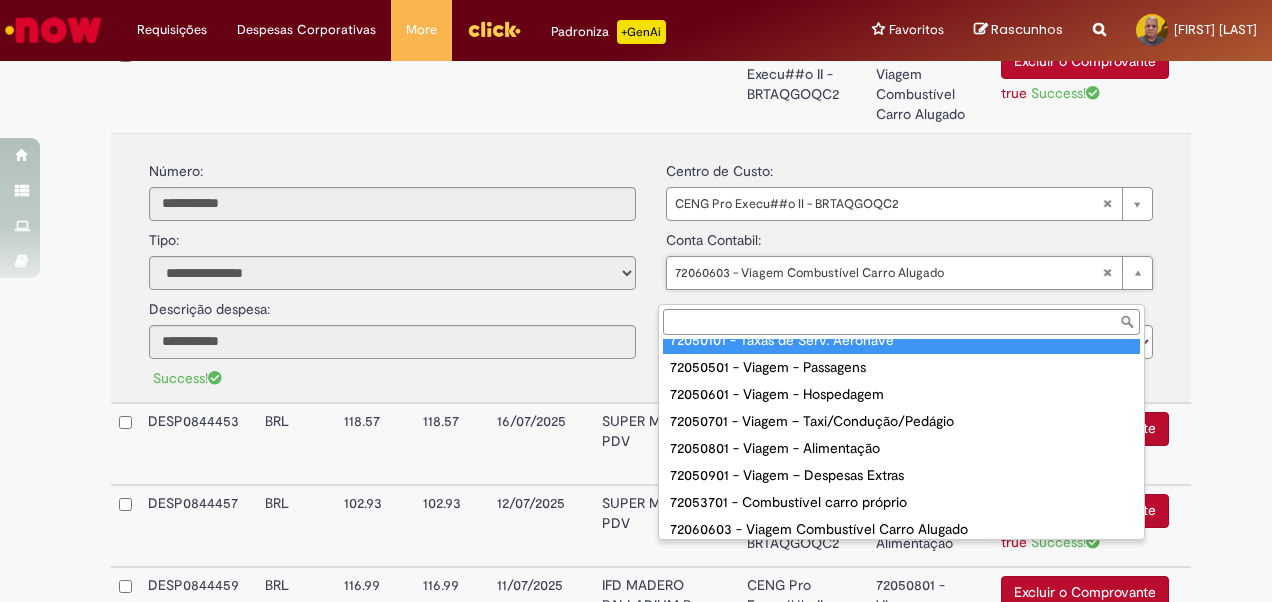 scroll, scrollTop: 58, scrollLeft: 0, axis: vertical 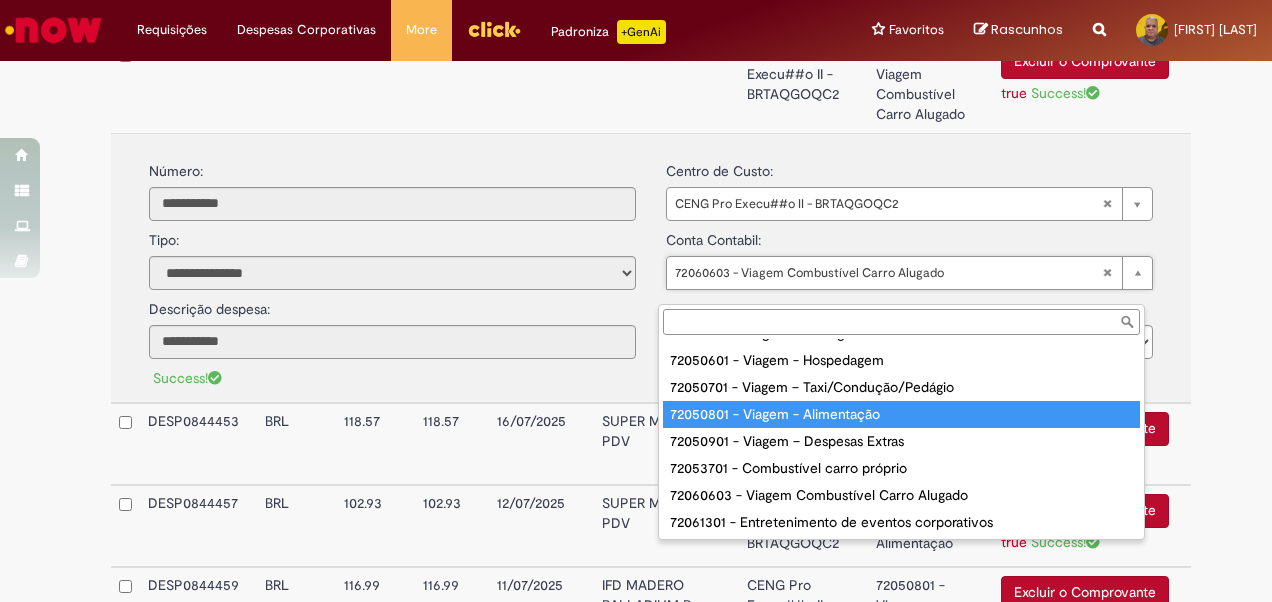 type on "**********" 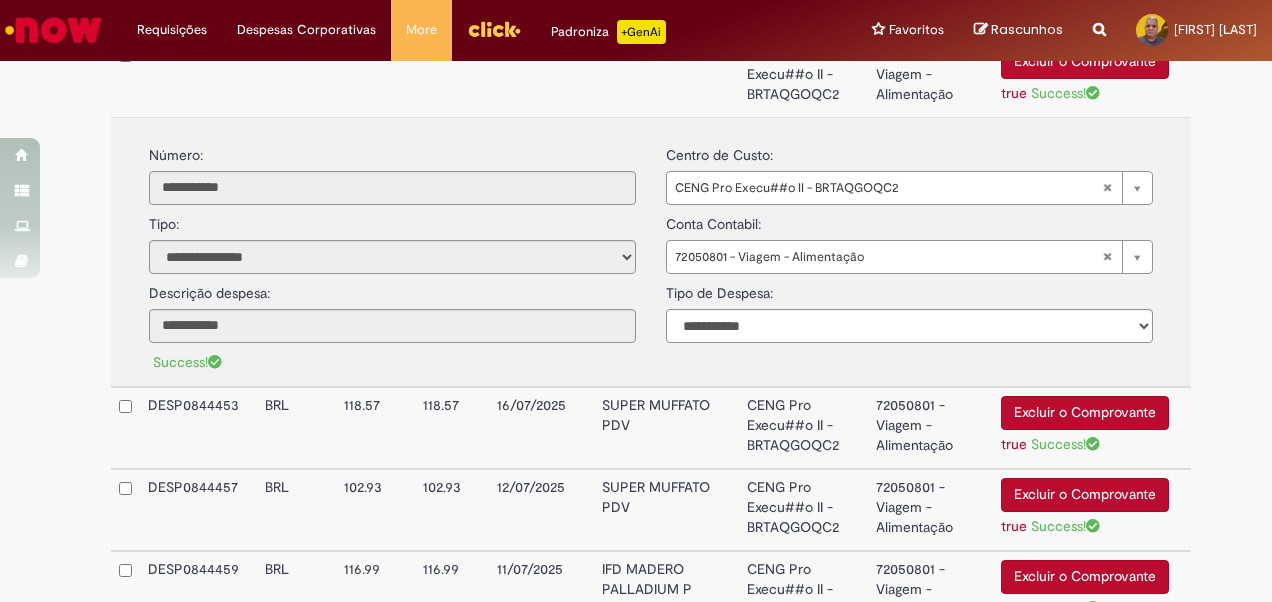 click on "RESTAURANTE" at bounding box center [666, 76] 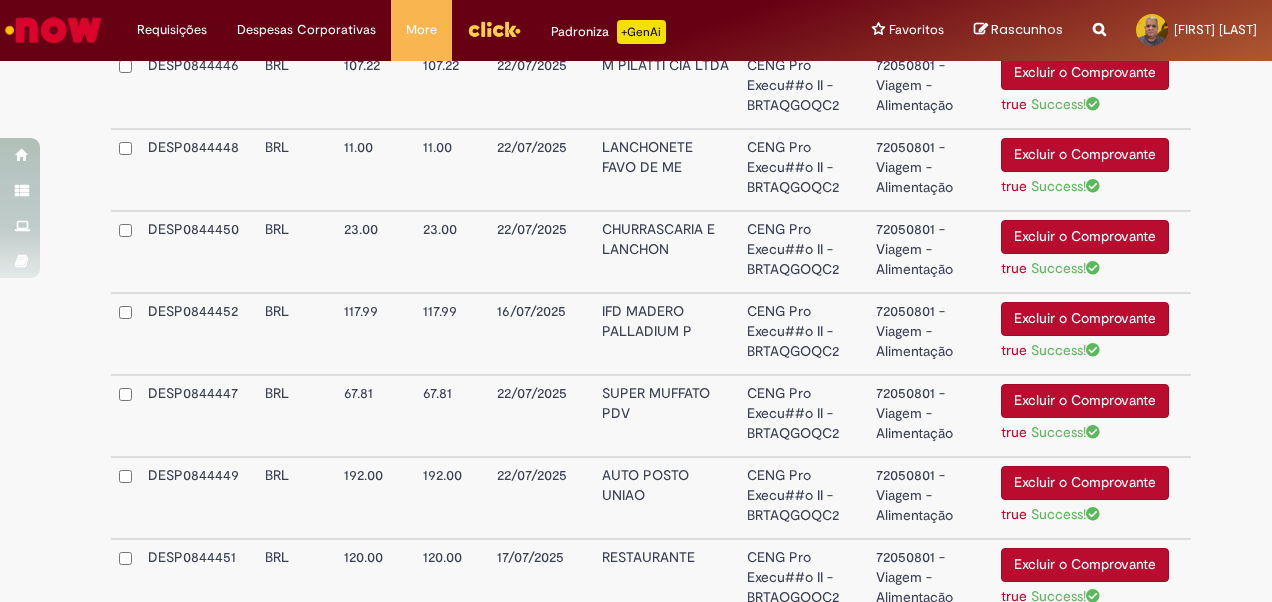 scroll, scrollTop: 684, scrollLeft: 0, axis: vertical 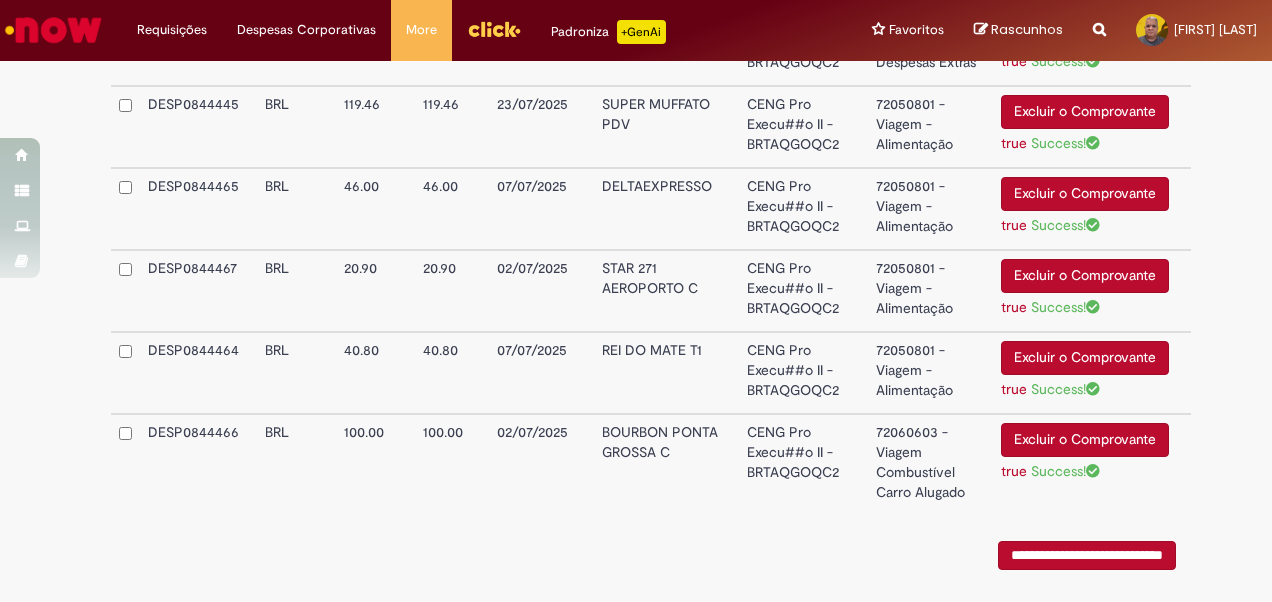 click on "72060603 -  Viagem Combustível Carro Alugado" at bounding box center [930, 462] 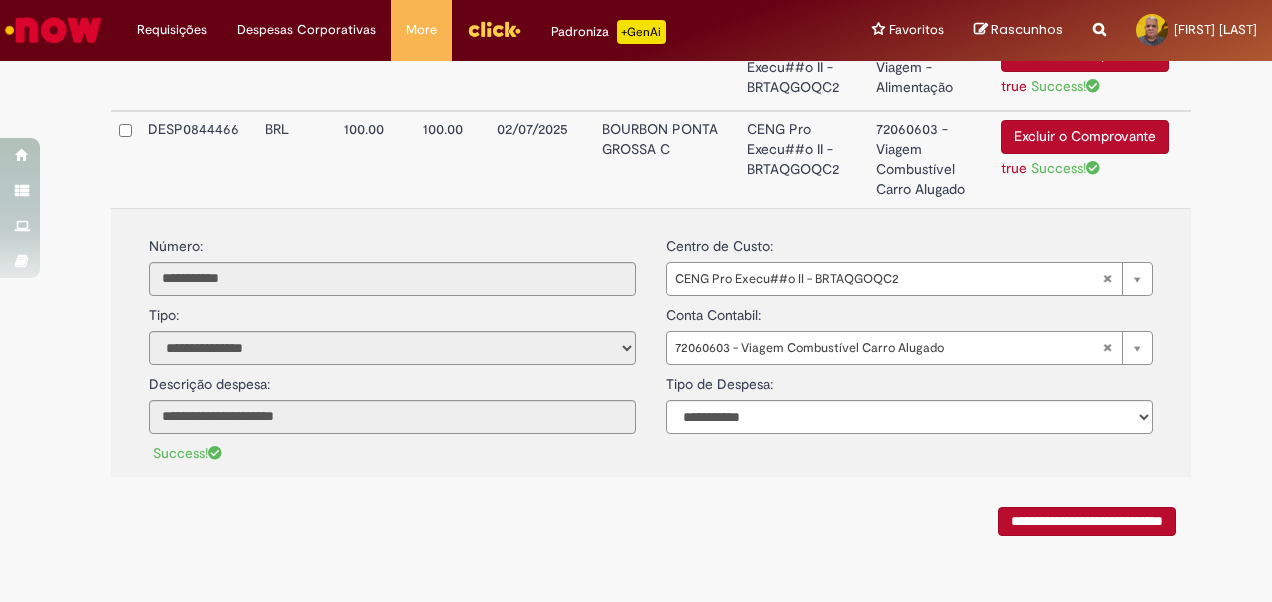 scroll, scrollTop: 3618, scrollLeft: 0, axis: vertical 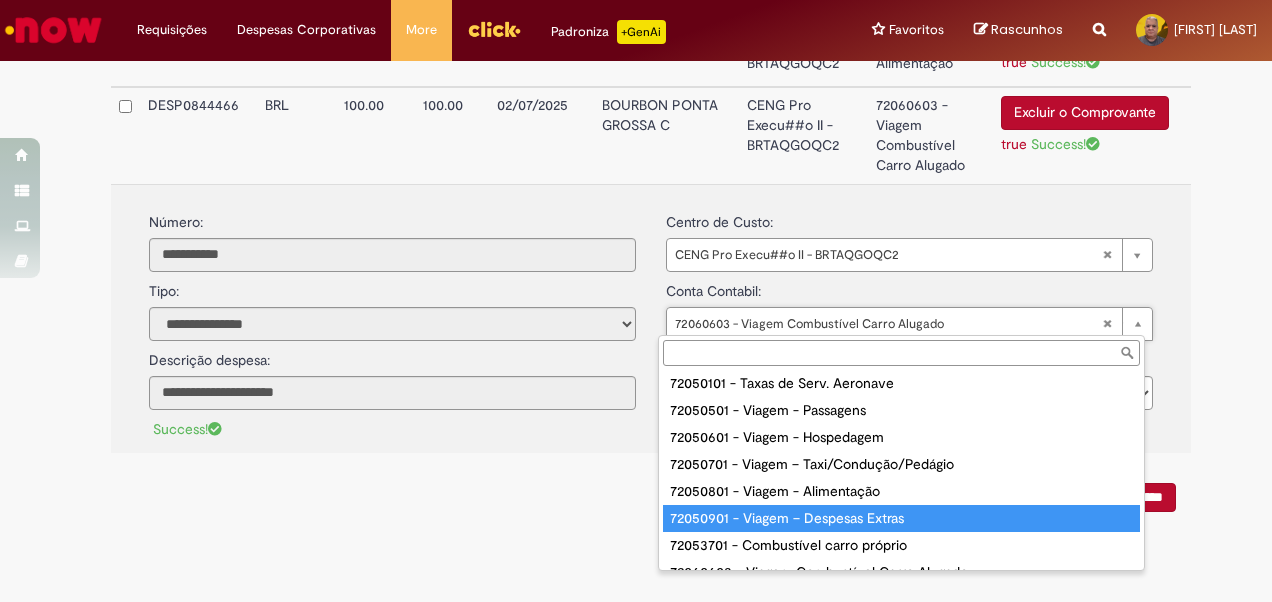type on "**********" 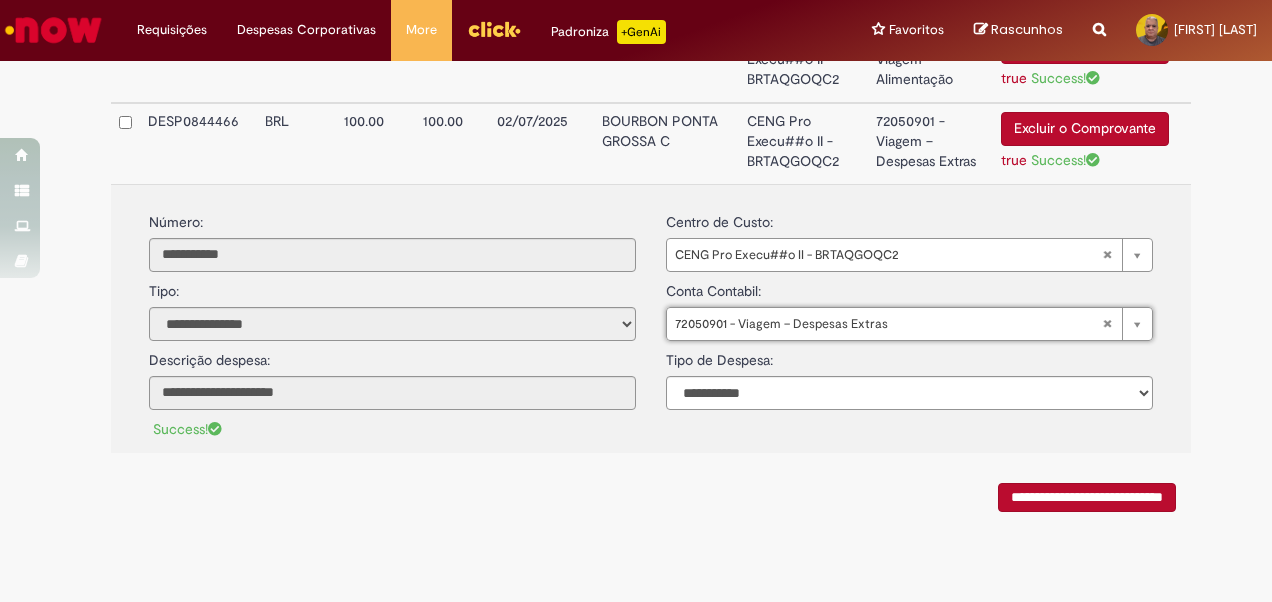 scroll, scrollTop: 3602, scrollLeft: 0, axis: vertical 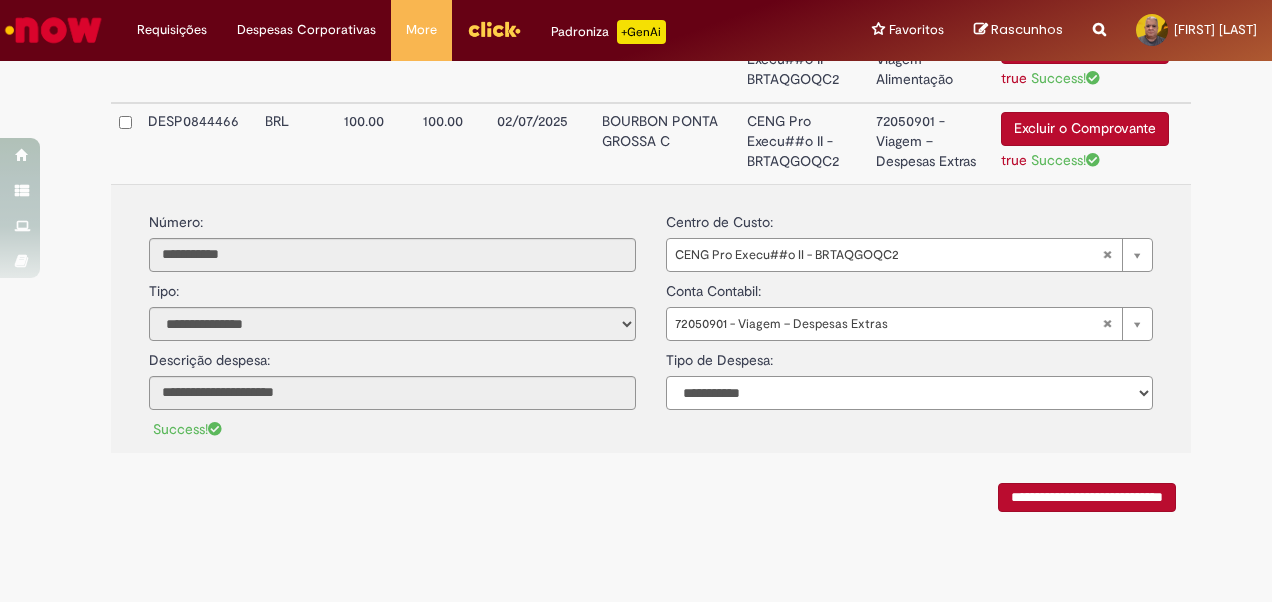 click on "**********" at bounding box center [909, 393] 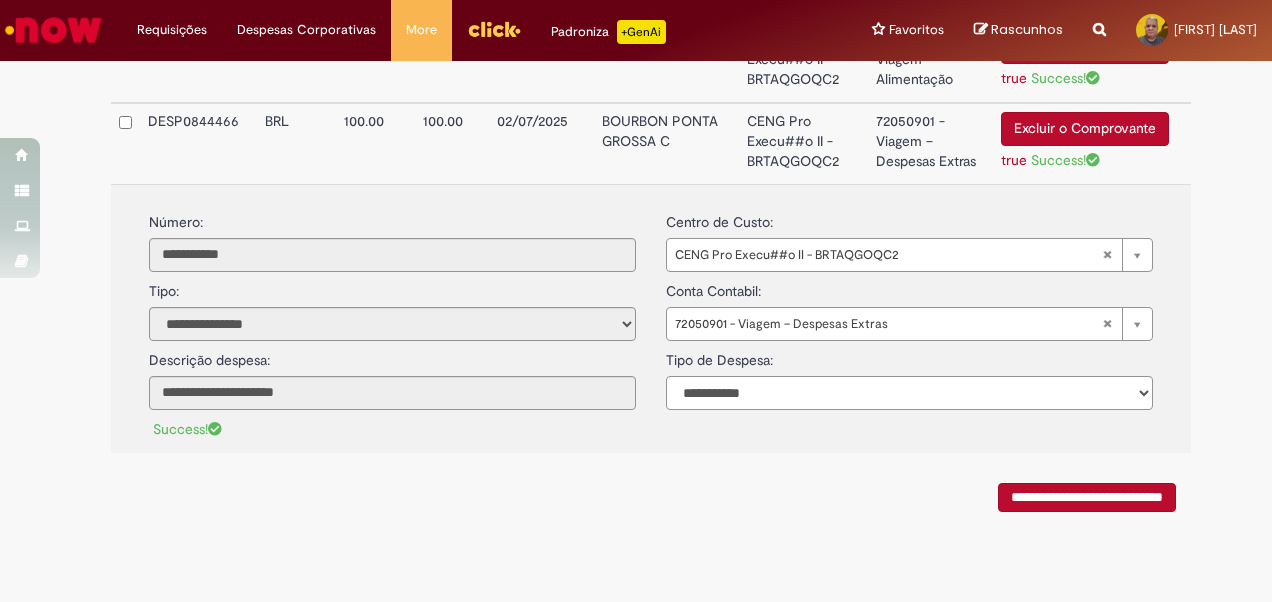 select on "*" 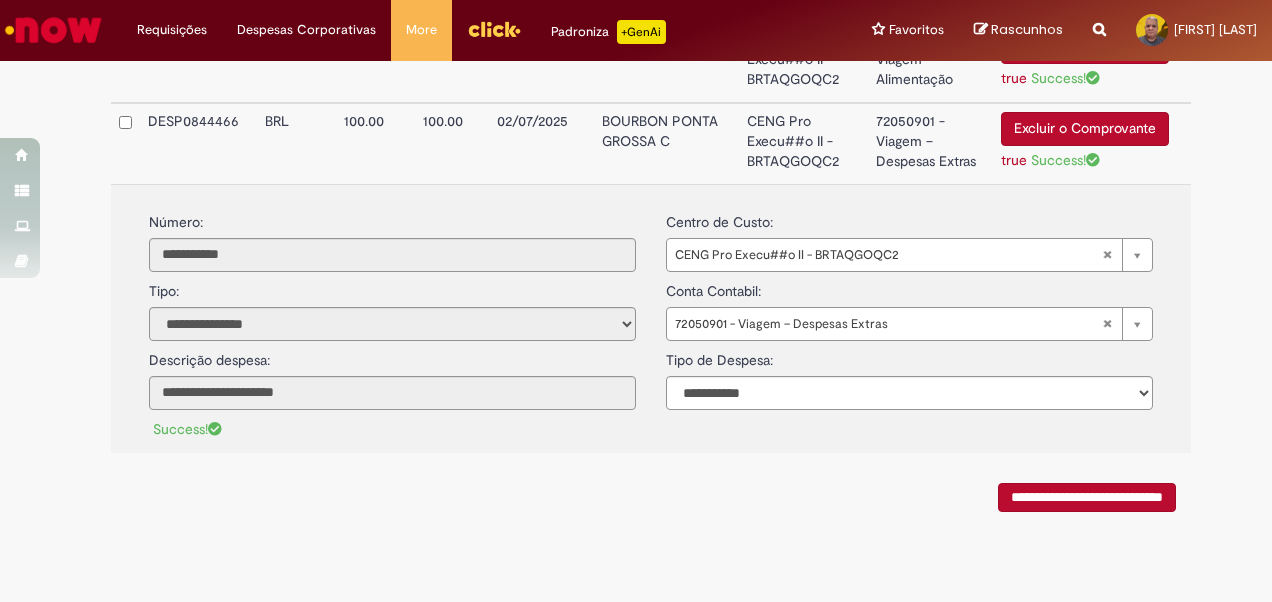 click on "BOURBON PONTA GROSSA C" at bounding box center (666, 143) 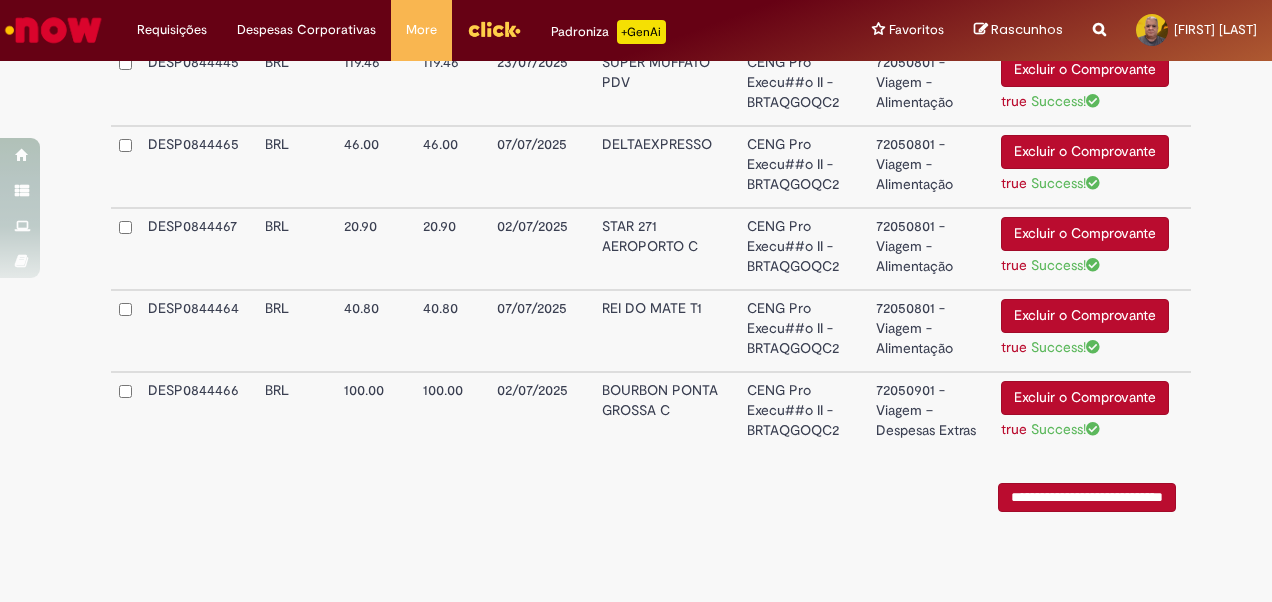 scroll, scrollTop: 3333, scrollLeft: 0, axis: vertical 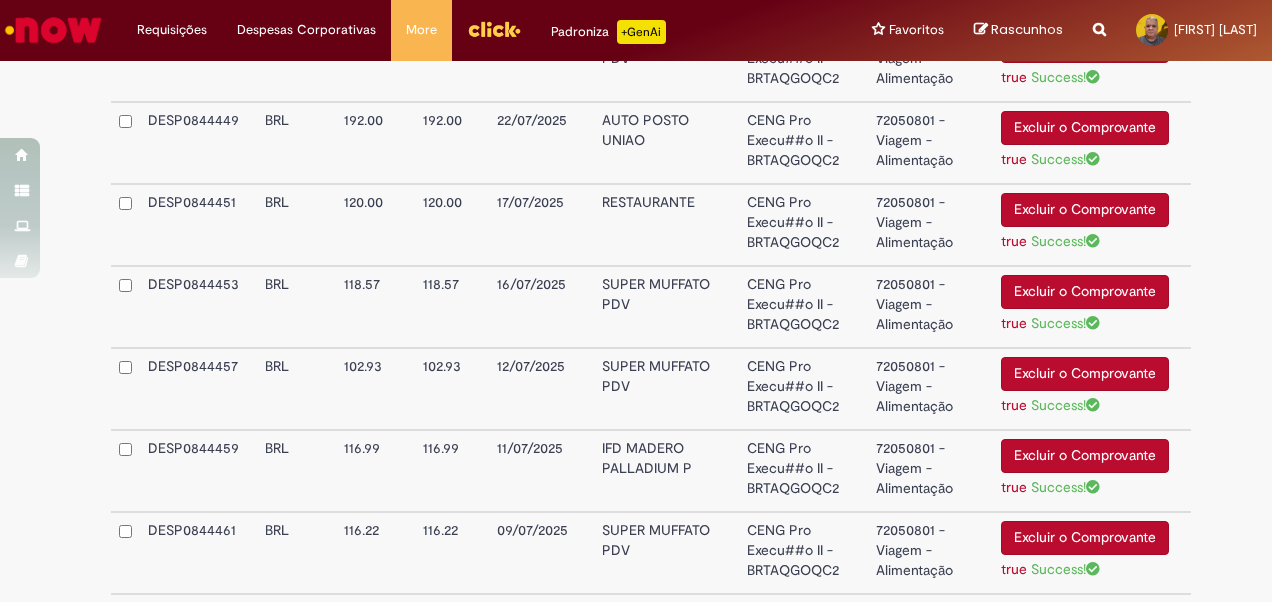 click on "72050801 -  Viagem  -  Alimentação" at bounding box center [930, 143] 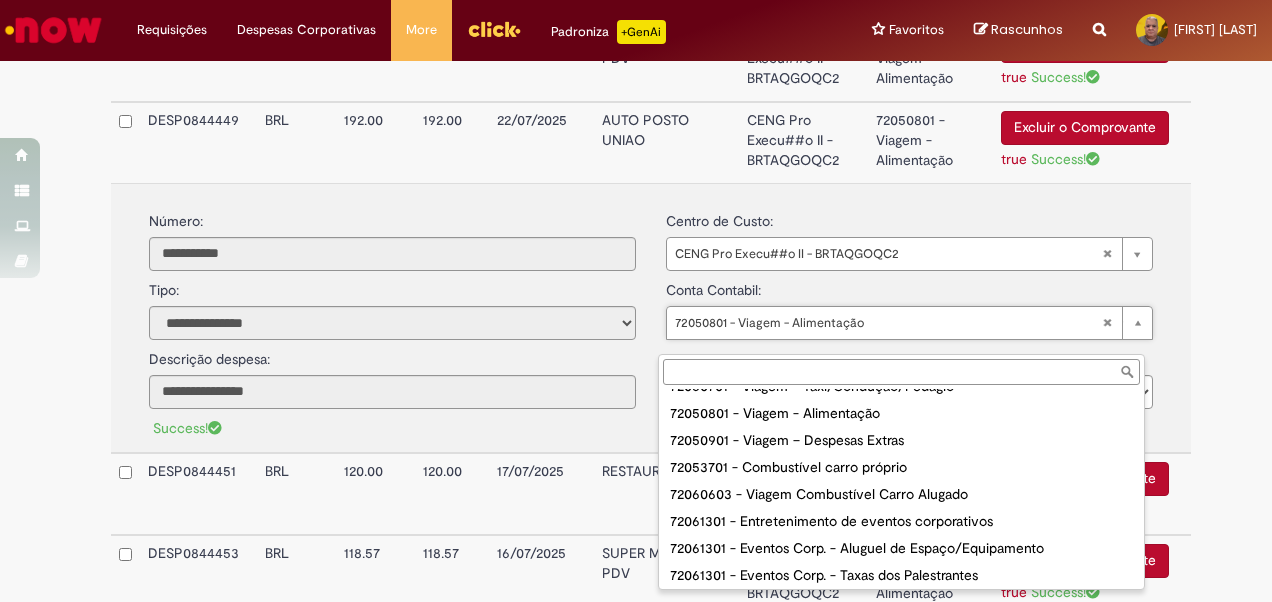 scroll, scrollTop: 174, scrollLeft: 0, axis: vertical 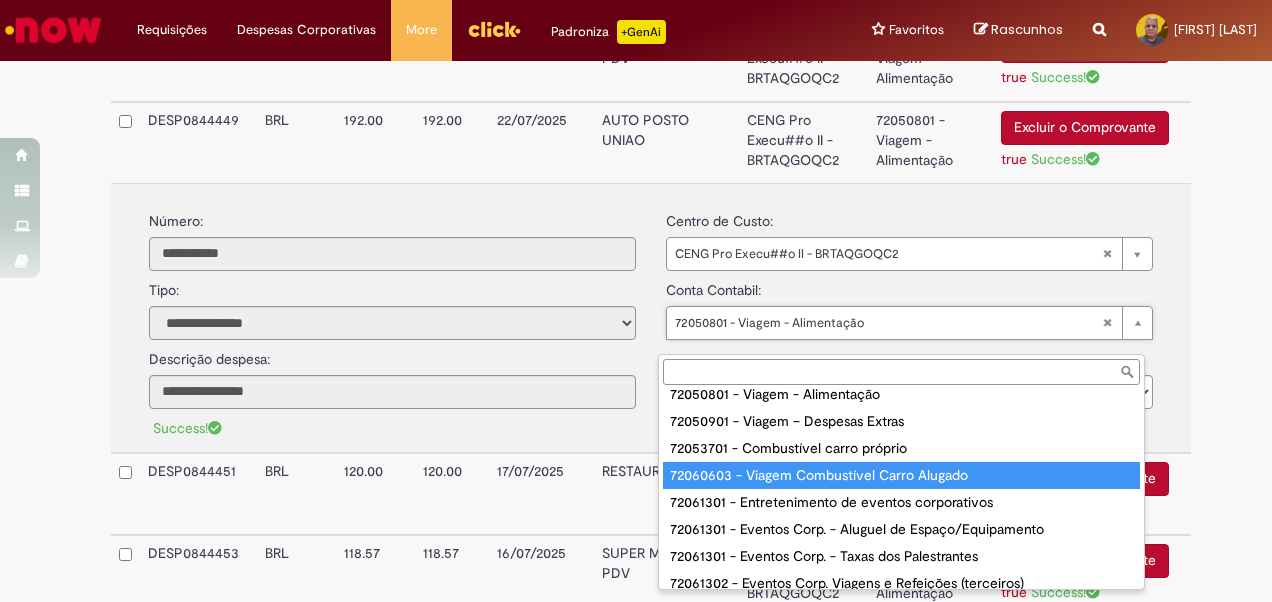 type on "**********" 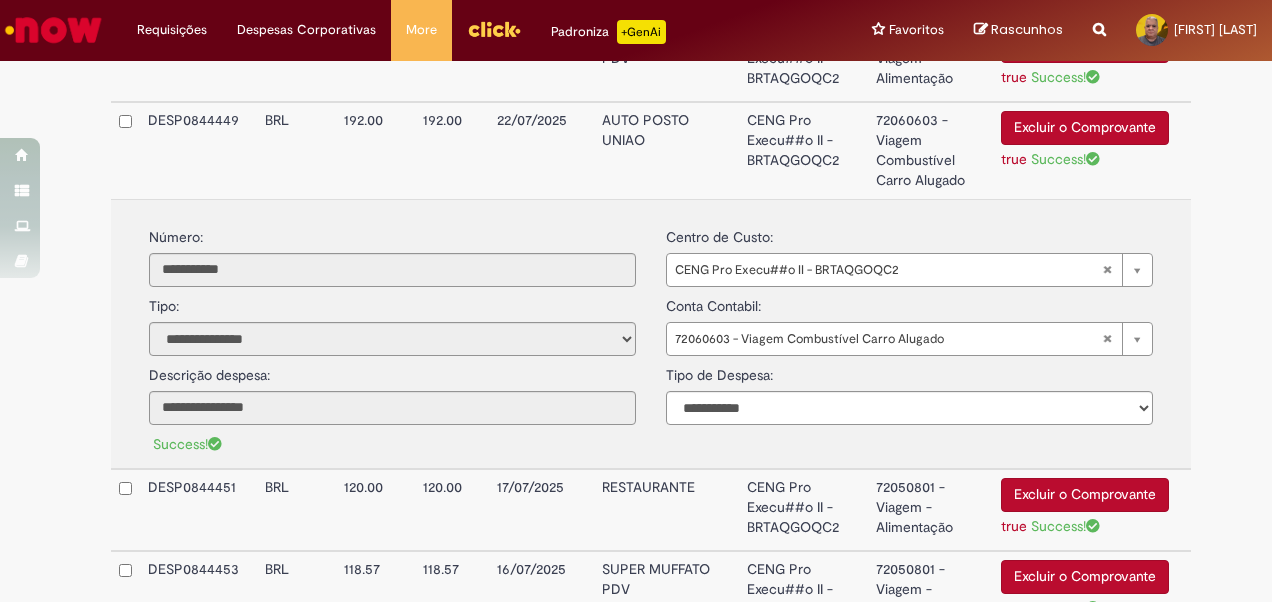 click on "CENG Pro Execu##o II - BRTAQGOQC2" at bounding box center (803, 150) 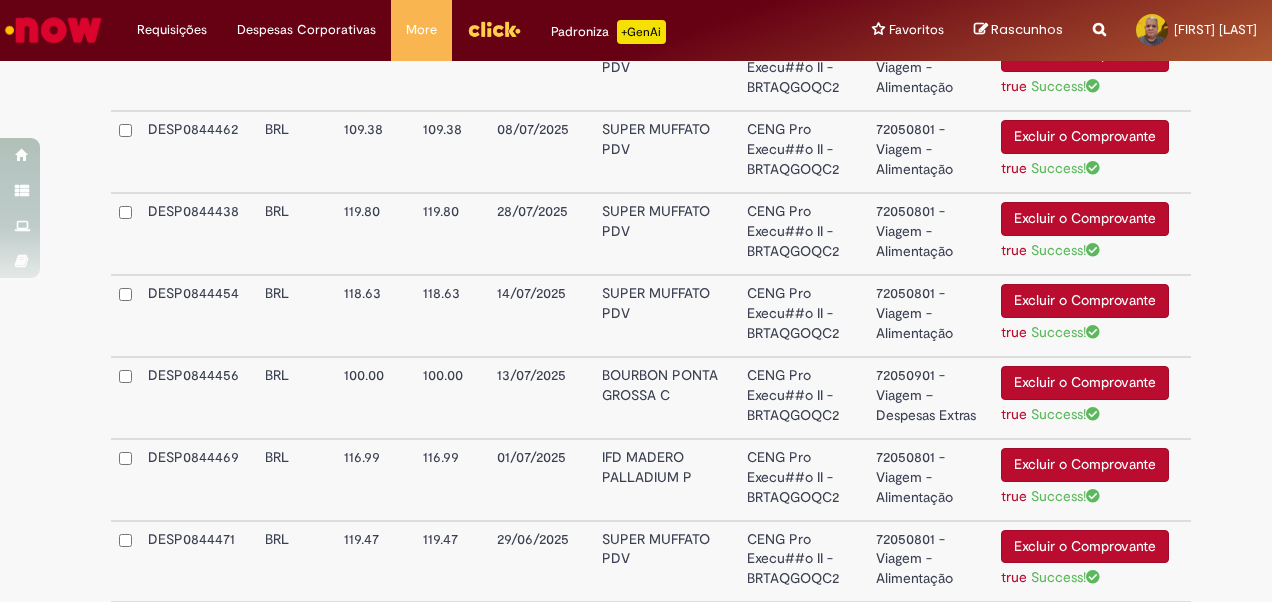 scroll, scrollTop: 1794, scrollLeft: 0, axis: vertical 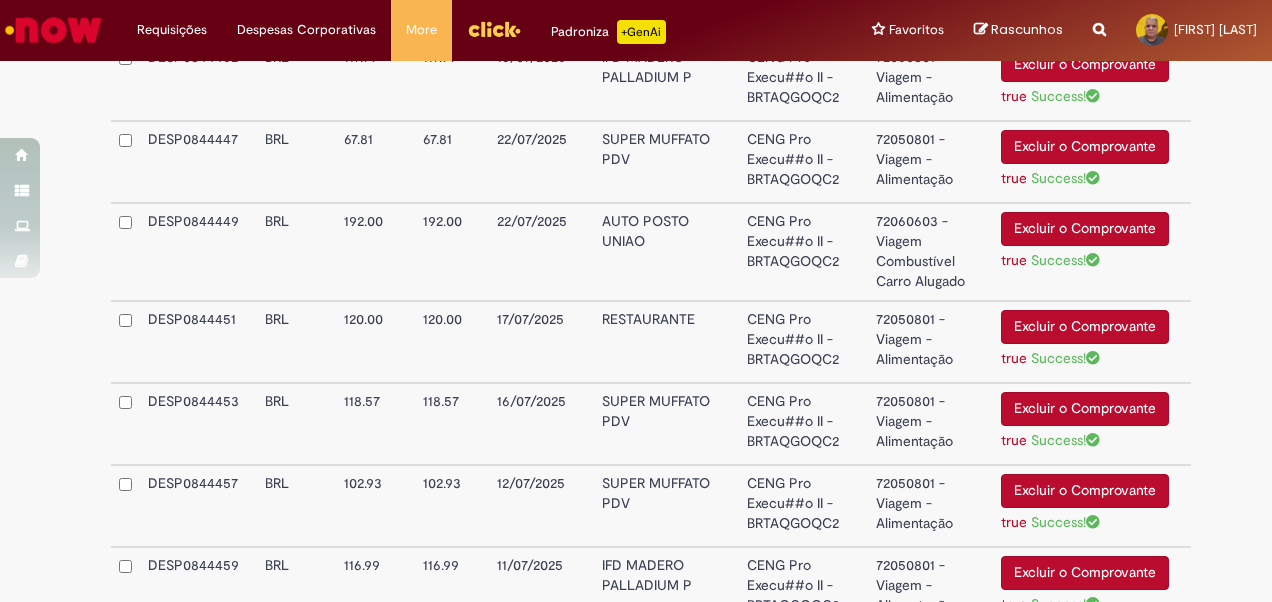 click on "true" at bounding box center (1014, 178) 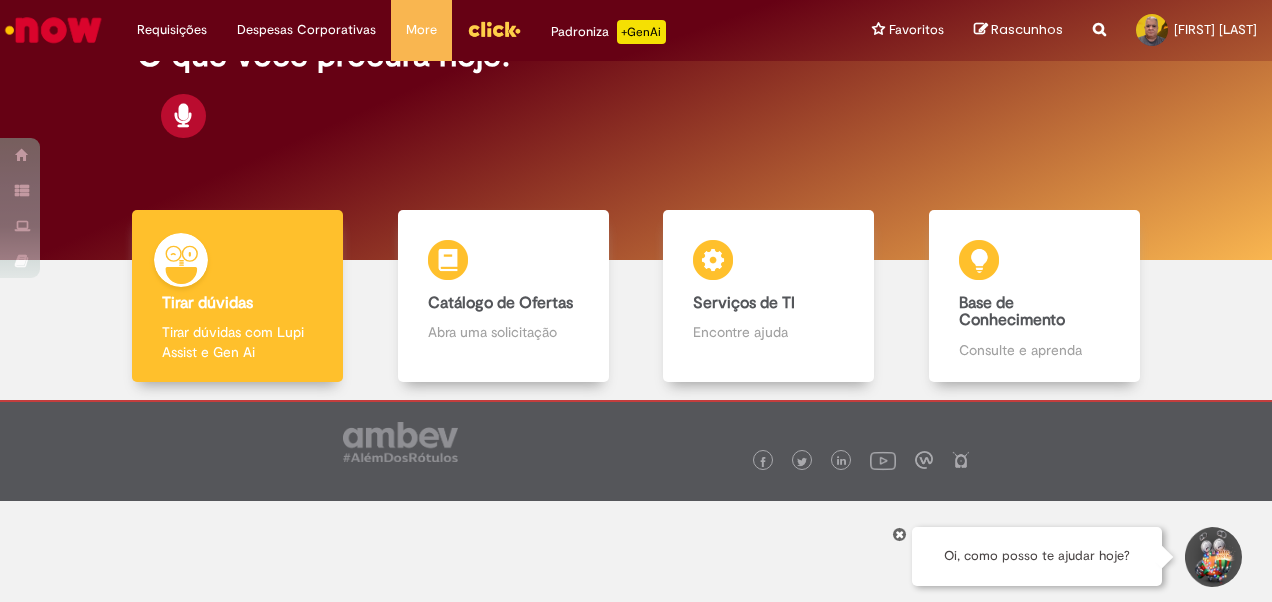 click on "Bom dia, [NAME]
O que você procura hoje?" at bounding box center [636, 66] 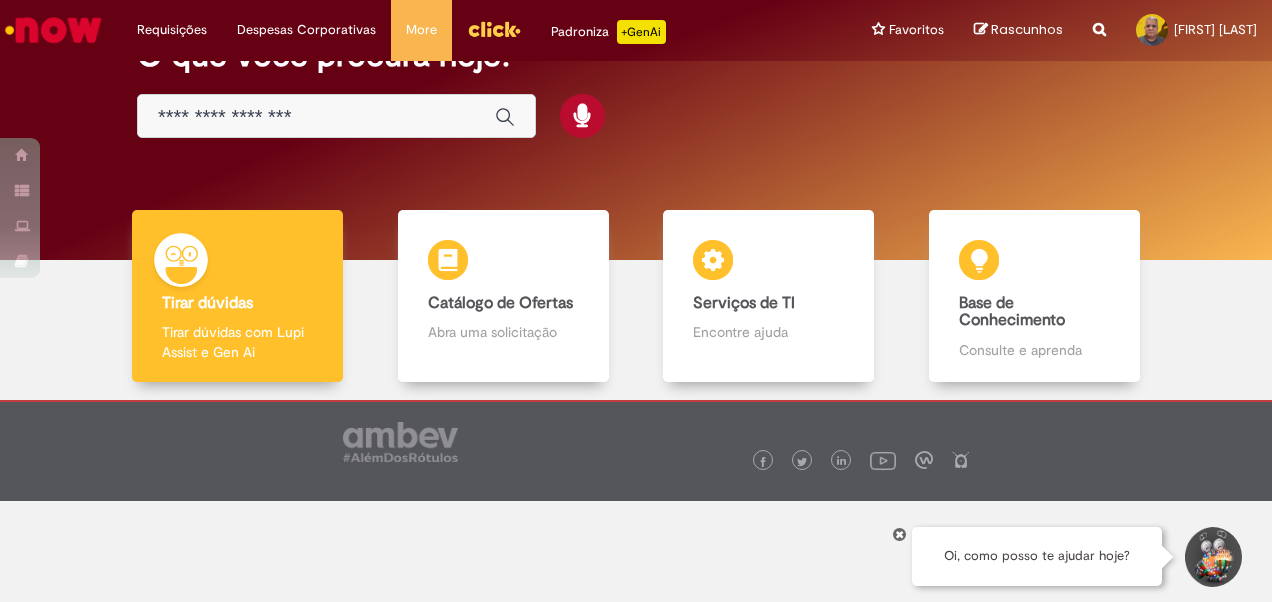 scroll, scrollTop: 0, scrollLeft: 0, axis: both 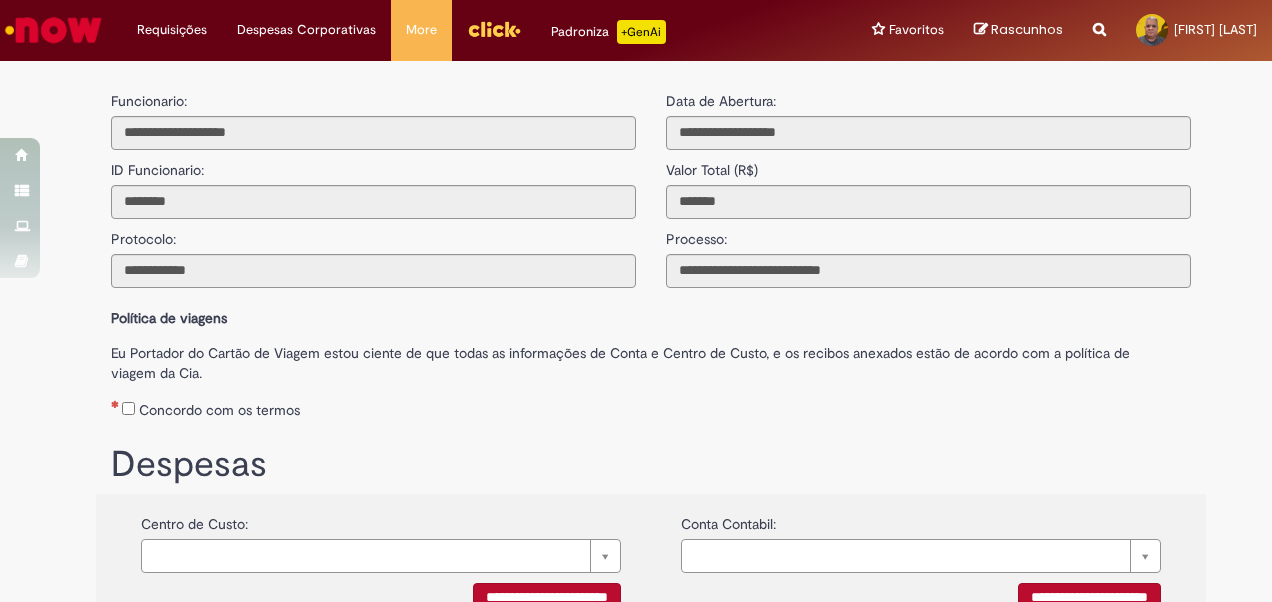 type on "**********" 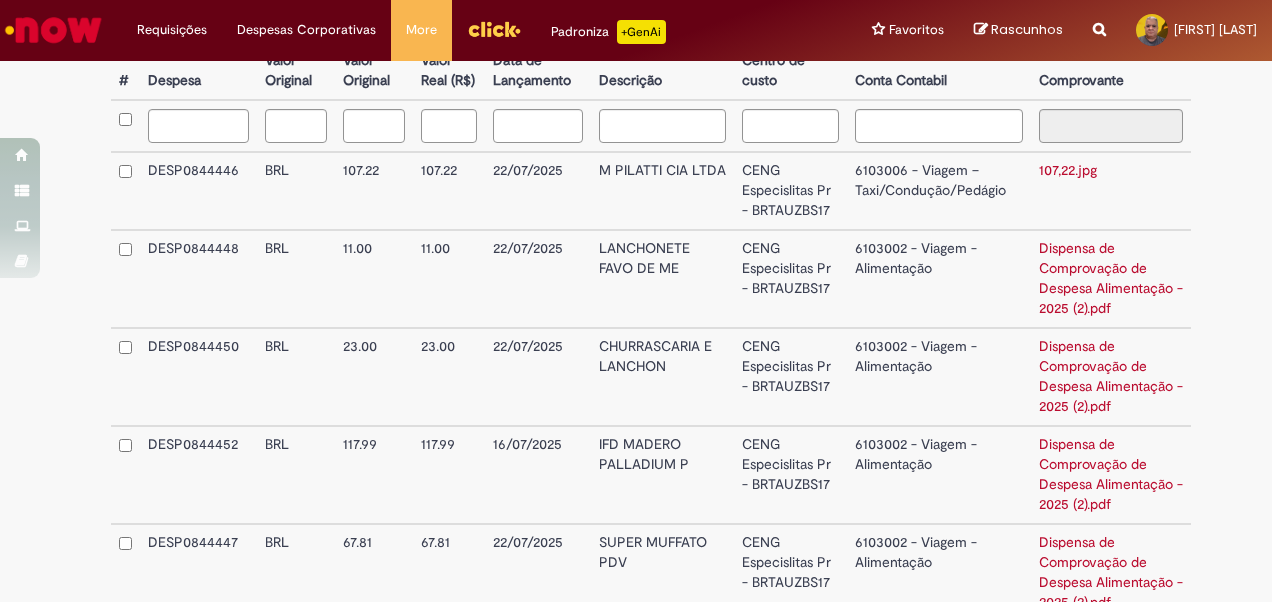 scroll, scrollTop: 622, scrollLeft: 0, axis: vertical 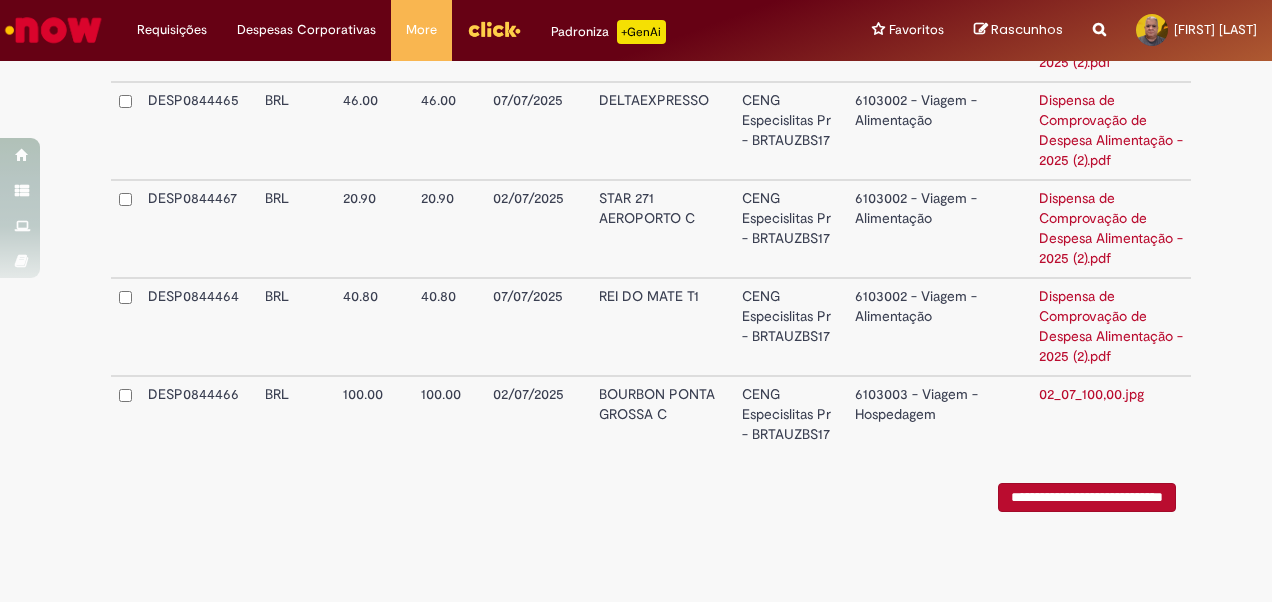 click on "Dispensa de Comprovação de Despesa Alimentação - 2025 (2).pdf" at bounding box center [1111, 326] 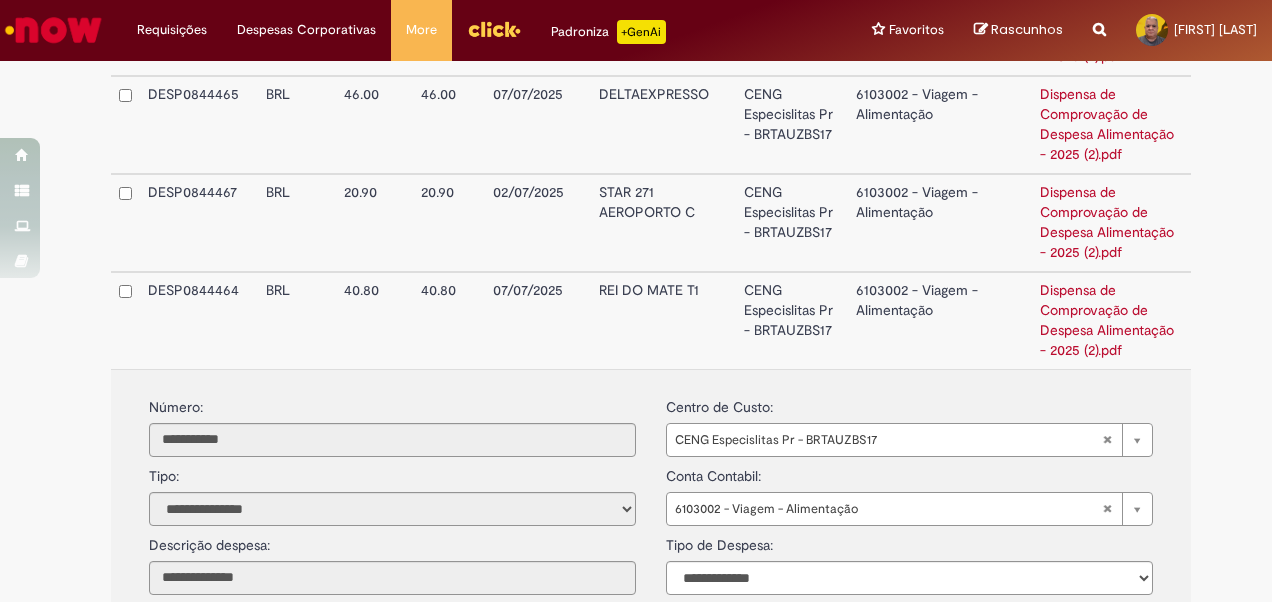 click on "6103002 - Viagem - Alimentação" at bounding box center [940, 320] 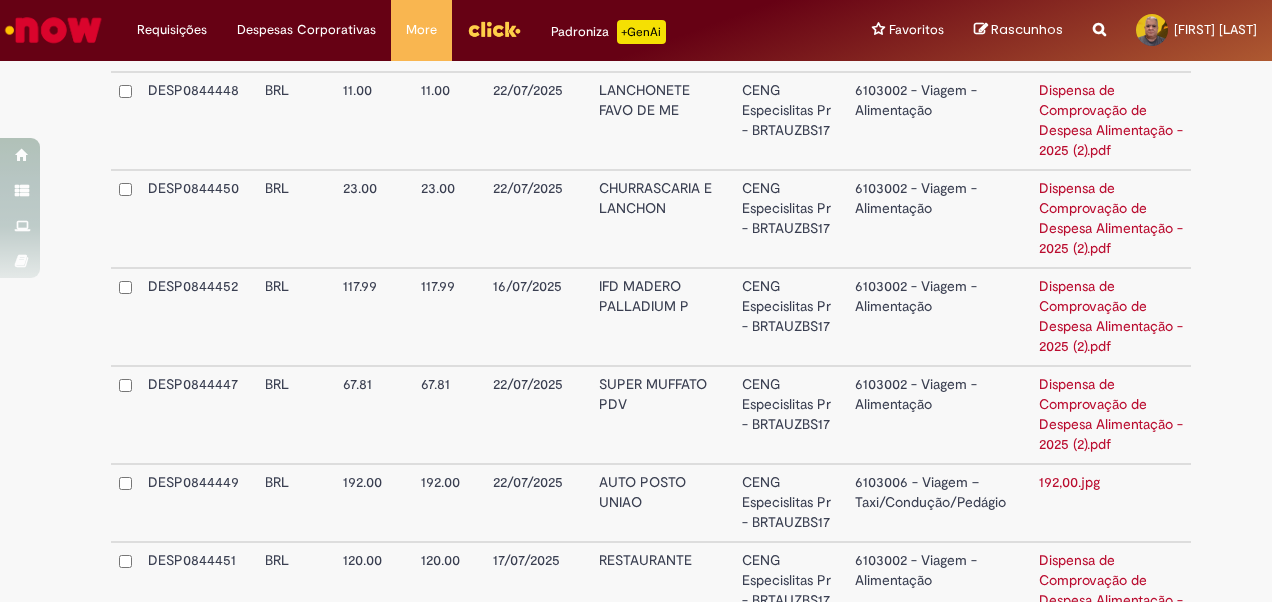 scroll, scrollTop: 264, scrollLeft: 0, axis: vertical 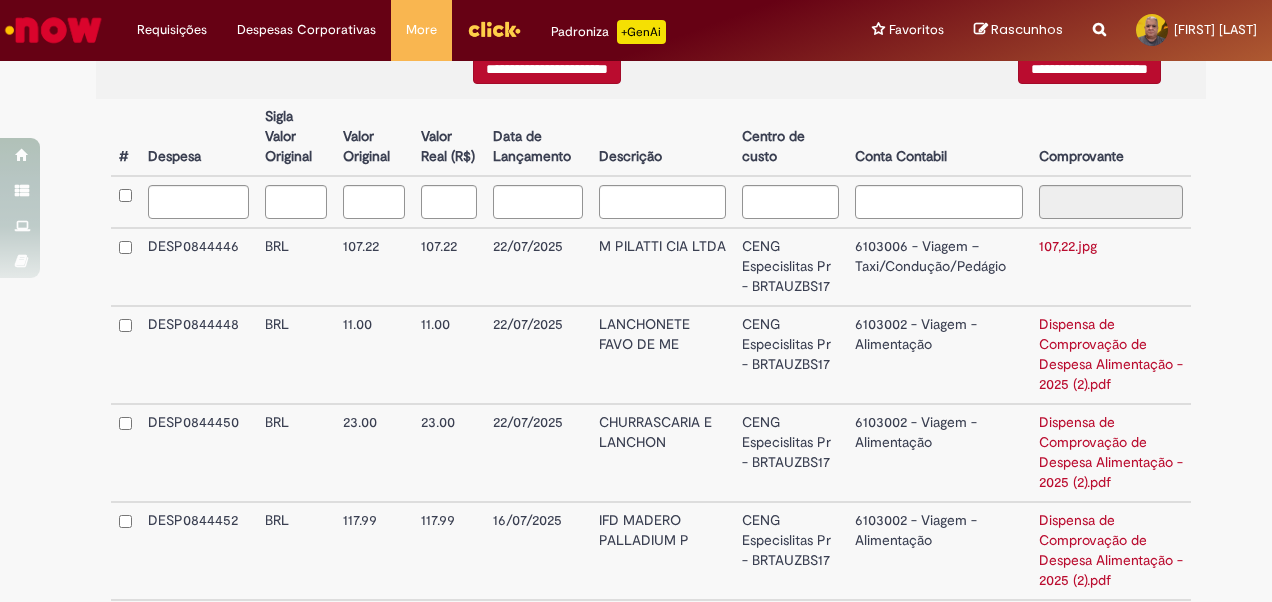 click on "107,22.jpg" at bounding box center (1068, 246) 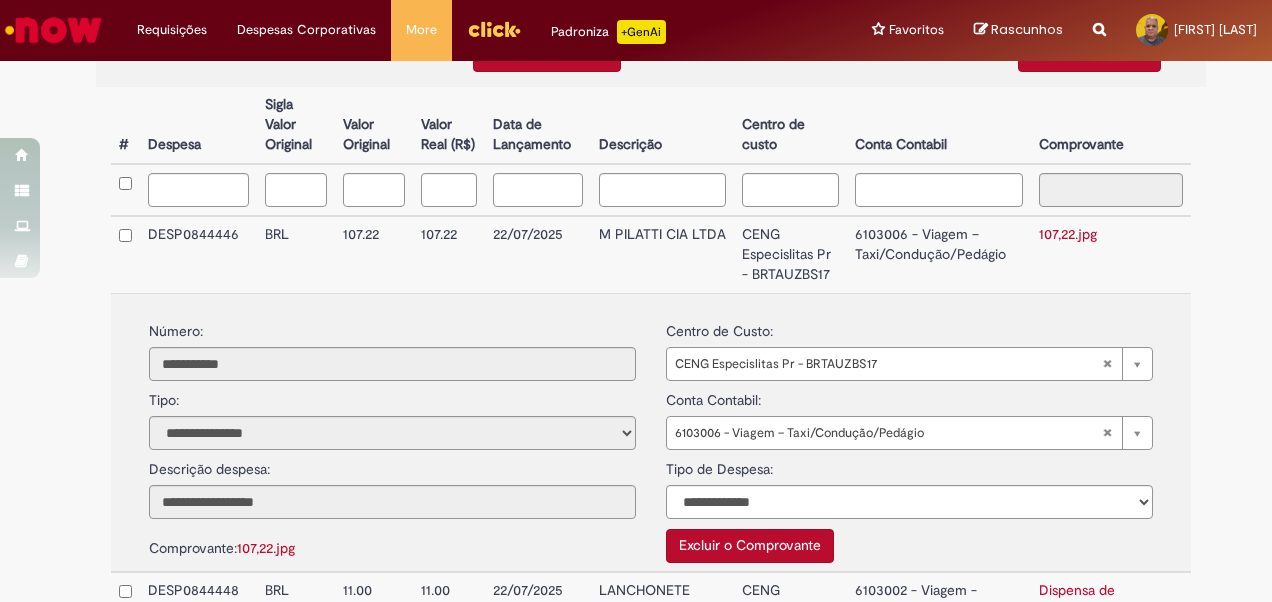 scroll, scrollTop: 534, scrollLeft: 0, axis: vertical 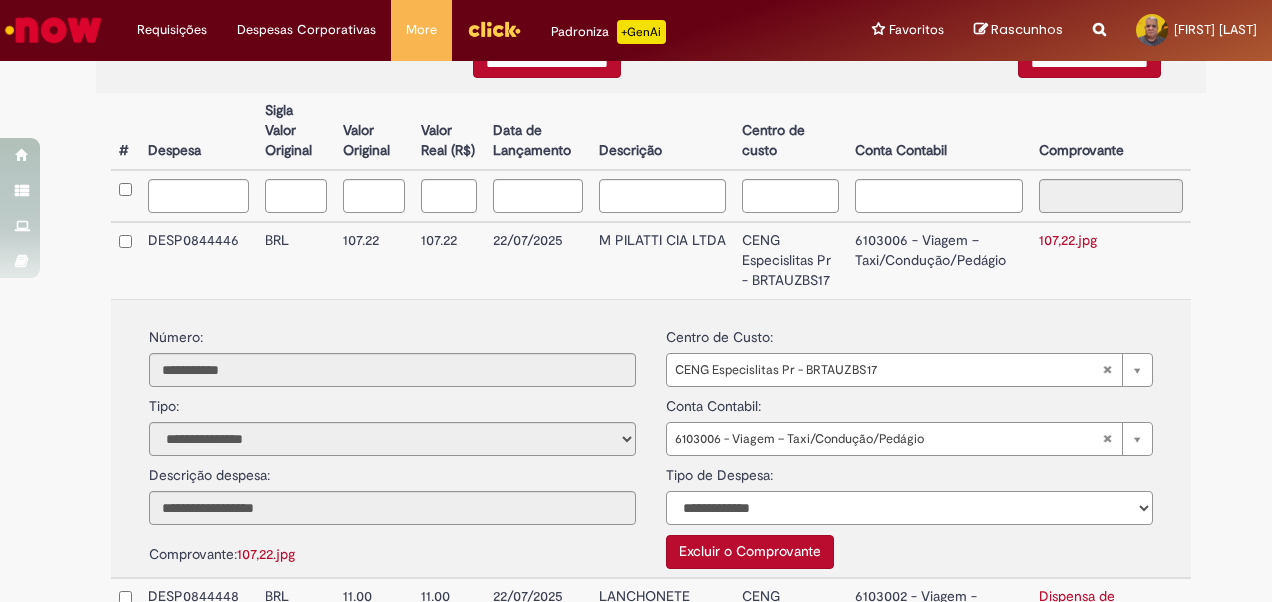 click on "**********" at bounding box center [909, 508] 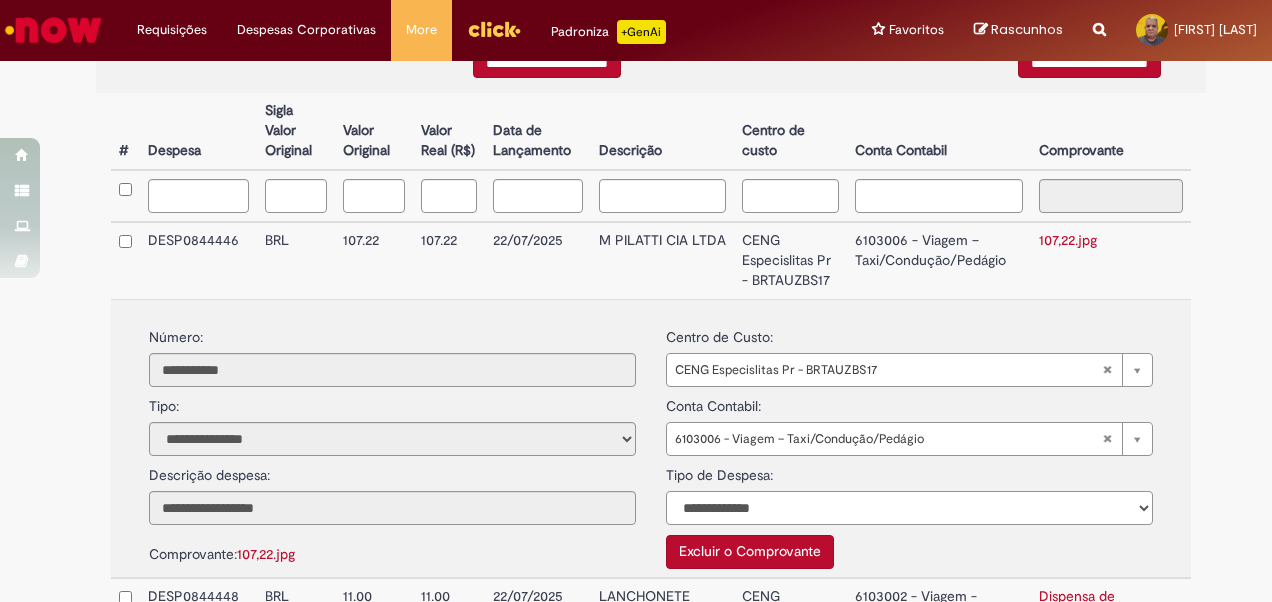 select on "*" 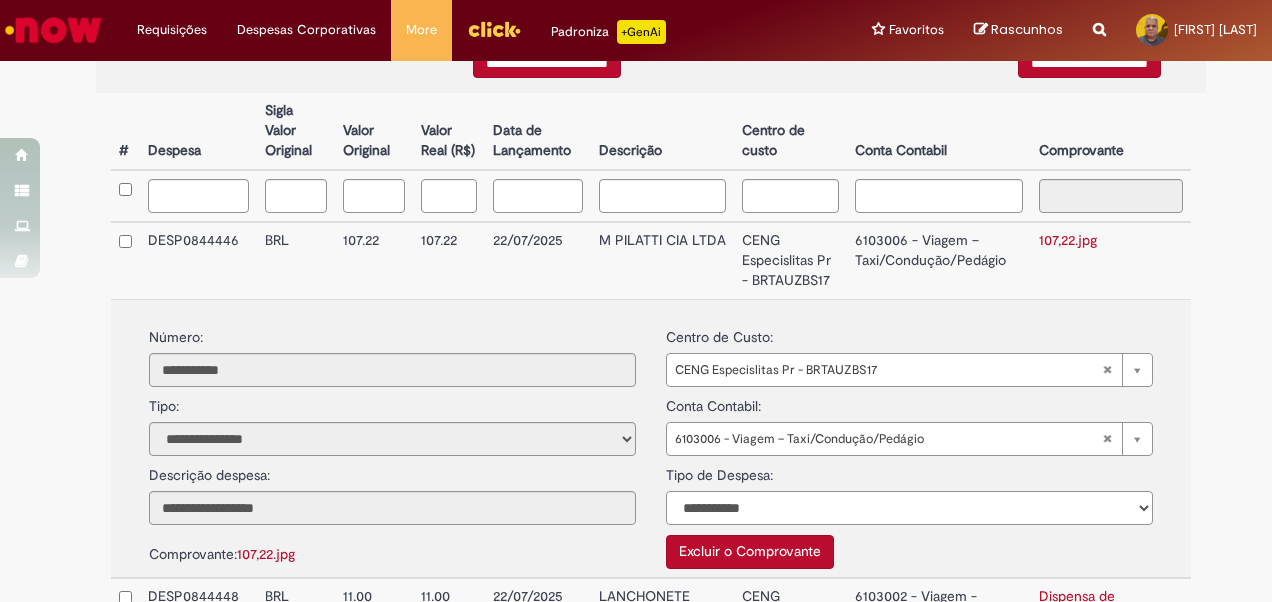 click on "**********" at bounding box center (909, 508) 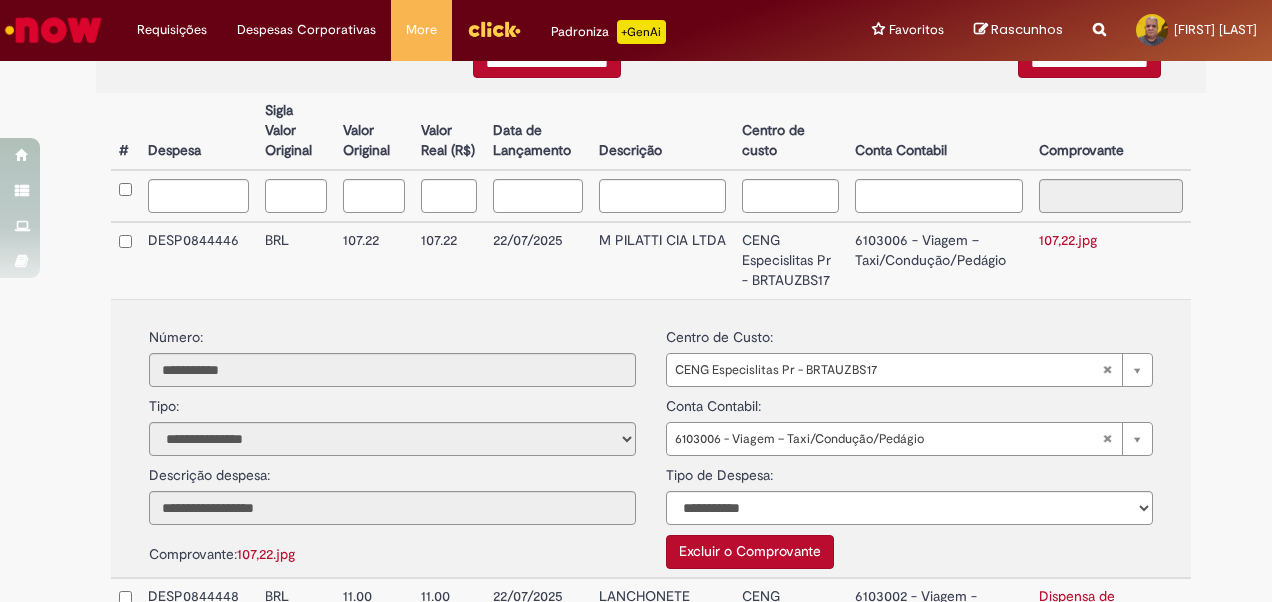 click on "M PILATTI CIA LTDA" at bounding box center [663, 260] 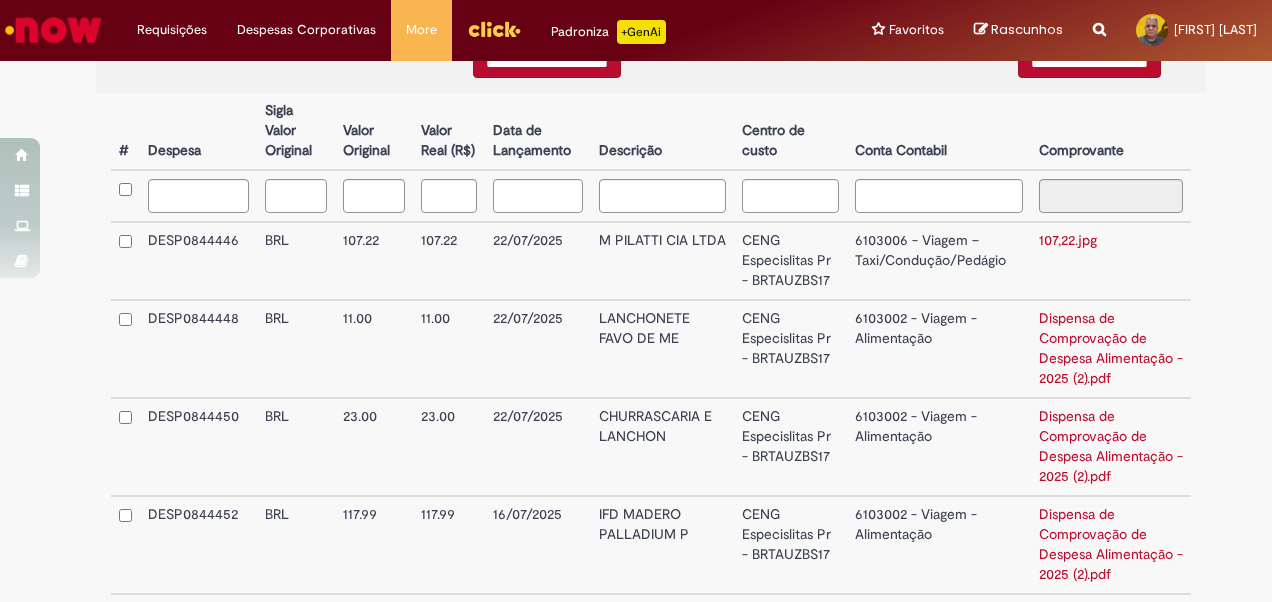 click on "6103002 - Viagem - Alimentação" at bounding box center (938, 447) 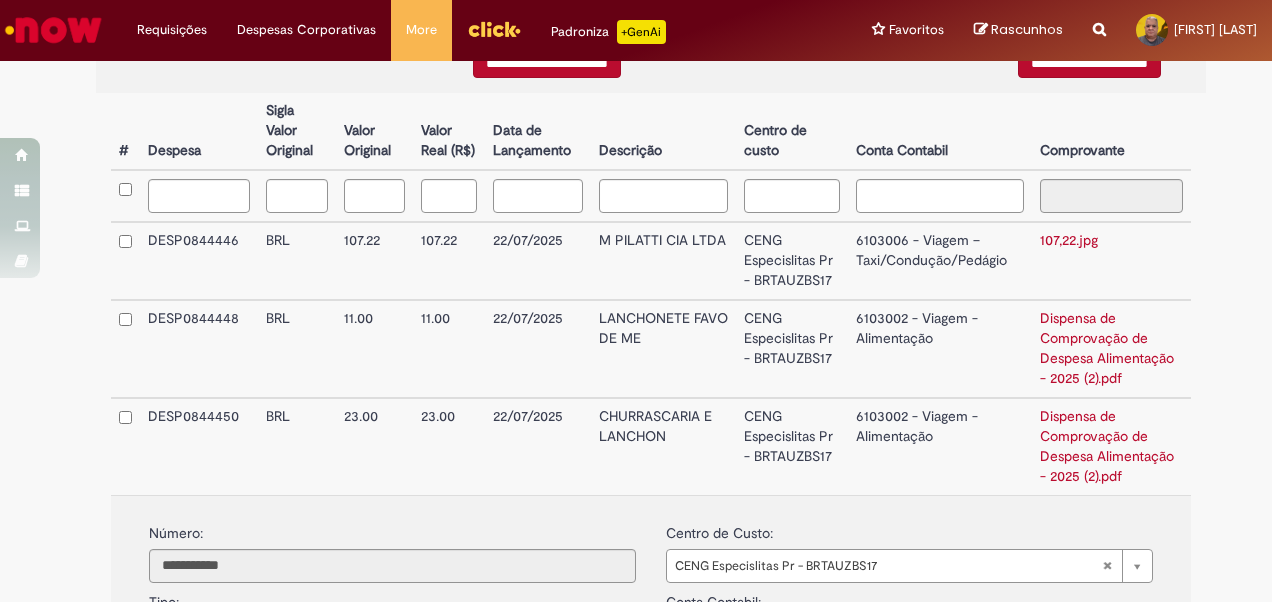 scroll, scrollTop: 1007, scrollLeft: 0, axis: vertical 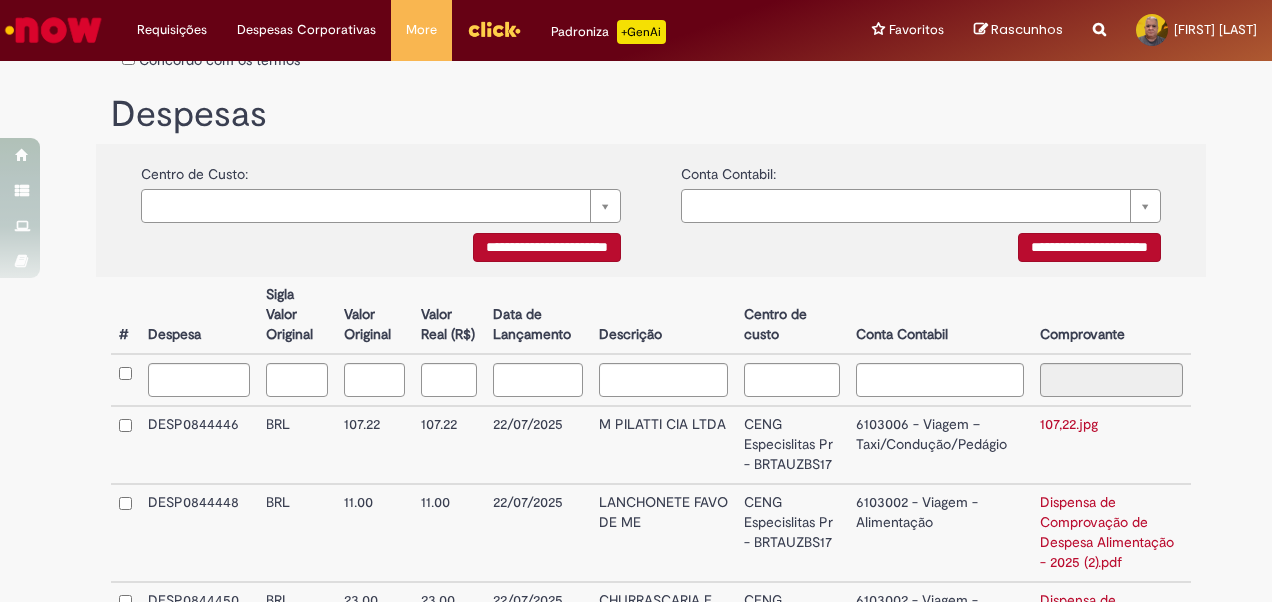click on "Despesas" at bounding box center [651, 110] 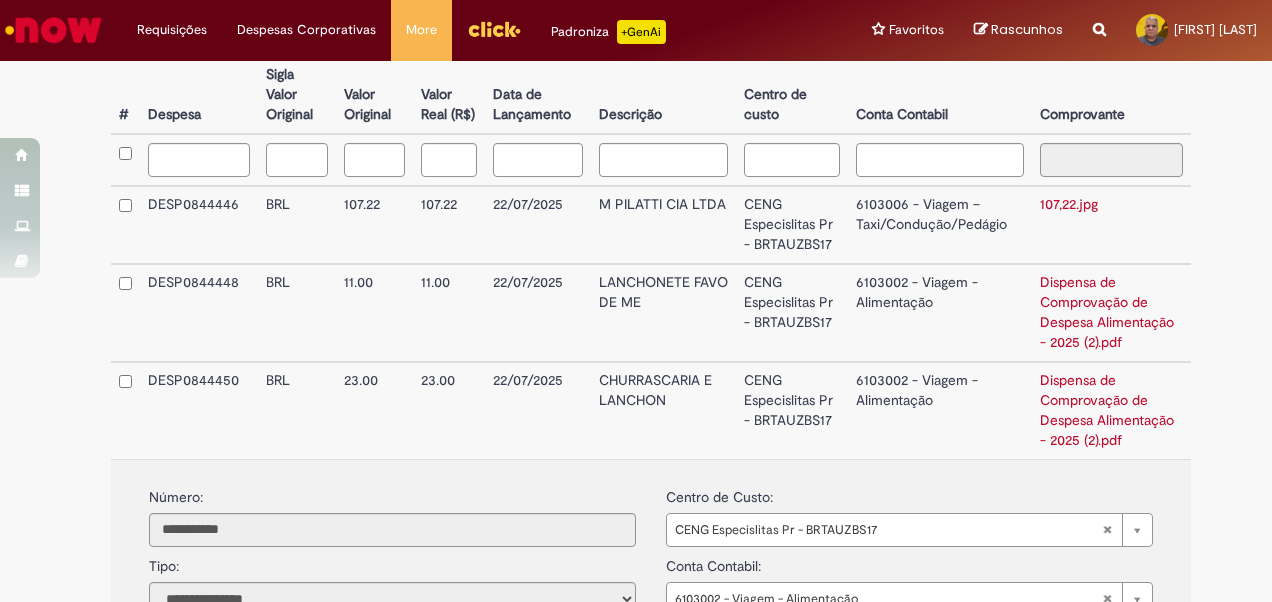 scroll, scrollTop: 590, scrollLeft: 0, axis: vertical 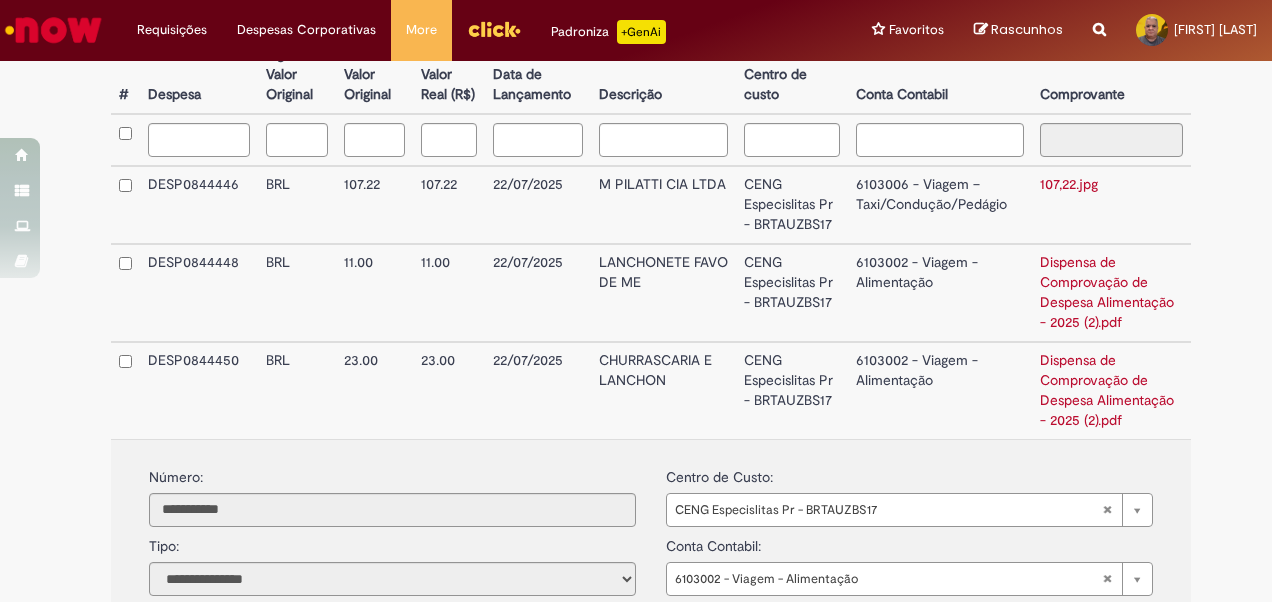 click on "6103002 - Viagem - Alimentação" at bounding box center [940, 390] 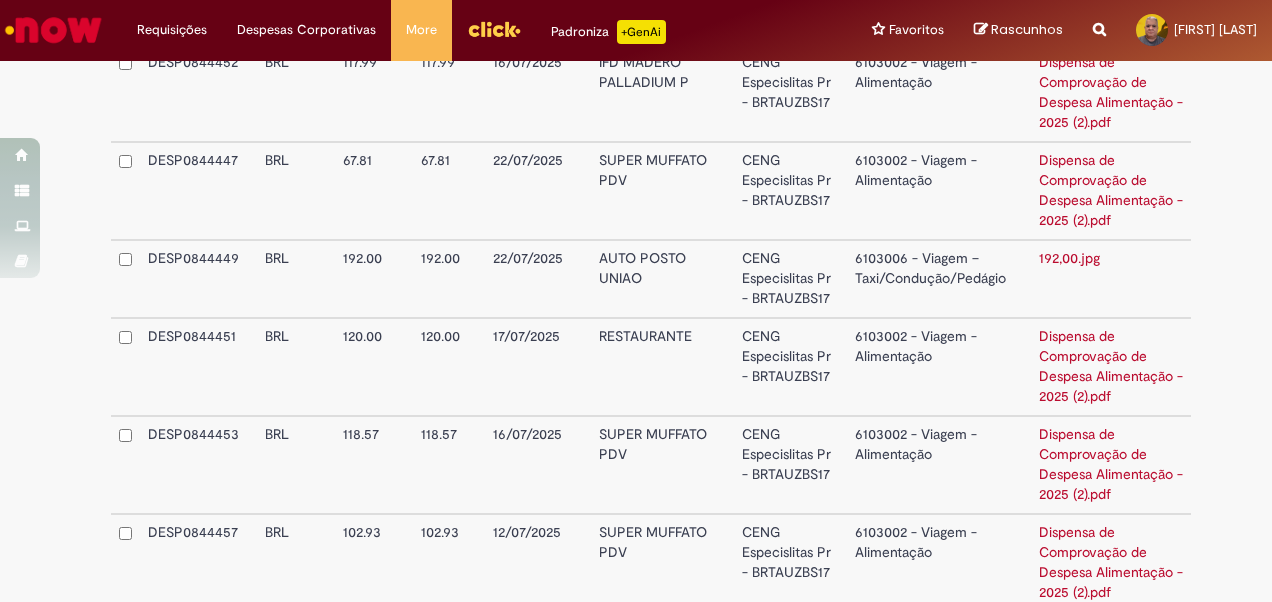 scroll, scrollTop: 990, scrollLeft: 0, axis: vertical 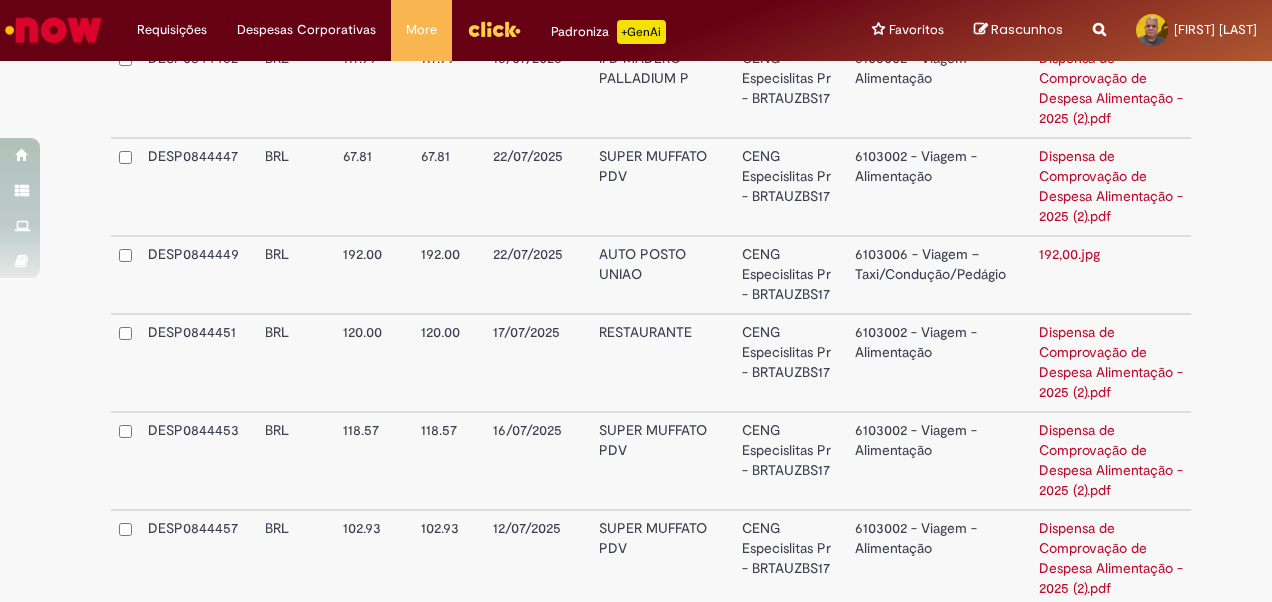 click on "6103002 - Viagem - Alimentação" at bounding box center (938, 363) 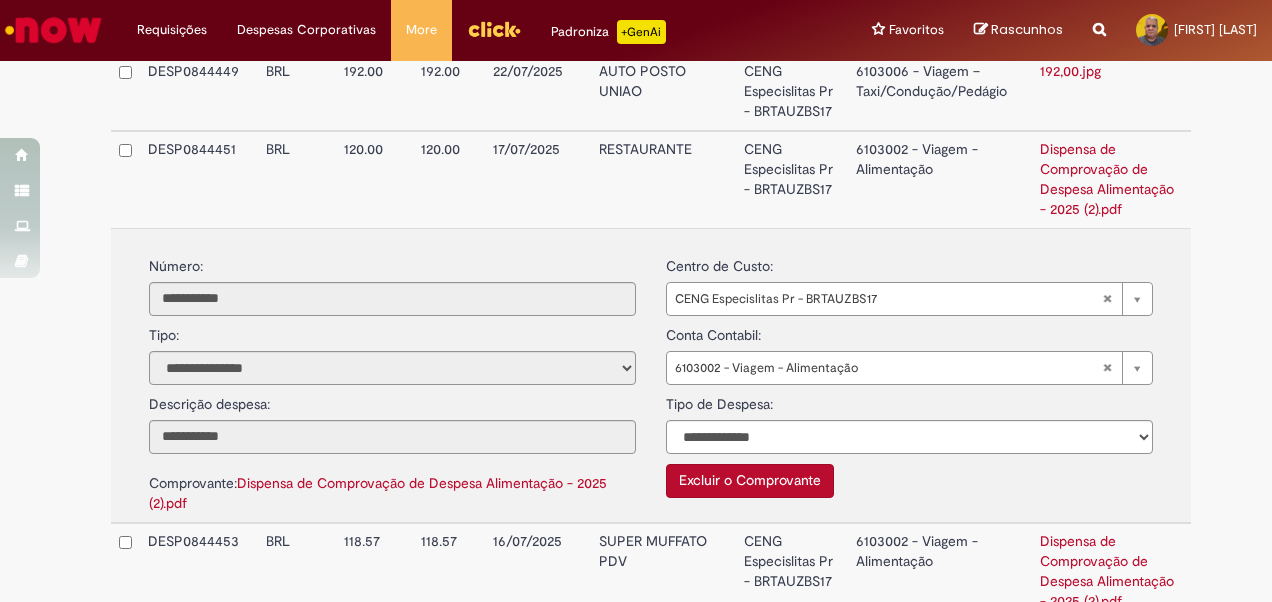 scroll, scrollTop: 1190, scrollLeft: 0, axis: vertical 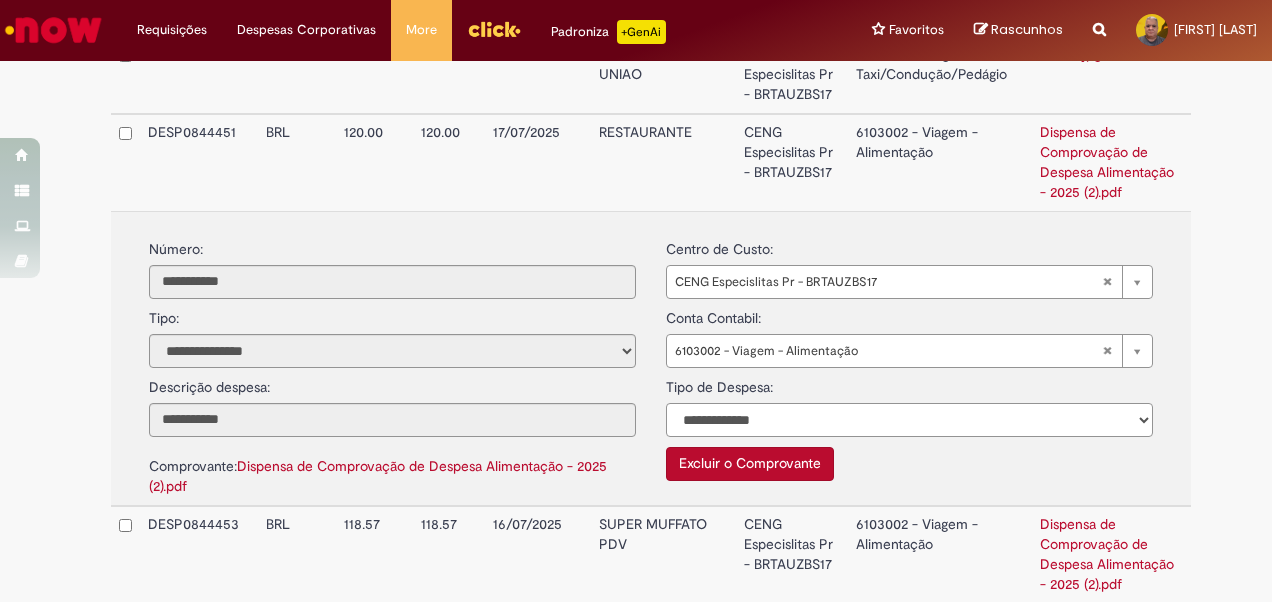 click on "**********" at bounding box center (909, 420) 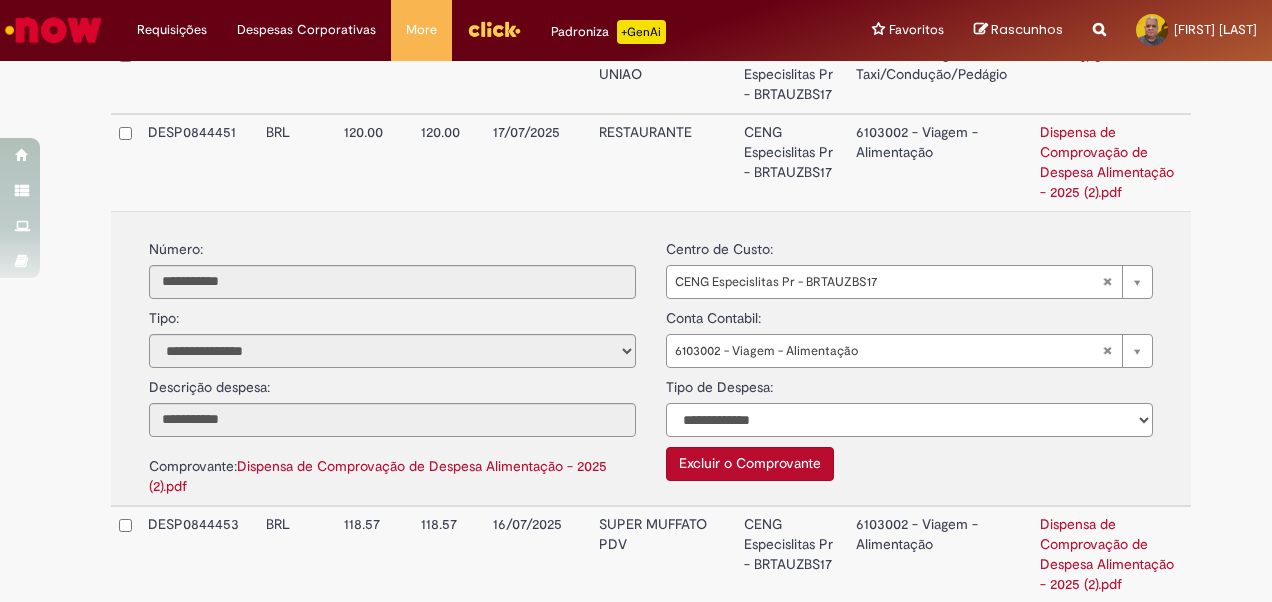 select on "*" 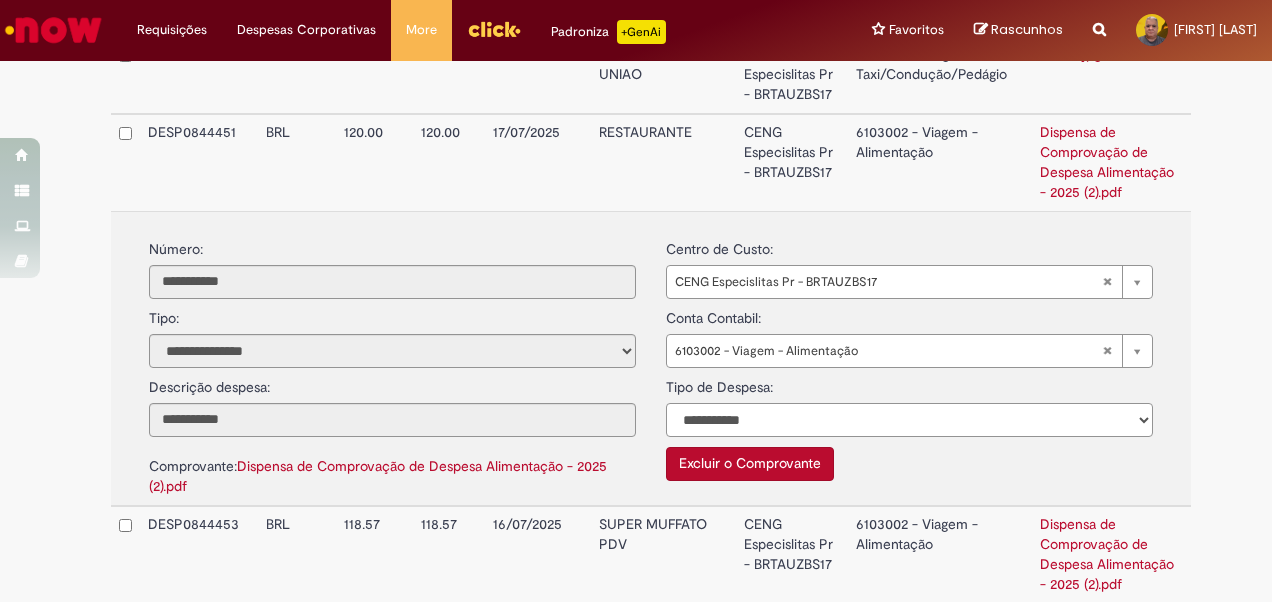 click on "**********" at bounding box center [909, 420] 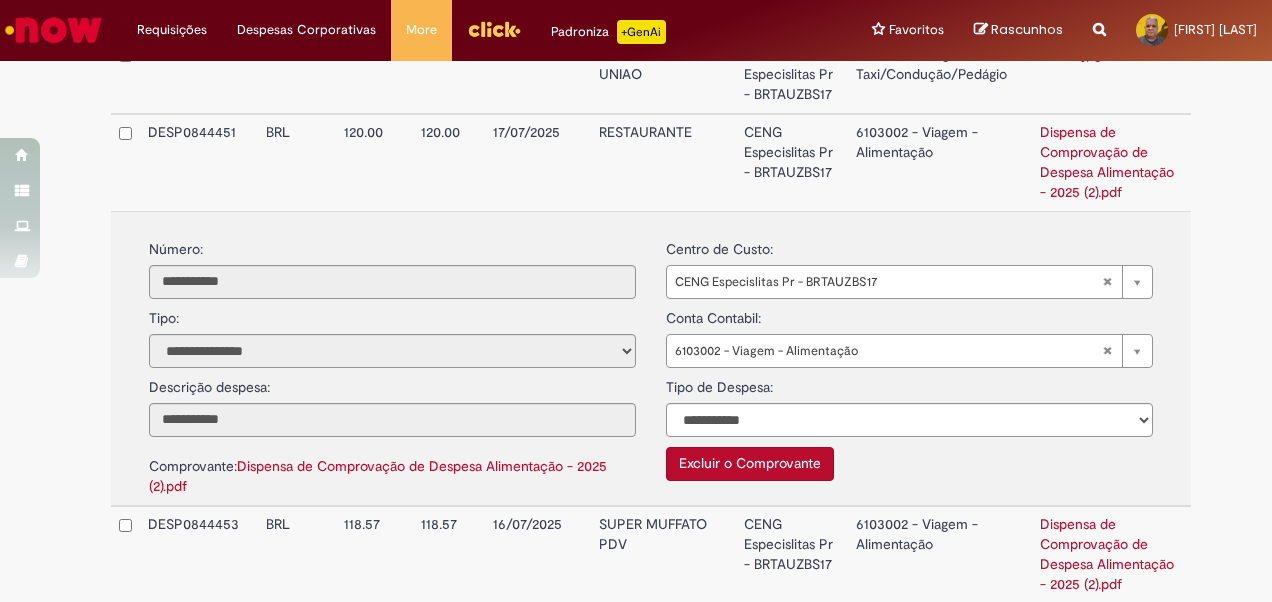 click on "RESTAURANTE" at bounding box center (663, 162) 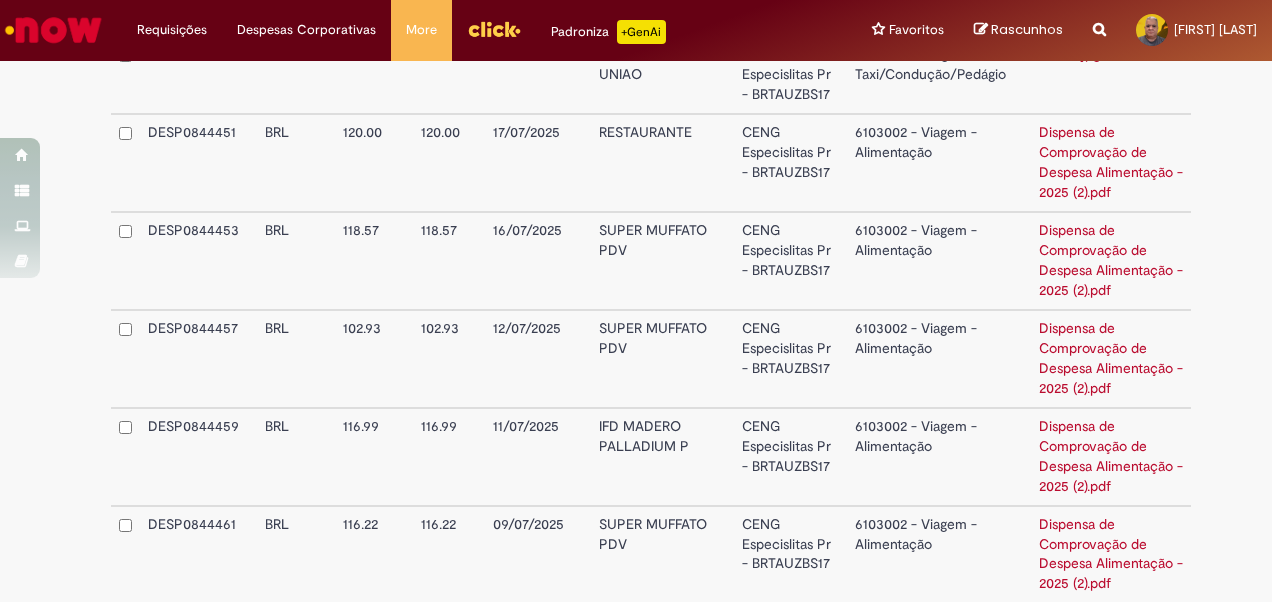 click on "SUPER MUFFATO PDV" at bounding box center [663, 261] 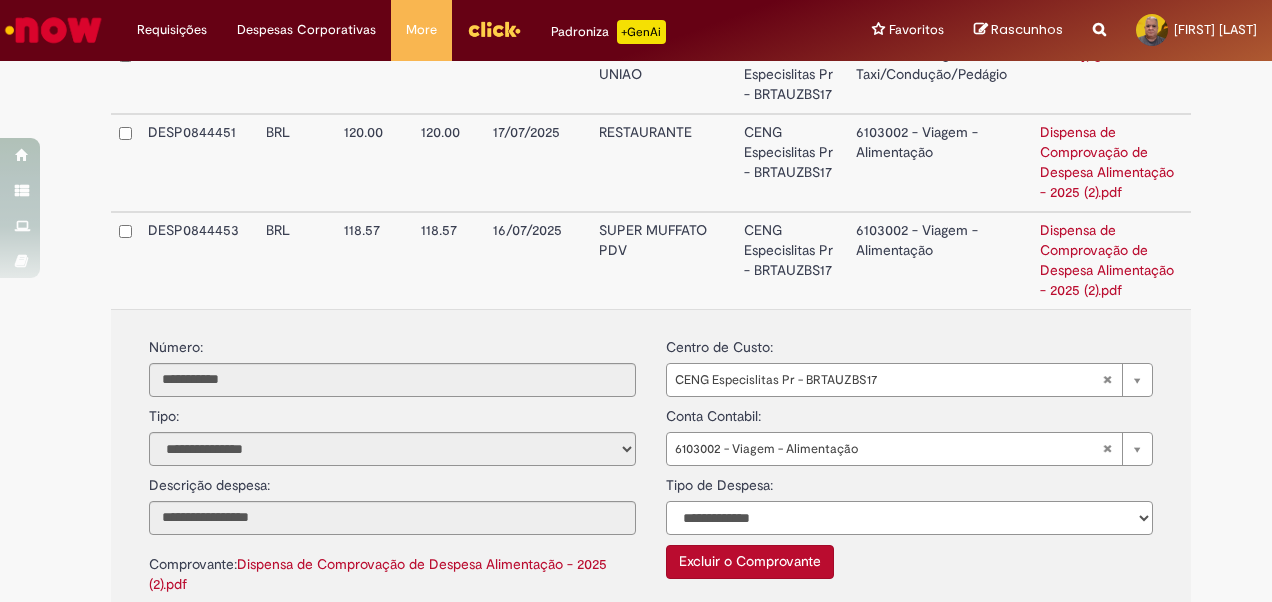 click on "**********" at bounding box center (909, 518) 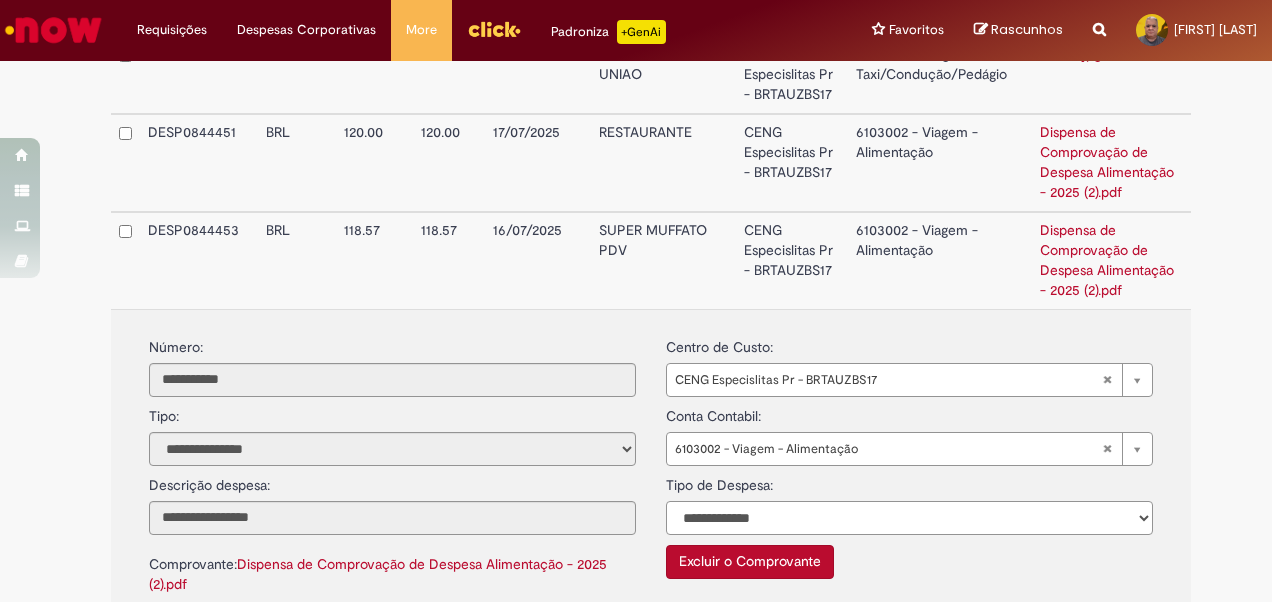 select on "*" 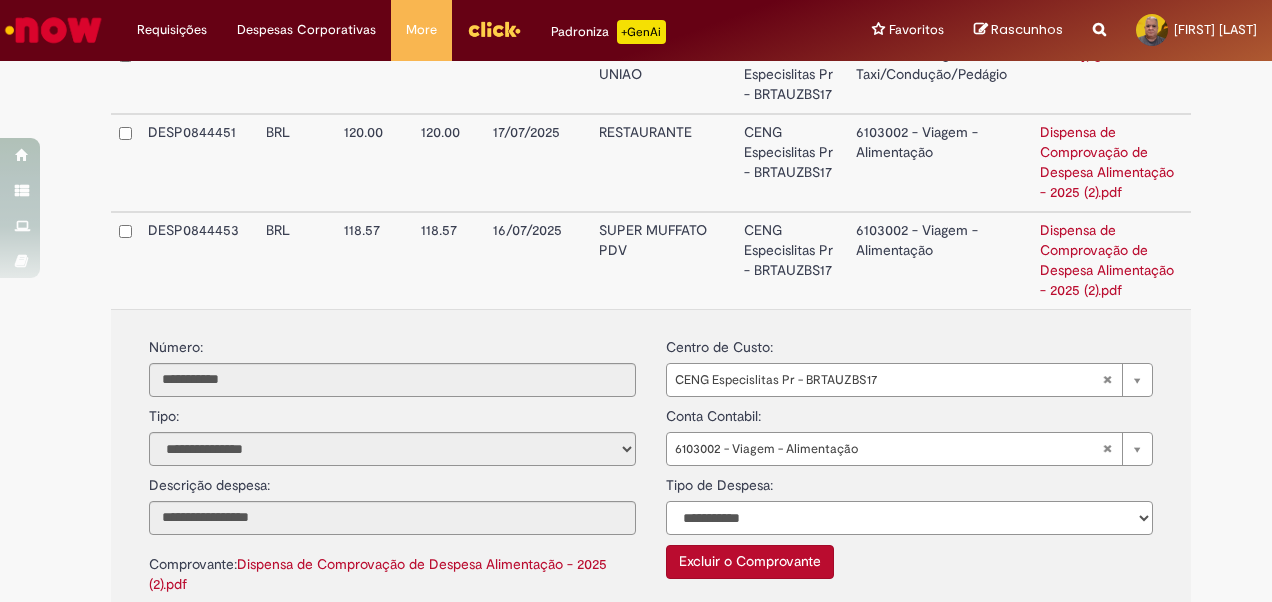 click on "**********" at bounding box center [909, 518] 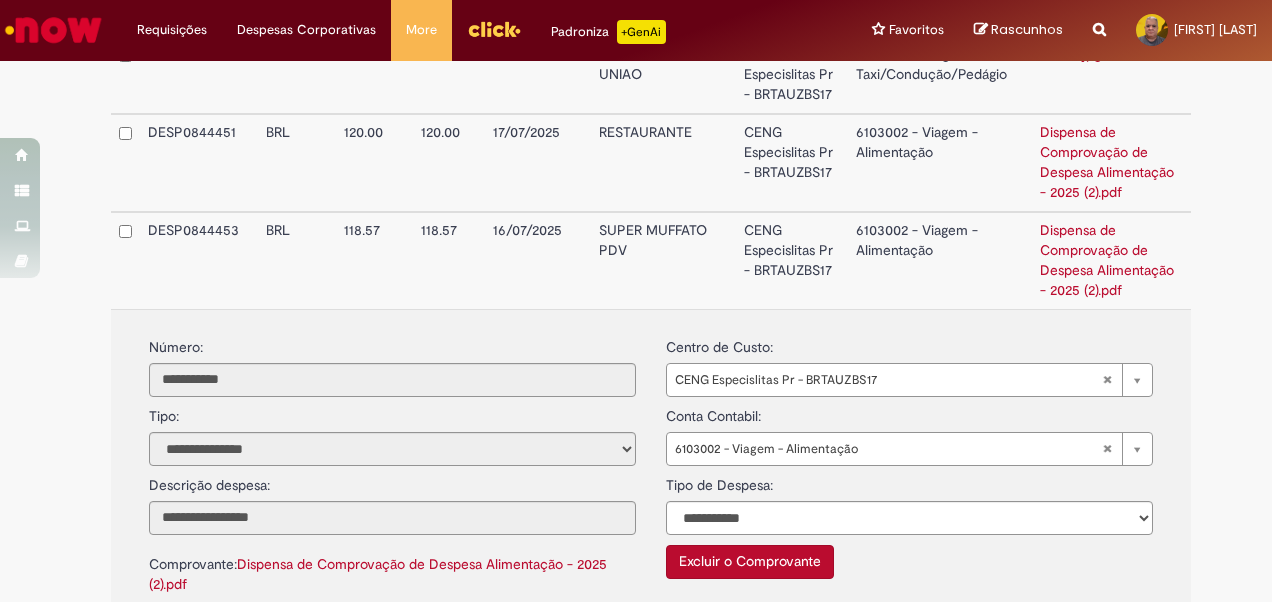 click on "SUPER MUFFATO PDV" at bounding box center (663, 260) 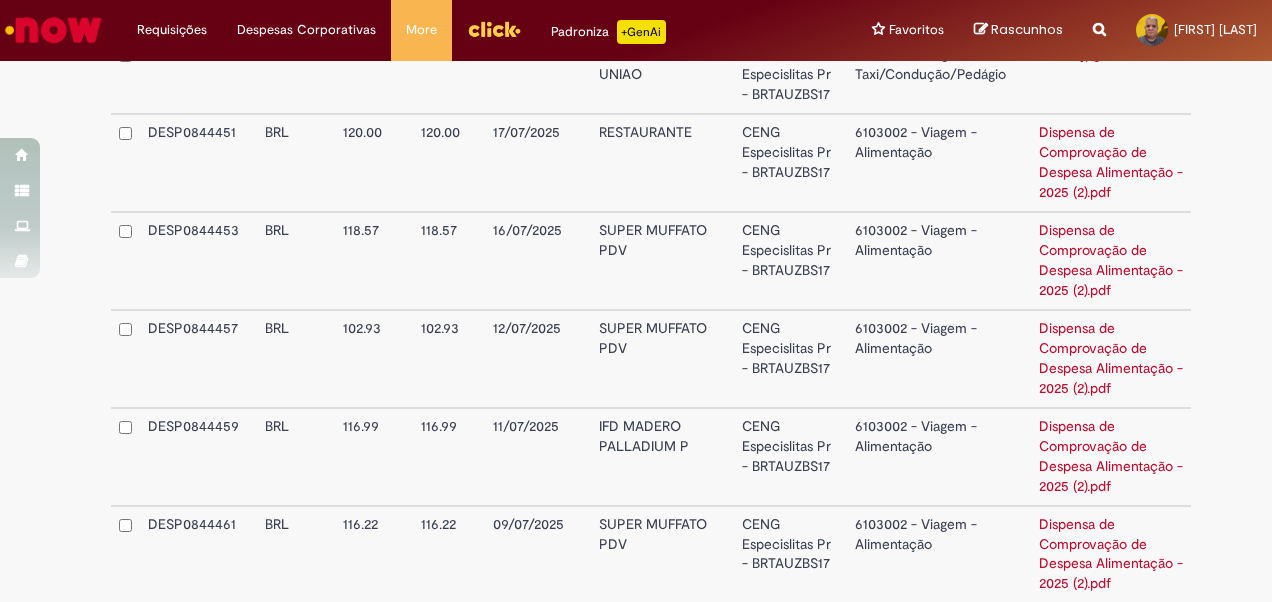 click on "SUPER MUFFATO PDV" at bounding box center [663, 359] 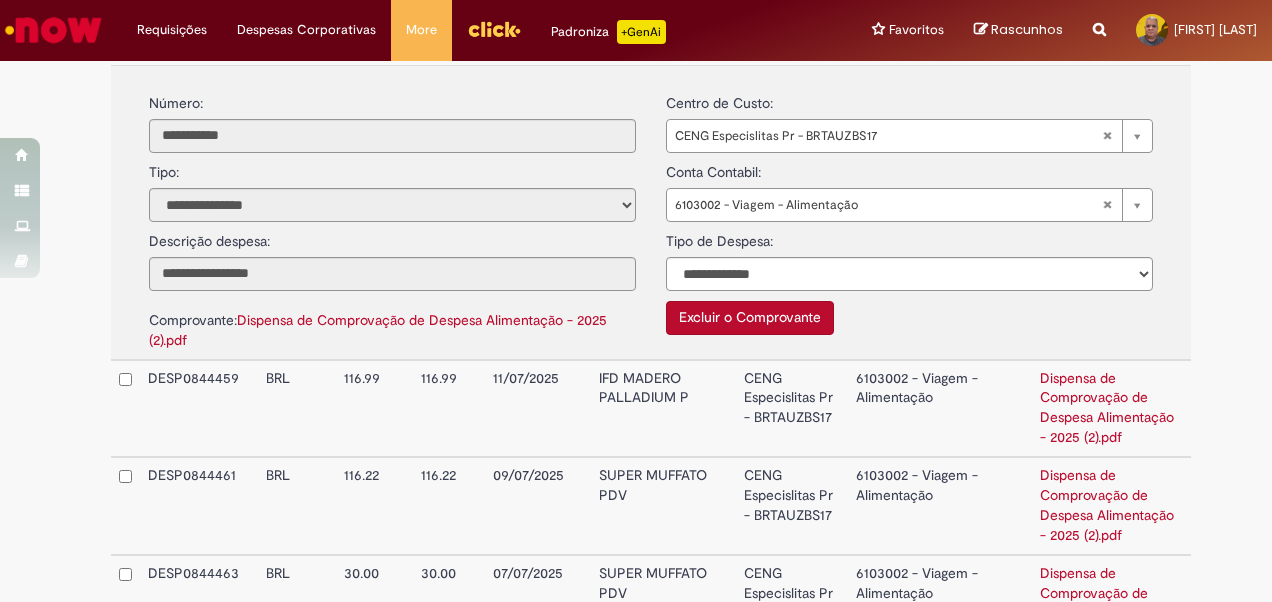 scroll, scrollTop: 1550, scrollLeft: 0, axis: vertical 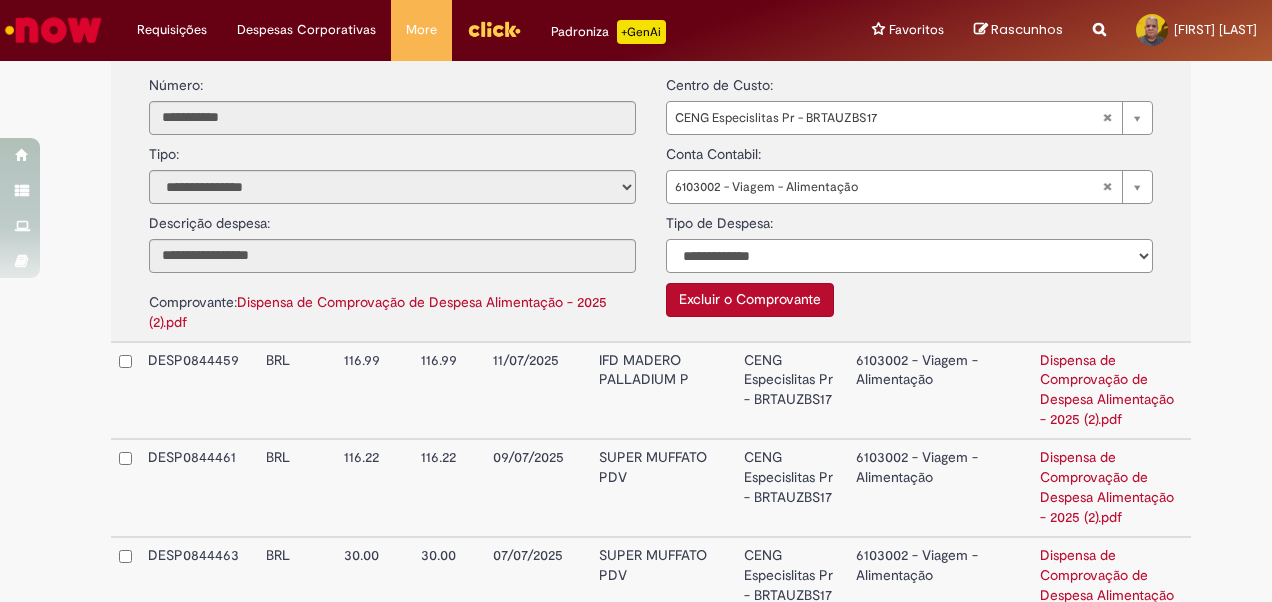 click on "**********" at bounding box center (909, 256) 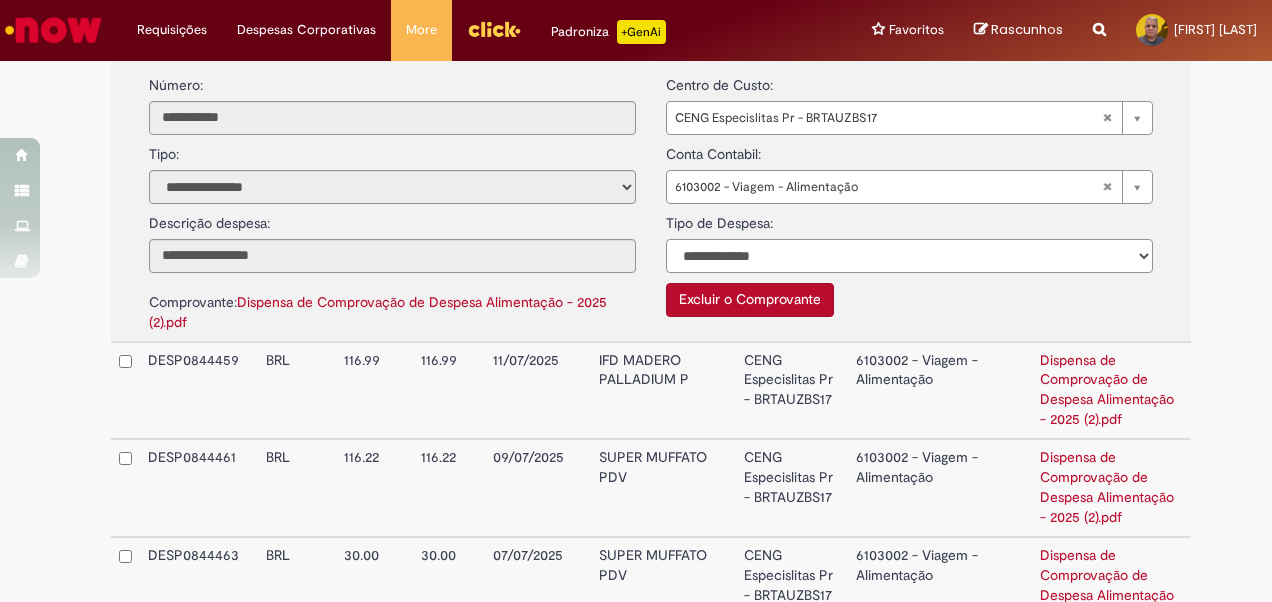 select on "*" 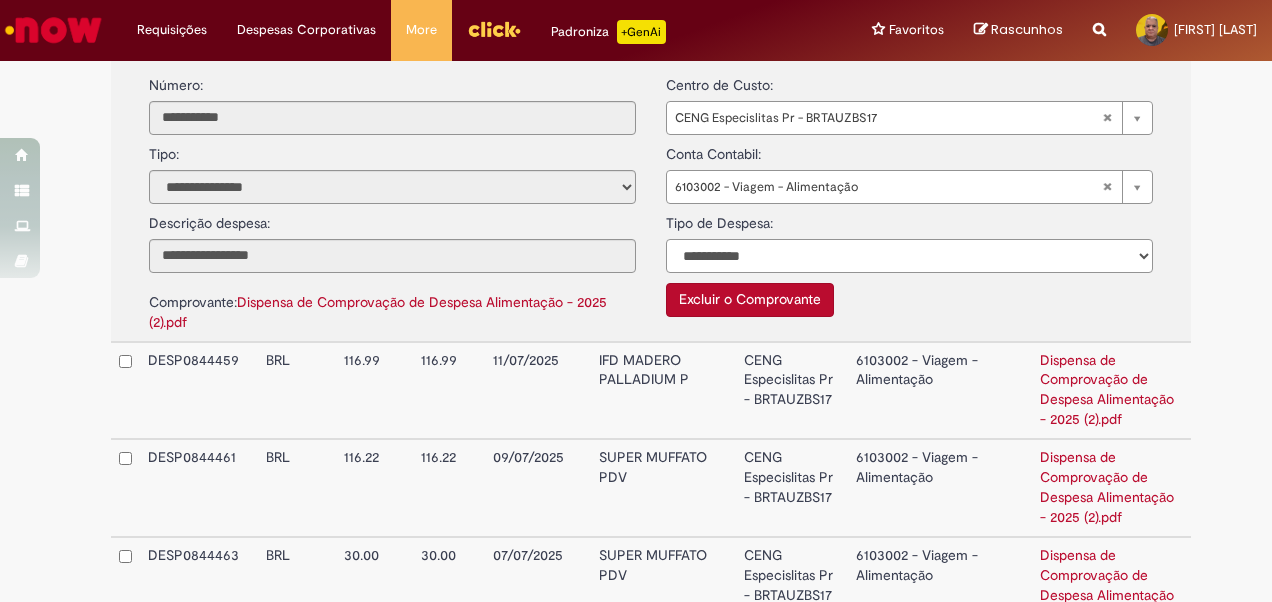 click on "**********" at bounding box center (909, 256) 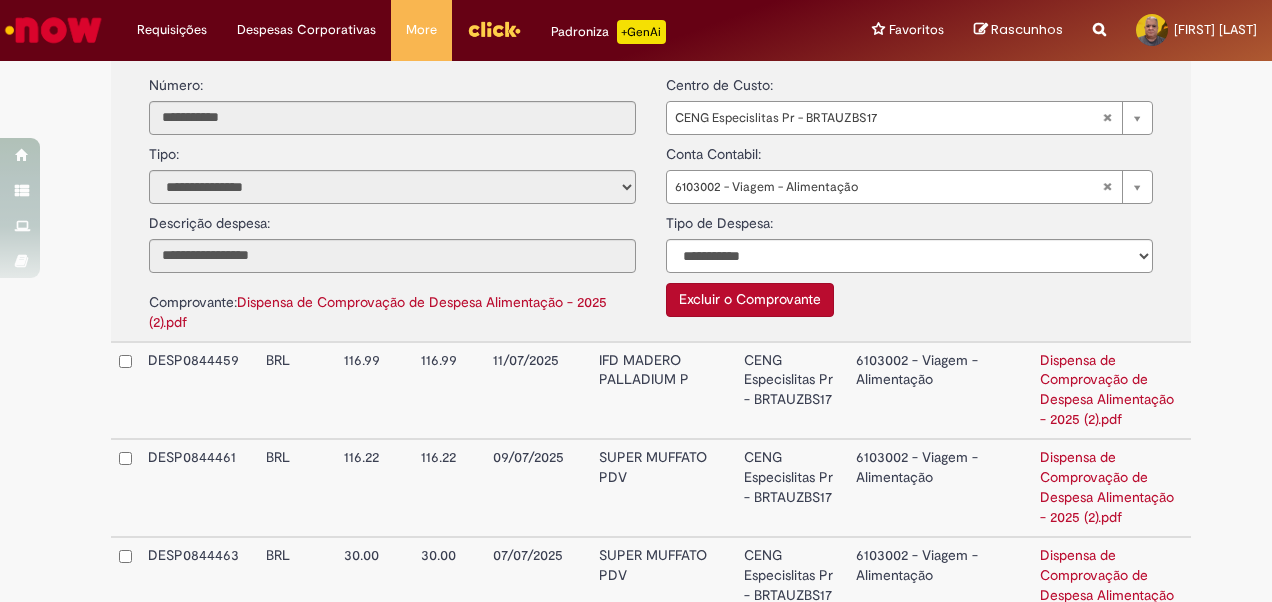click on "IFD MADERO PALLADIUM P" at bounding box center [663, 391] 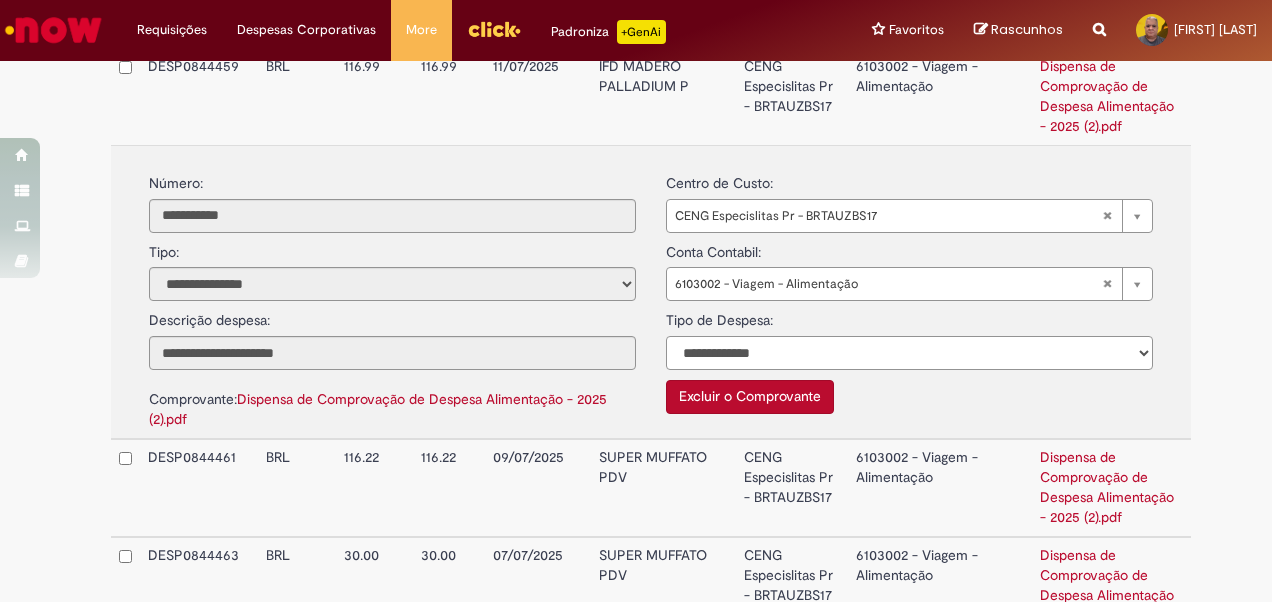 click on "**********" at bounding box center [909, 353] 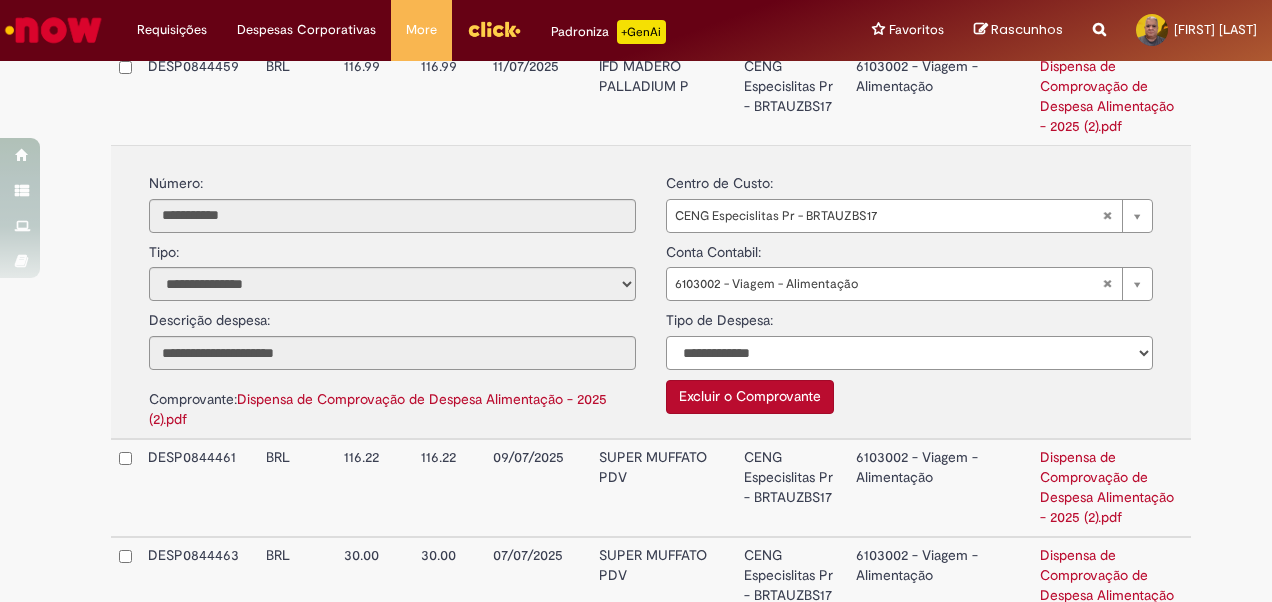 select on "*" 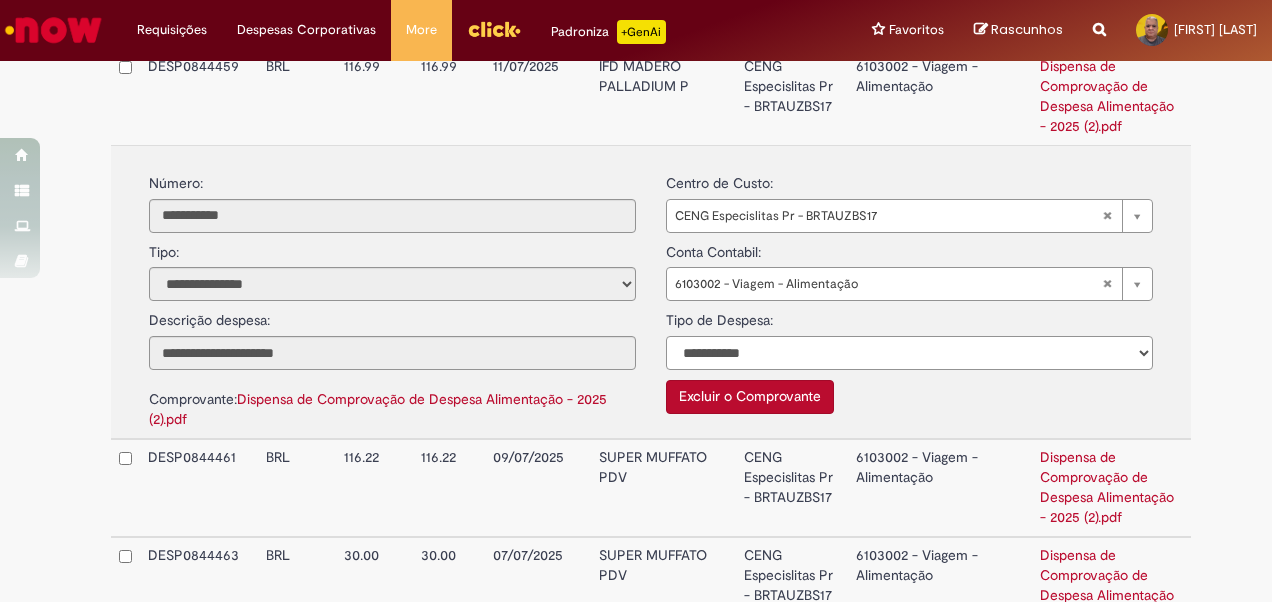 click on "**********" at bounding box center (909, 353) 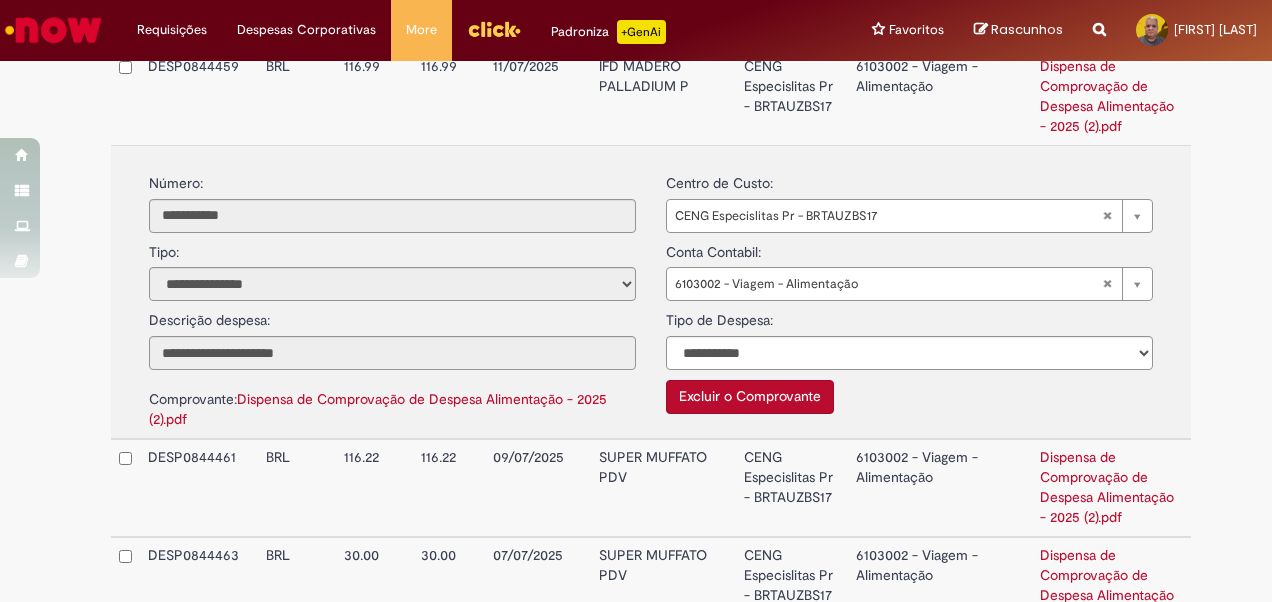 click on "SUPER MUFFATO PDV" at bounding box center [663, 488] 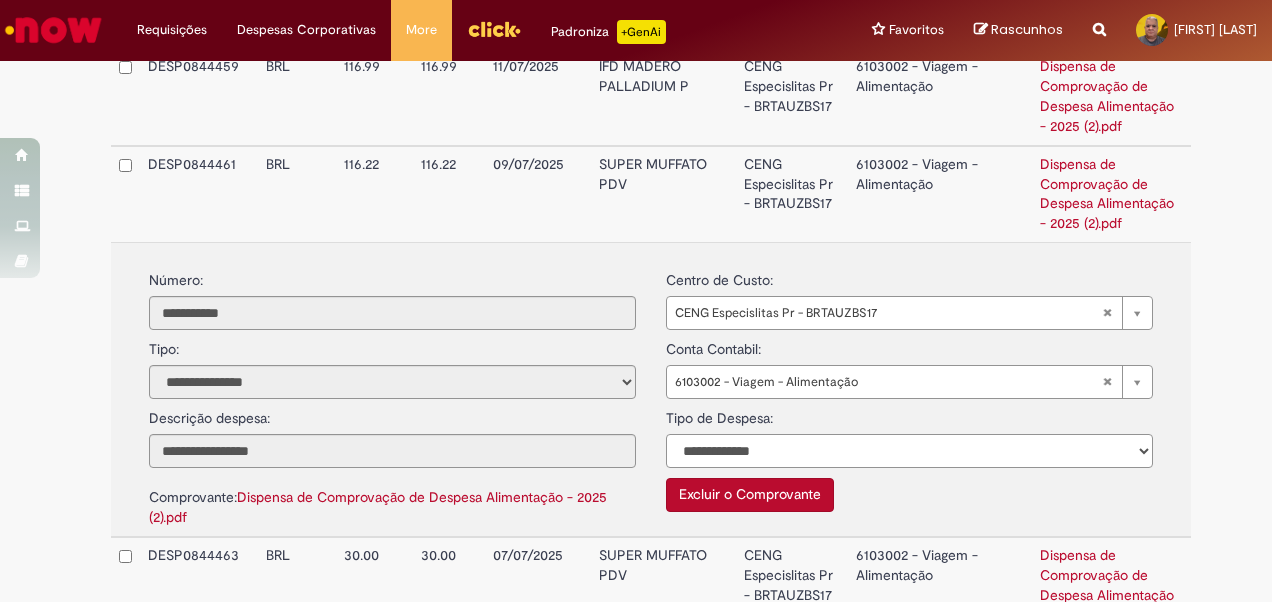 click on "**********" at bounding box center [909, 451] 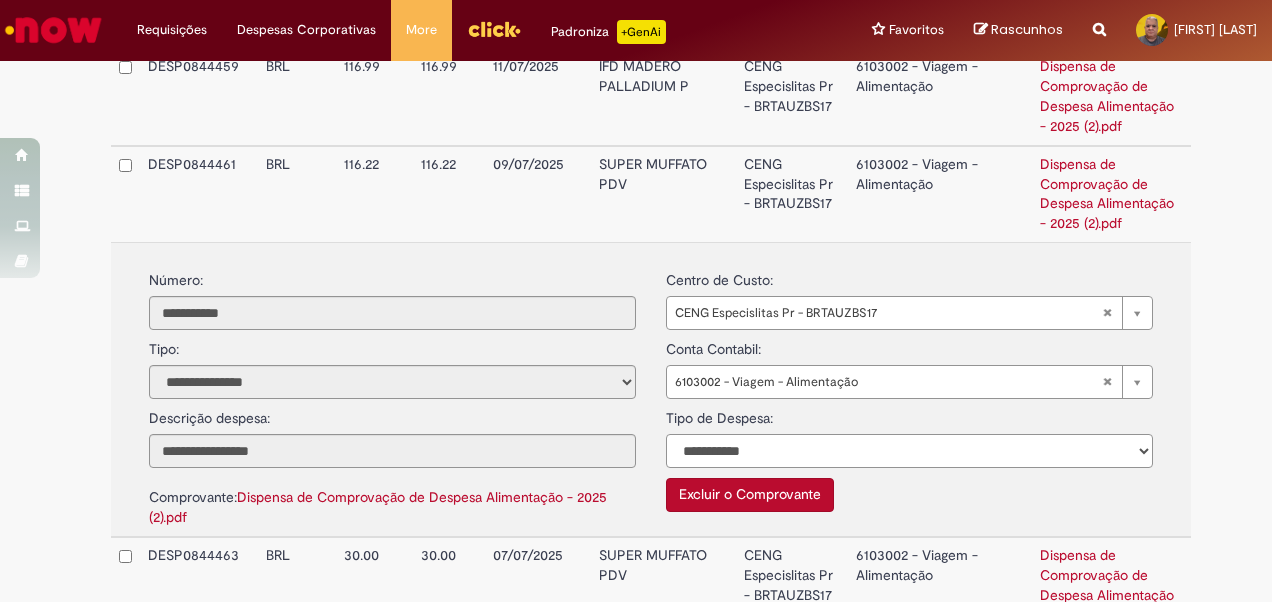 click on "**********" at bounding box center [909, 451] 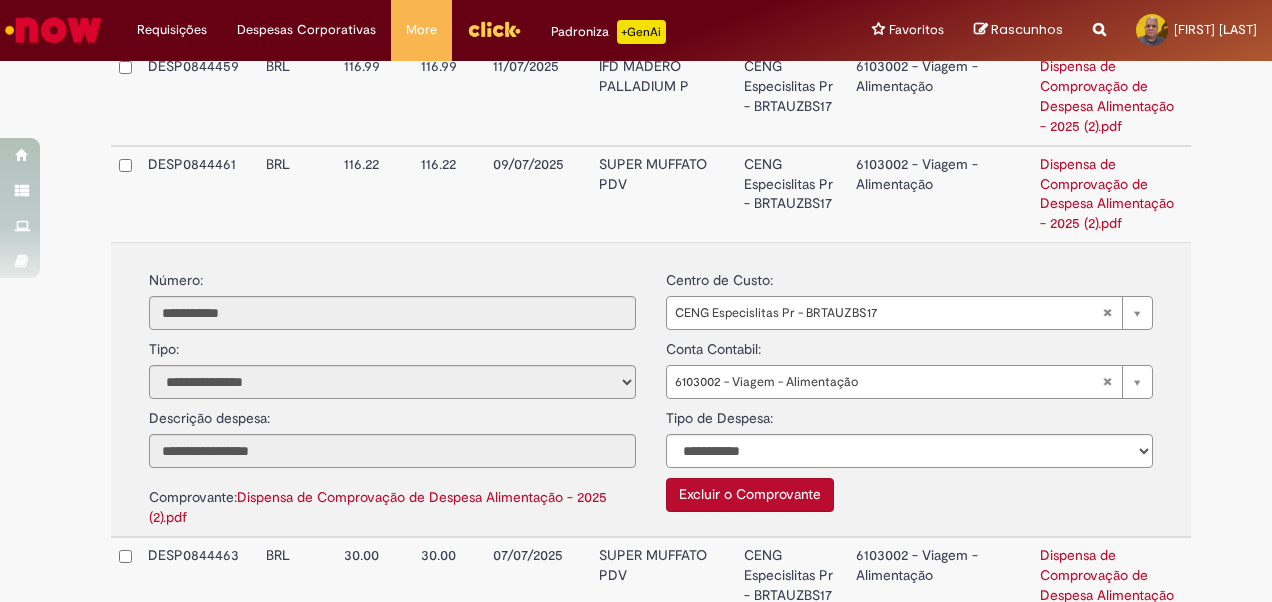 click on "SUPER MUFFATO PDV" at bounding box center [663, 586] 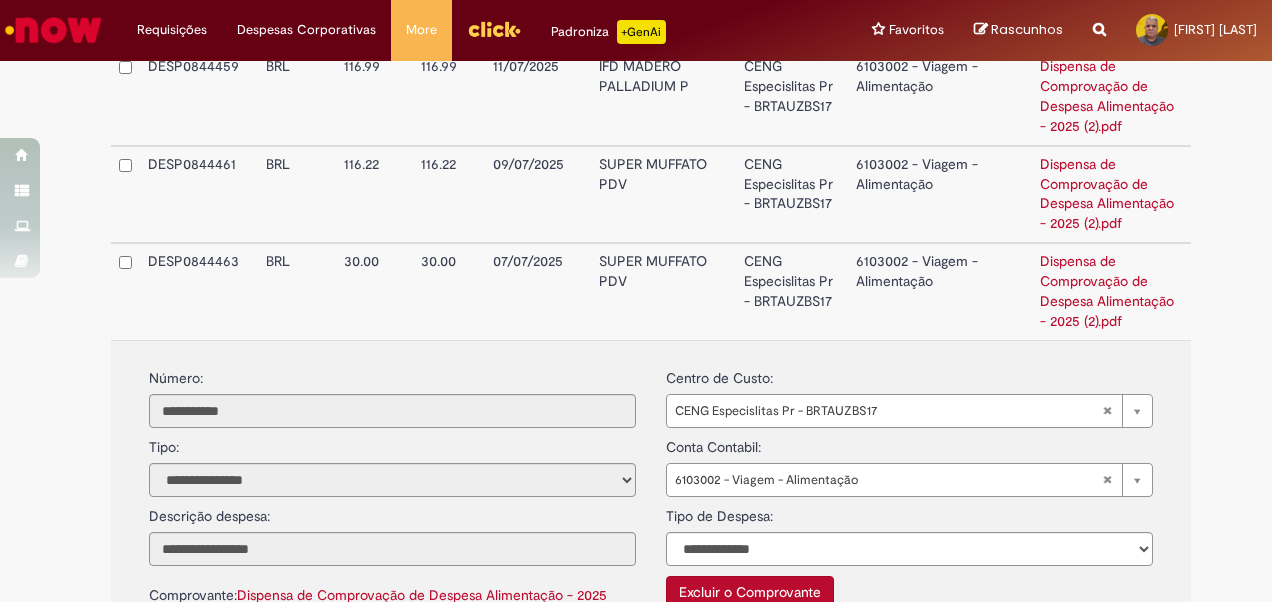 drag, startPoint x: 699, startPoint y: 582, endPoint x: 716, endPoint y: 550, distance: 36.23534 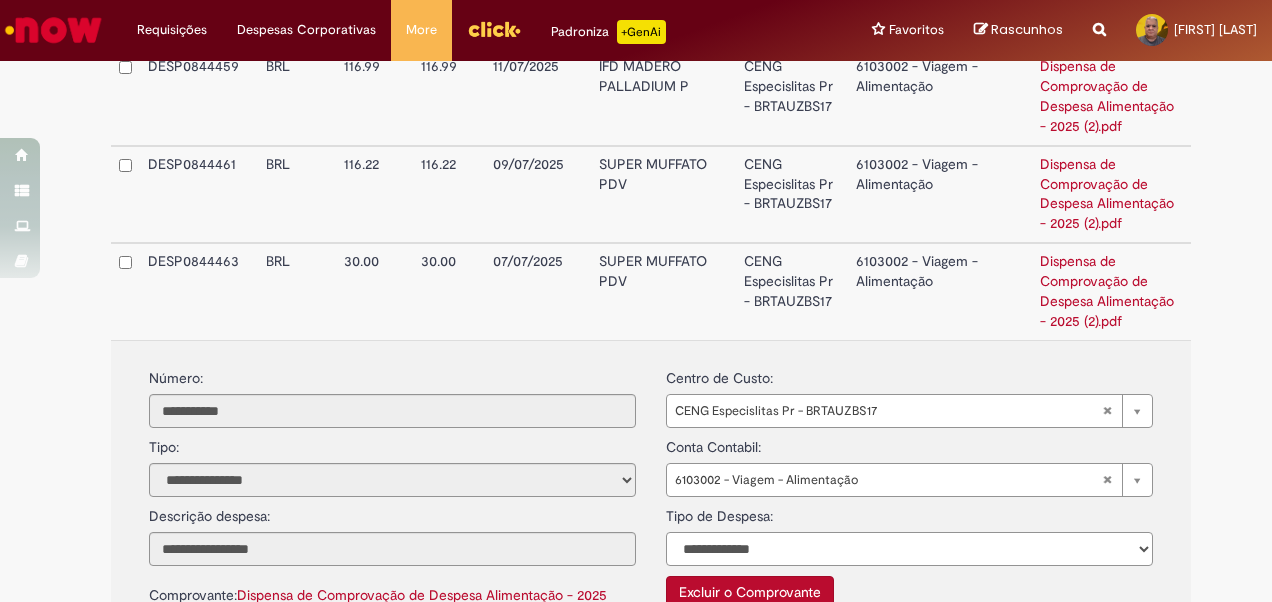 click on "**********" at bounding box center [909, 549] 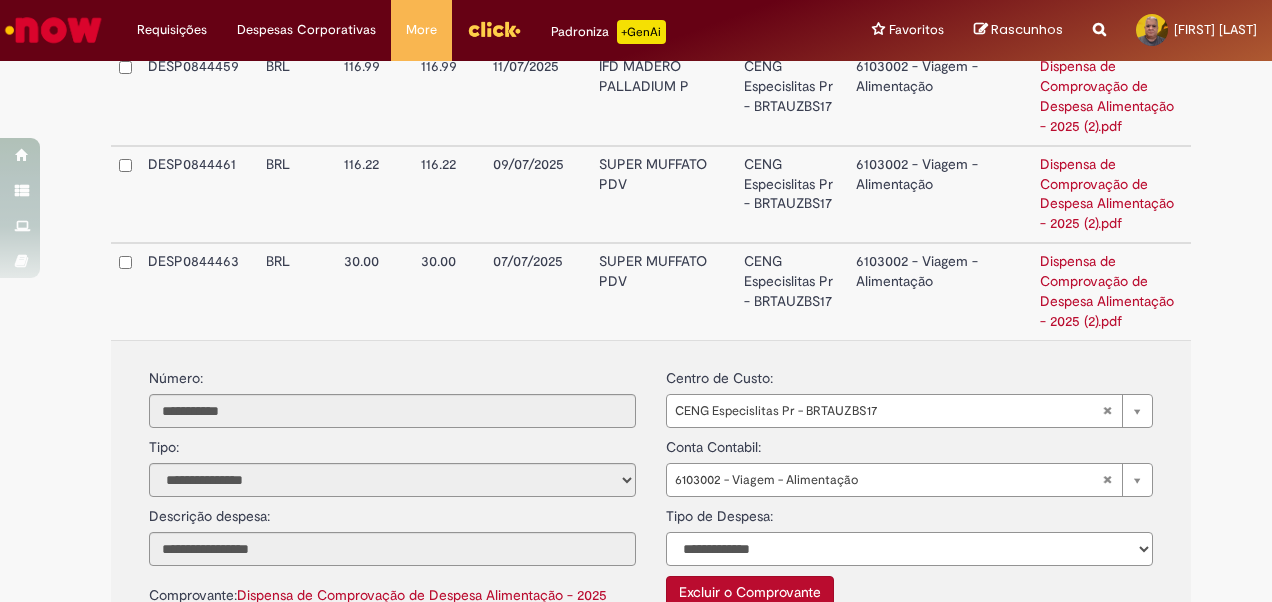 select on "*" 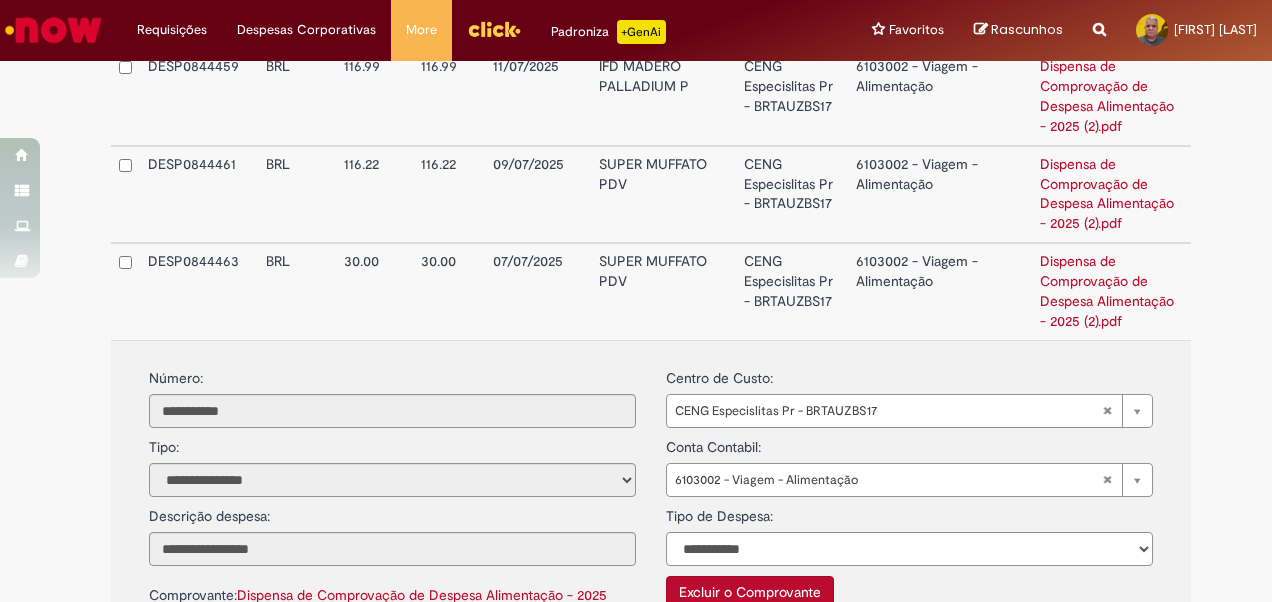 click on "**********" at bounding box center [909, 549] 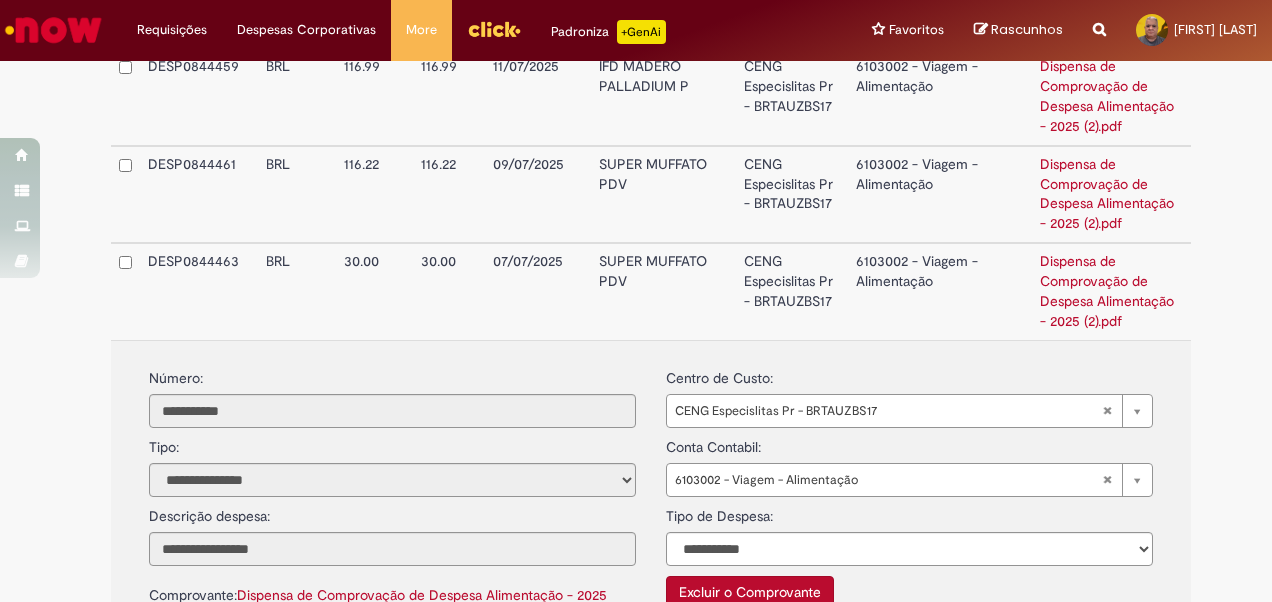 click on "SUPER MUFFATO PDV" at bounding box center (663, 291) 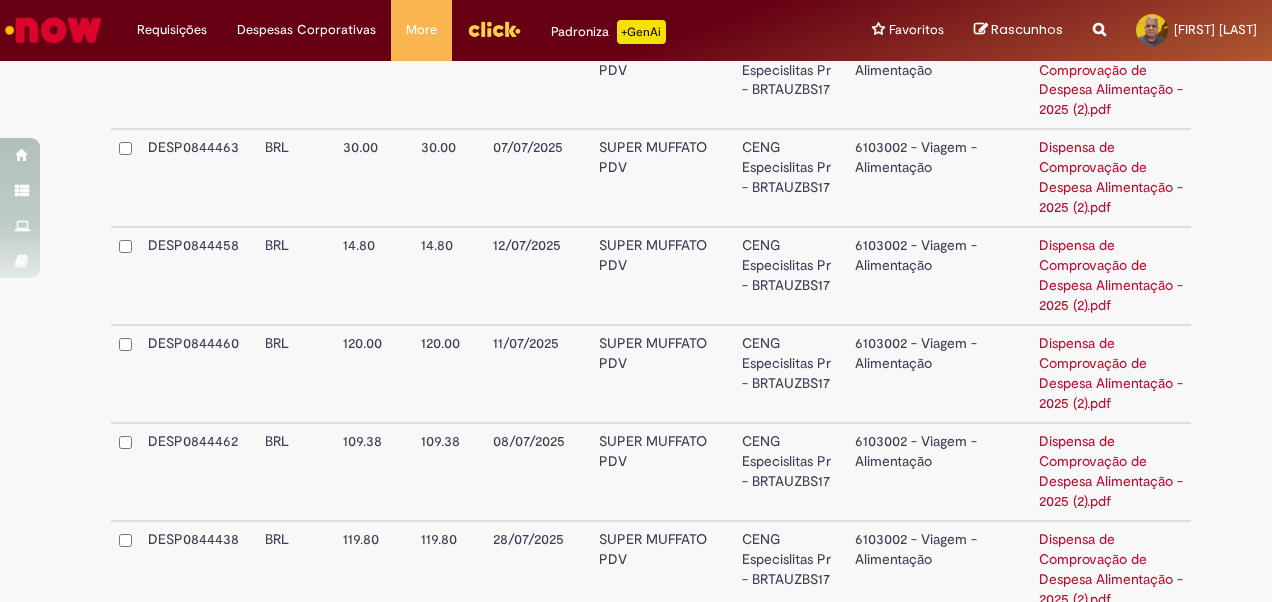 scroll, scrollTop: 1710, scrollLeft: 0, axis: vertical 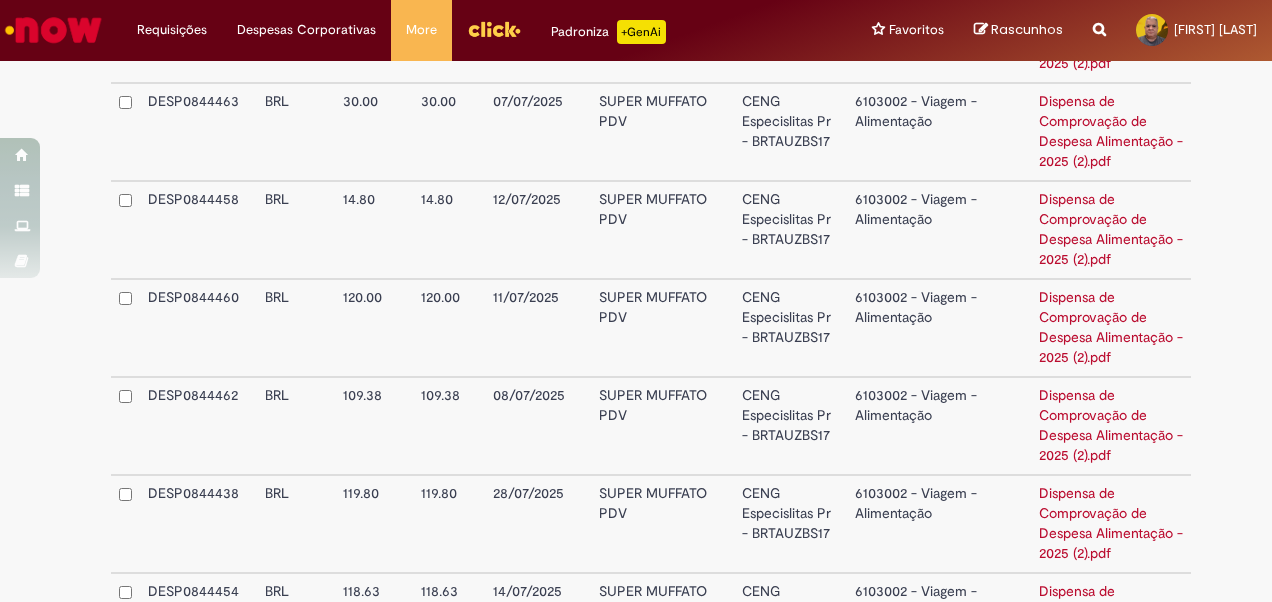 click on "CENG Especislitas Pr - BRTAUZBS17" at bounding box center [790, 132] 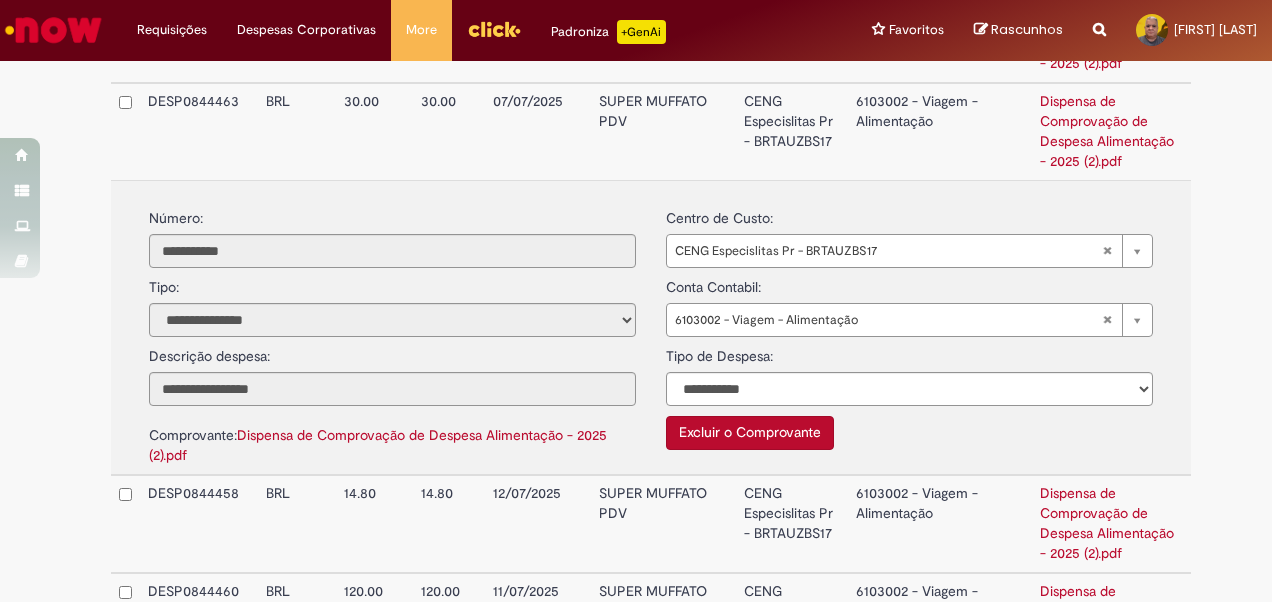 click on "SUPER MUFFATO PDV" at bounding box center (663, 524) 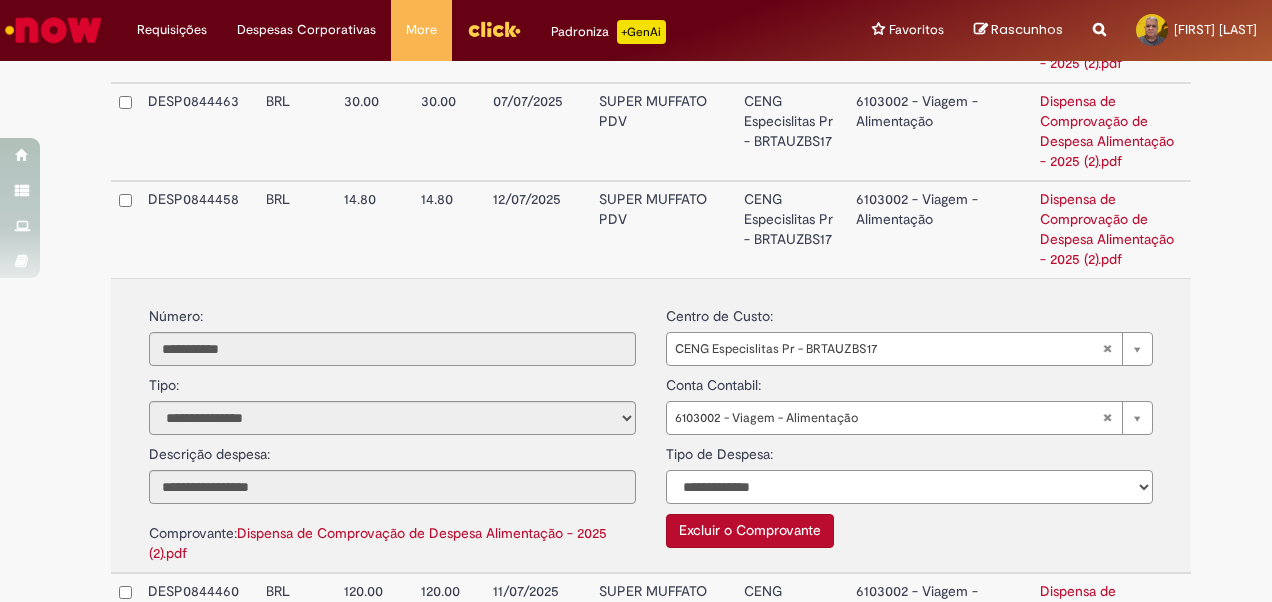 click on "**********" at bounding box center (909, 487) 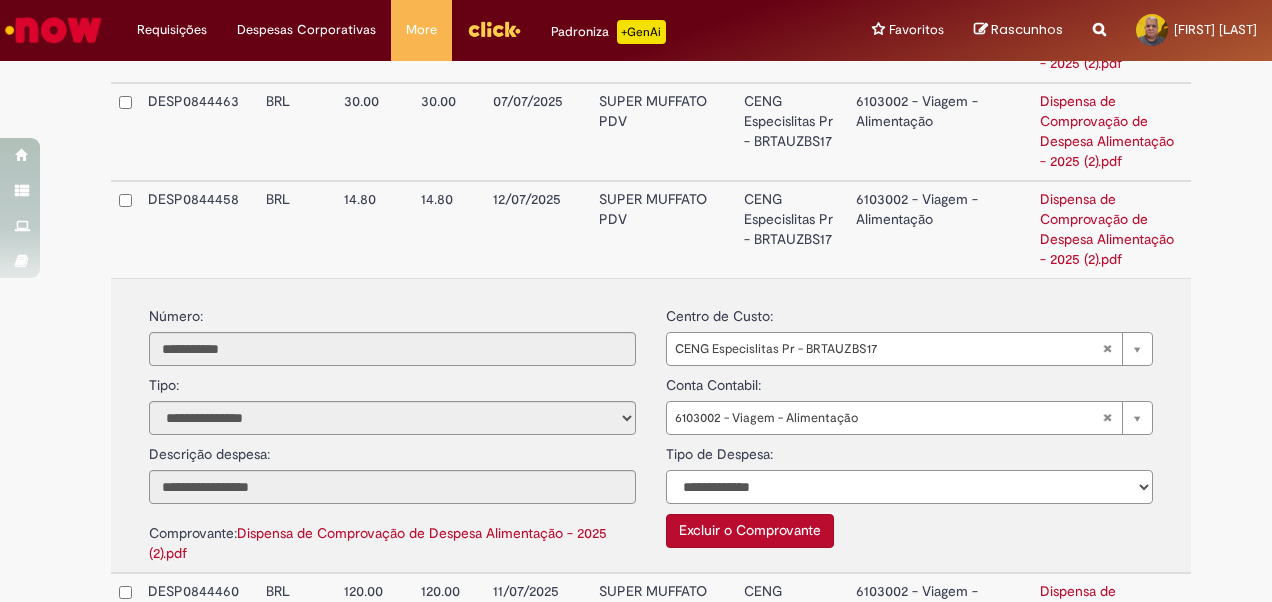 select on "*" 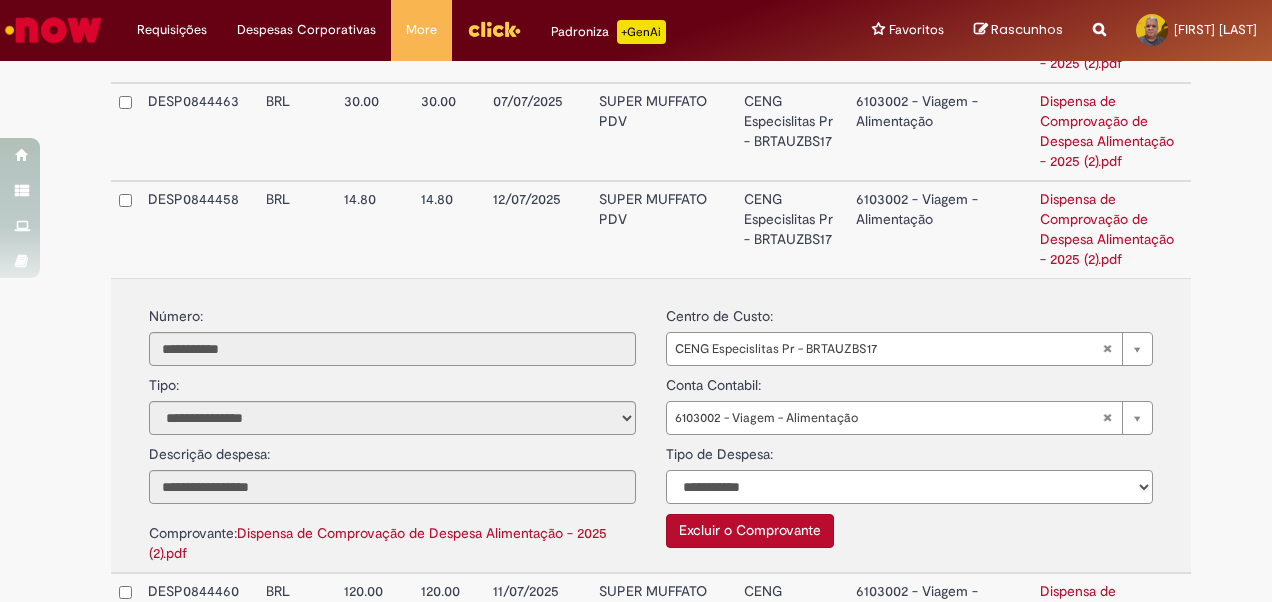 click on "**********" at bounding box center (909, 487) 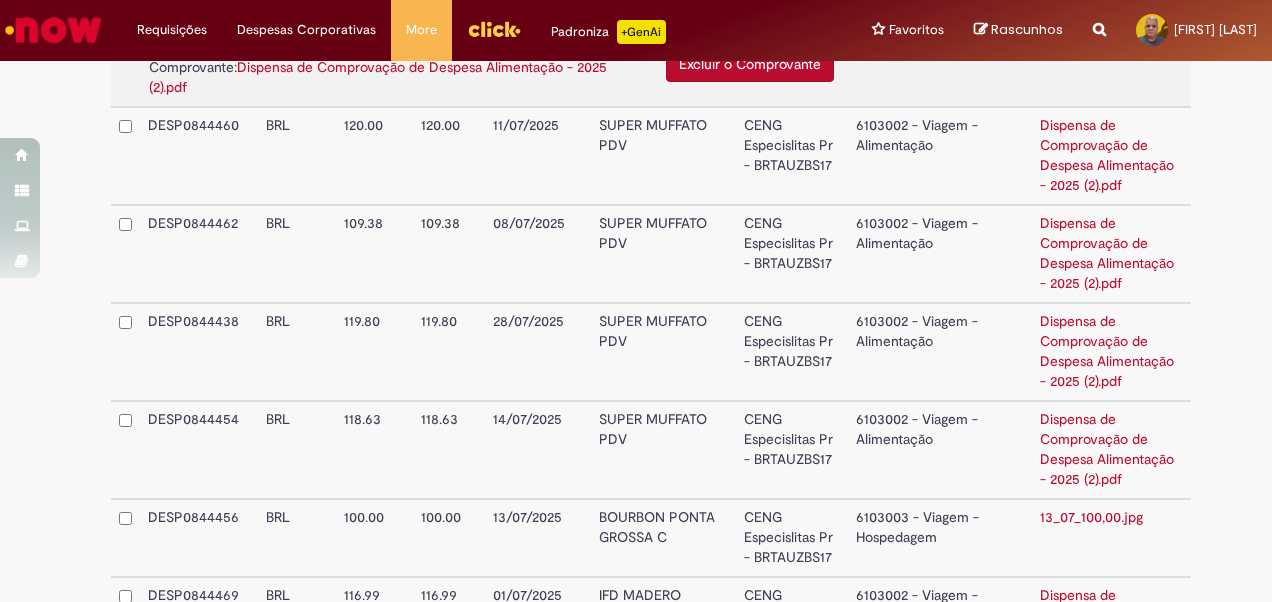 scroll, scrollTop: 2190, scrollLeft: 0, axis: vertical 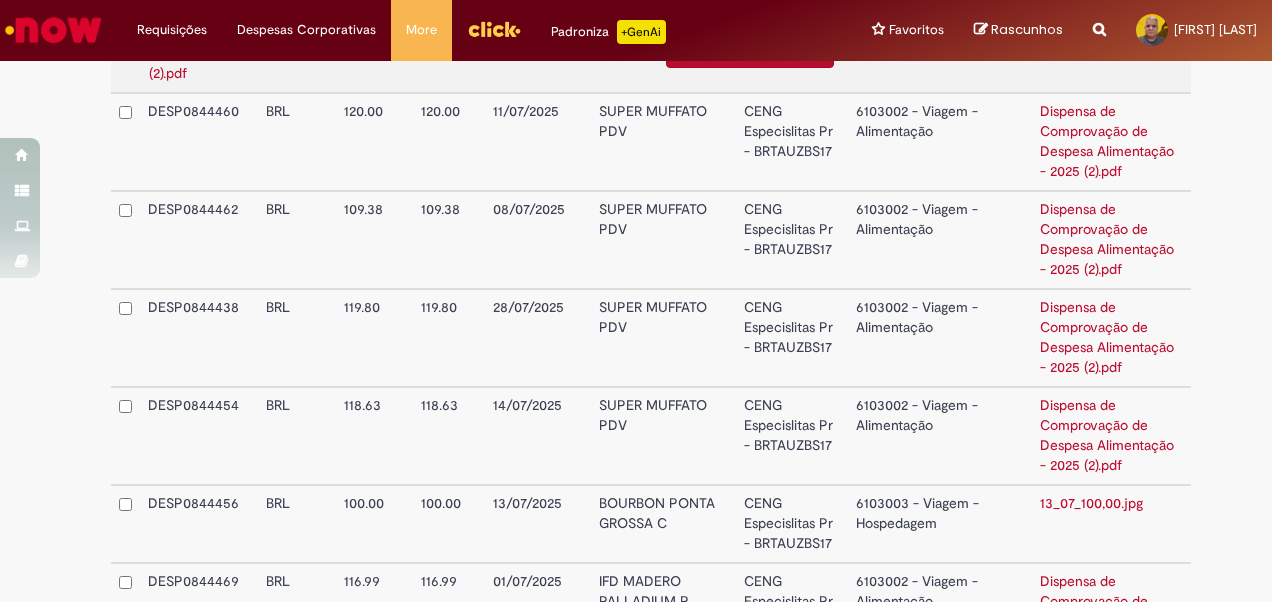 click on "SUPER MUFFATO PDV" at bounding box center [663, 142] 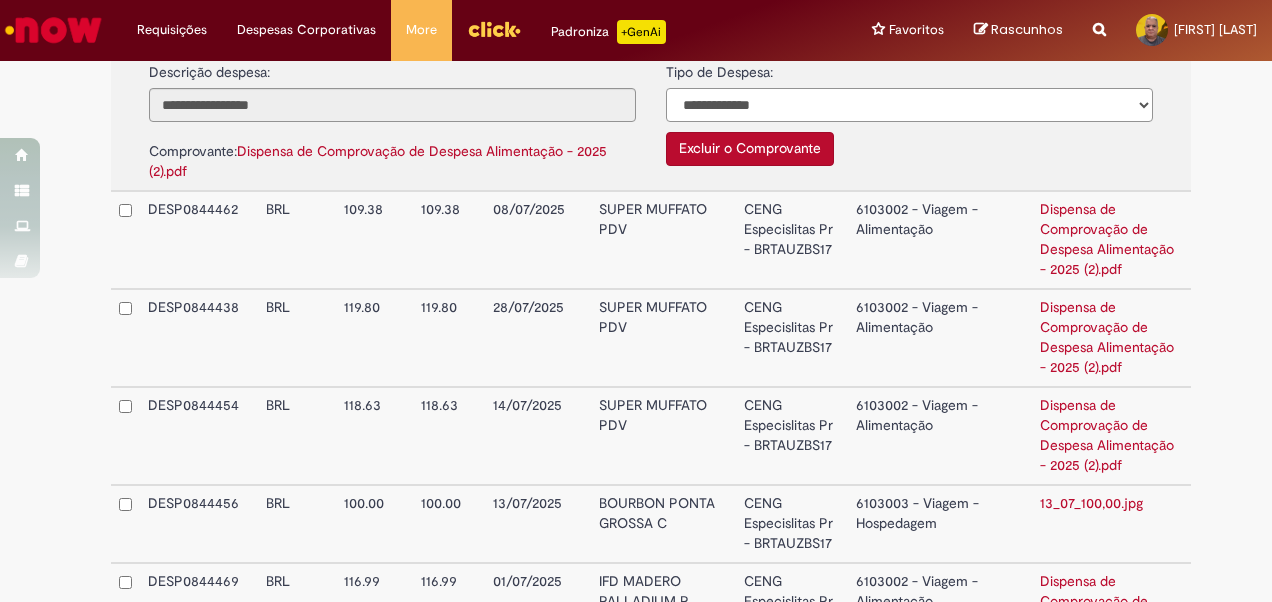 click on "**********" at bounding box center [909, 105] 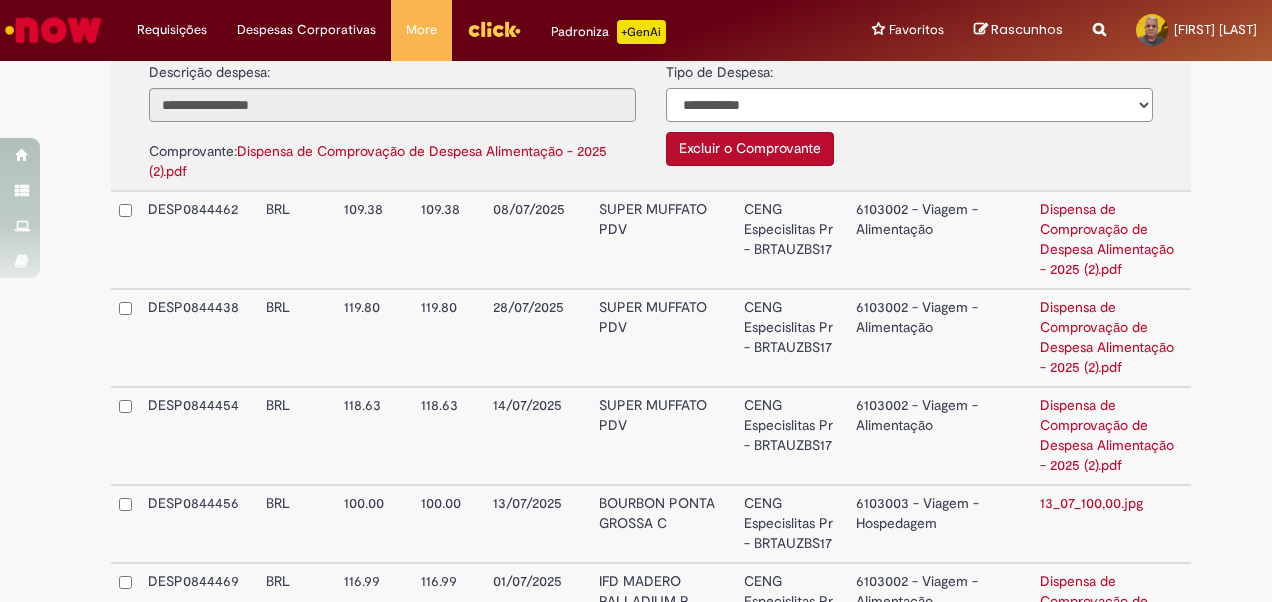 click on "**********" at bounding box center [909, 105] 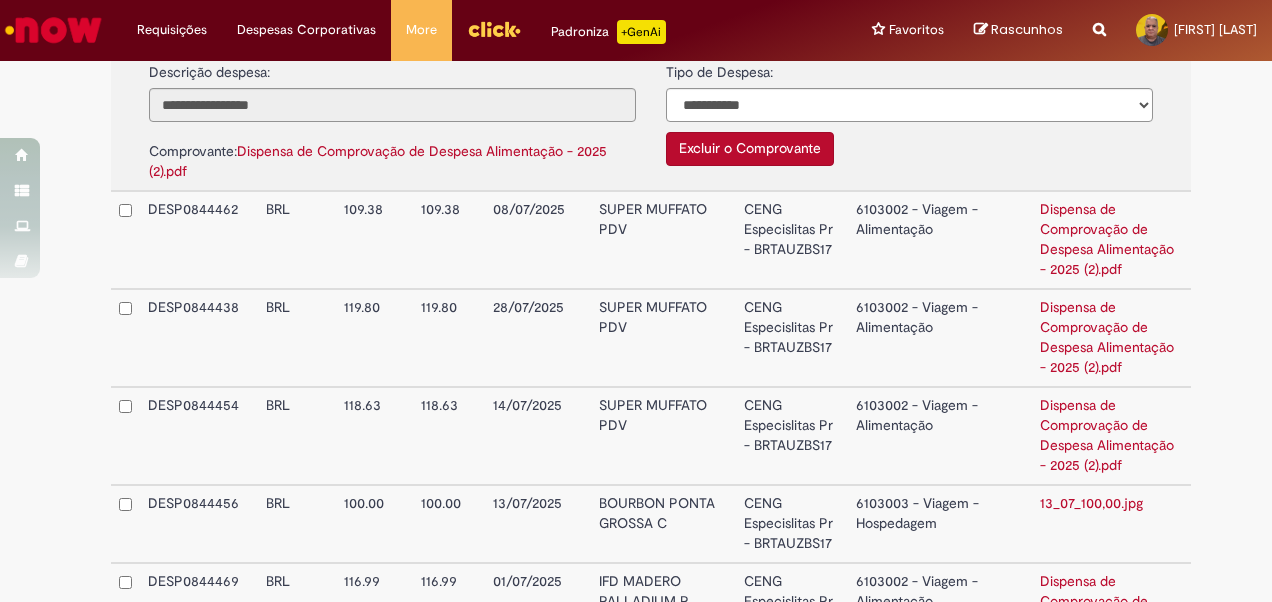 click on "SUPER MUFFATO PDV" at bounding box center [663, 240] 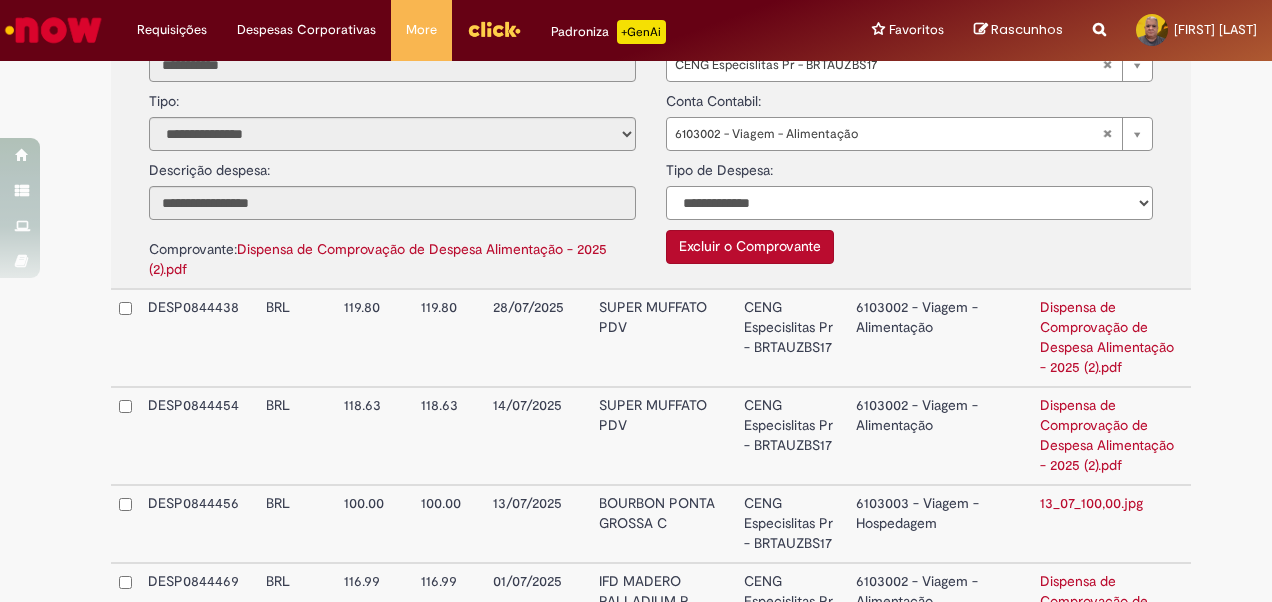 click on "**********" at bounding box center [909, 203] 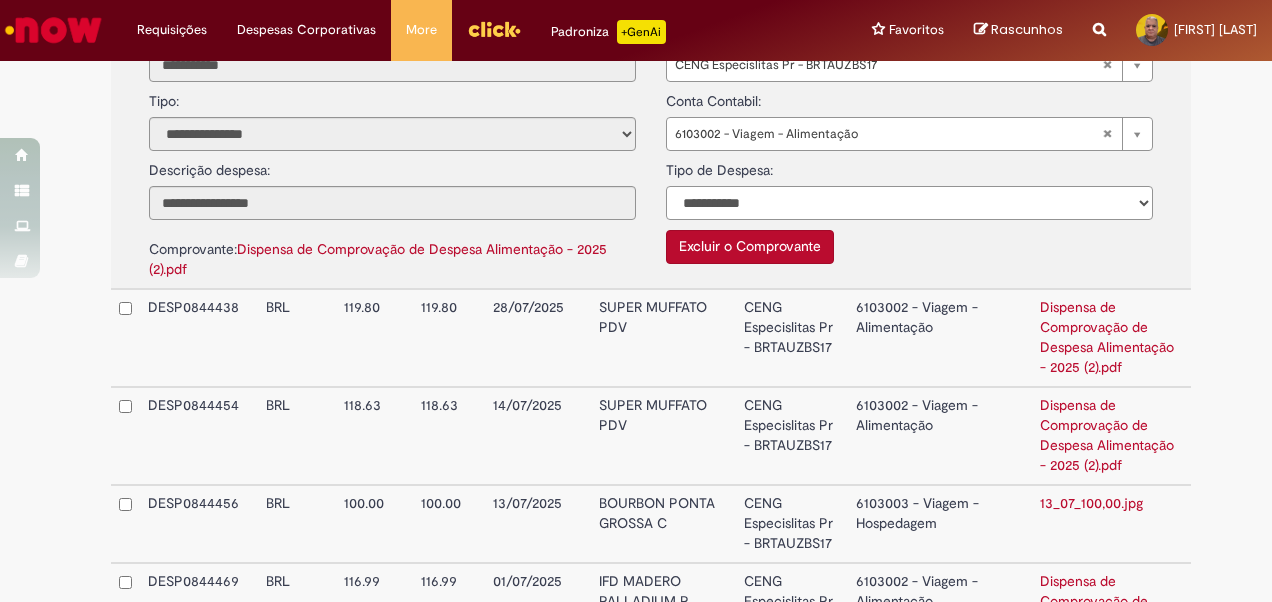 click on "**********" at bounding box center [909, 203] 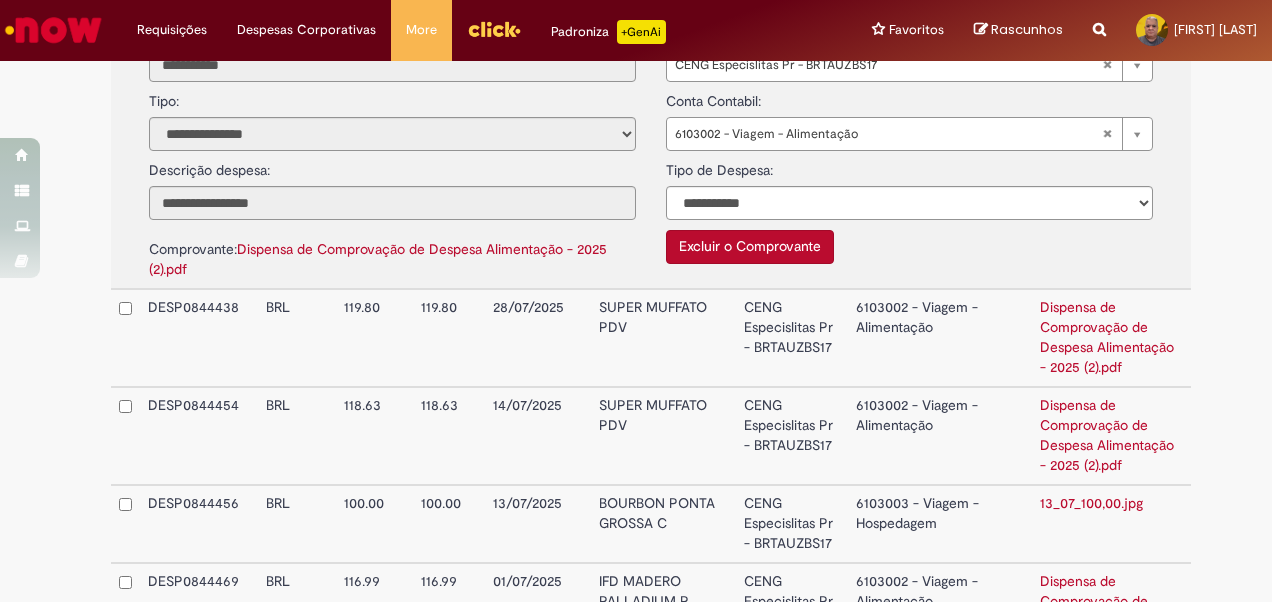 click on "SUPER MUFFATO PDV" at bounding box center (663, 338) 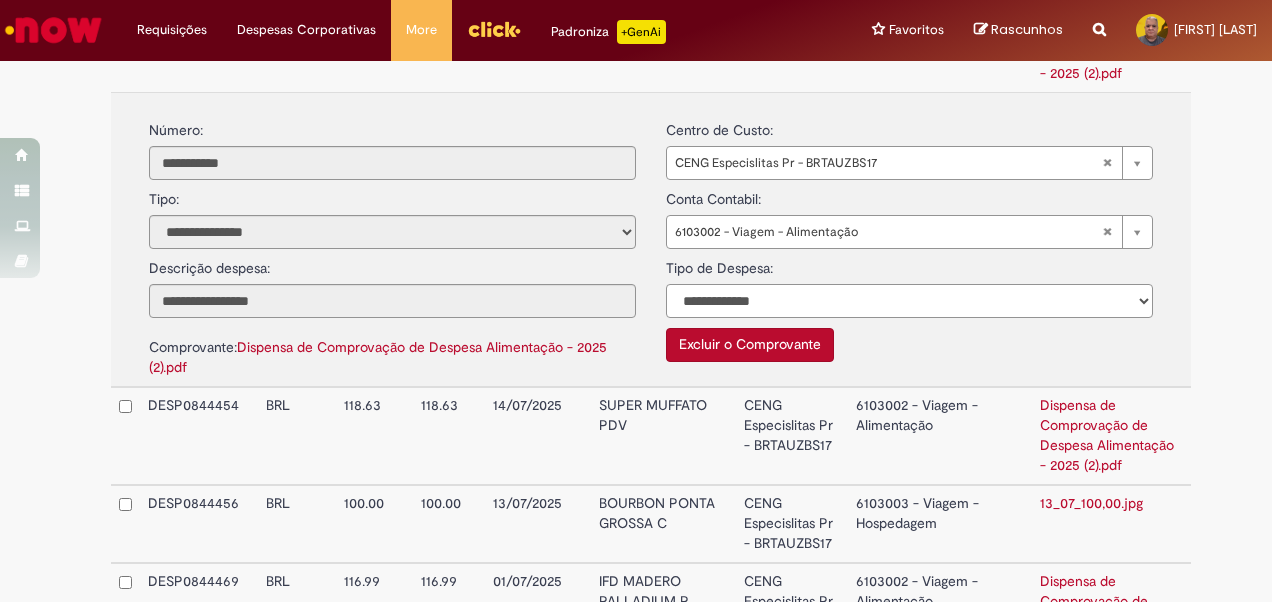 click on "**********" at bounding box center [909, 301] 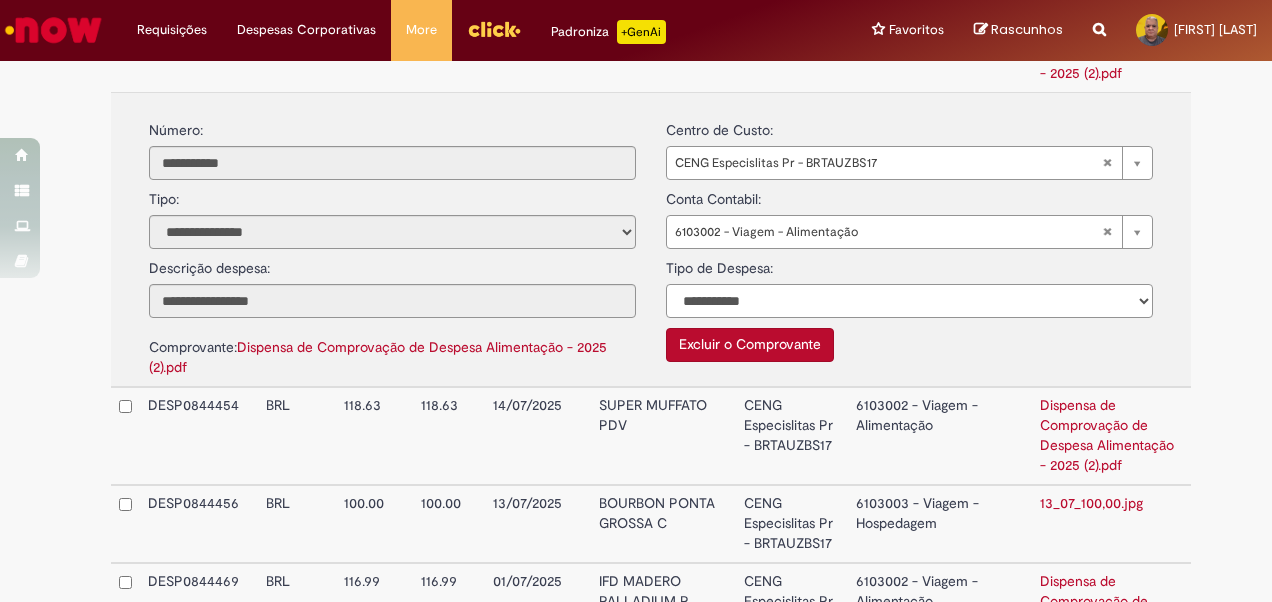 click on "**********" at bounding box center [909, 301] 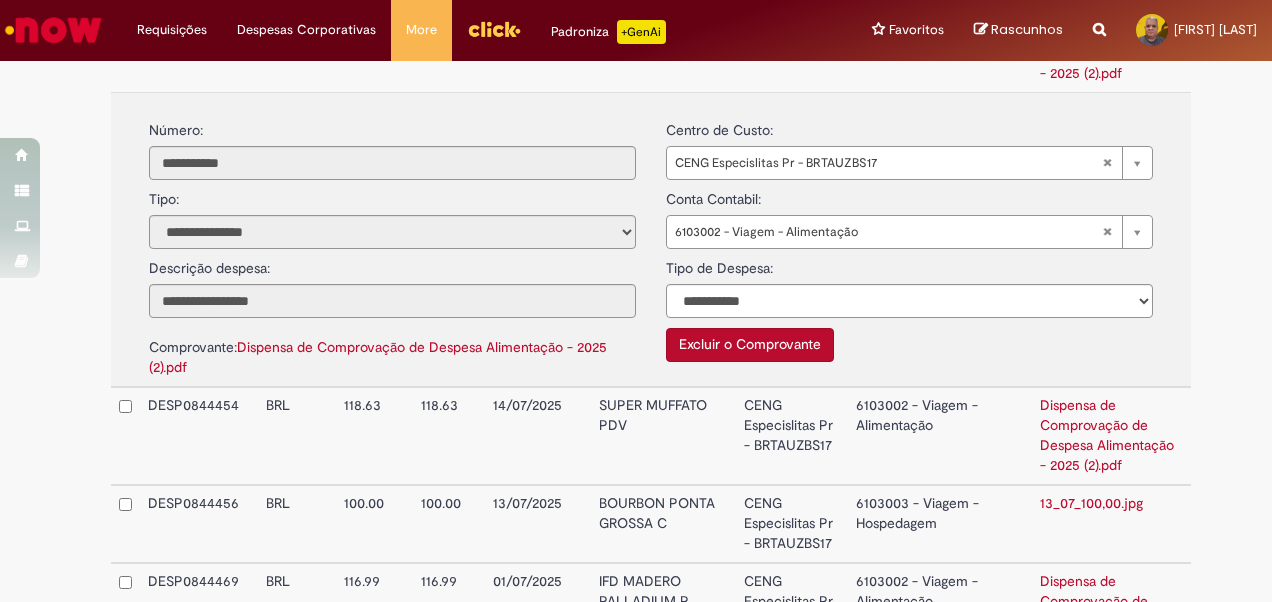 click on "SUPER MUFFATO PDV" at bounding box center [663, 436] 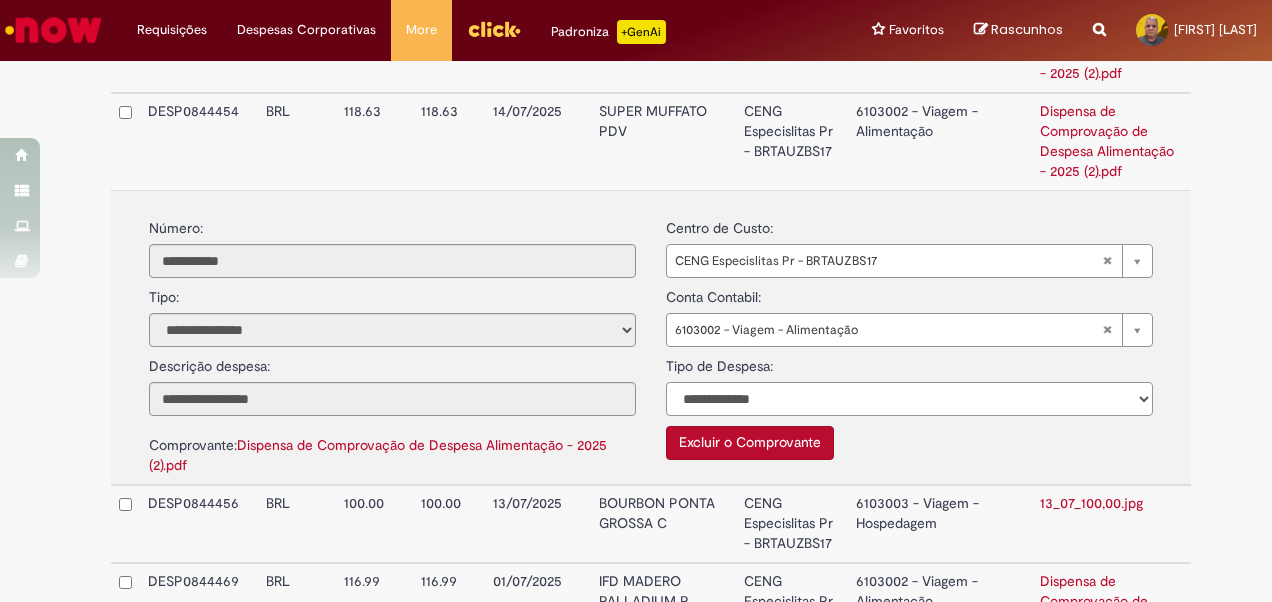 click on "**********" at bounding box center (909, 399) 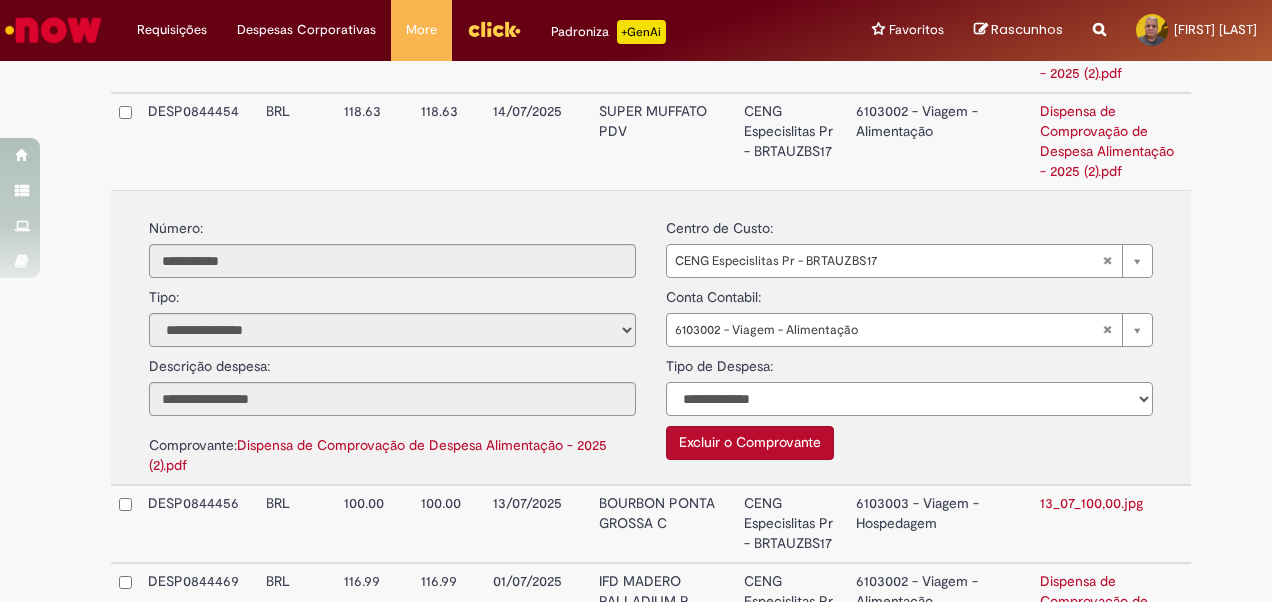 select on "*" 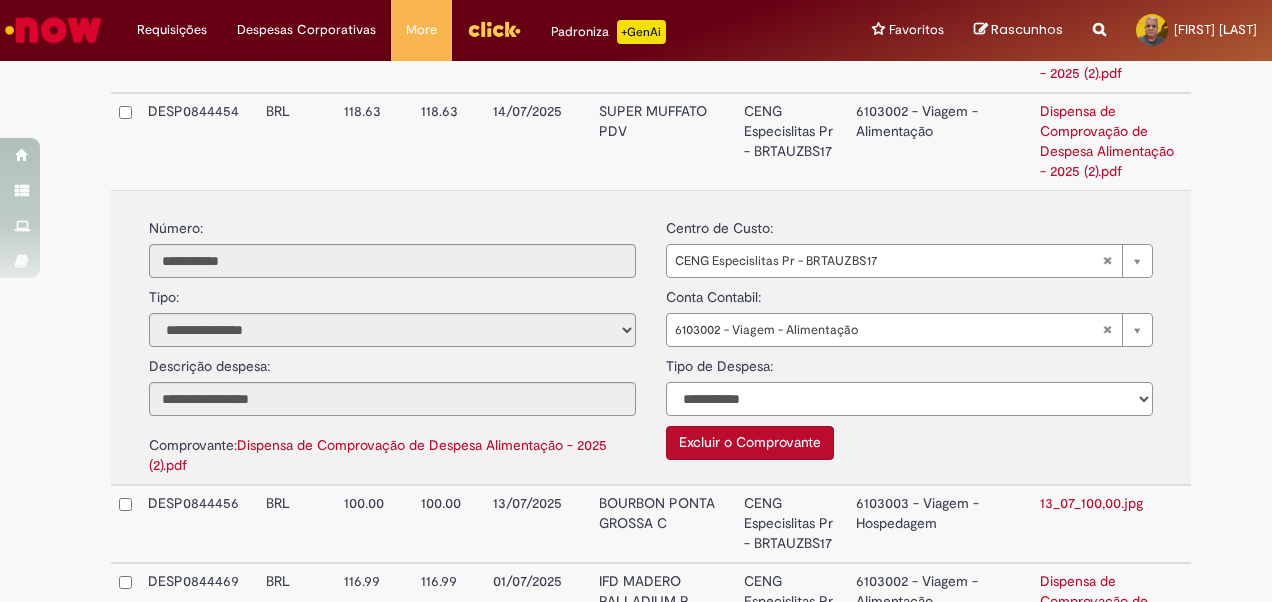 click on "**********" at bounding box center (909, 399) 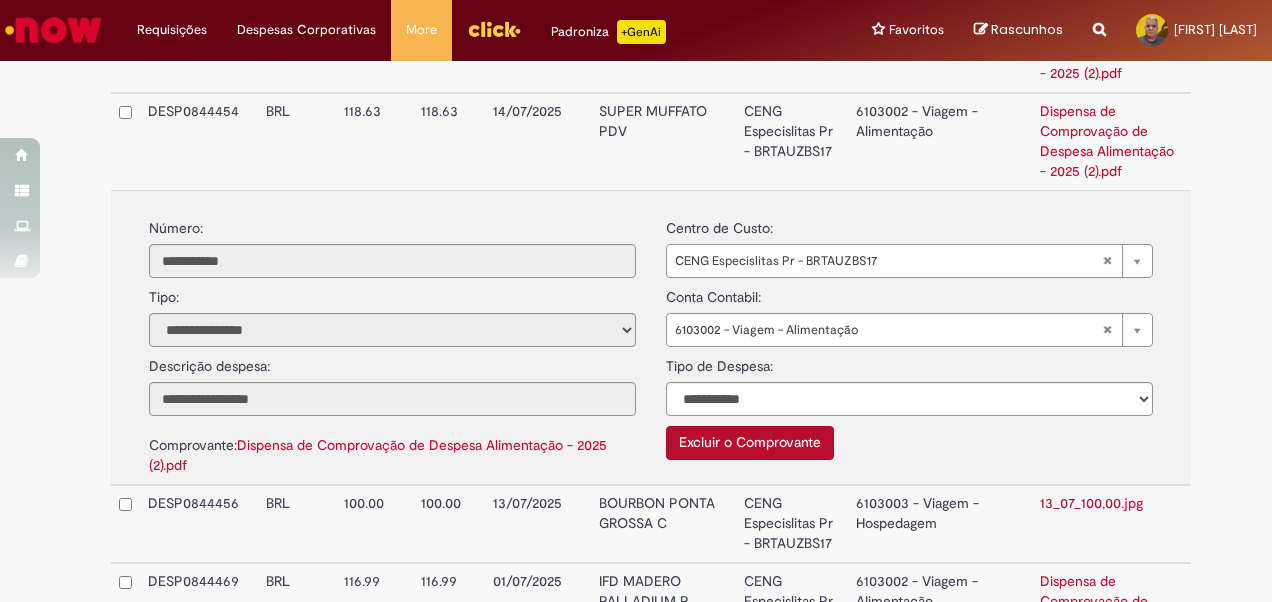 click on "BOURBON PONTA GROSSA C" at bounding box center [663, 524] 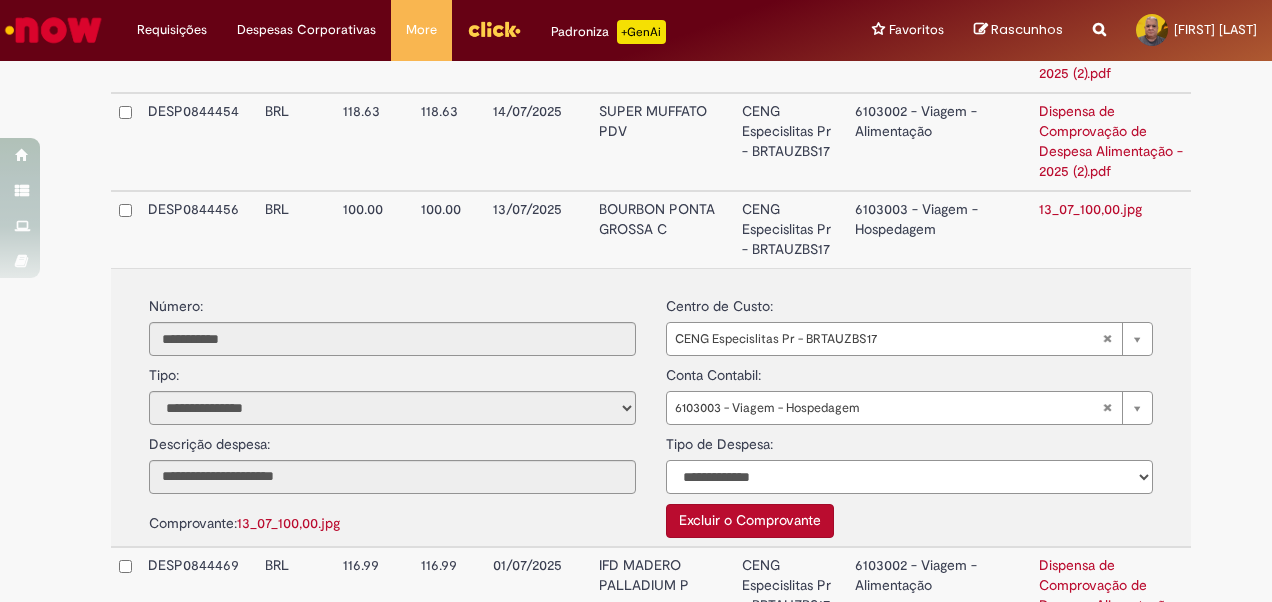 click on "**********" at bounding box center (909, 477) 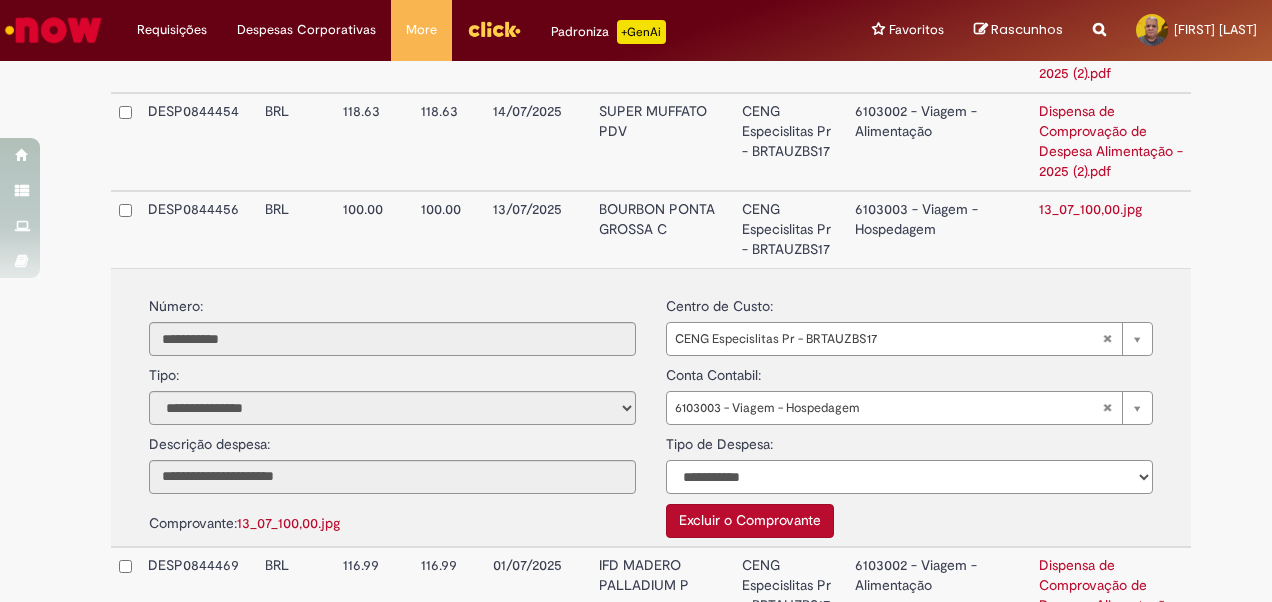 click on "**********" at bounding box center (909, 477) 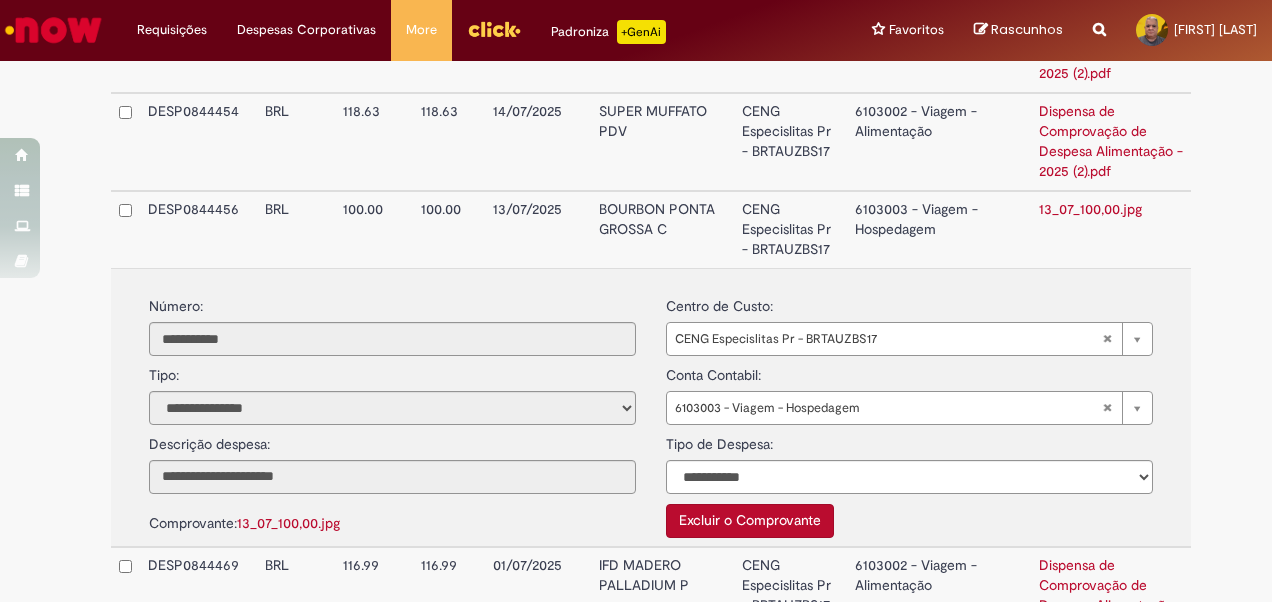click on "BOURBON PONTA GROSSA C" at bounding box center (663, 229) 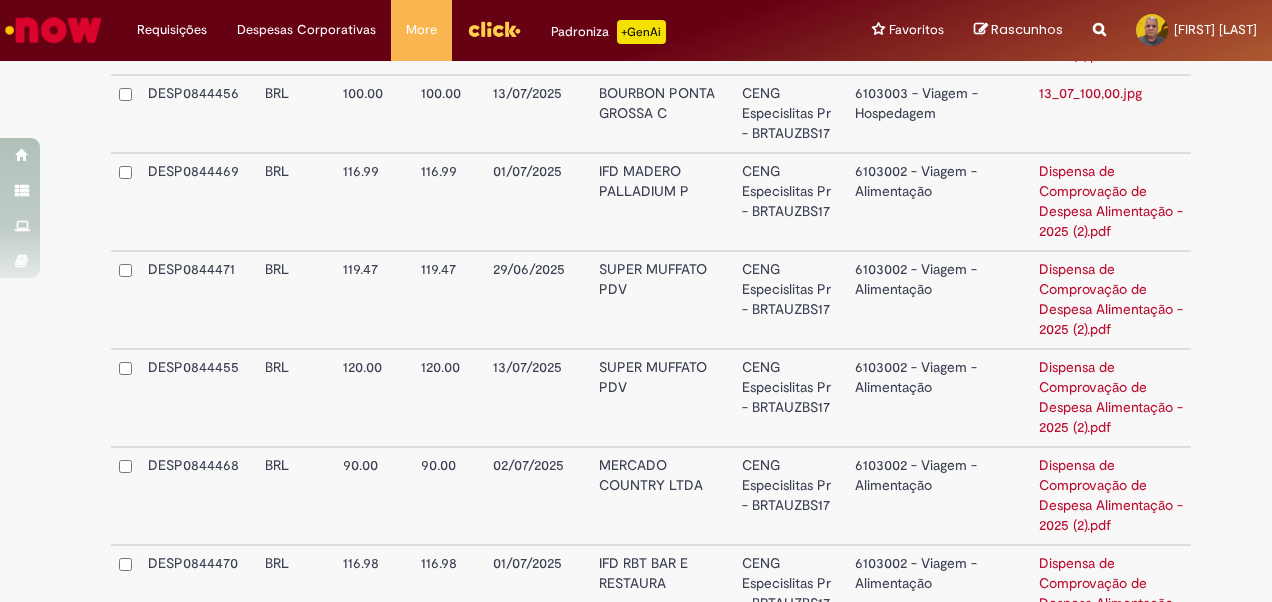 scroll, scrollTop: 2310, scrollLeft: 0, axis: vertical 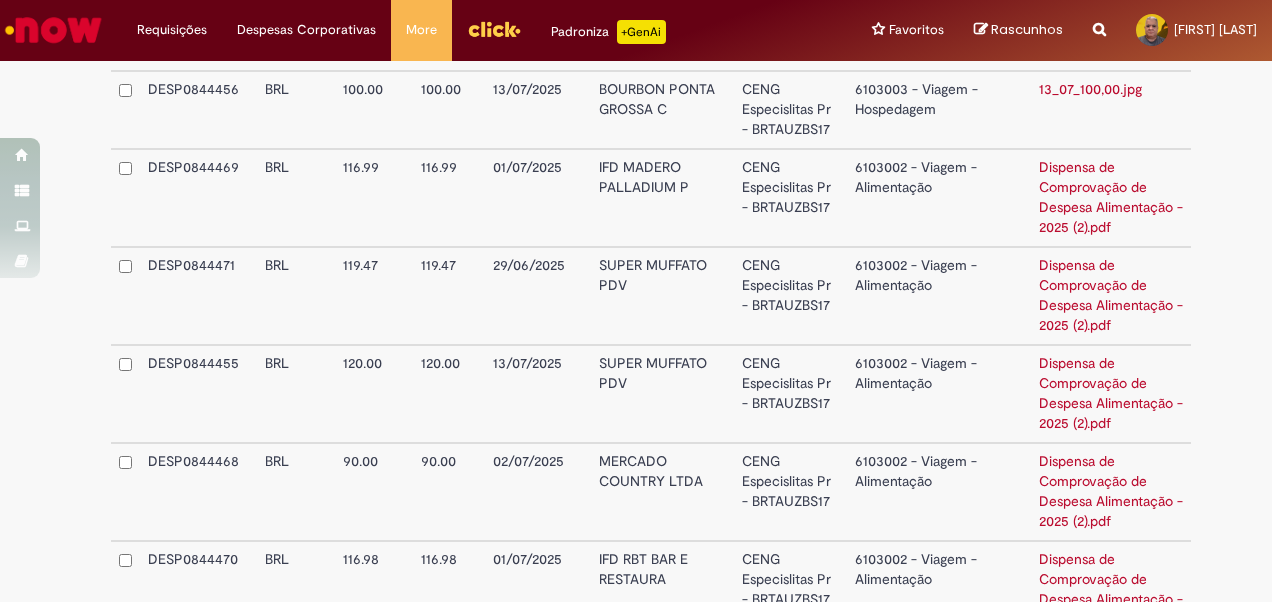 click on "BOURBON PONTA GROSSA C" at bounding box center [663, 110] 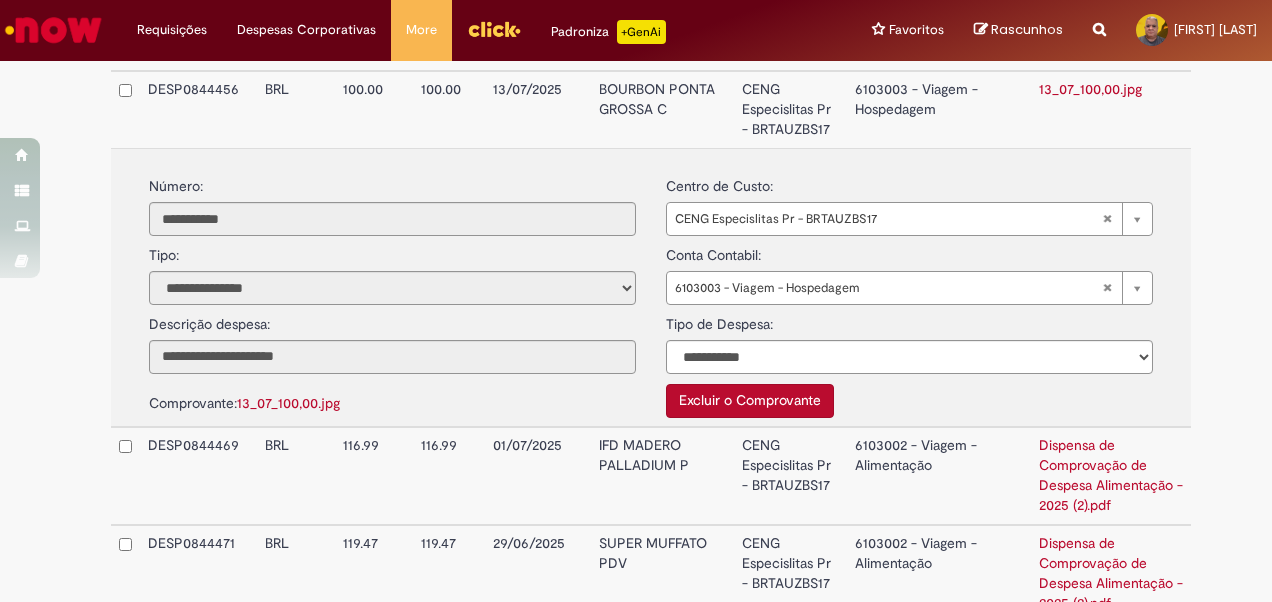 click on "BOURBON PONTA GROSSA C" at bounding box center (663, 109) 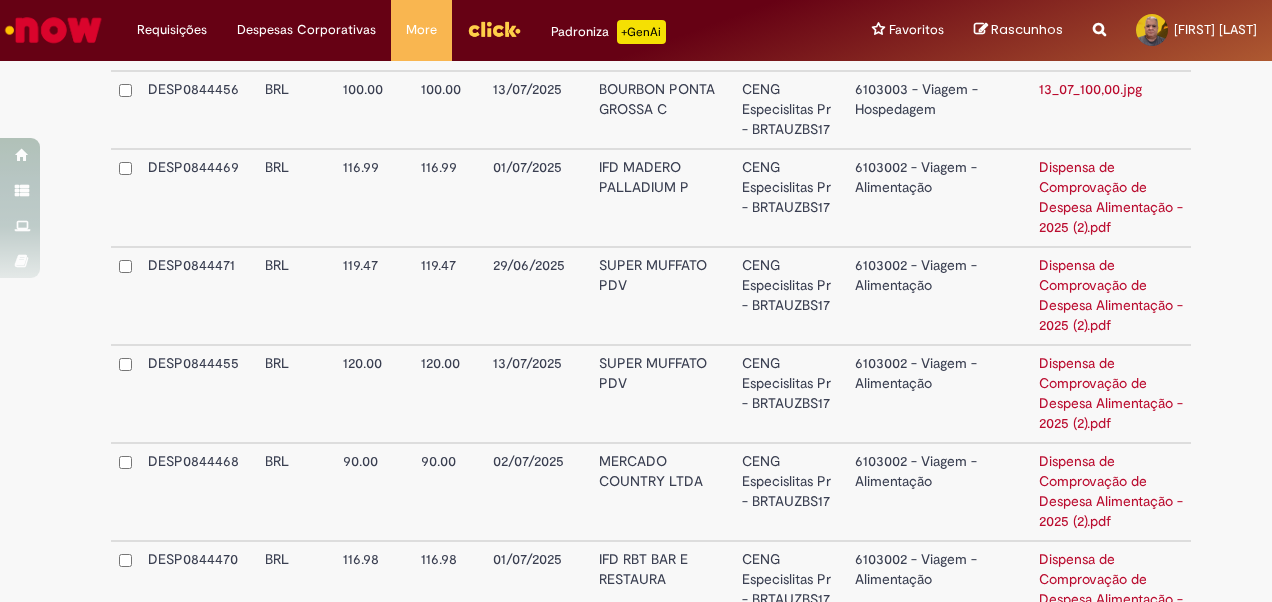 click on "IFD MADERO PALLADIUM P" at bounding box center [663, 198] 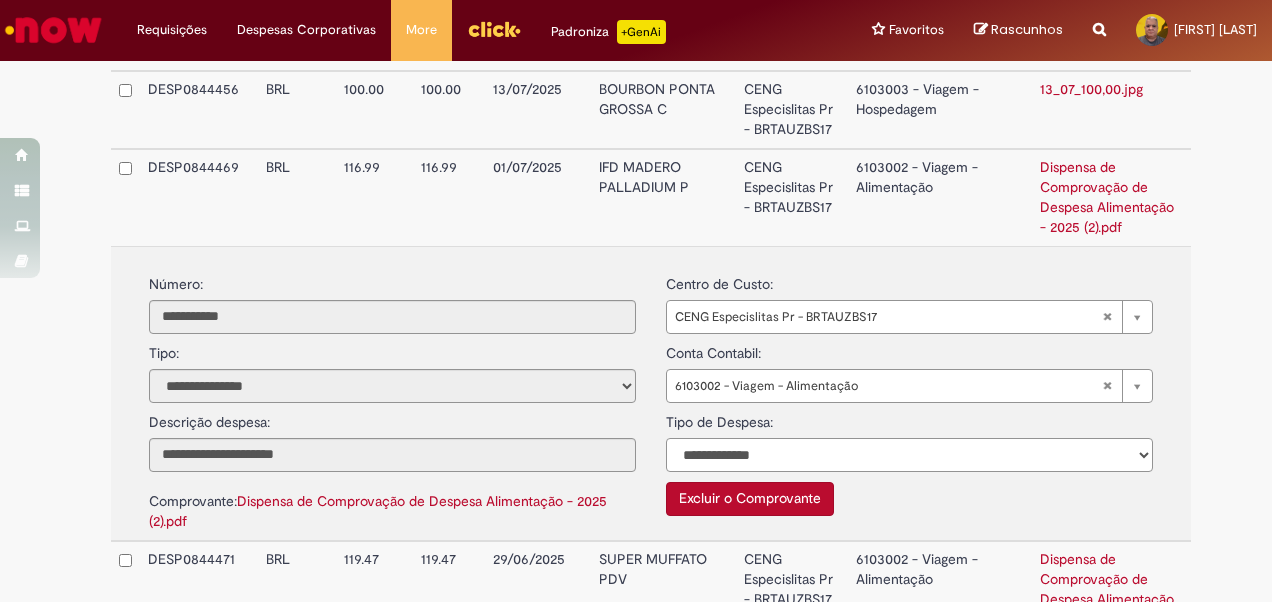 click on "**********" at bounding box center [909, 455] 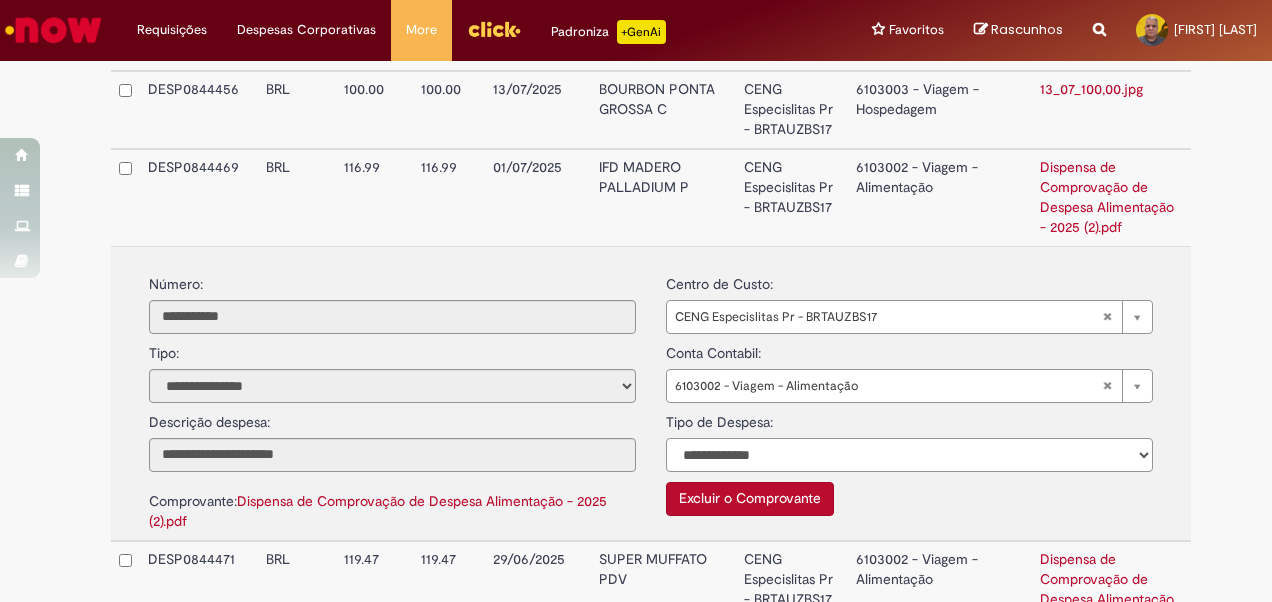 select on "*" 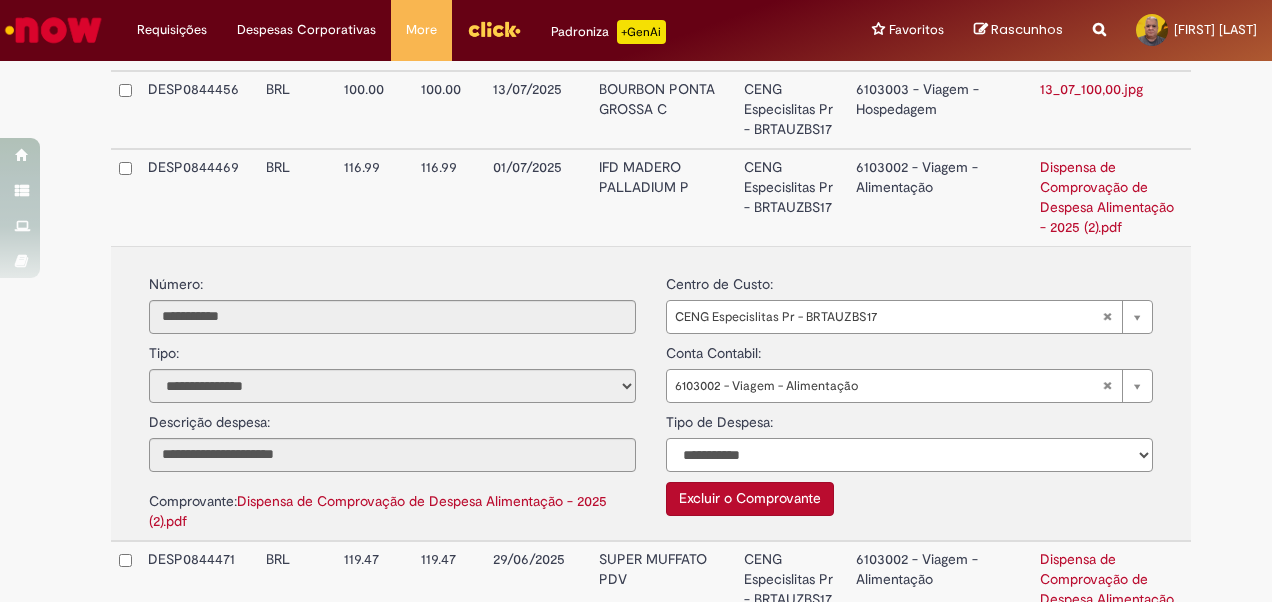 click on "**********" at bounding box center [909, 455] 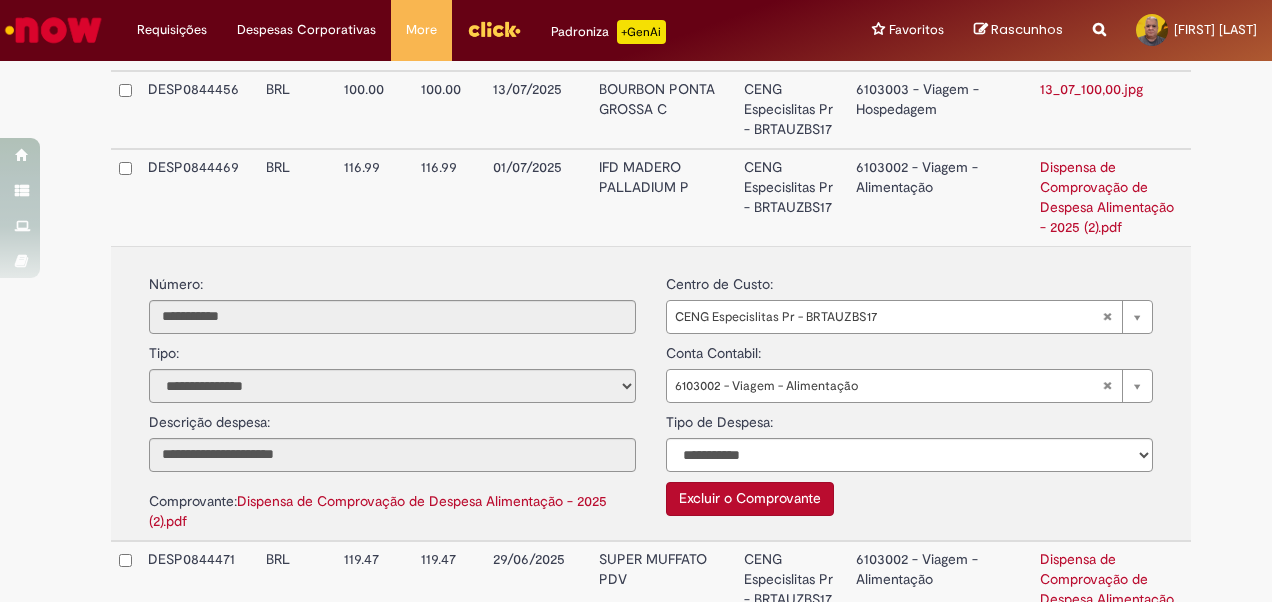 click on "SUPER MUFFATO PDV" at bounding box center [663, 590] 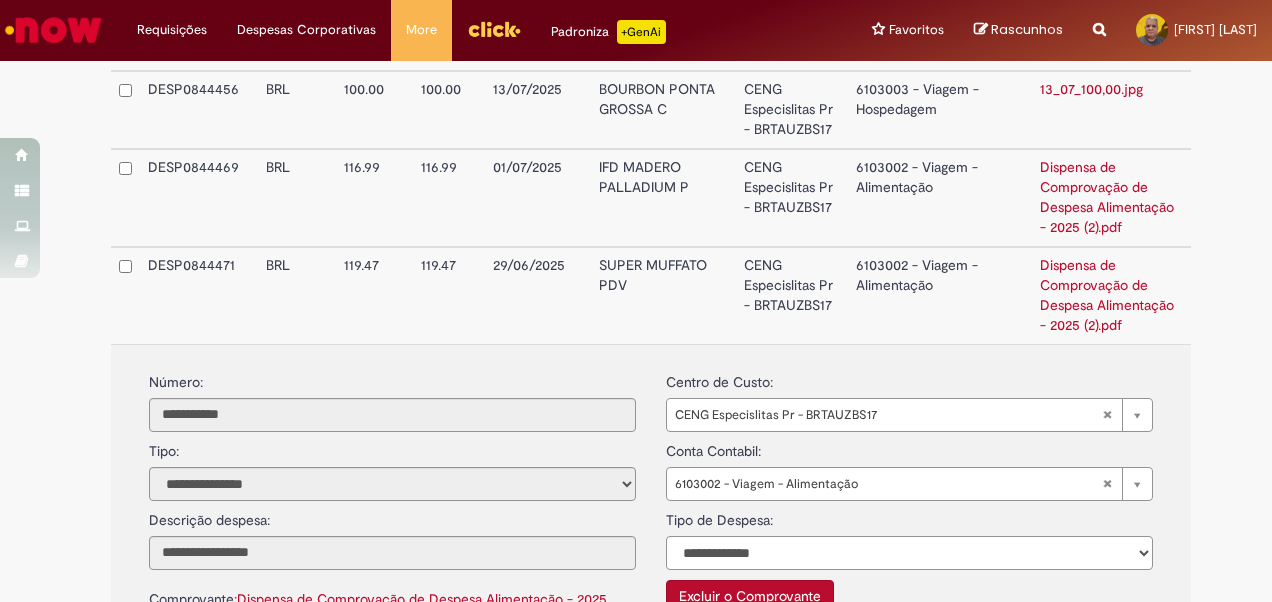 click on "**********" at bounding box center (909, 553) 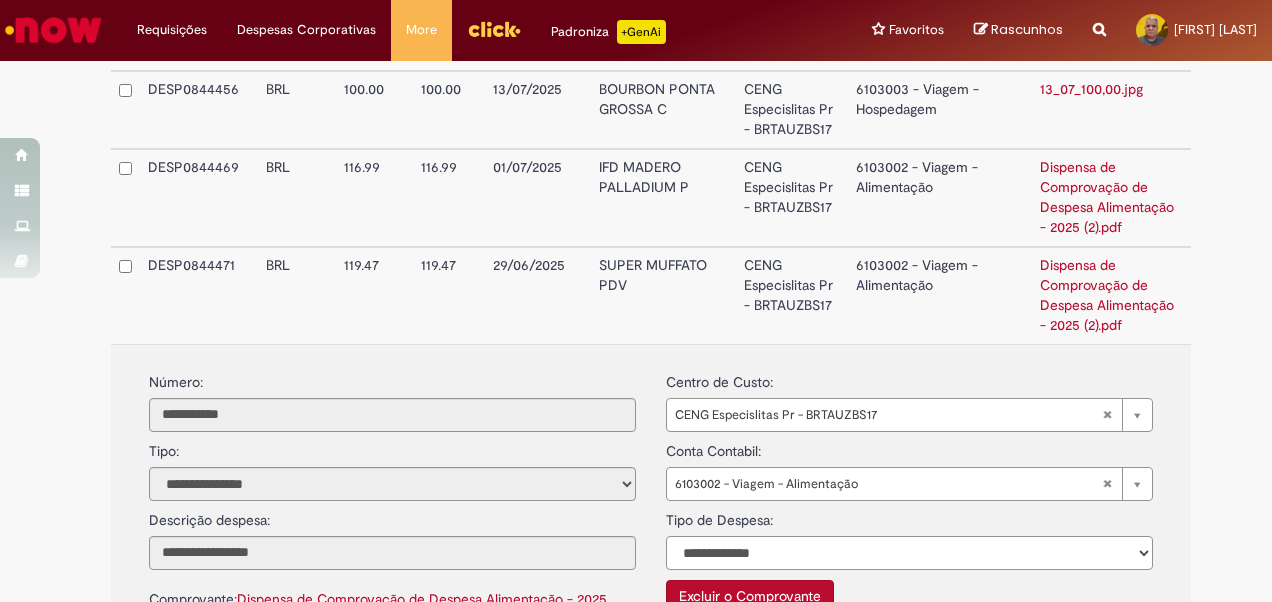 select on "*" 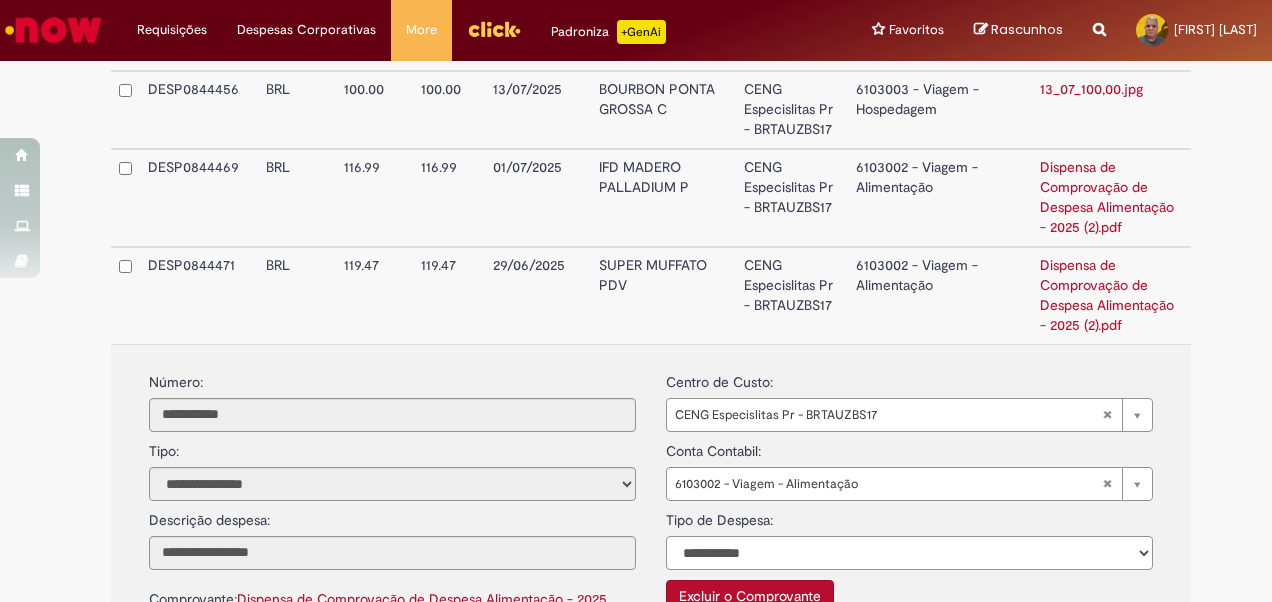 click on "**********" at bounding box center [909, 553] 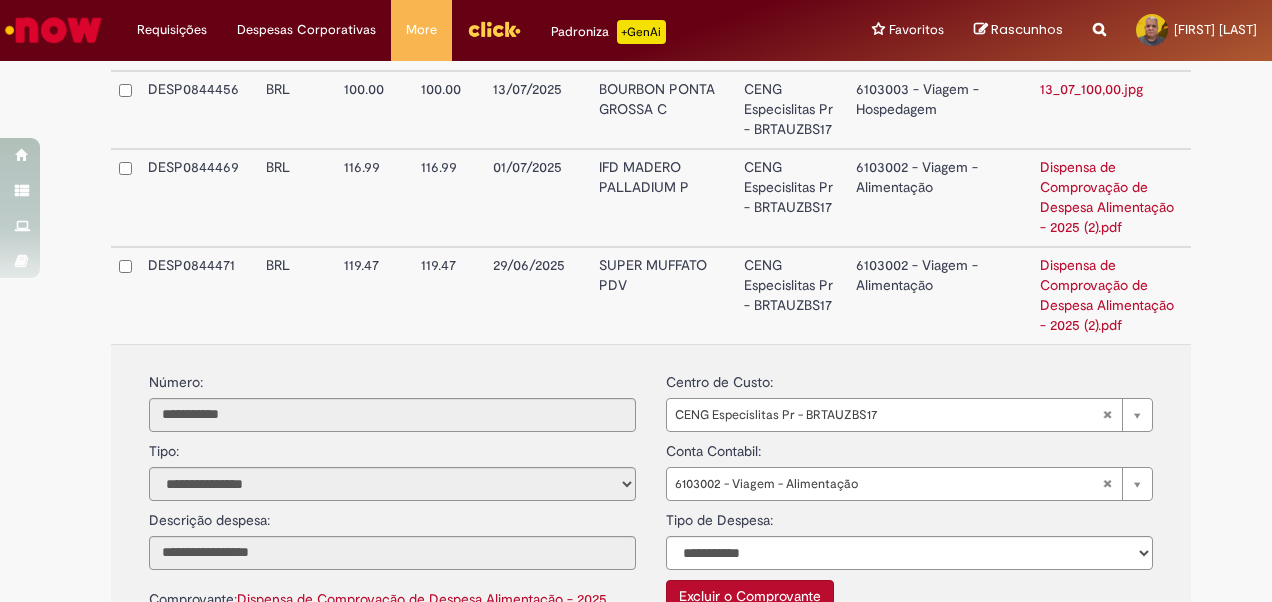 click on "SUPER MUFFATO PDV" at bounding box center [663, 295] 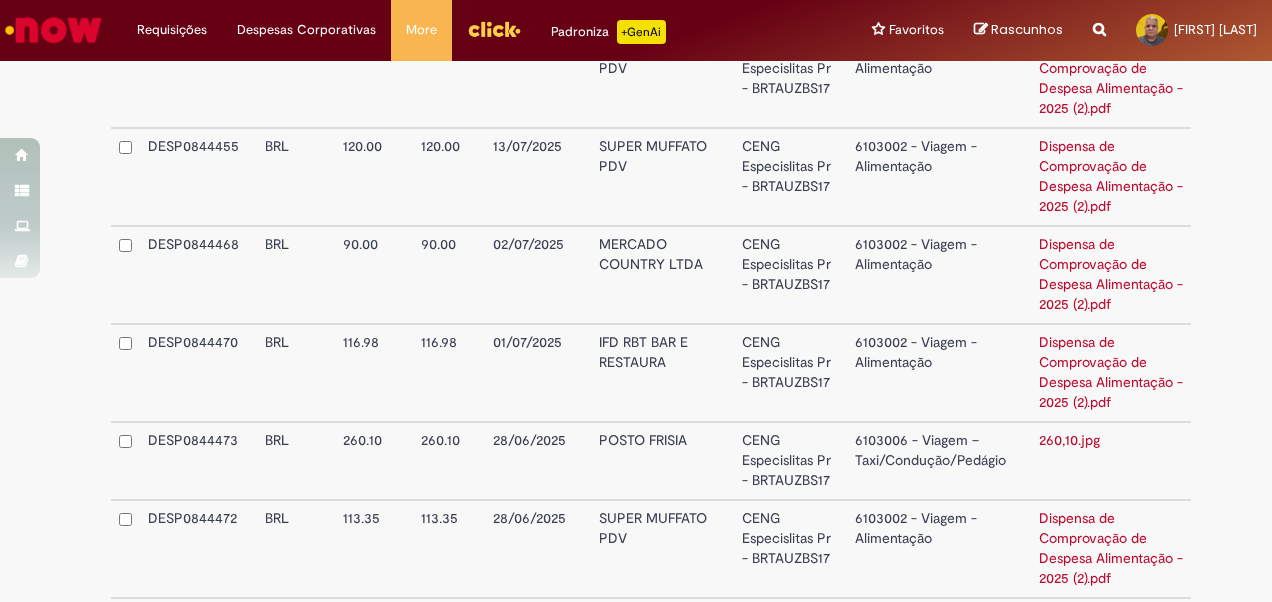 scroll, scrollTop: 2550, scrollLeft: 0, axis: vertical 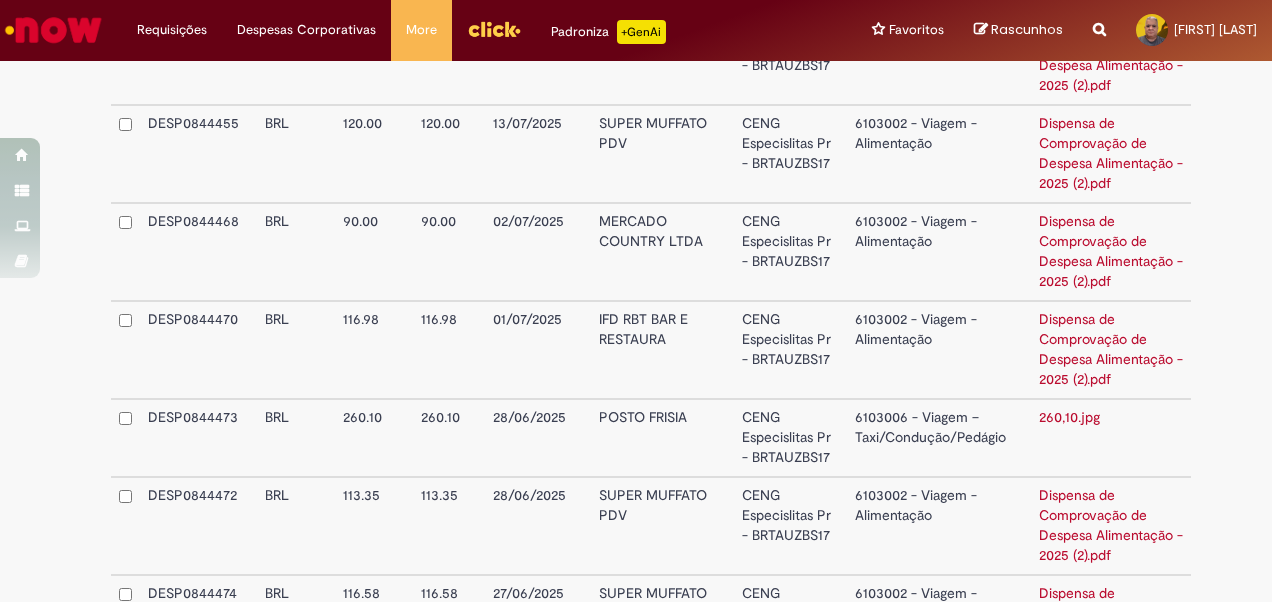click on "SUPER MUFFATO PDV" at bounding box center [663, 154] 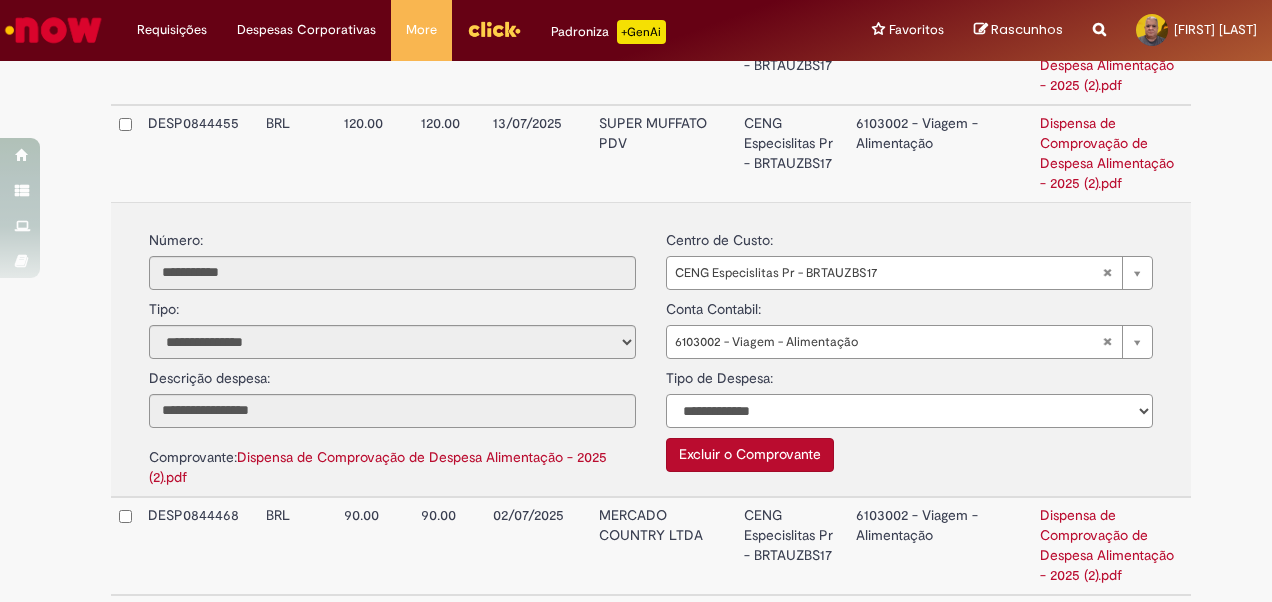 click on "**********" at bounding box center (909, 411) 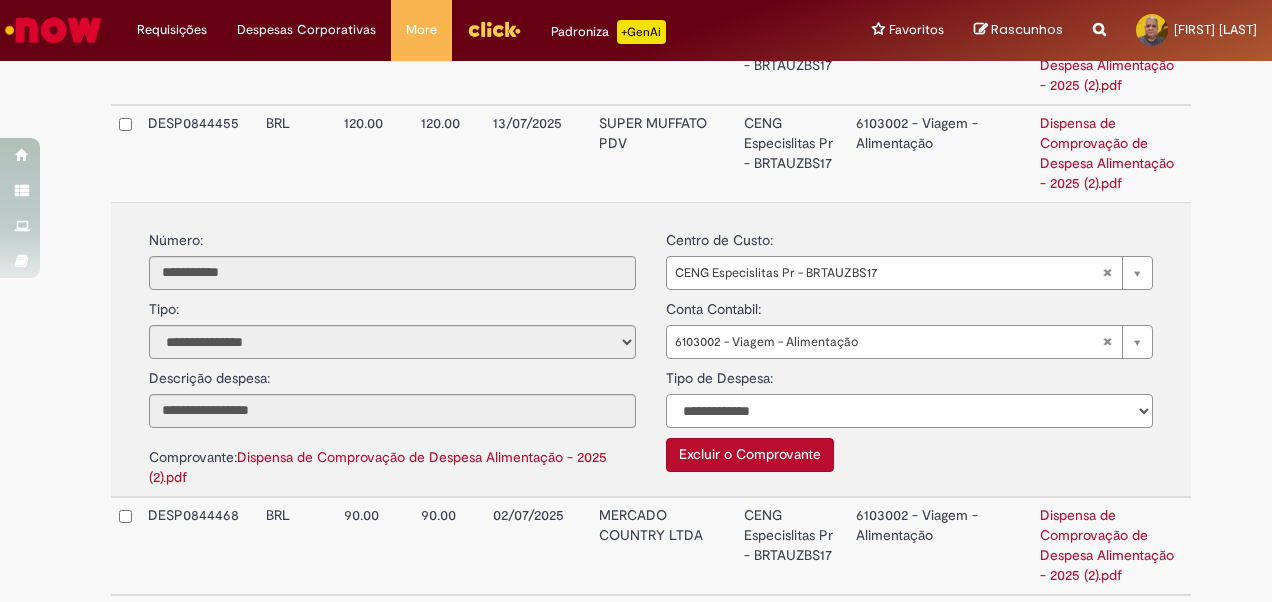 select on "*" 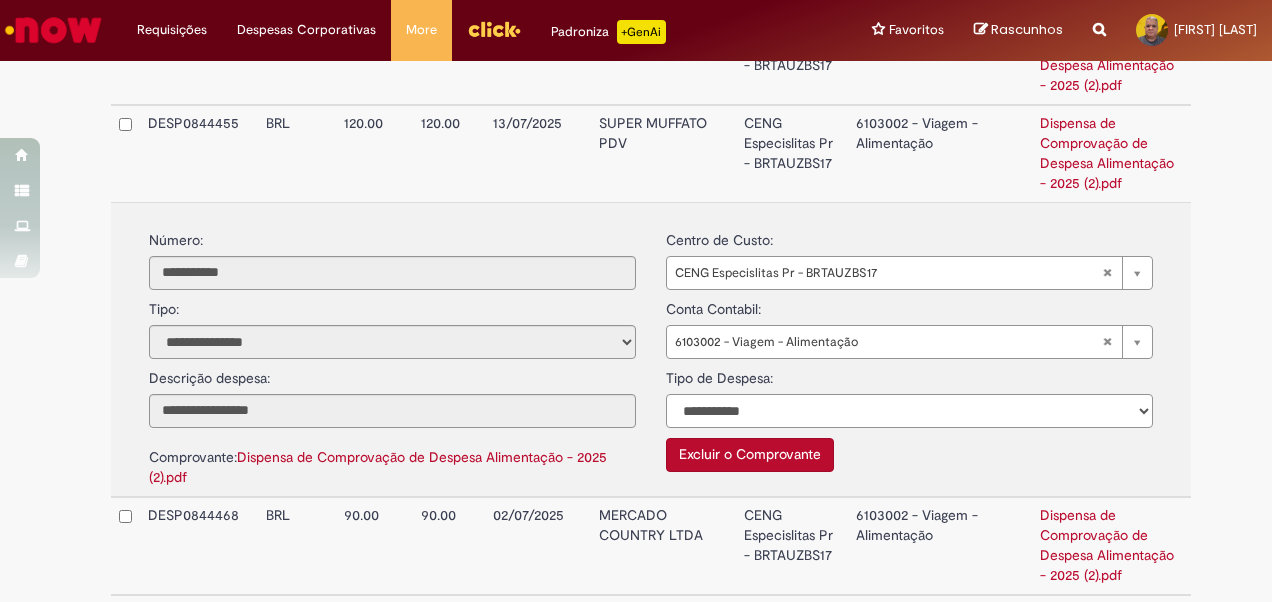 click on "**********" at bounding box center [909, 411] 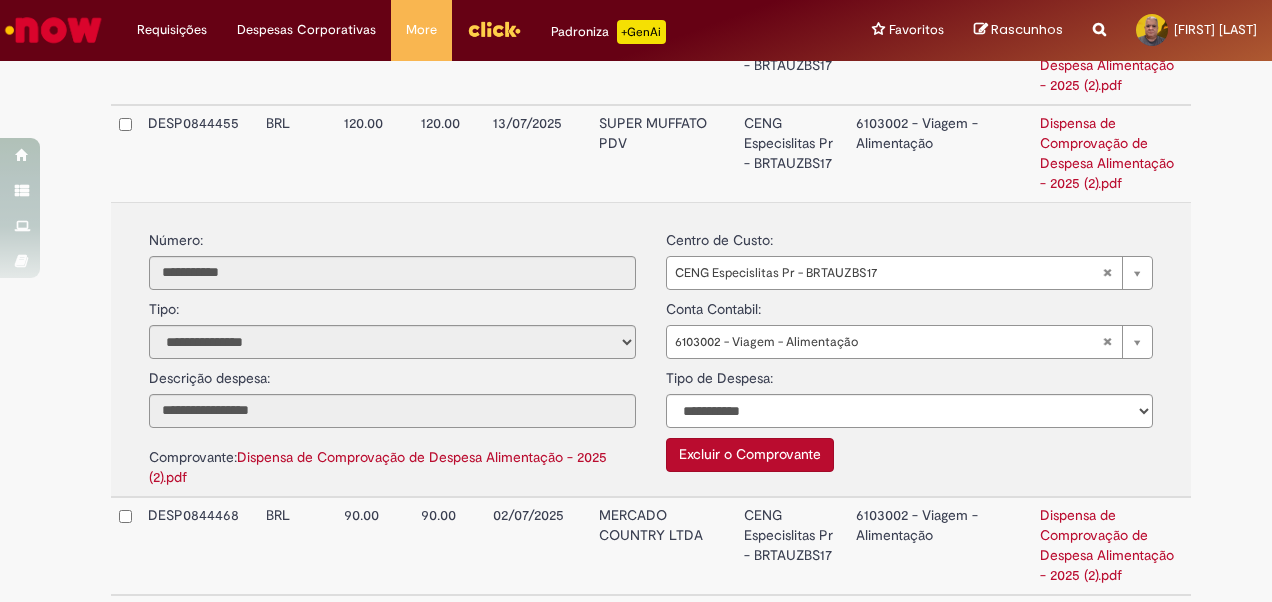 click on "MERCADO COUNTRY LTDA" at bounding box center (663, 546) 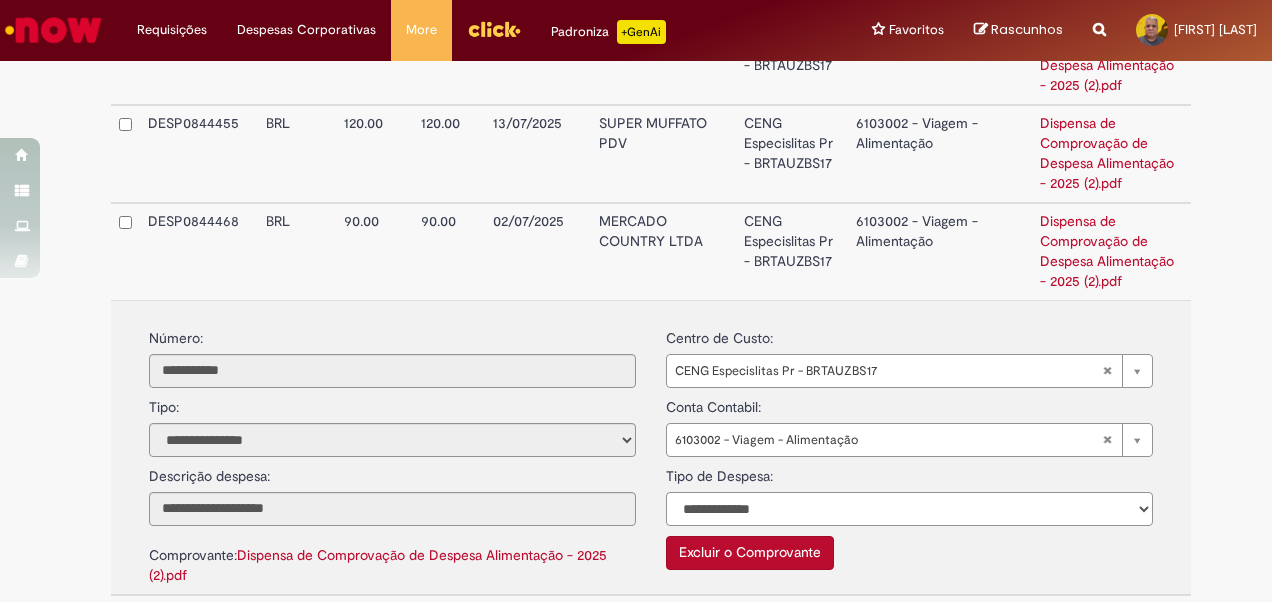 click on "**********" at bounding box center [909, 509] 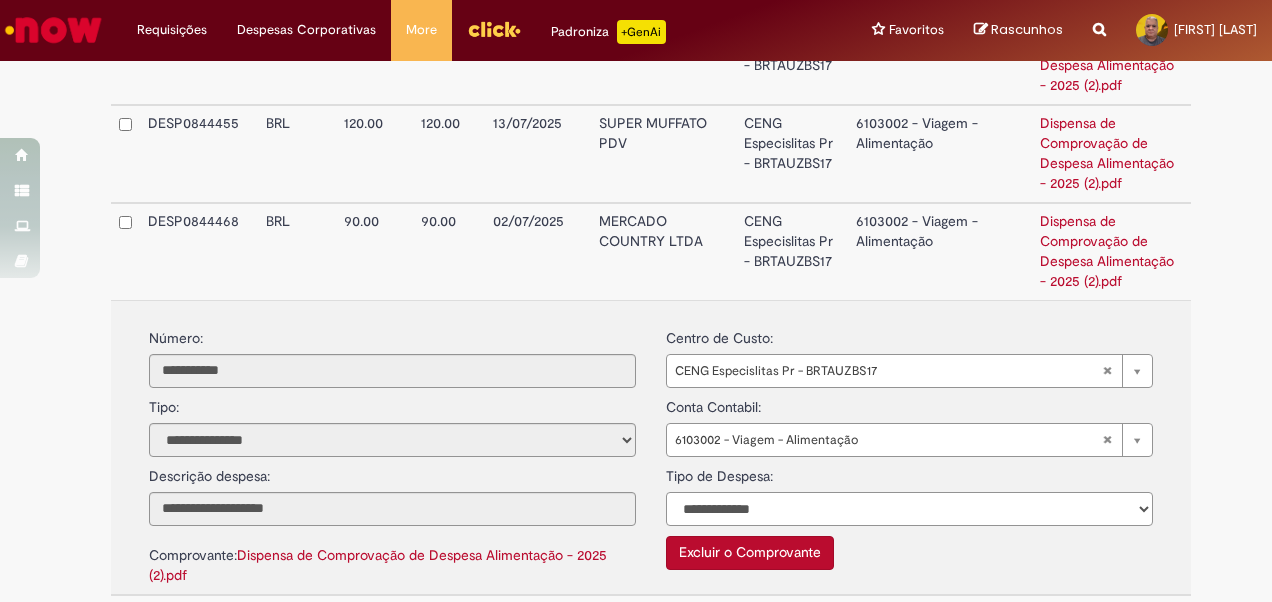 select on "*" 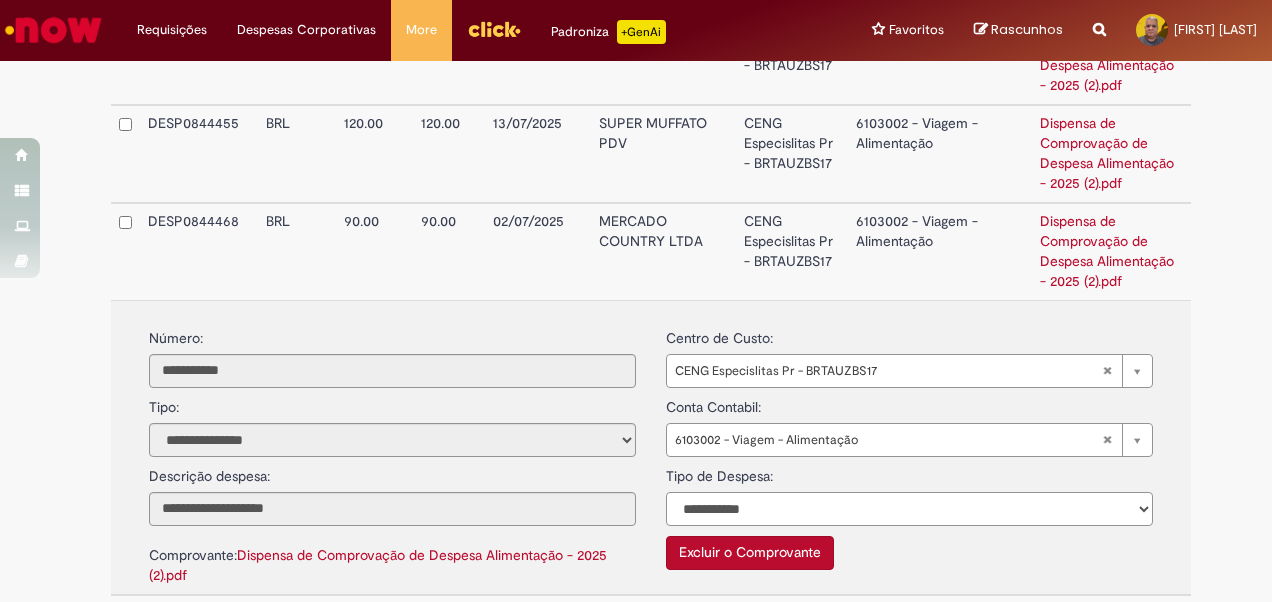 click on "**********" at bounding box center [909, 509] 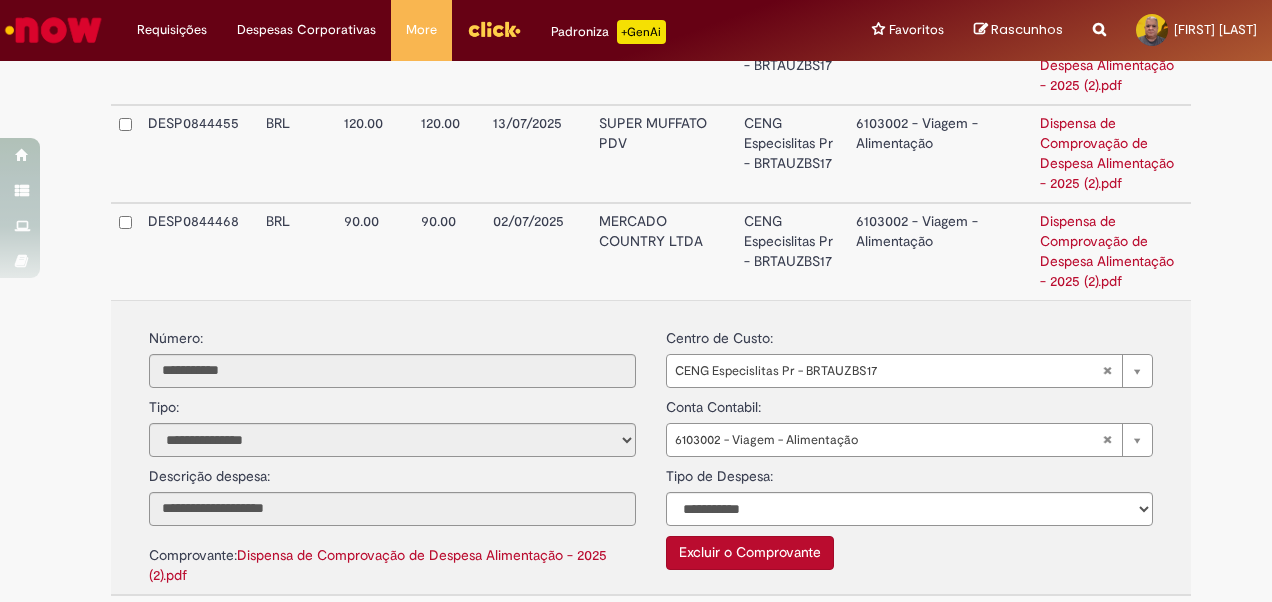 click on "CENG Especislitas Pr - BRTAUZBS17" at bounding box center (792, 251) 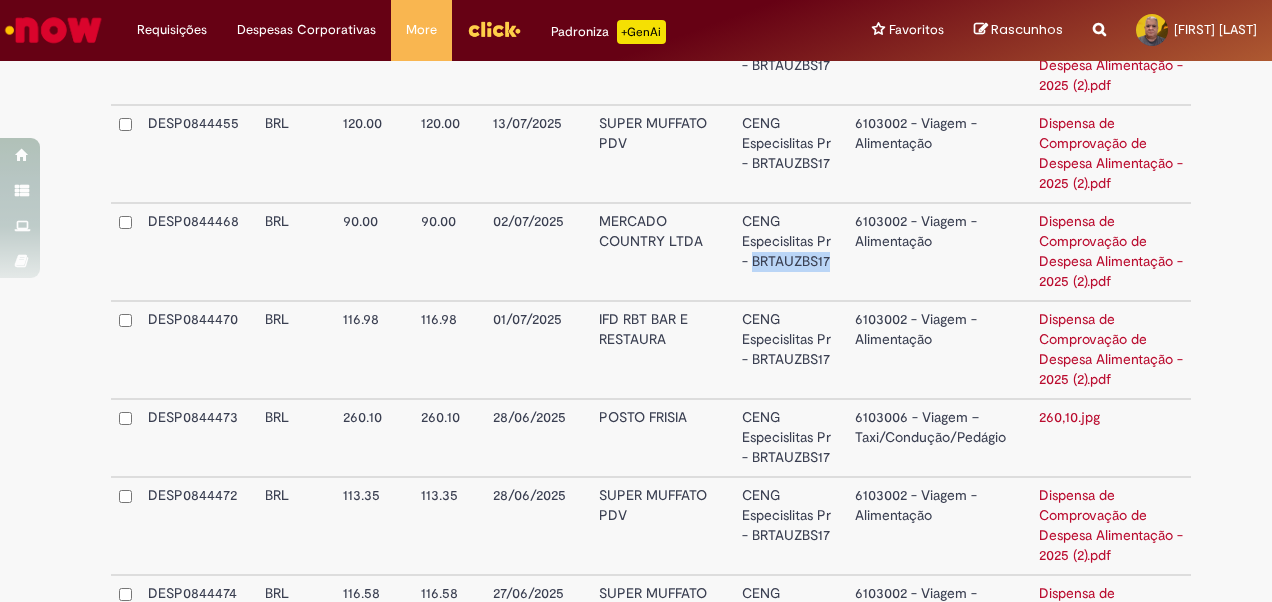 click on "CENG Especislitas Pr - BRTAUZBS17" at bounding box center (790, 252) 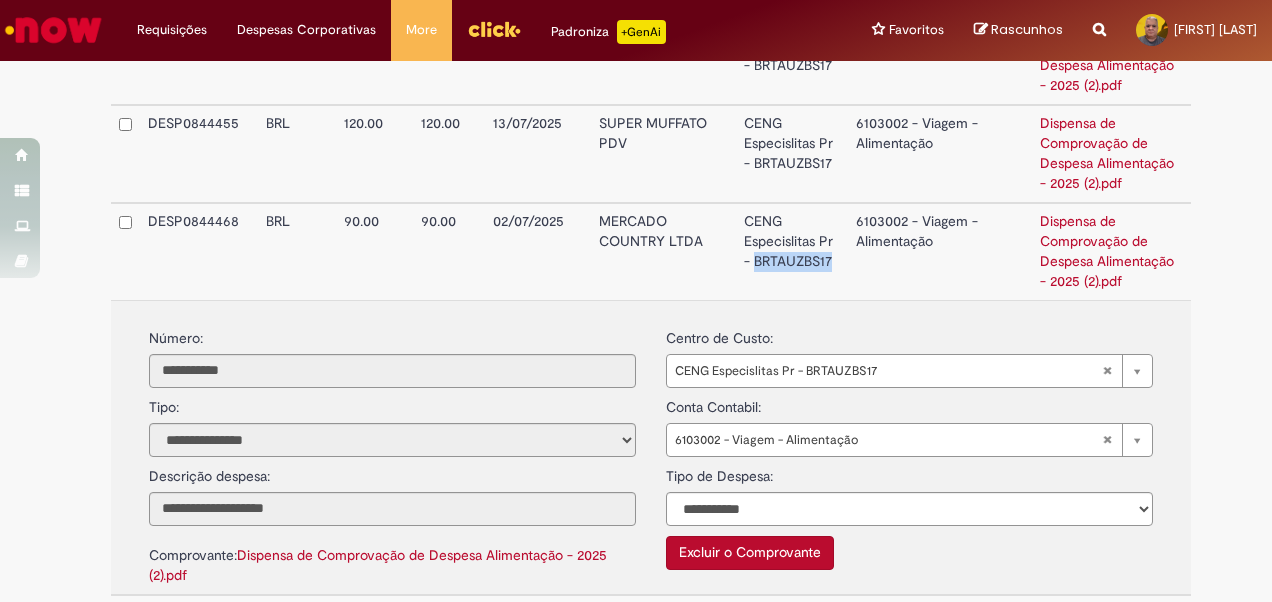 click on "CENG Especislitas Pr - BRTAUZBS17" at bounding box center [792, 251] 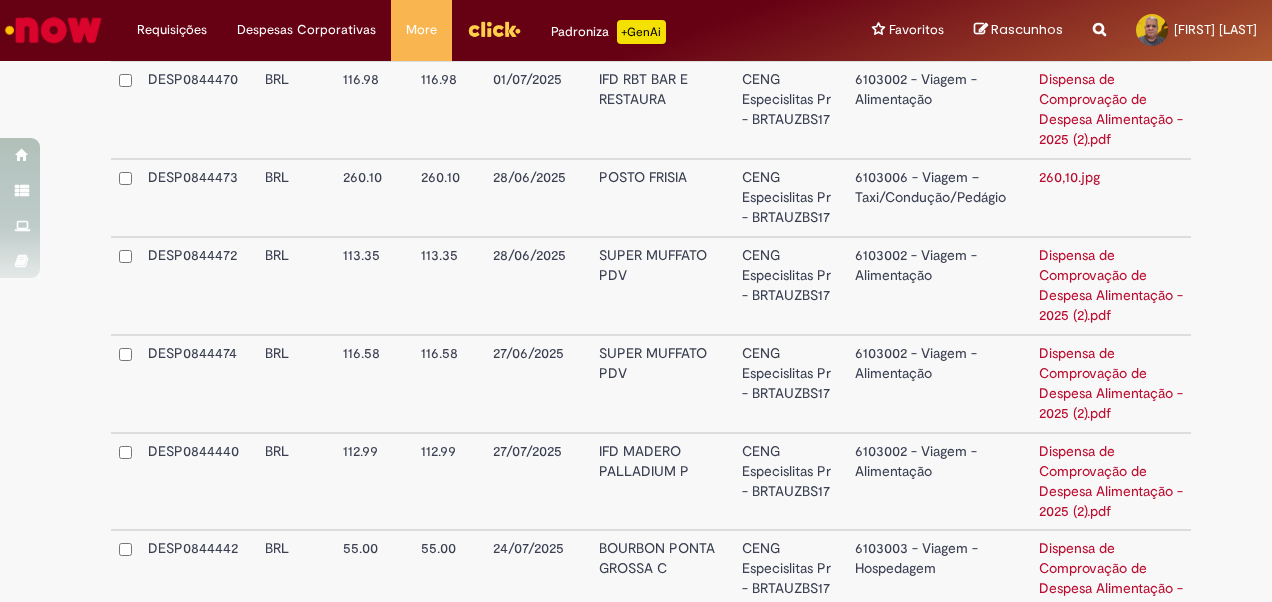 scroll, scrollTop: 2808, scrollLeft: 0, axis: vertical 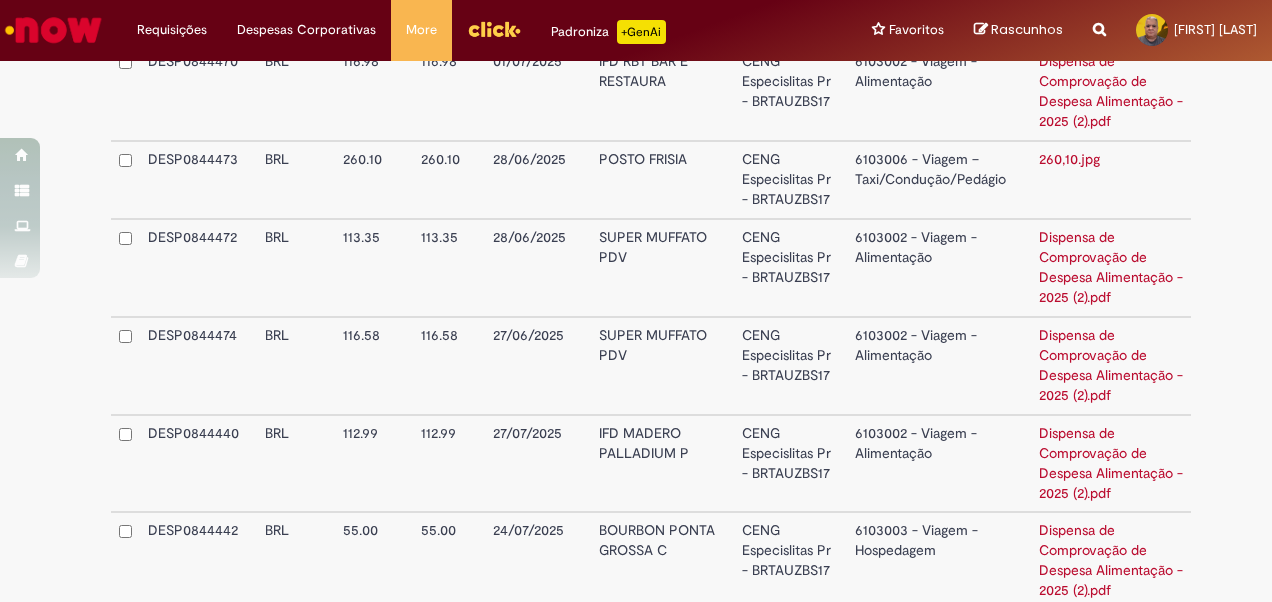 click on "IFD RBT BAR E RESTAURA" at bounding box center (663, 92) 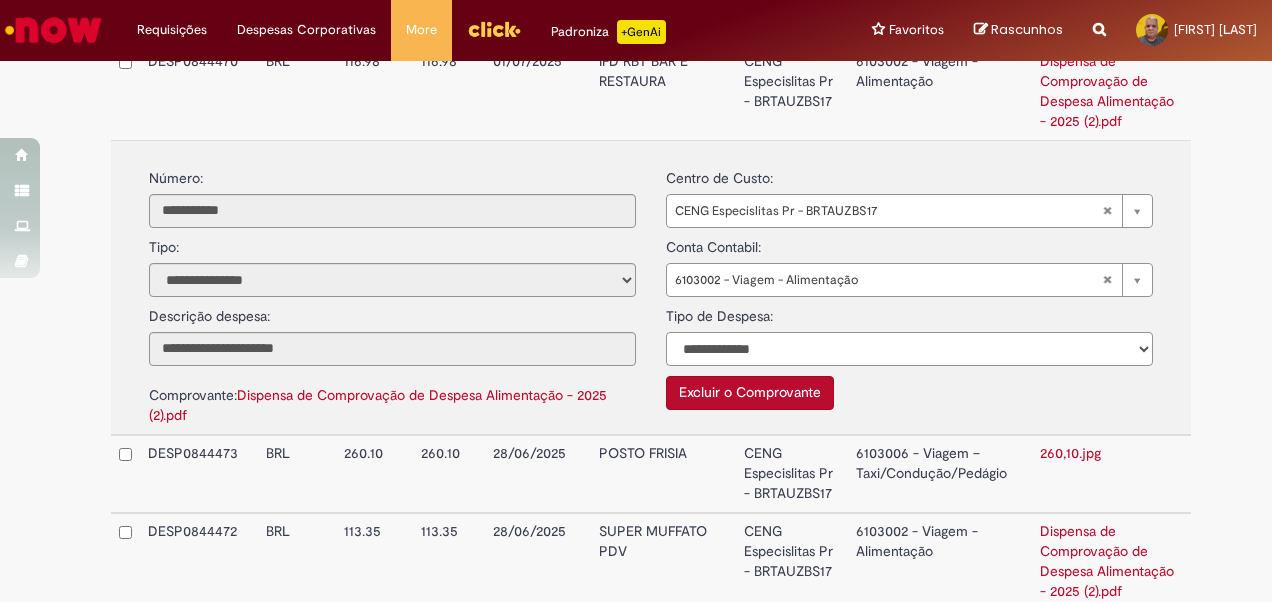 click on "**********" at bounding box center (909, 349) 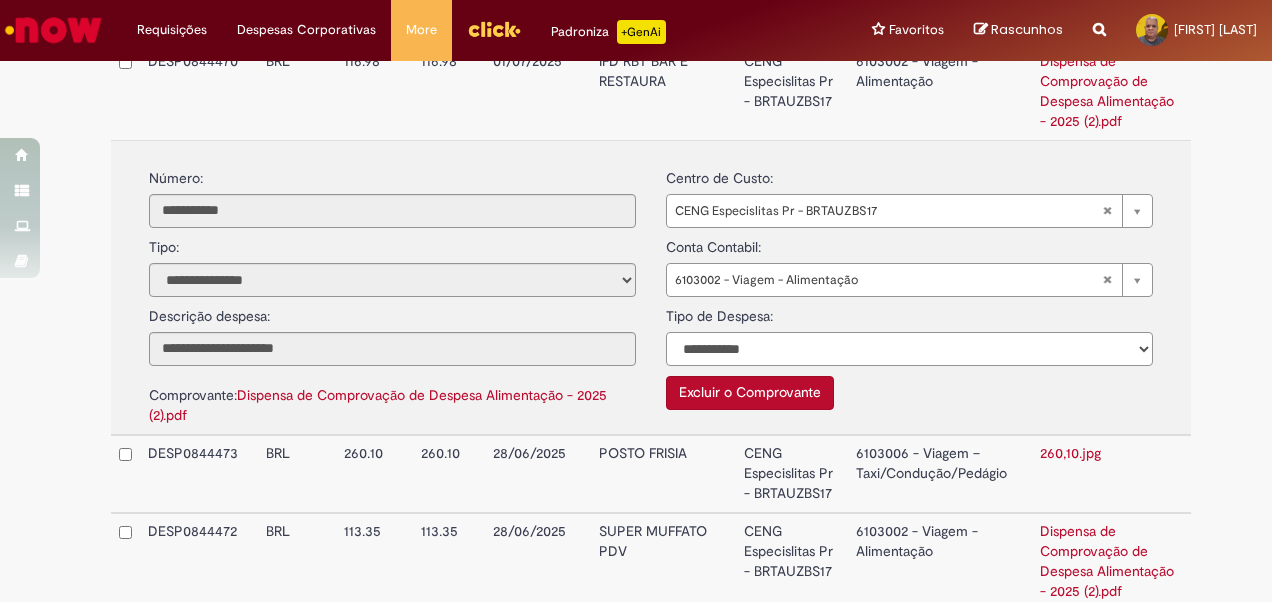 click on "**********" at bounding box center (909, 349) 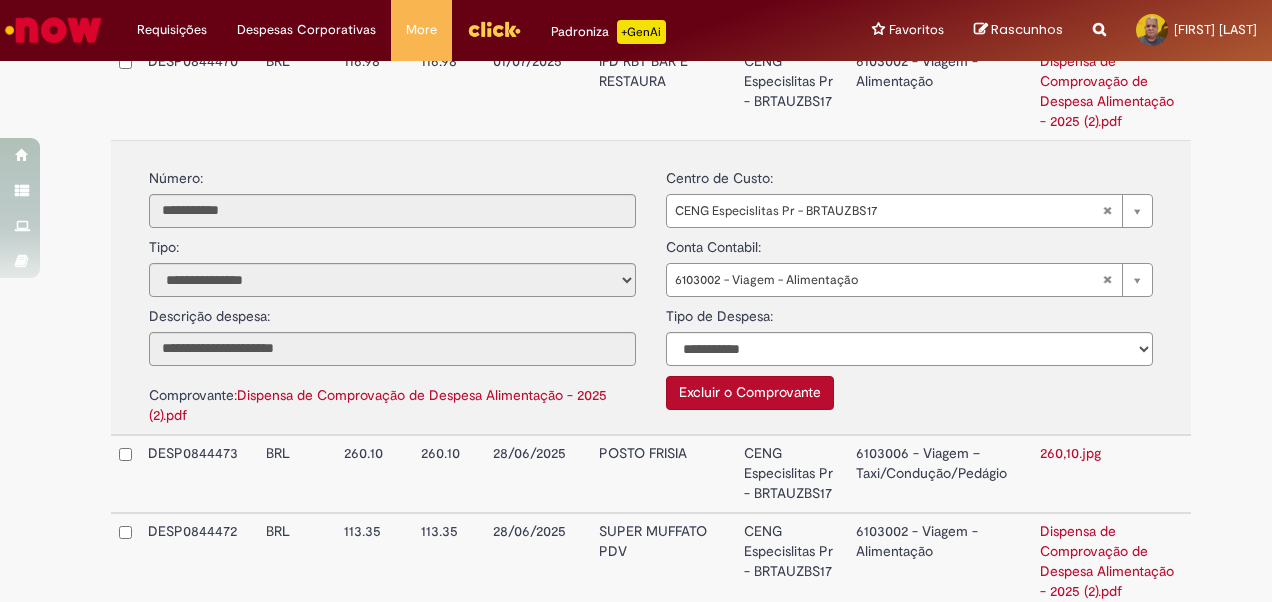 click on "POSTO FRISIA" at bounding box center [663, 474] 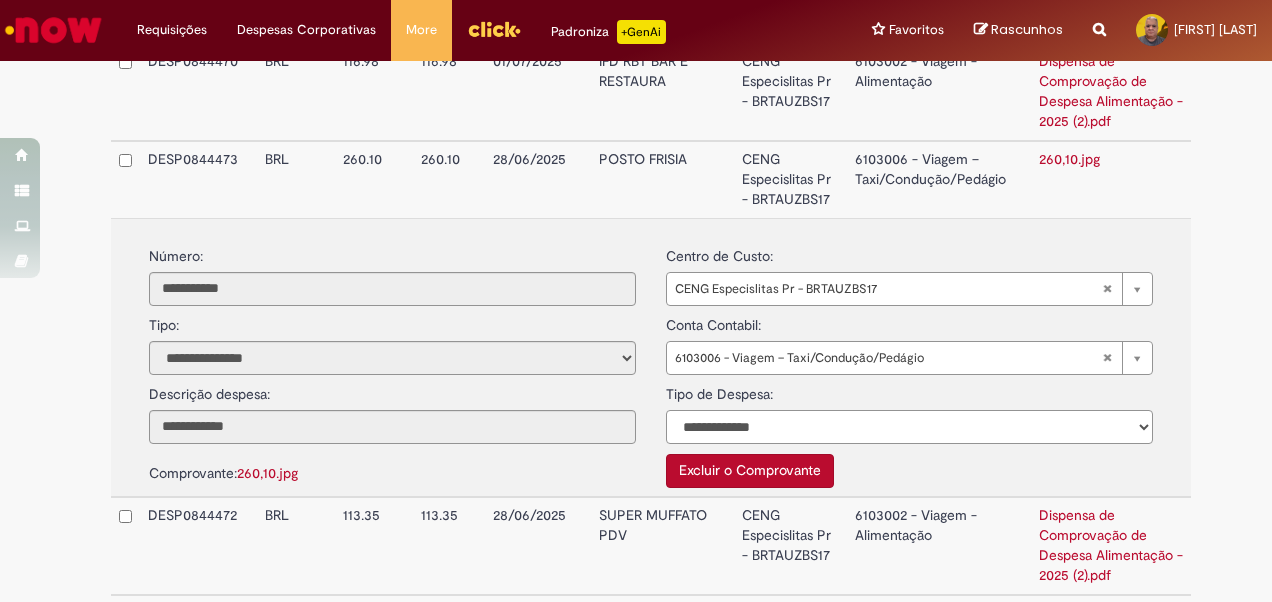 click on "**********" at bounding box center [909, 427] 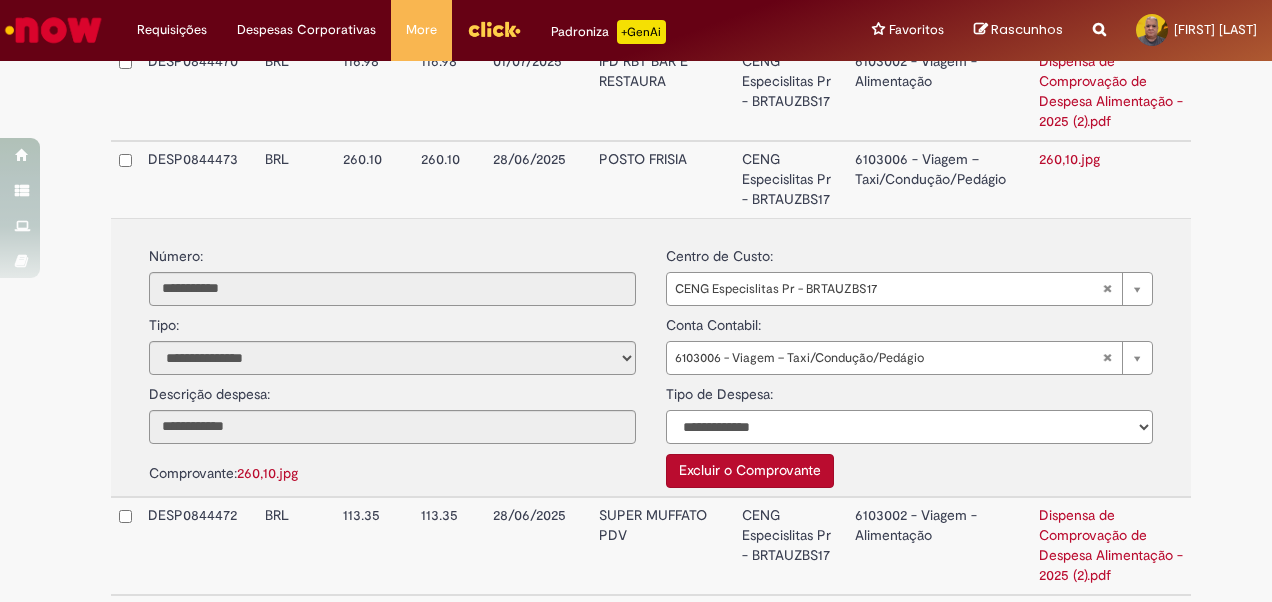 select on "*" 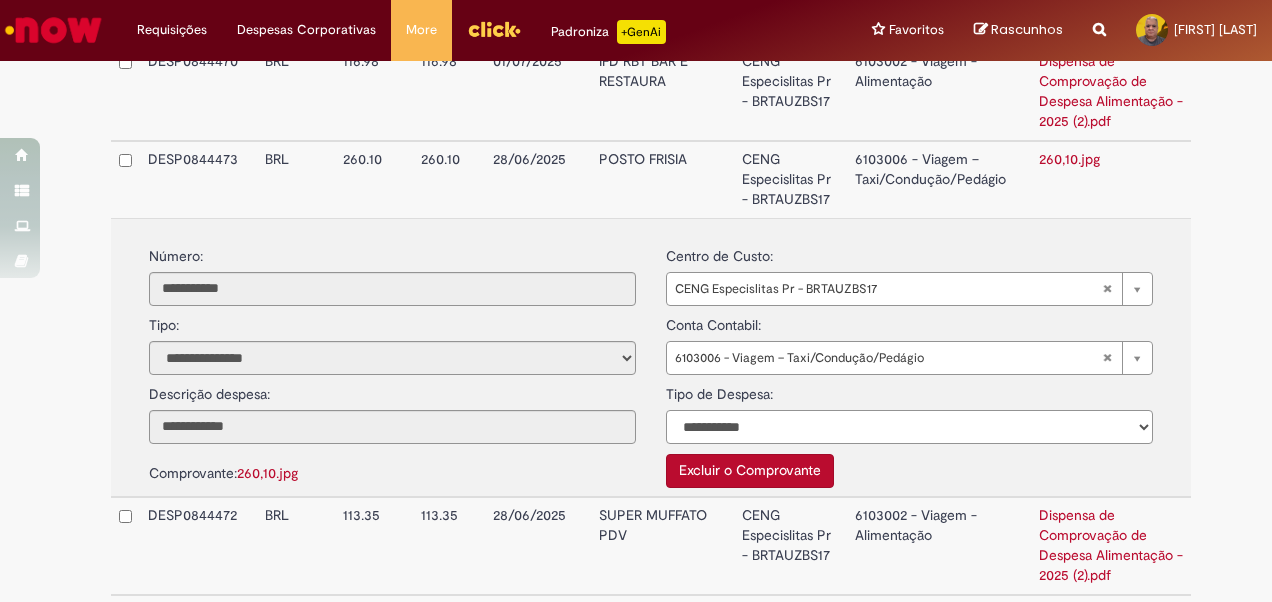 click on "**********" at bounding box center (909, 427) 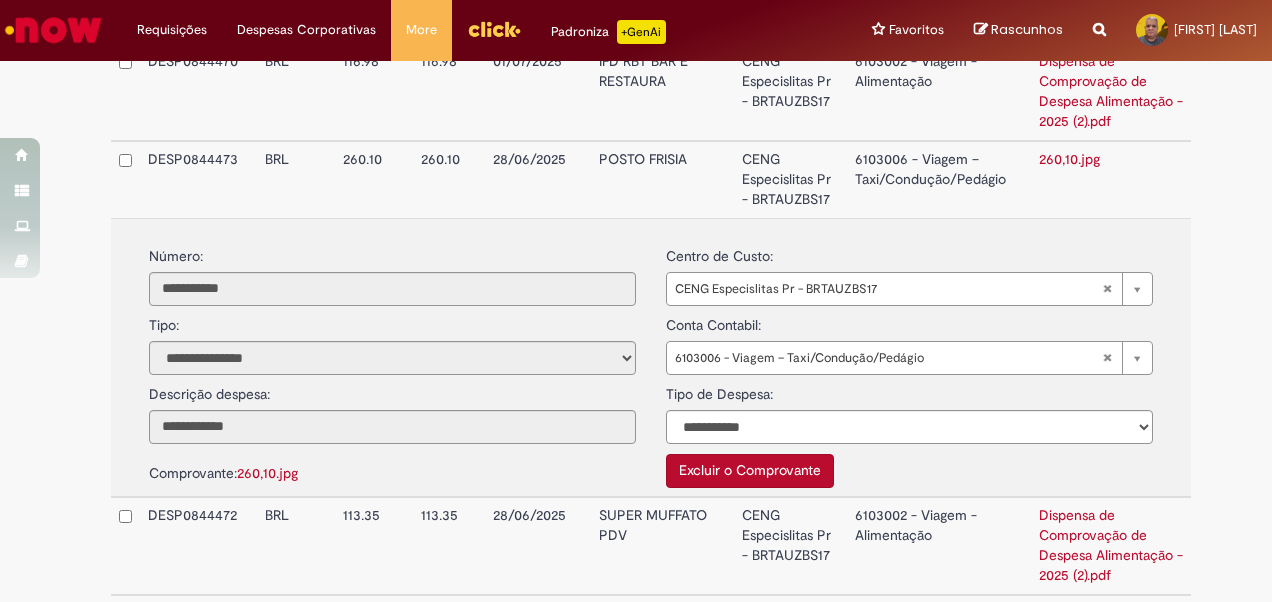 click on "SUPER MUFFATO PDV" at bounding box center [663, 546] 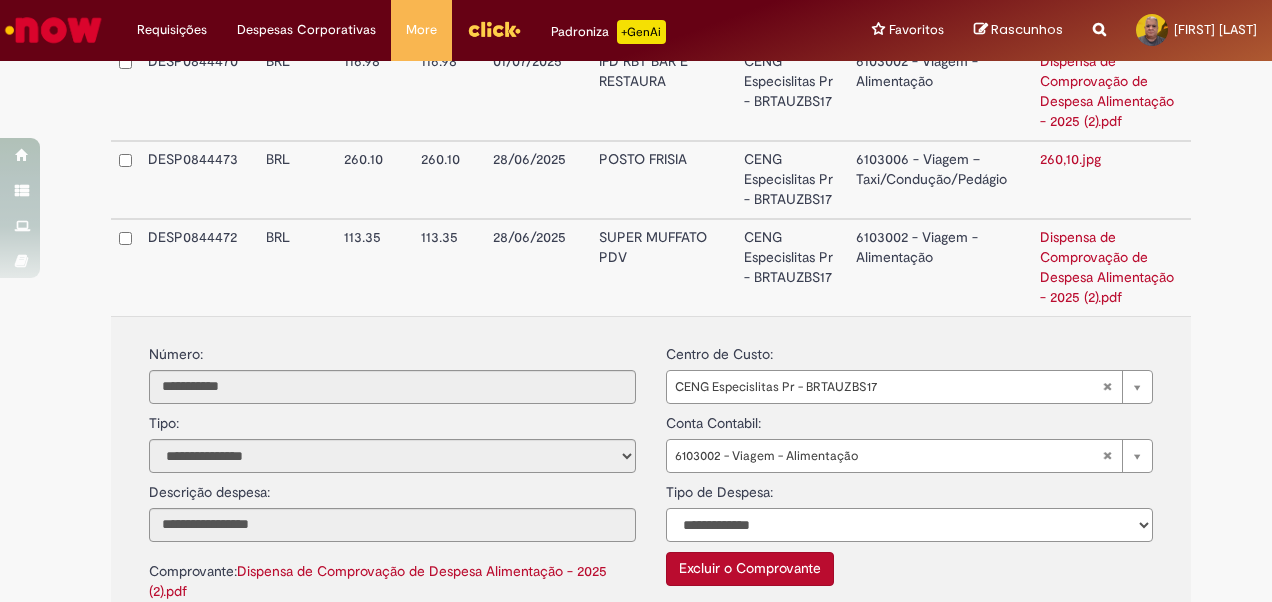 click on "**********" at bounding box center [909, 525] 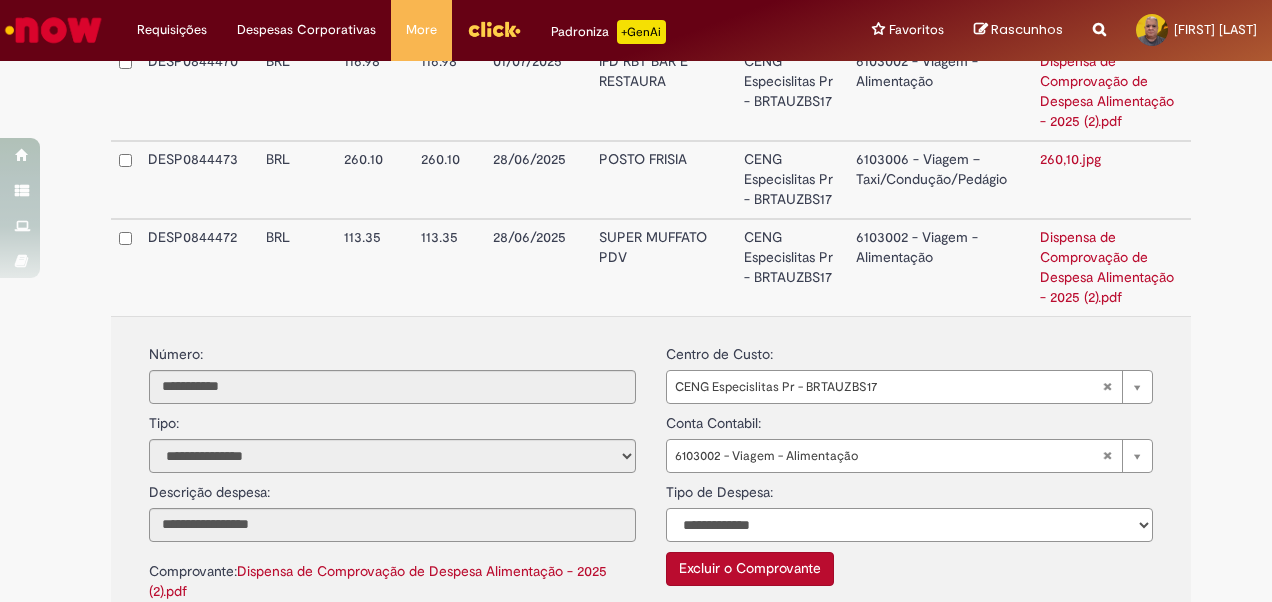 select on "*" 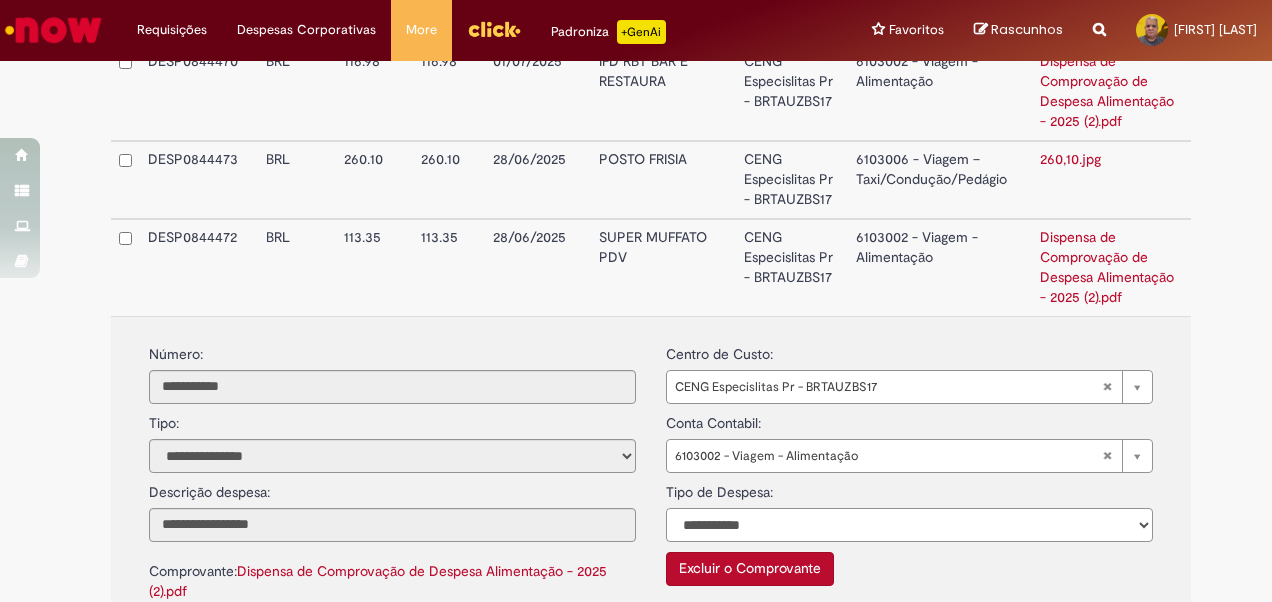 click on "**********" at bounding box center (909, 525) 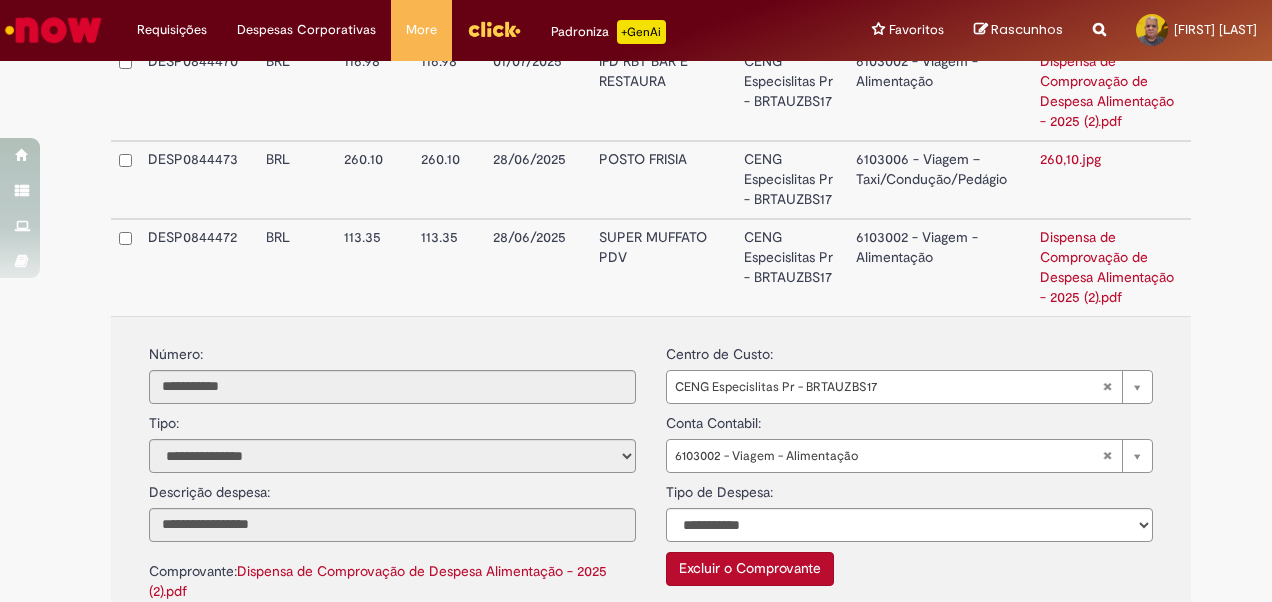click on "SUPER MUFFATO PDV" at bounding box center (663, 267) 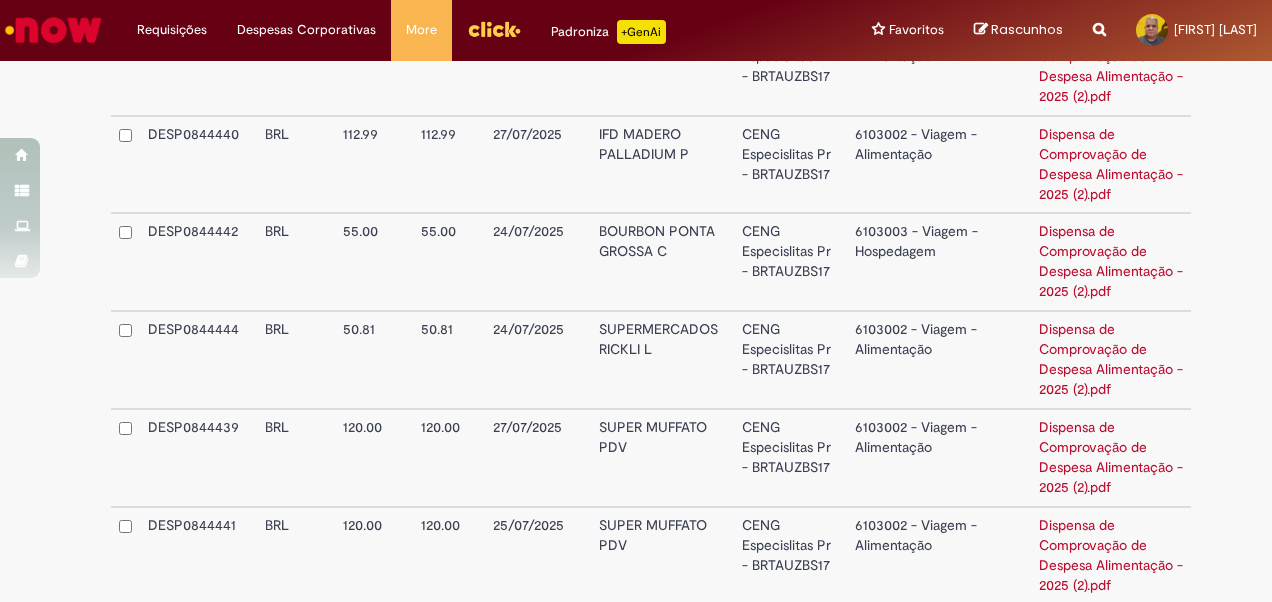 scroll, scrollTop: 3142, scrollLeft: 0, axis: vertical 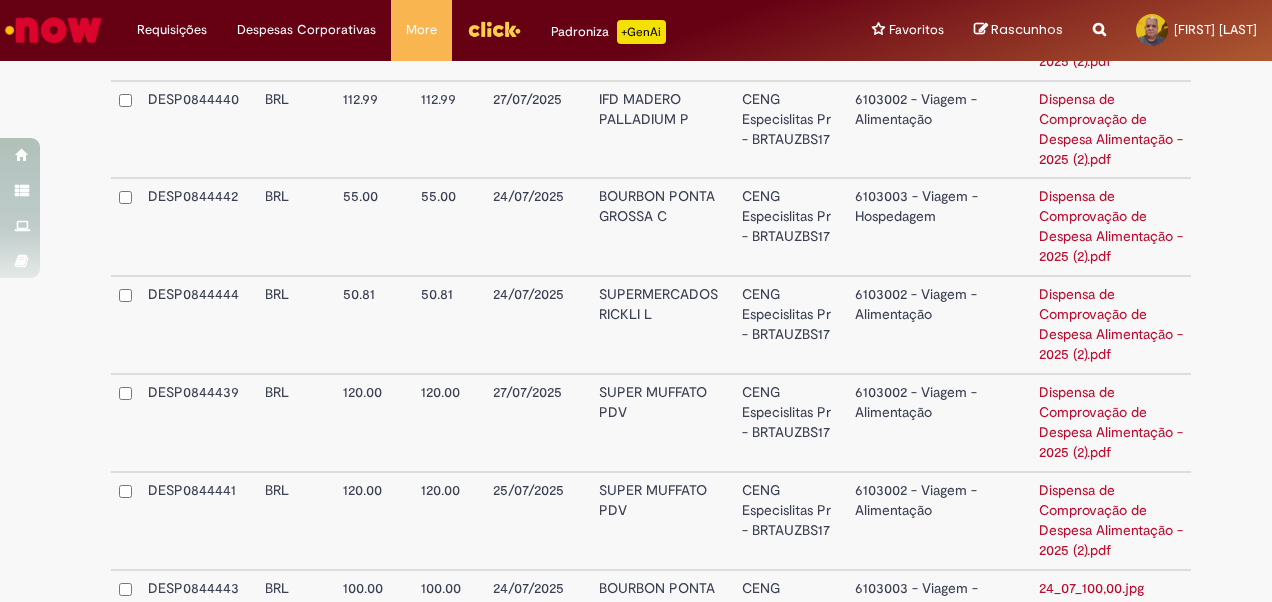 click on "IFD MADERO PALLADIUM P" at bounding box center [663, 130] 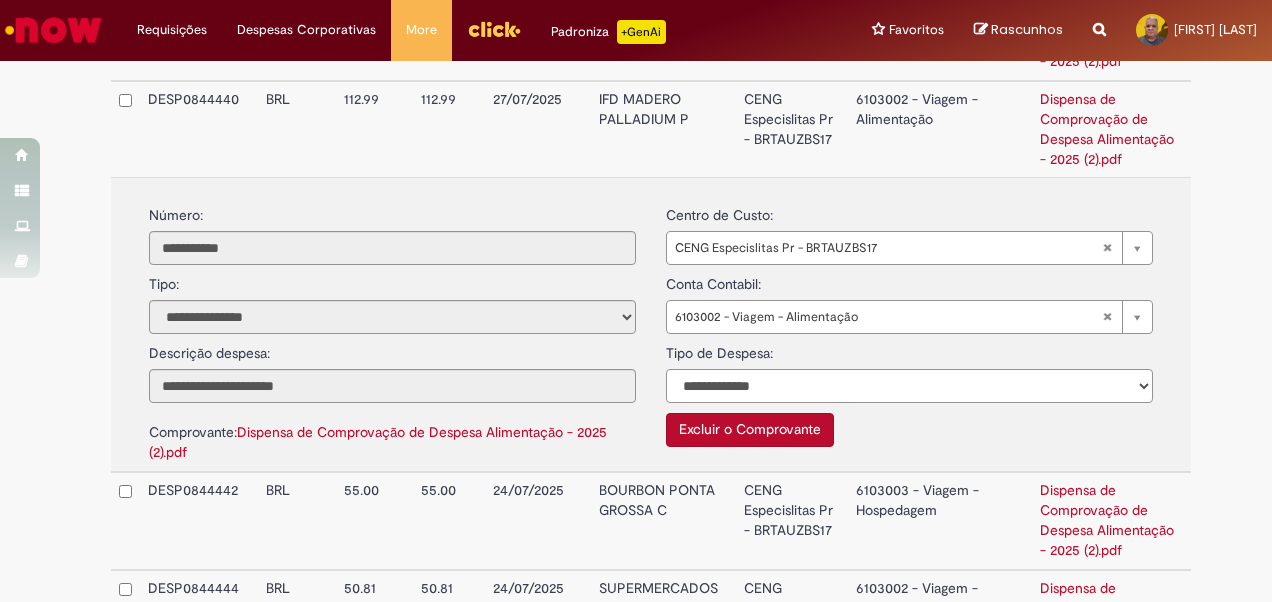click on "**********" at bounding box center [909, 386] 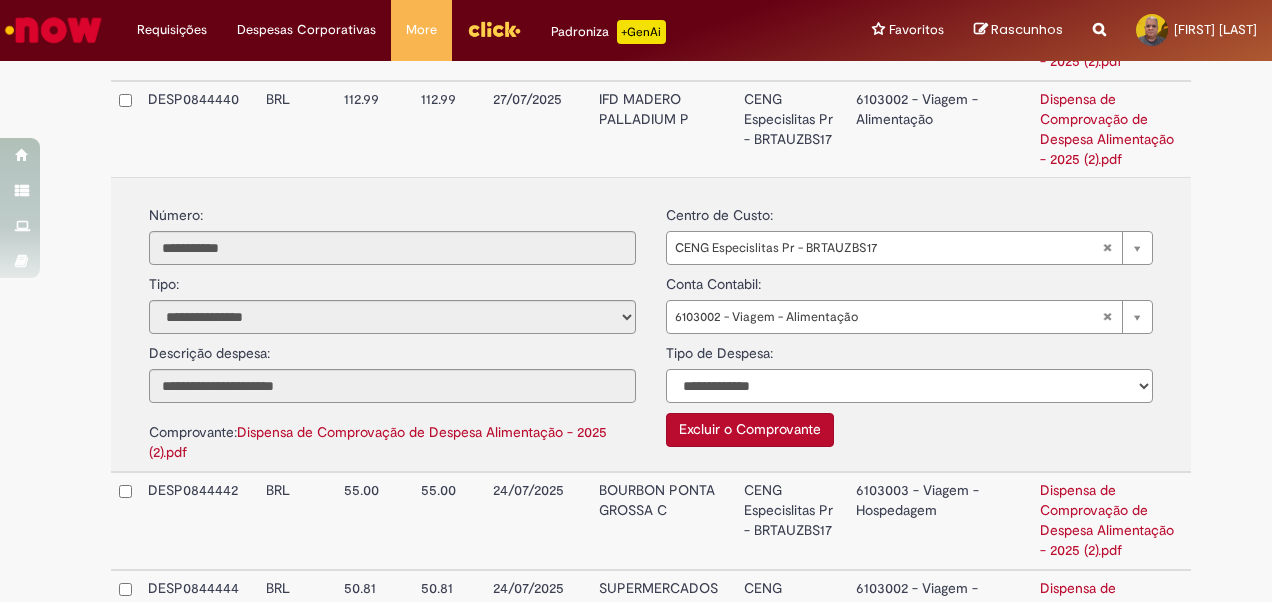select on "*" 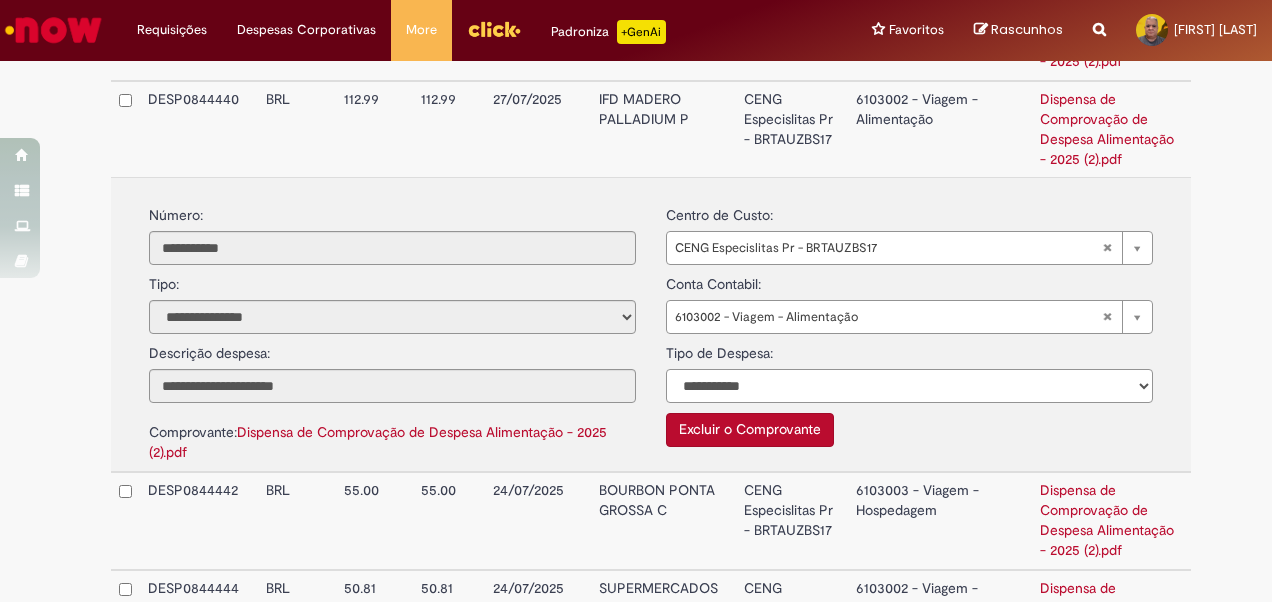 click on "**********" at bounding box center (909, 386) 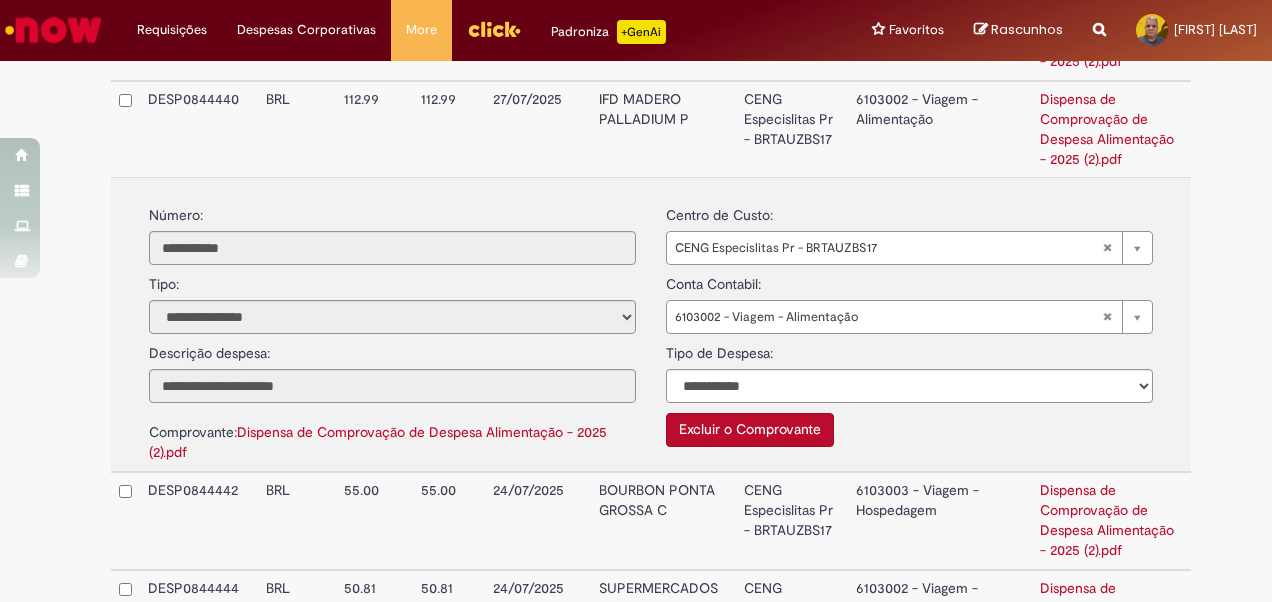 click on "BOURBON PONTA GROSSA C" at bounding box center [663, 521] 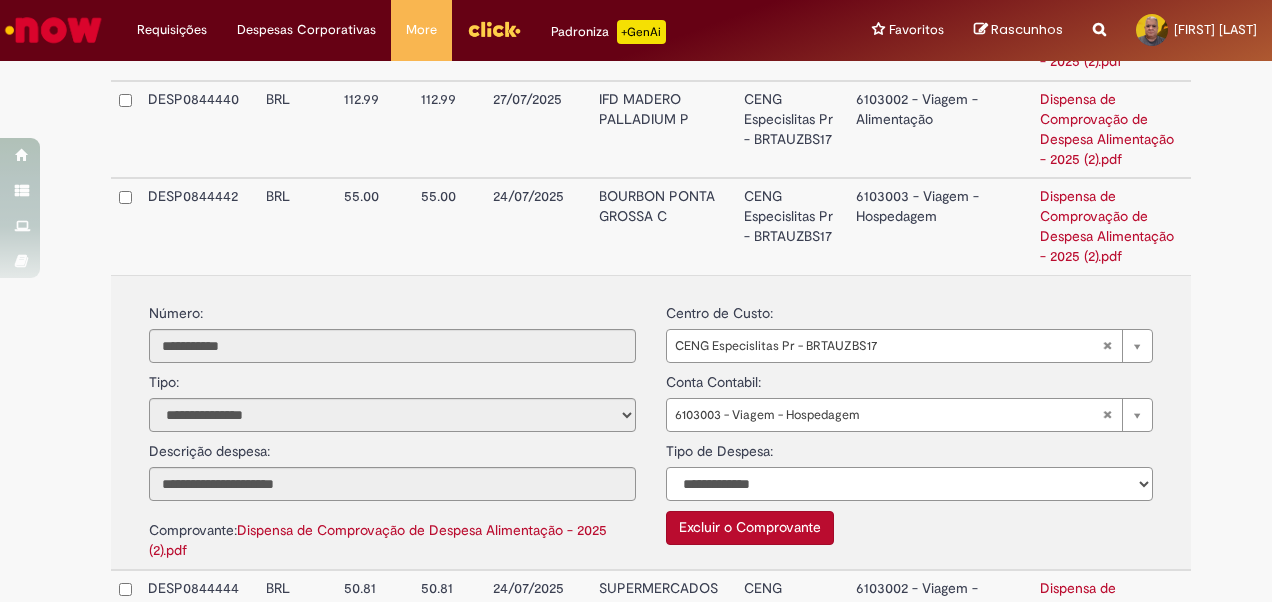 click on "**********" at bounding box center [909, 484] 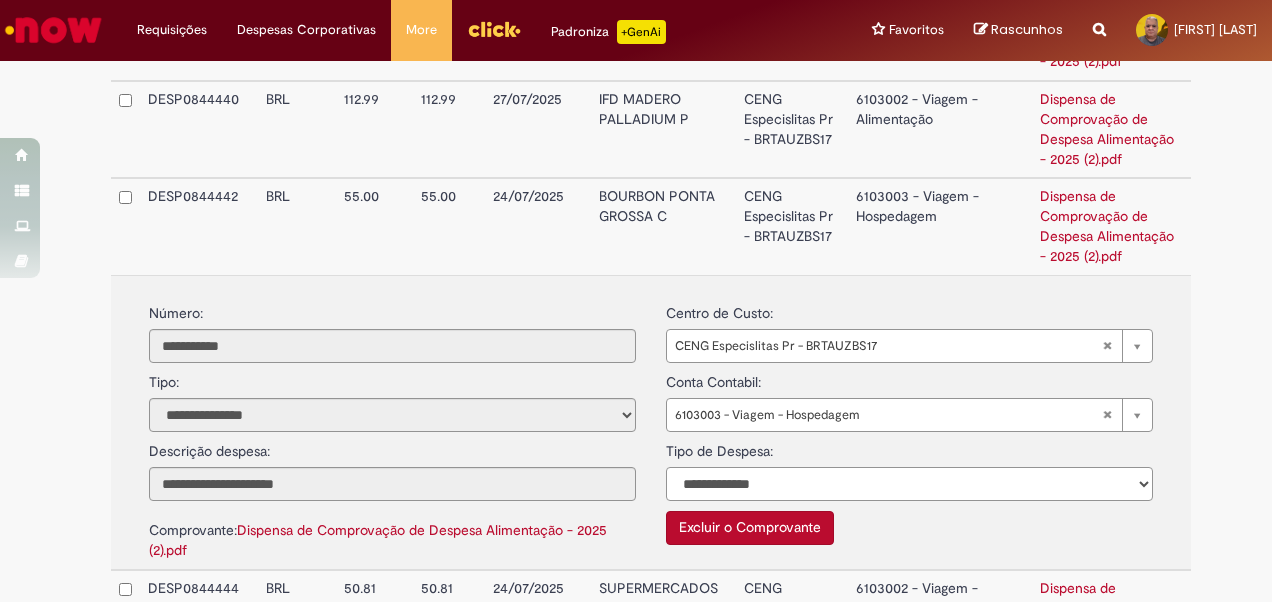 select on "*" 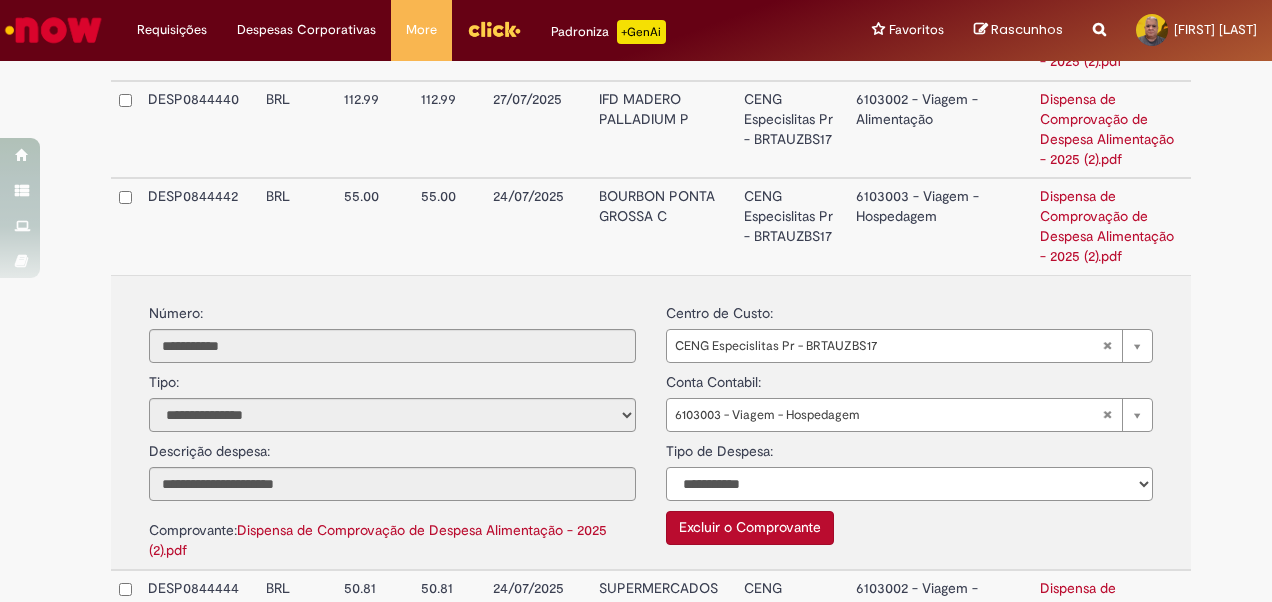 click on "**********" at bounding box center (909, 484) 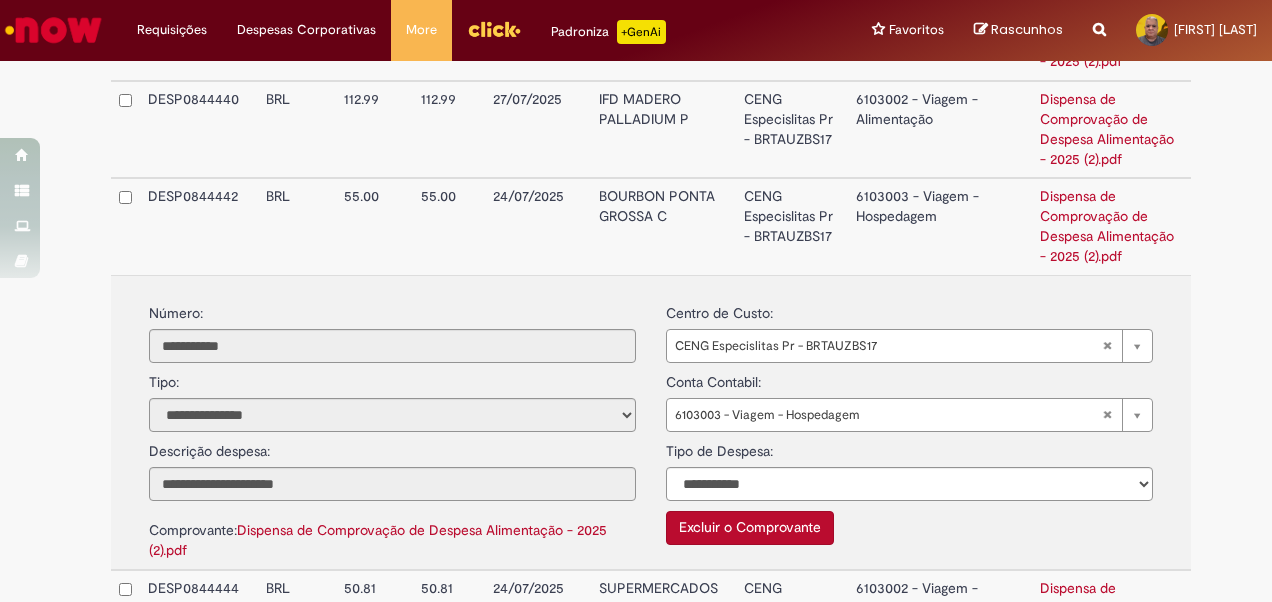 click on "SUPERMERCADOS RICKLI L" at bounding box center [663, 619] 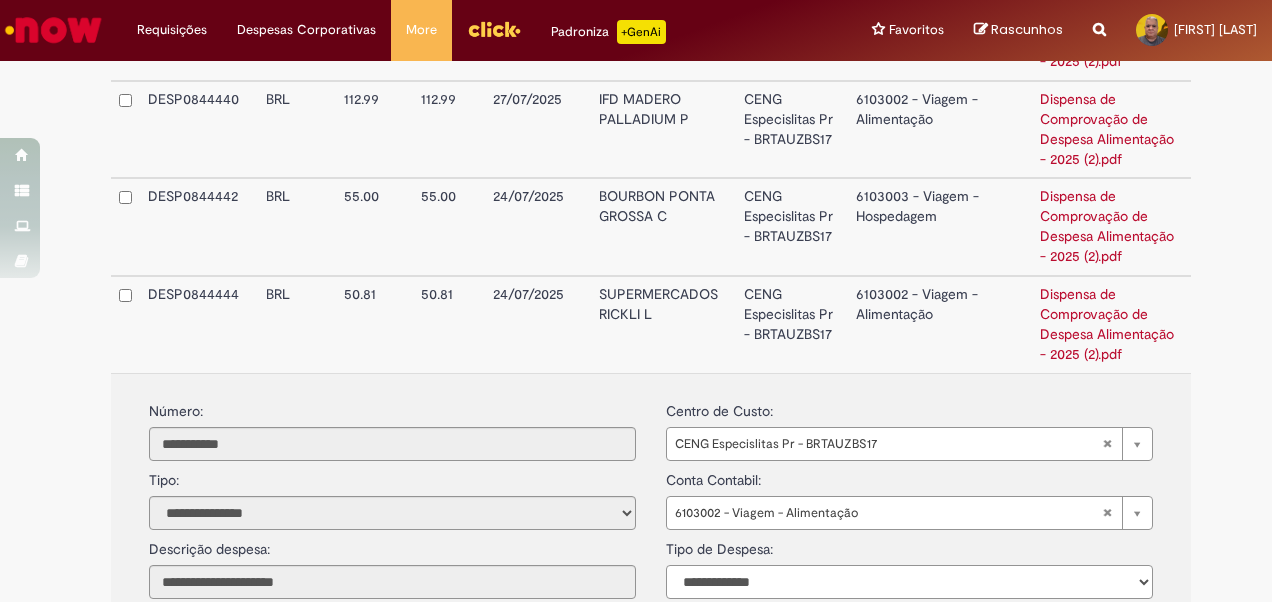 click on "**********" at bounding box center [909, 582] 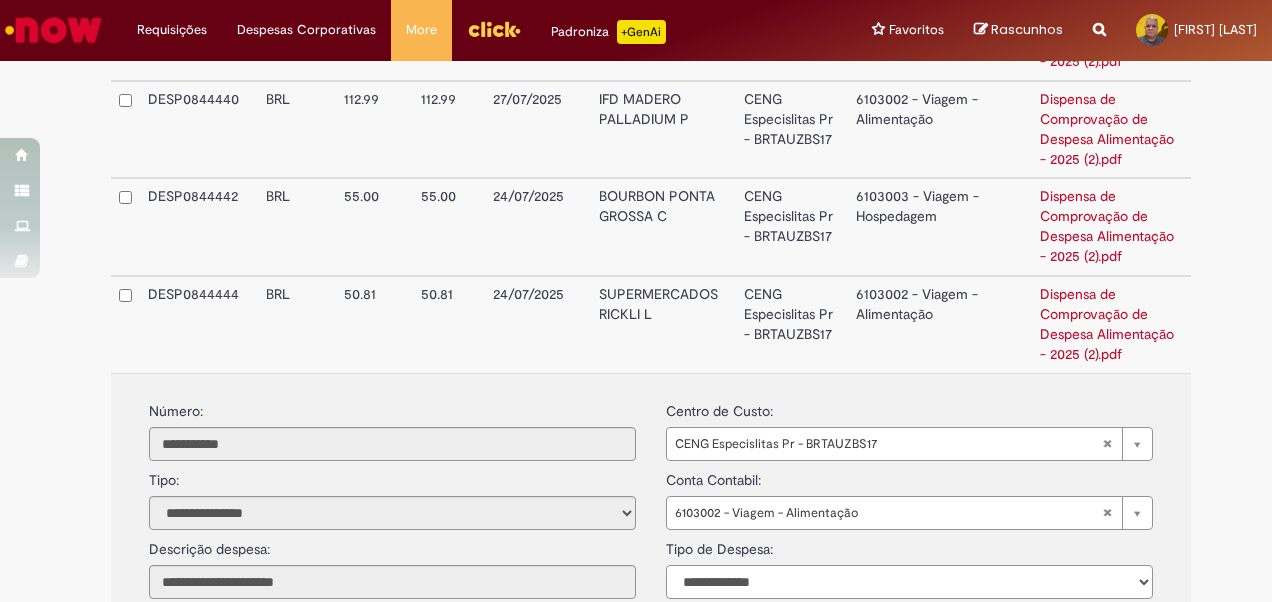 select on "*" 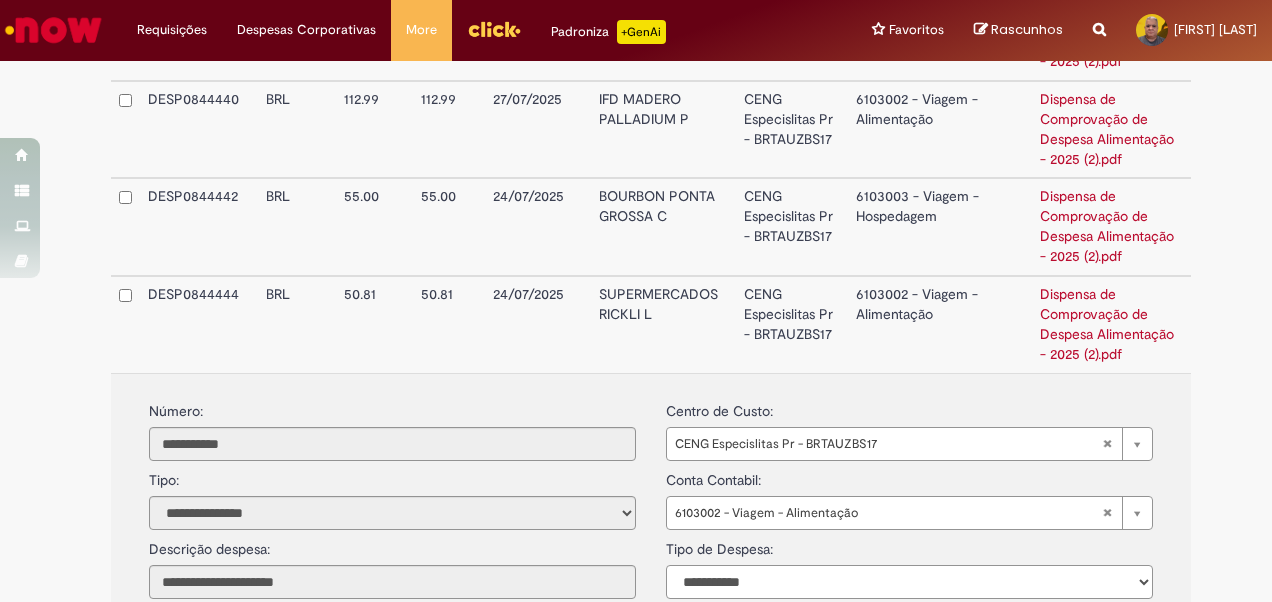 click on "**********" at bounding box center [909, 582] 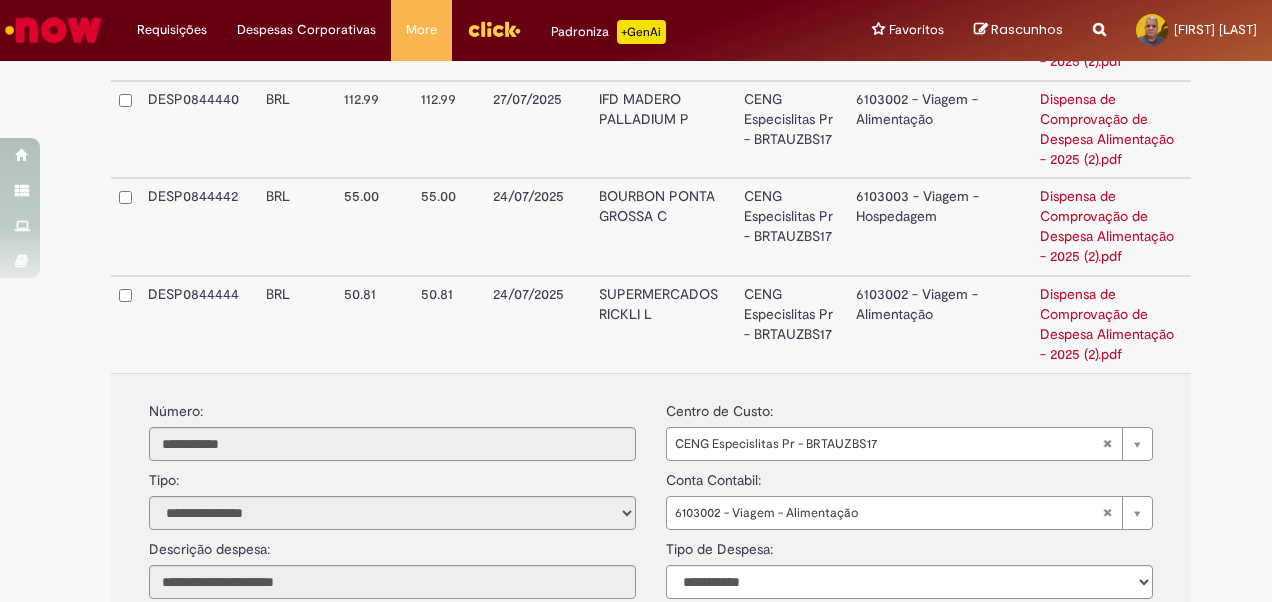 click on "SUPERMERCADOS RICKLI L" at bounding box center [663, 324] 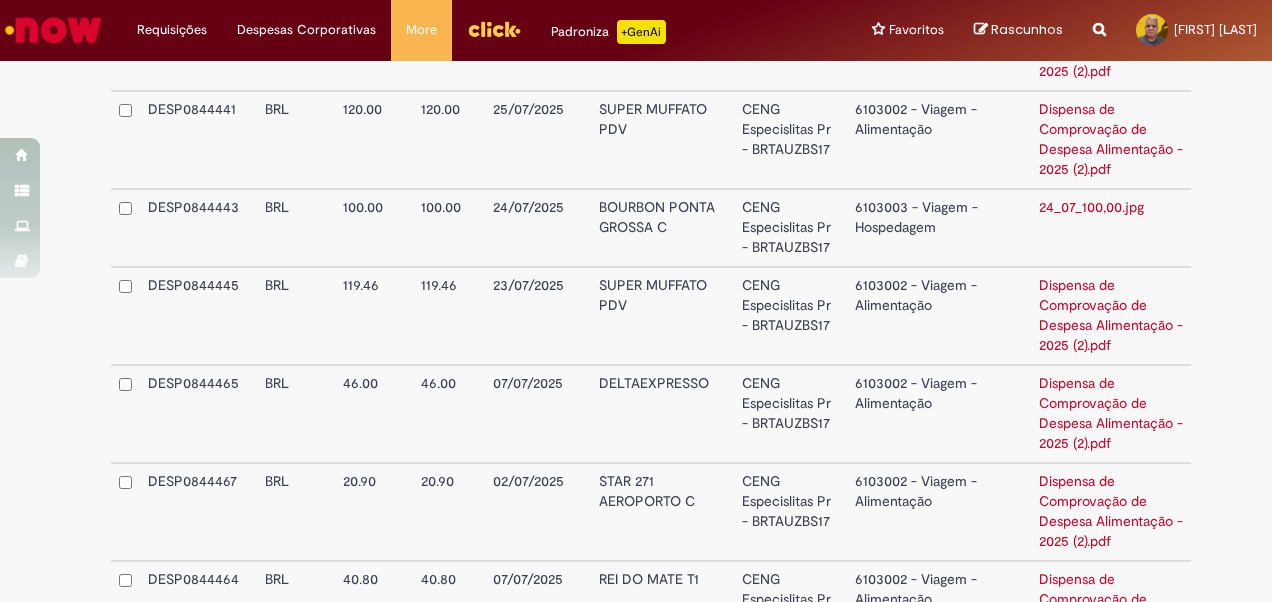 scroll, scrollTop: 3535, scrollLeft: 0, axis: vertical 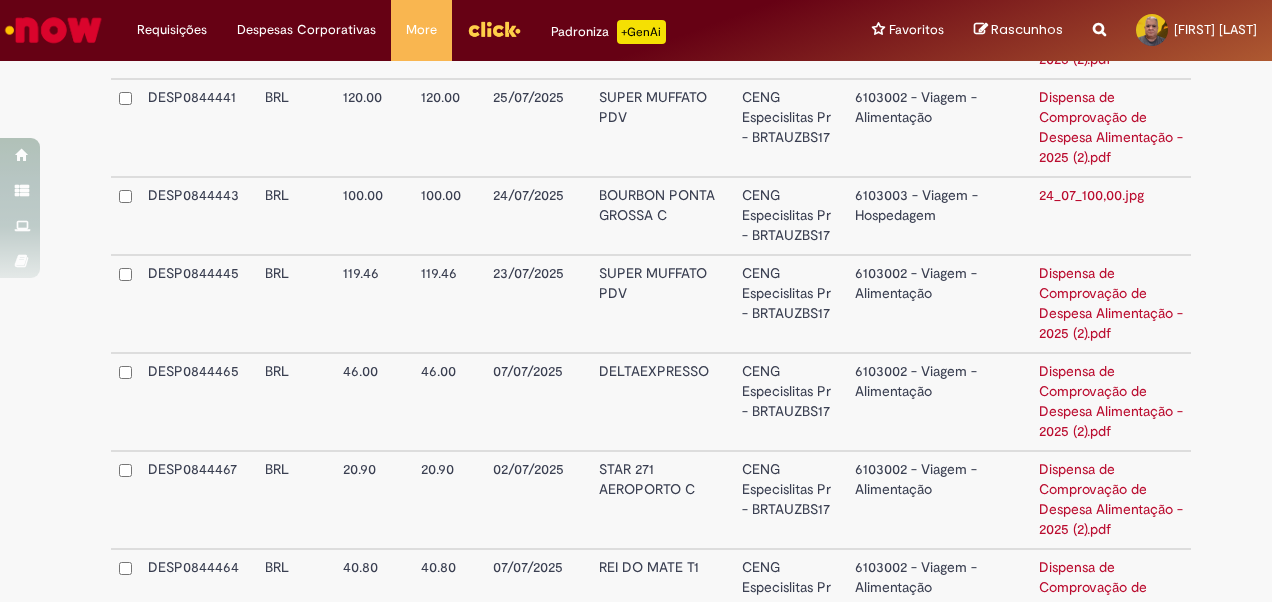 click on "SUPER MUFFATO PDV" at bounding box center [663, 128] 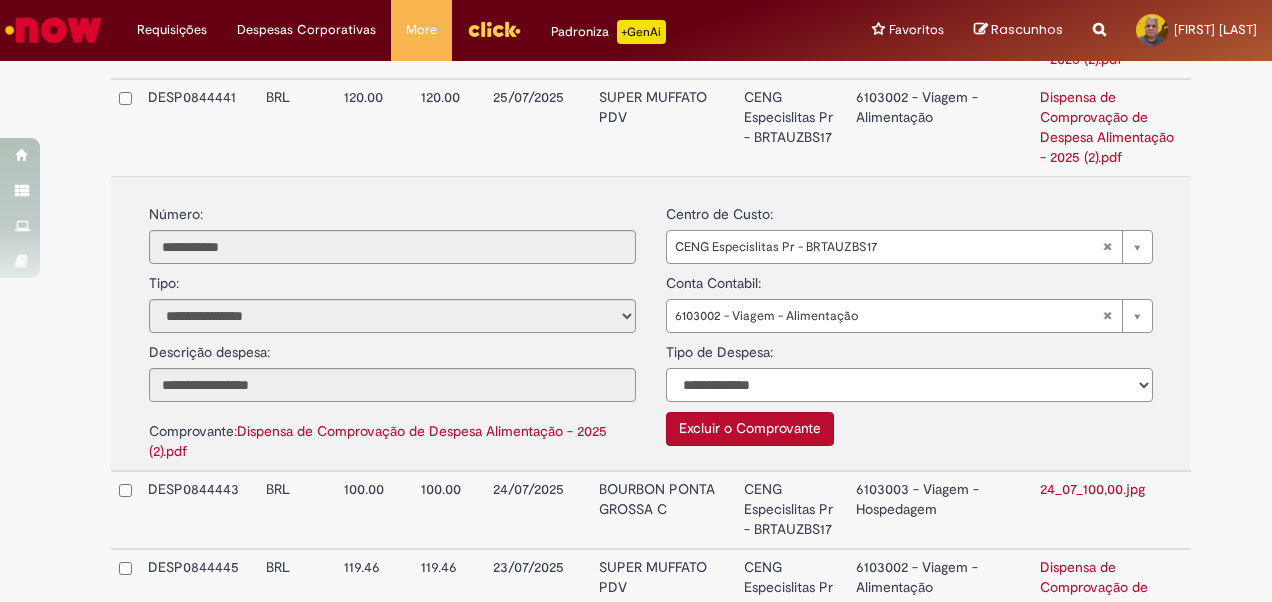 click on "**********" at bounding box center (909, 385) 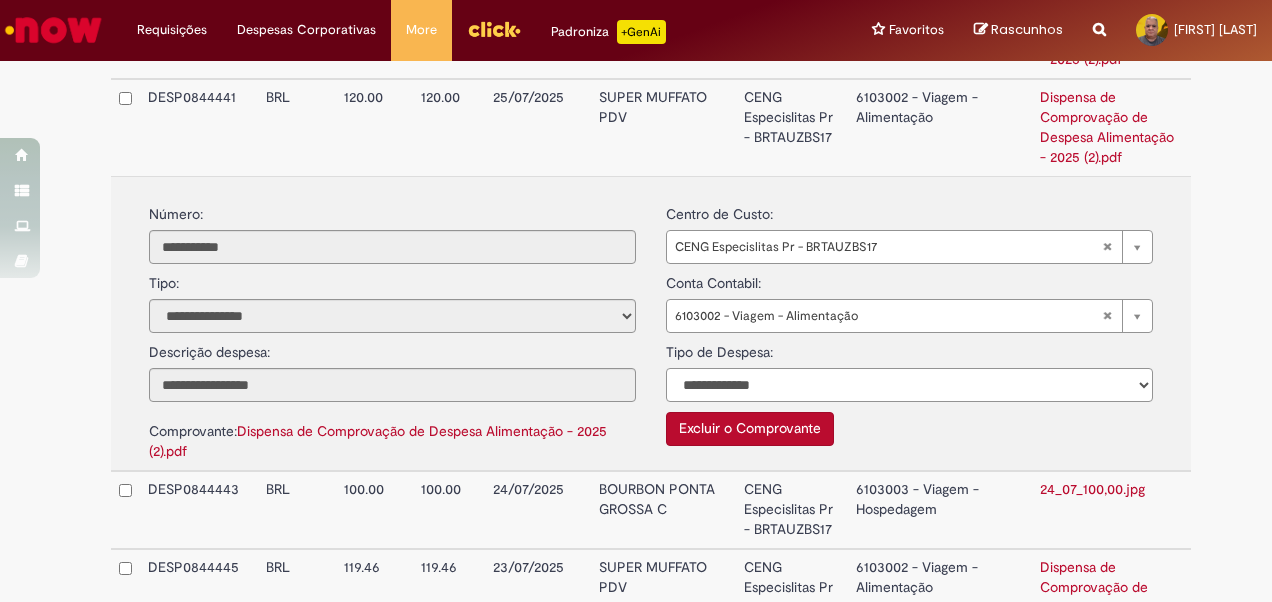 select on "*" 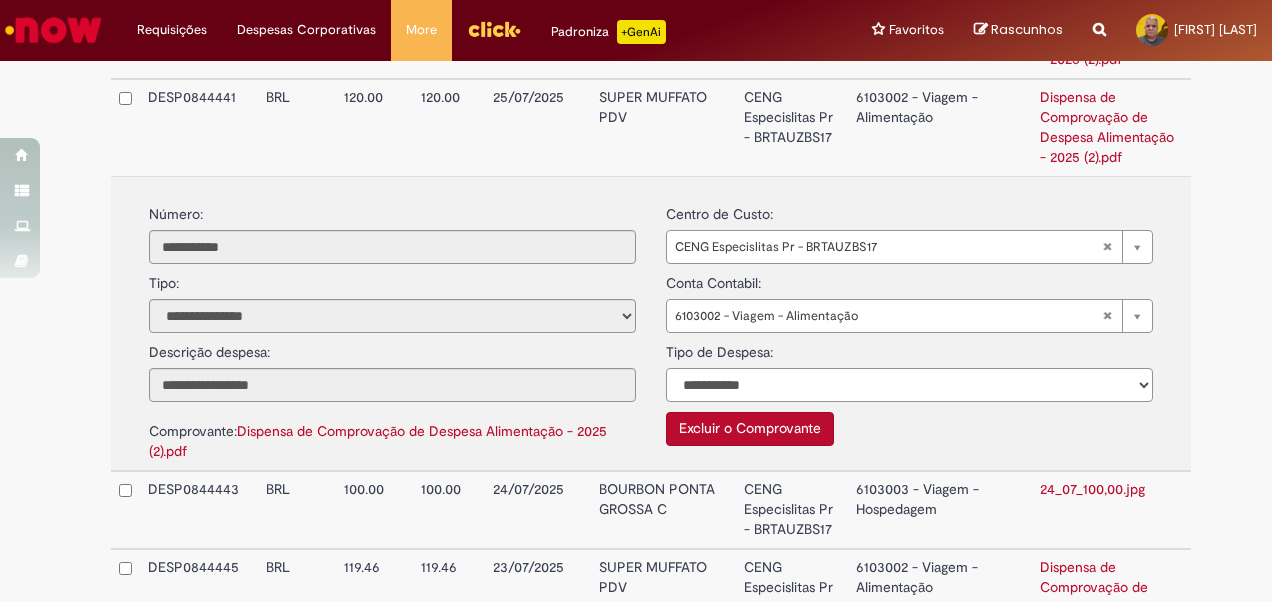 click on "**********" at bounding box center (909, 385) 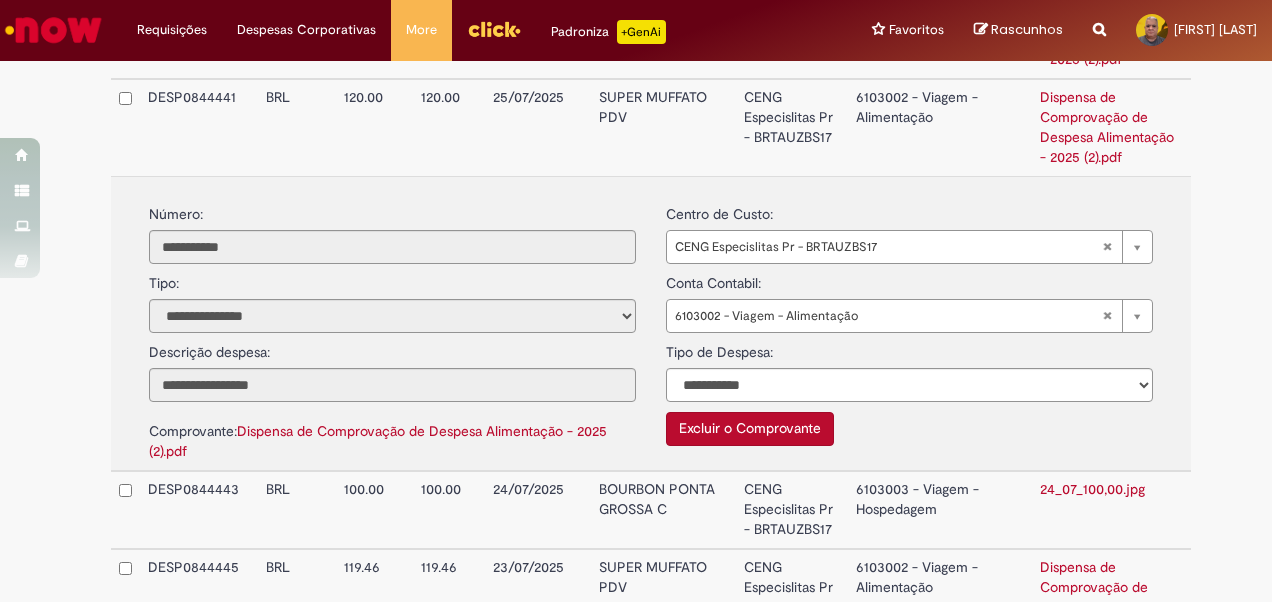 click on "BOURBON PONTA GROSSA C" at bounding box center [663, 510] 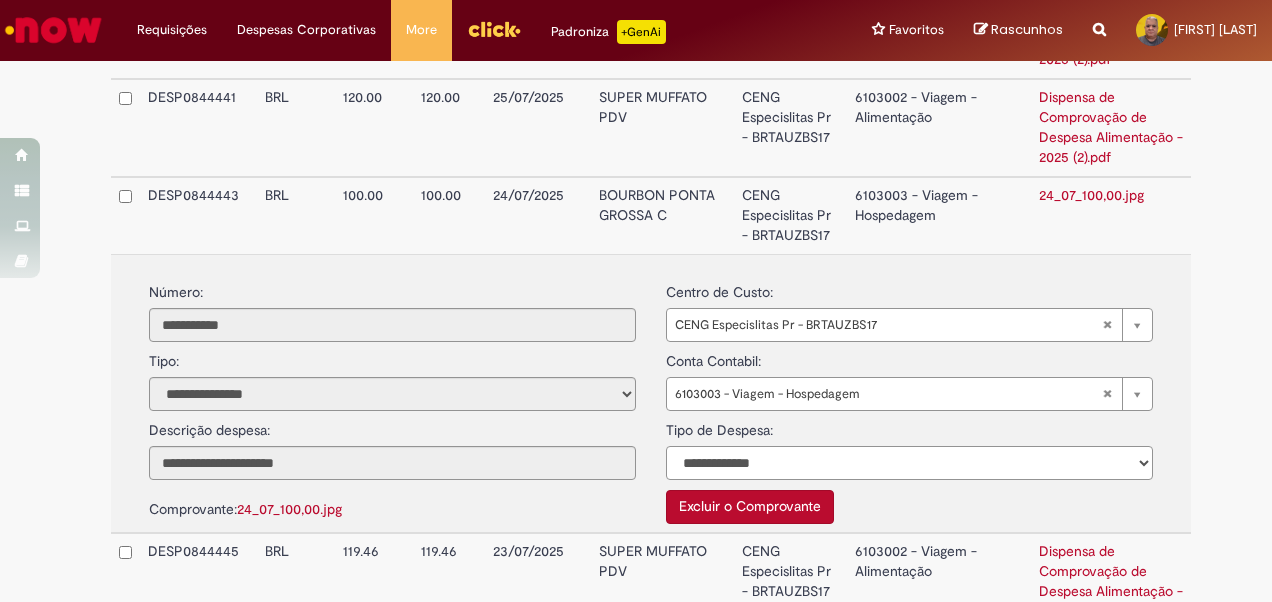 click on "**********" at bounding box center (909, 463) 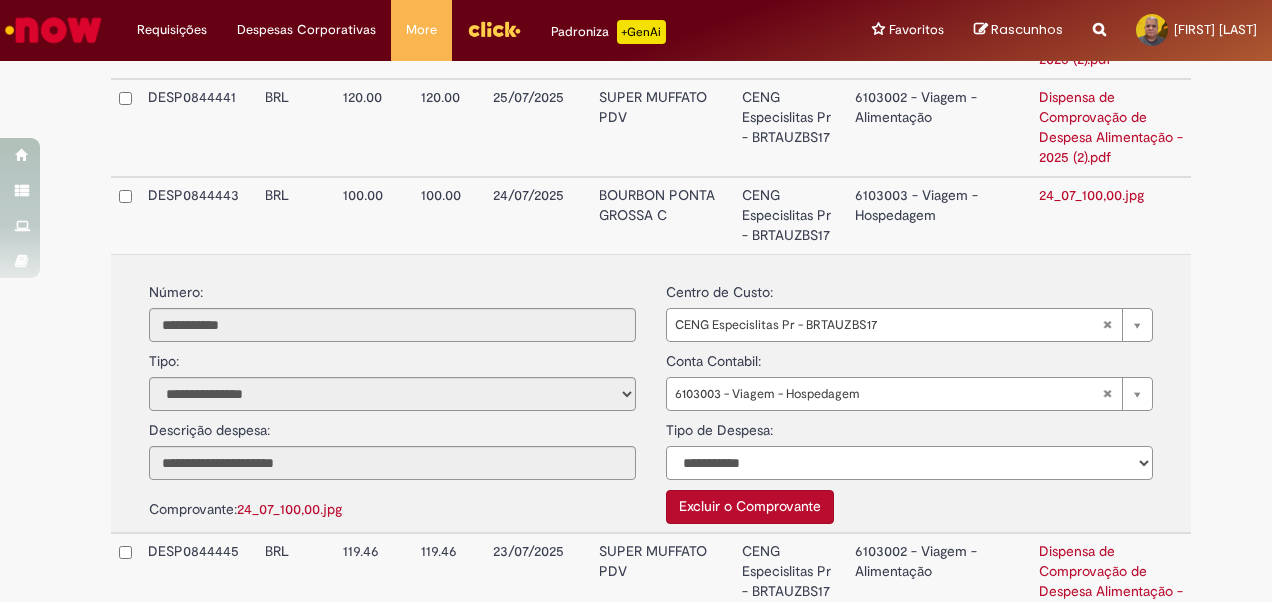 click on "**********" at bounding box center (909, 463) 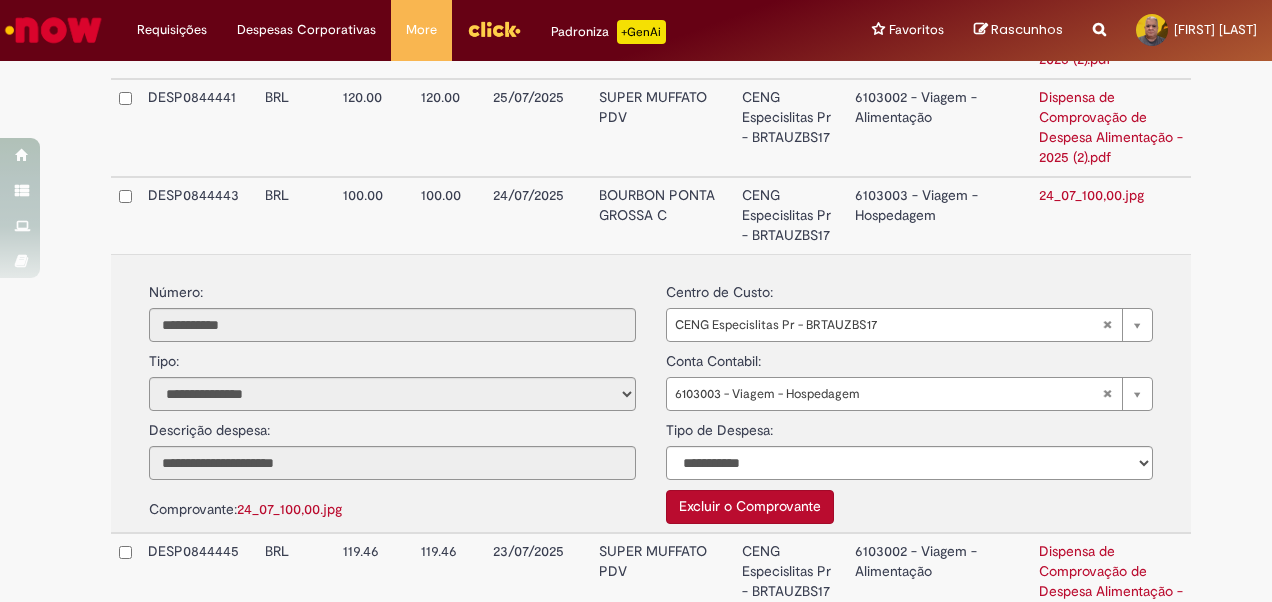 click on "24/07/2025" at bounding box center [537, 215] 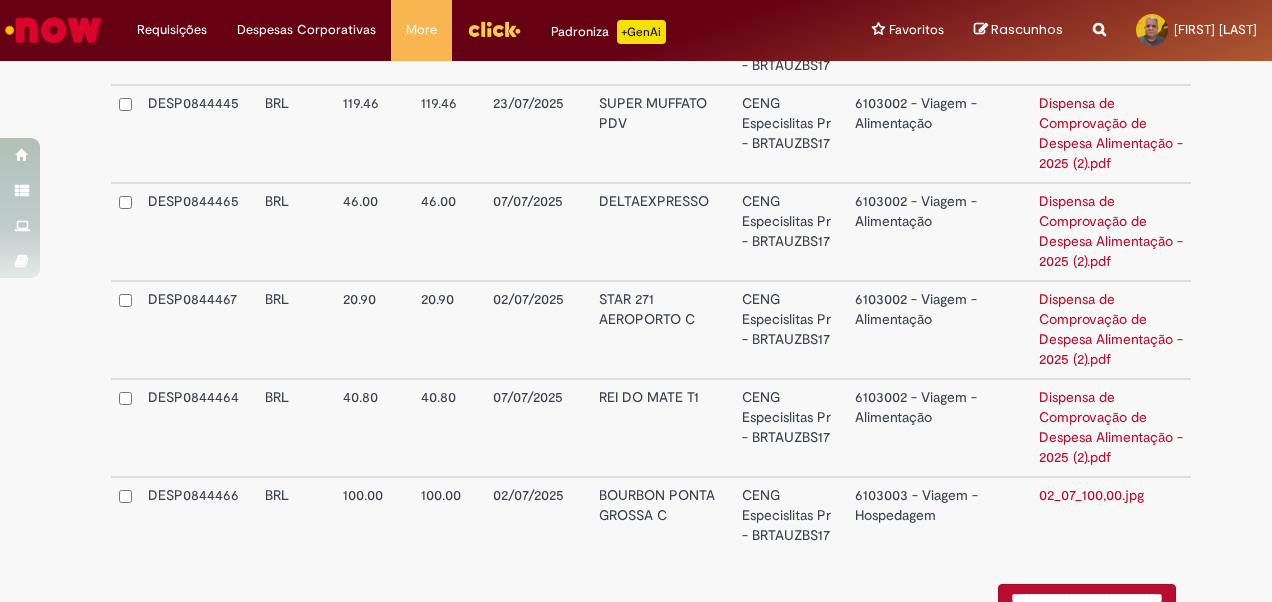 scroll, scrollTop: 3758, scrollLeft: 0, axis: vertical 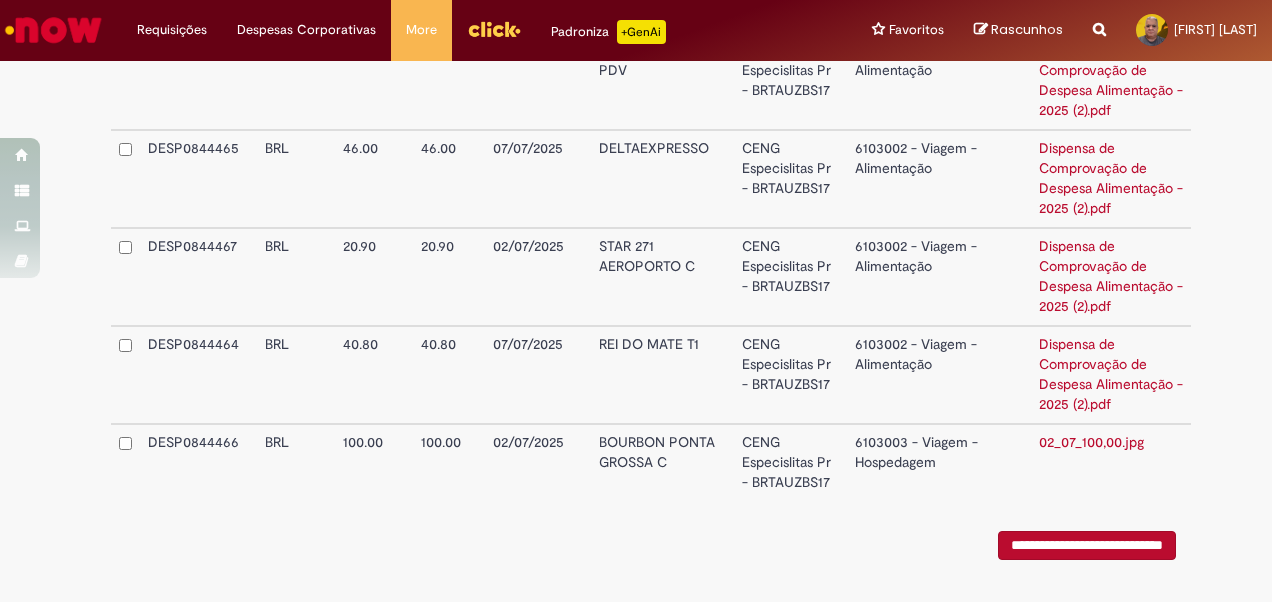 click on "DELTAEXPRESSO" at bounding box center [663, 179] 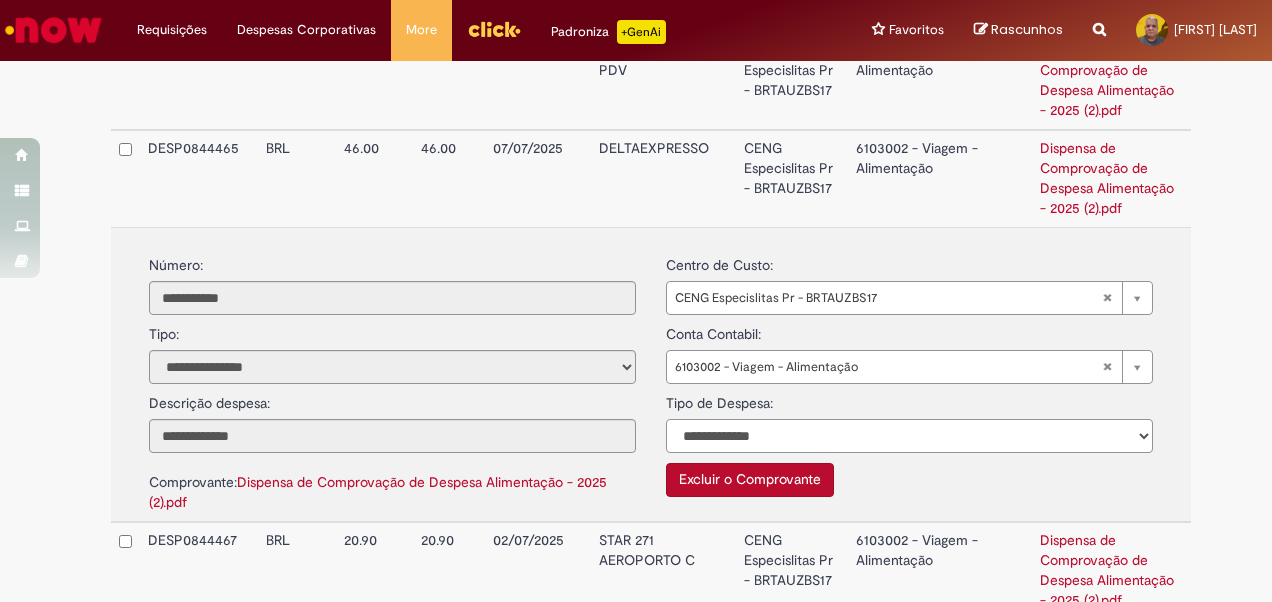 click on "**********" at bounding box center [909, 436] 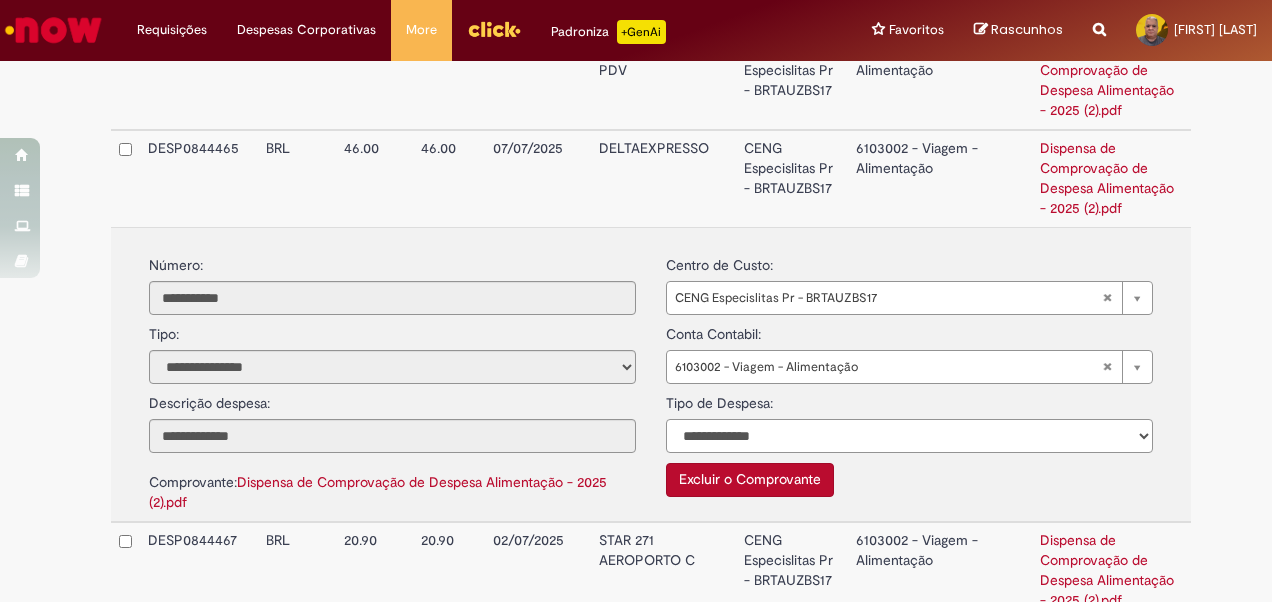select on "*" 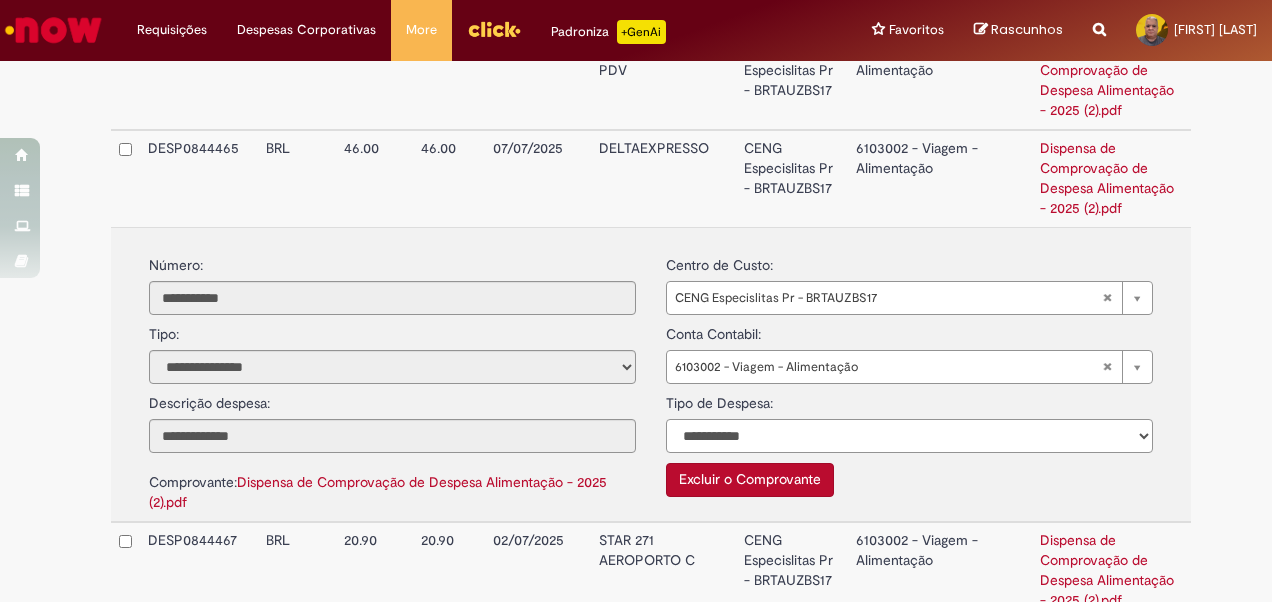 click on "**********" at bounding box center [909, 436] 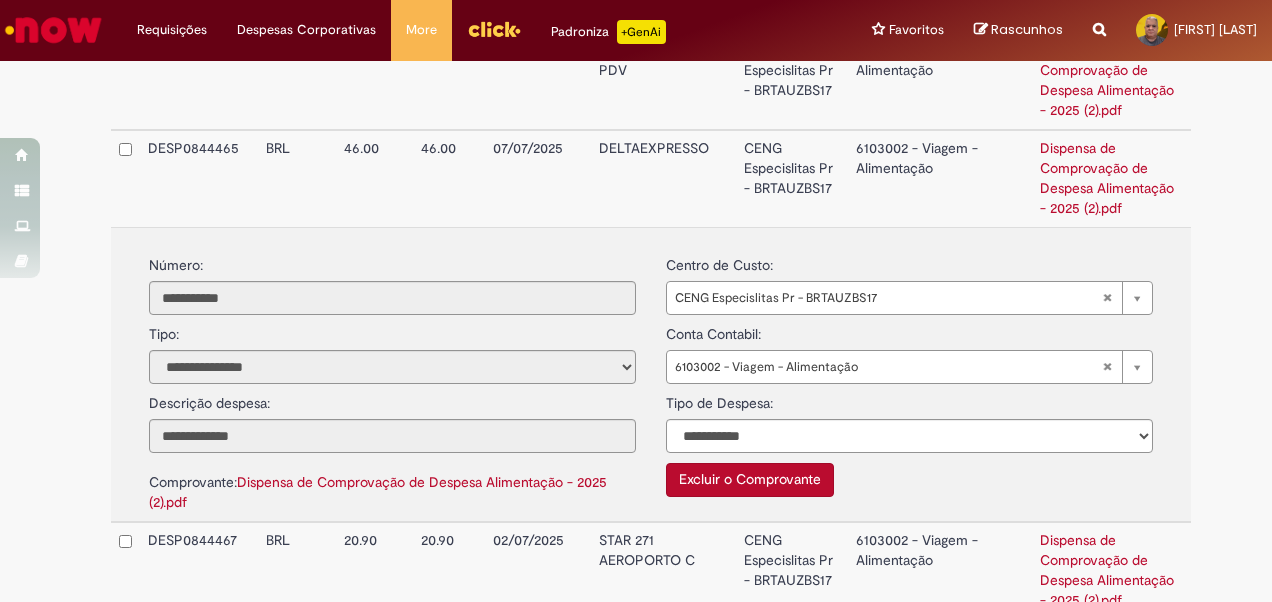 click on "STAR 271   AEROPORTO C" at bounding box center (663, 571) 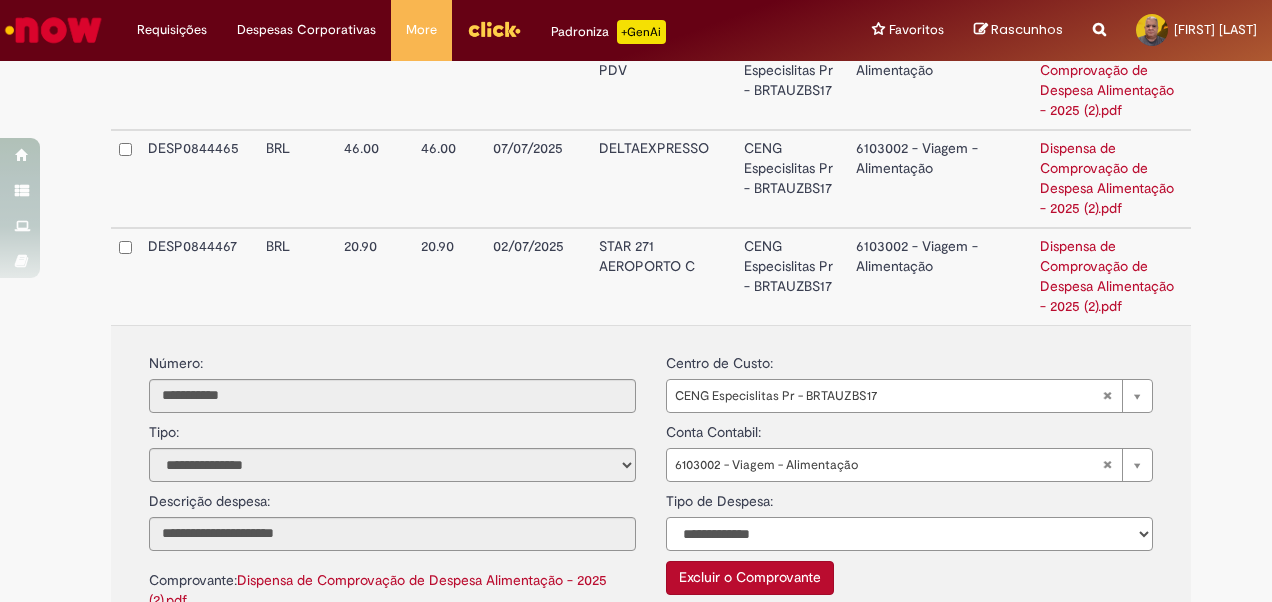 click on "**********" at bounding box center [909, 534] 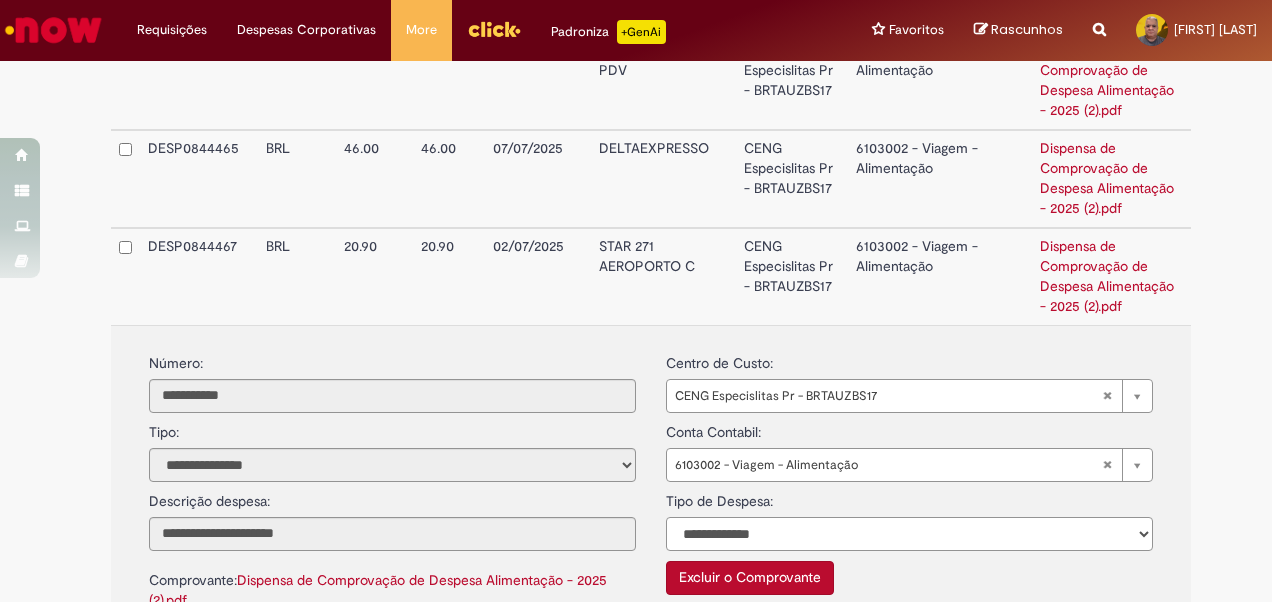 select on "*" 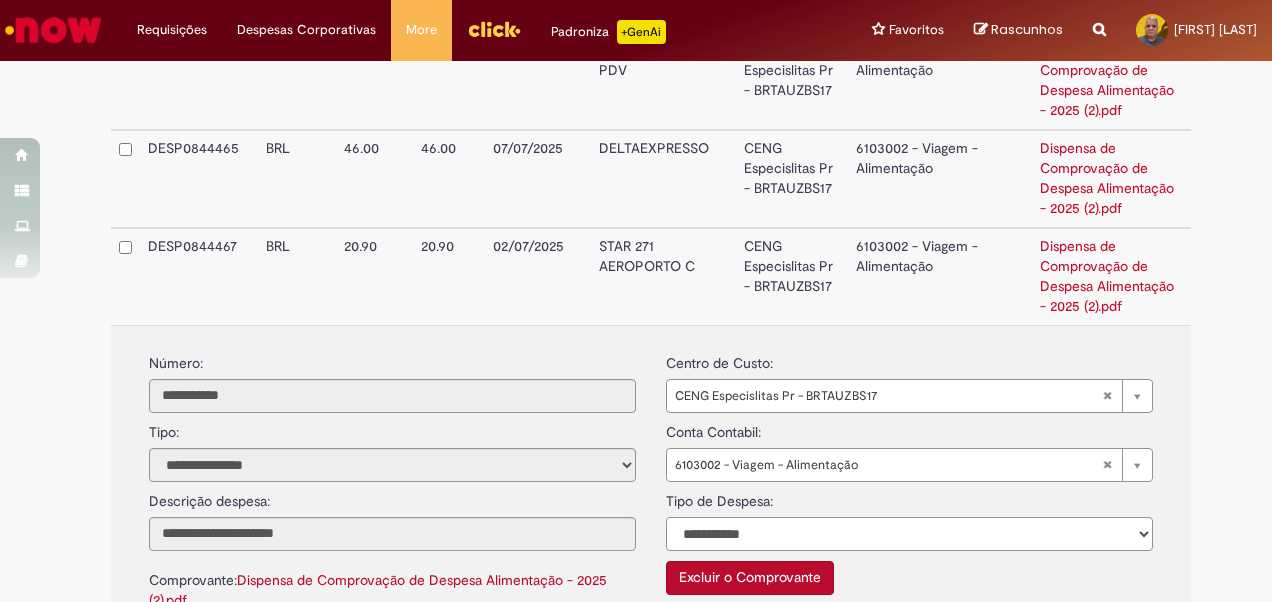 click on "**********" at bounding box center (909, 534) 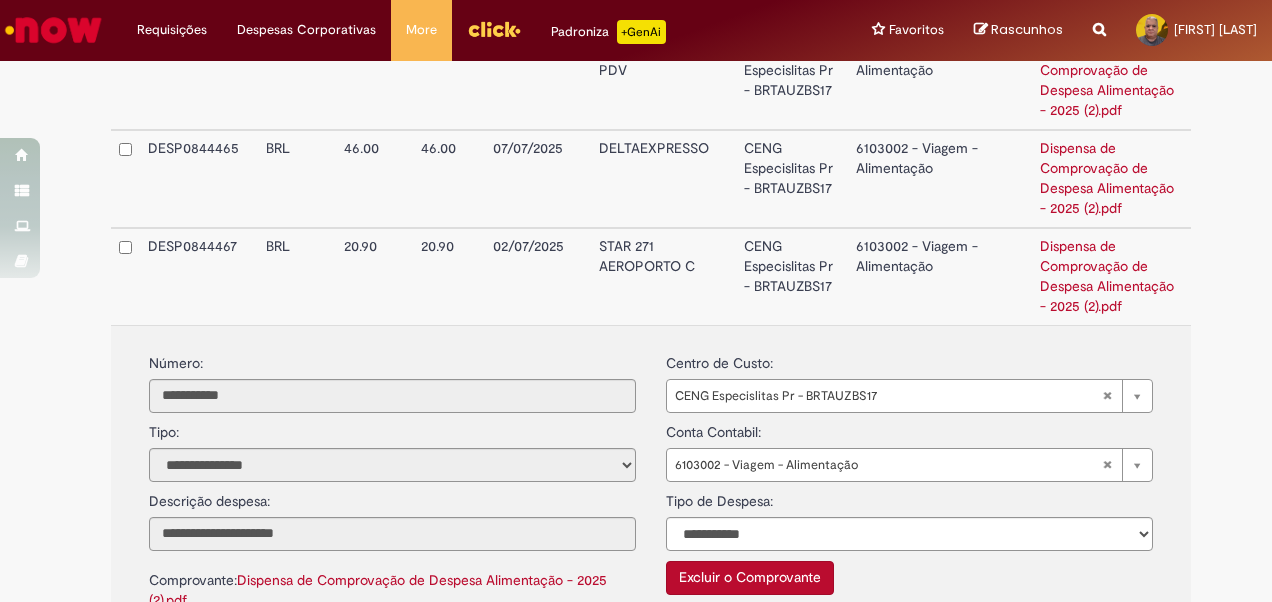 click on "STAR 271   AEROPORTO C" at bounding box center (663, 276) 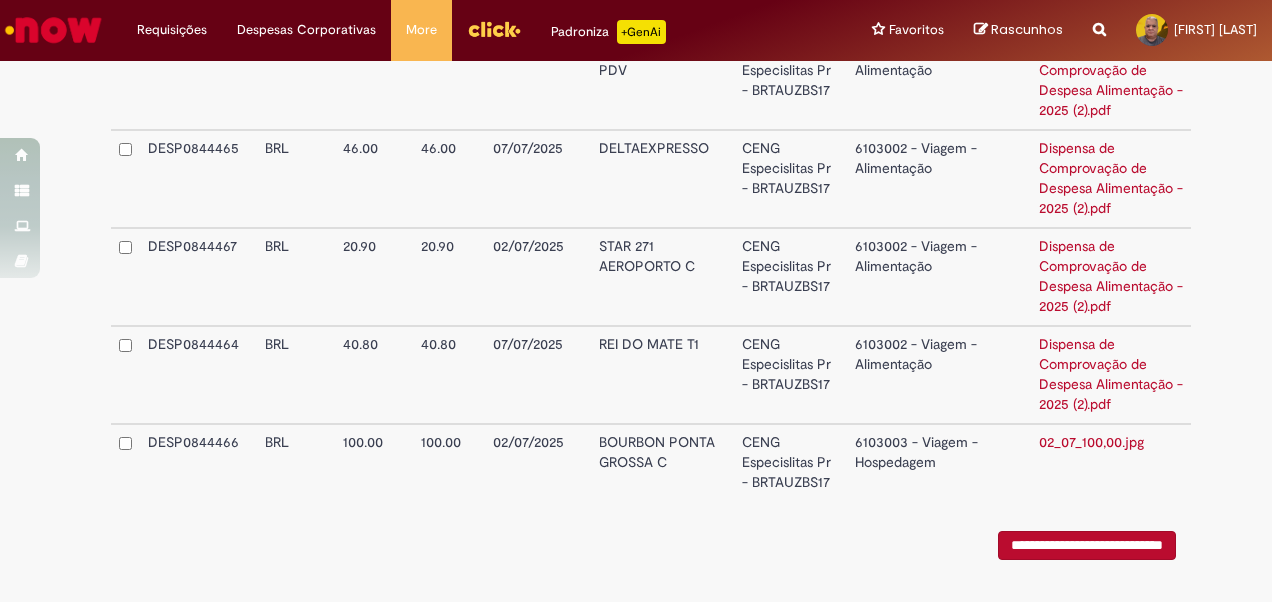 click on "BOURBON PONTA GROSSA C" at bounding box center (663, 462) 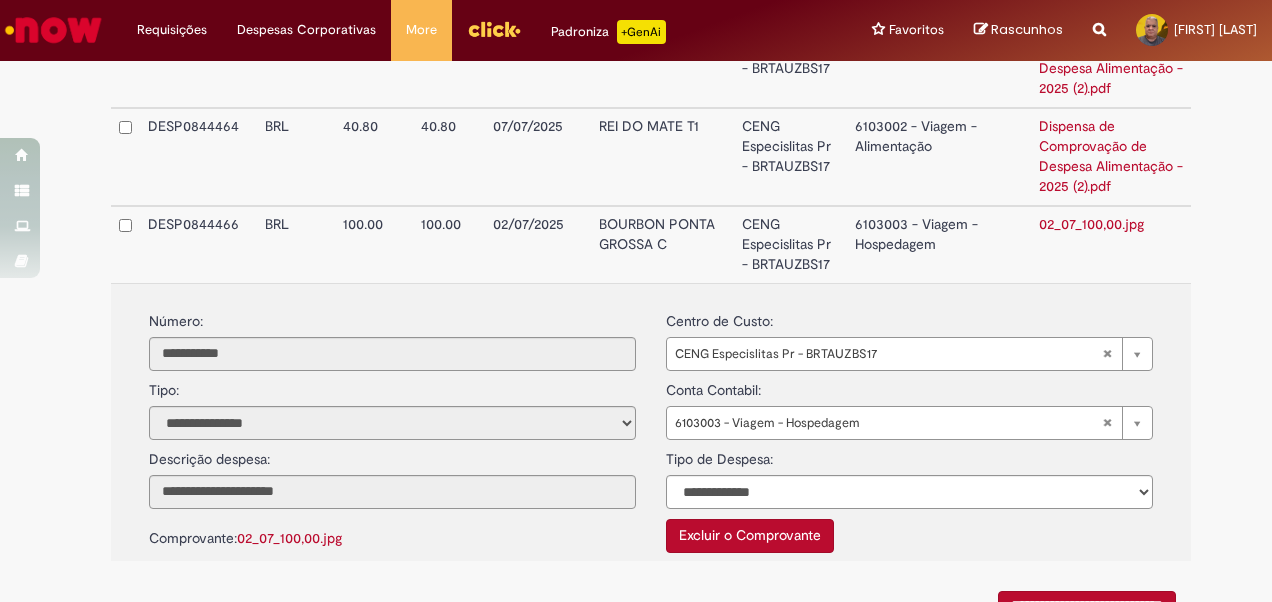 scroll, scrollTop: 4089, scrollLeft: 0, axis: vertical 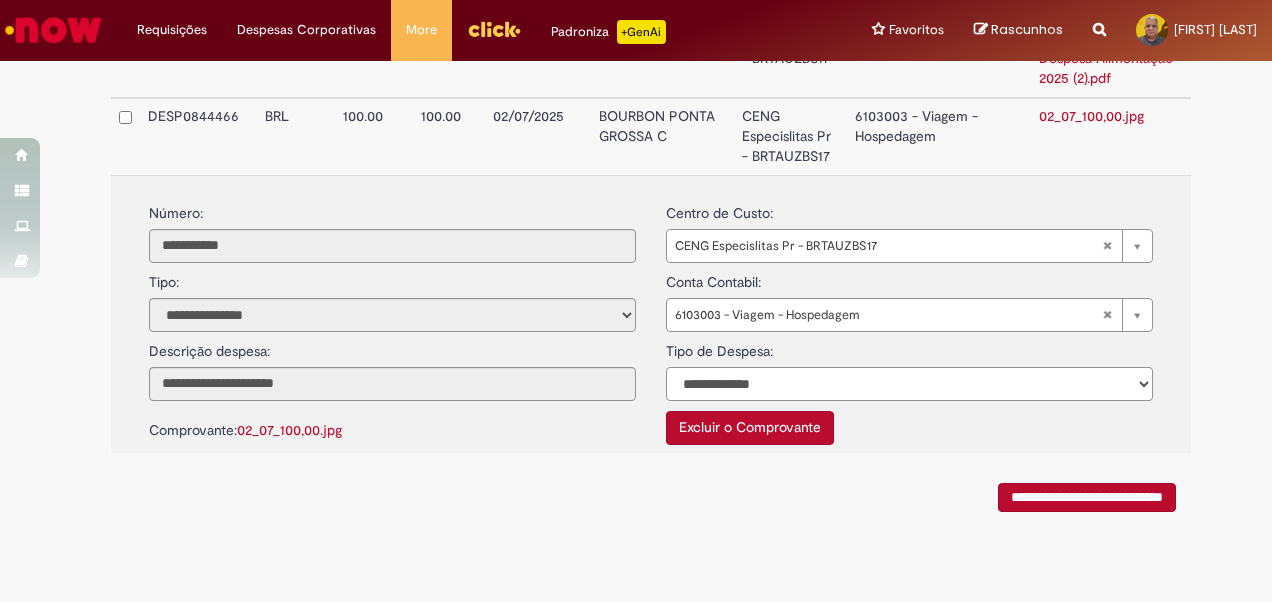 click on "**********" at bounding box center [909, 384] 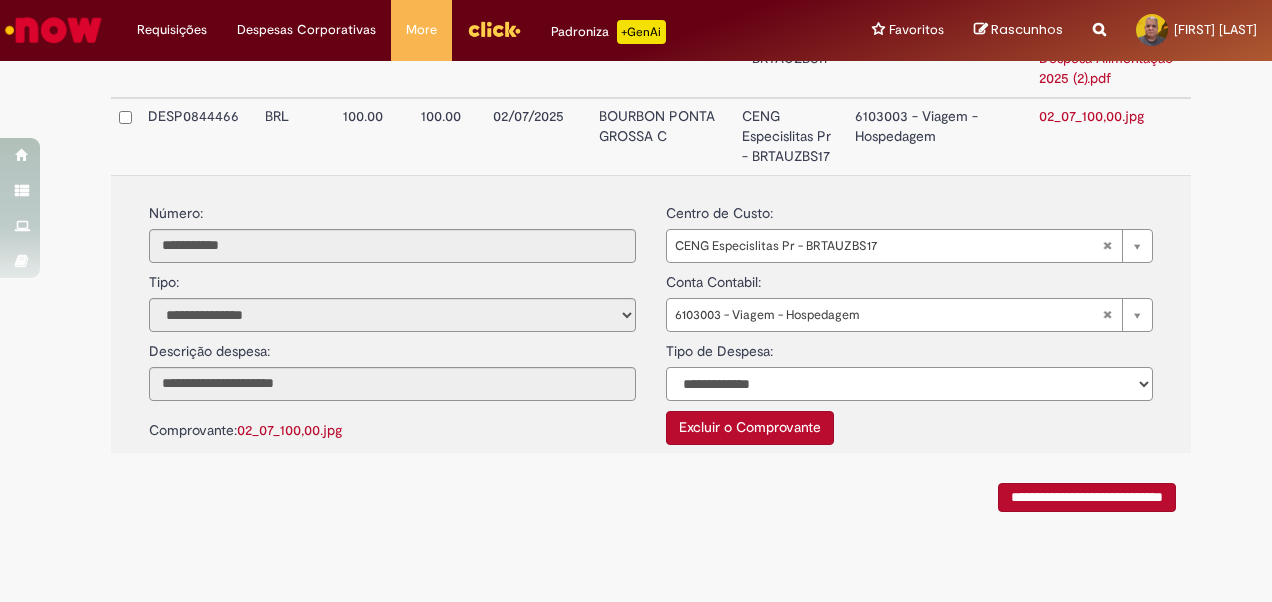 select on "*" 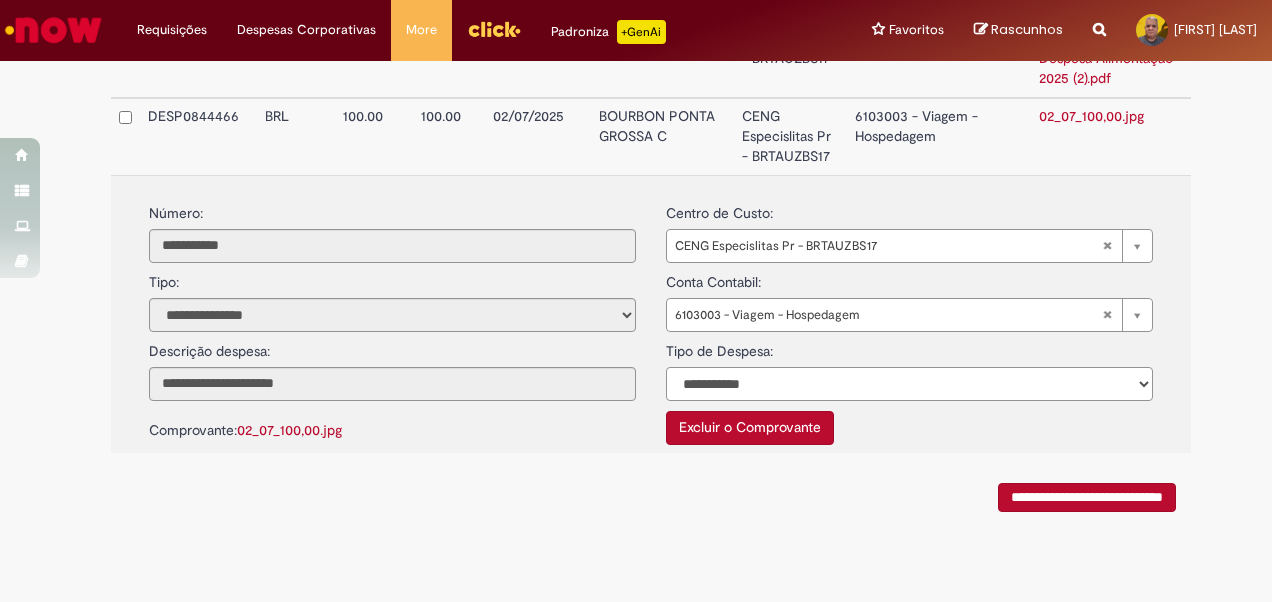 click on "**********" at bounding box center [909, 384] 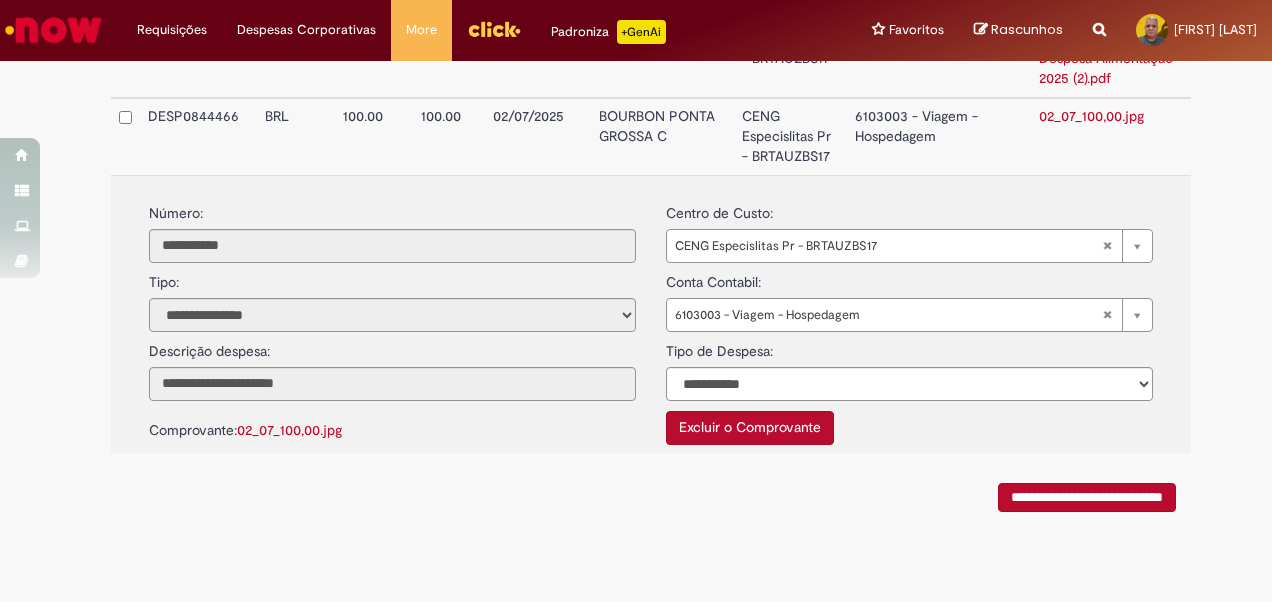 click on "**********" at bounding box center [651, 492] 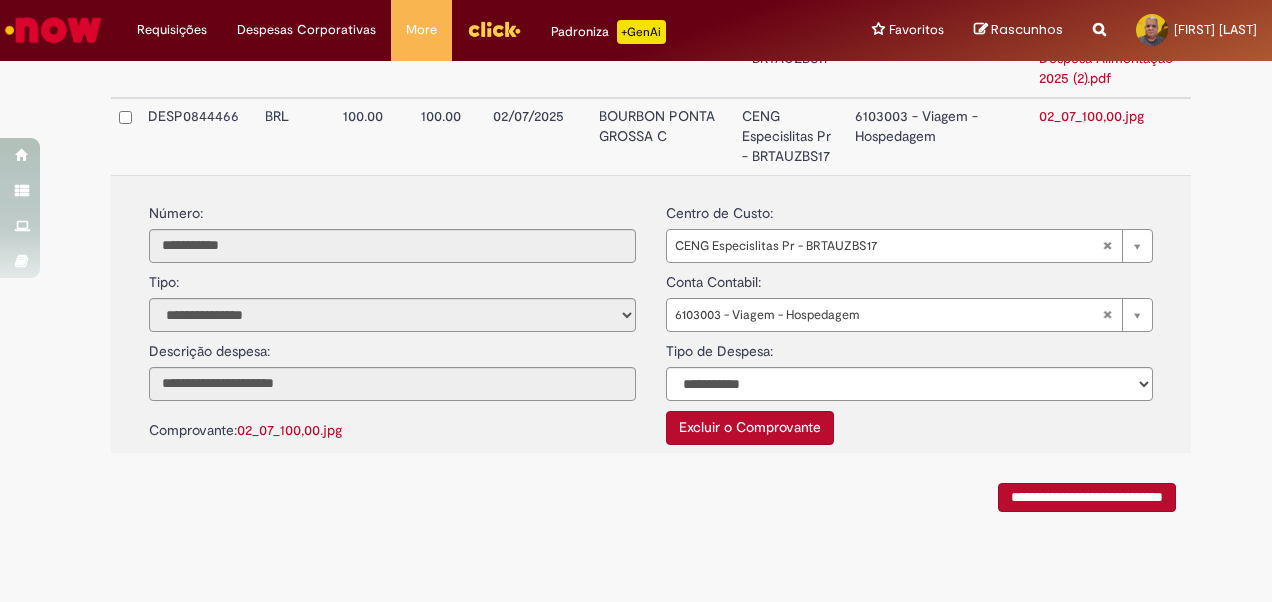 click on "02/07/2025" at bounding box center (537, 136) 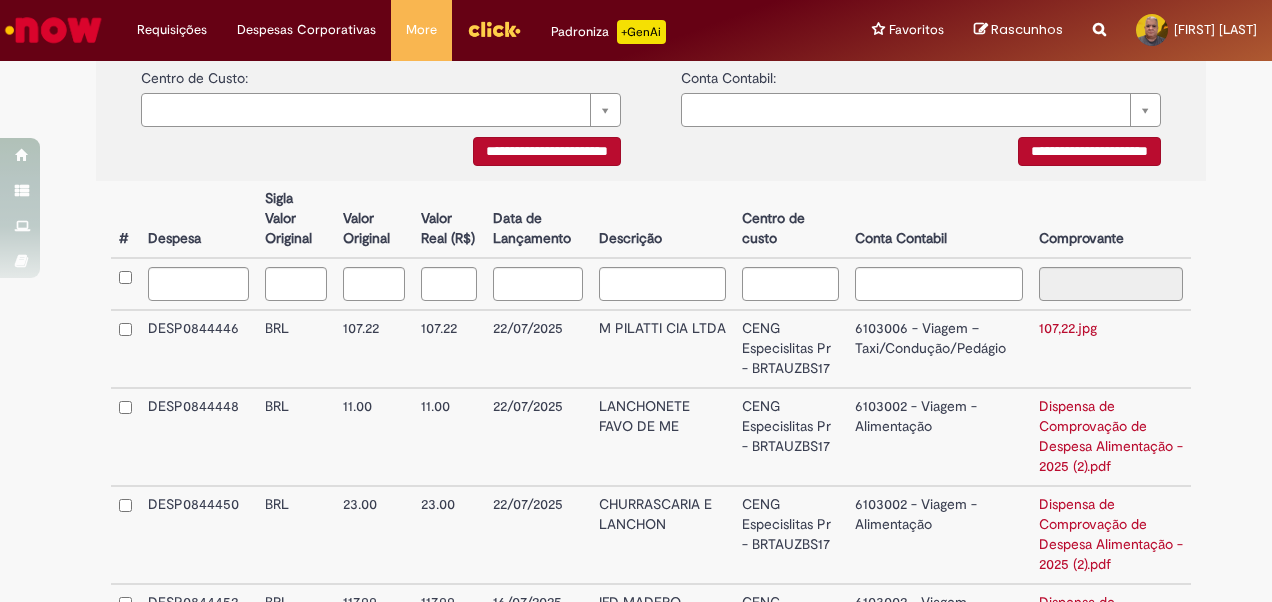 scroll, scrollTop: 476, scrollLeft: 0, axis: vertical 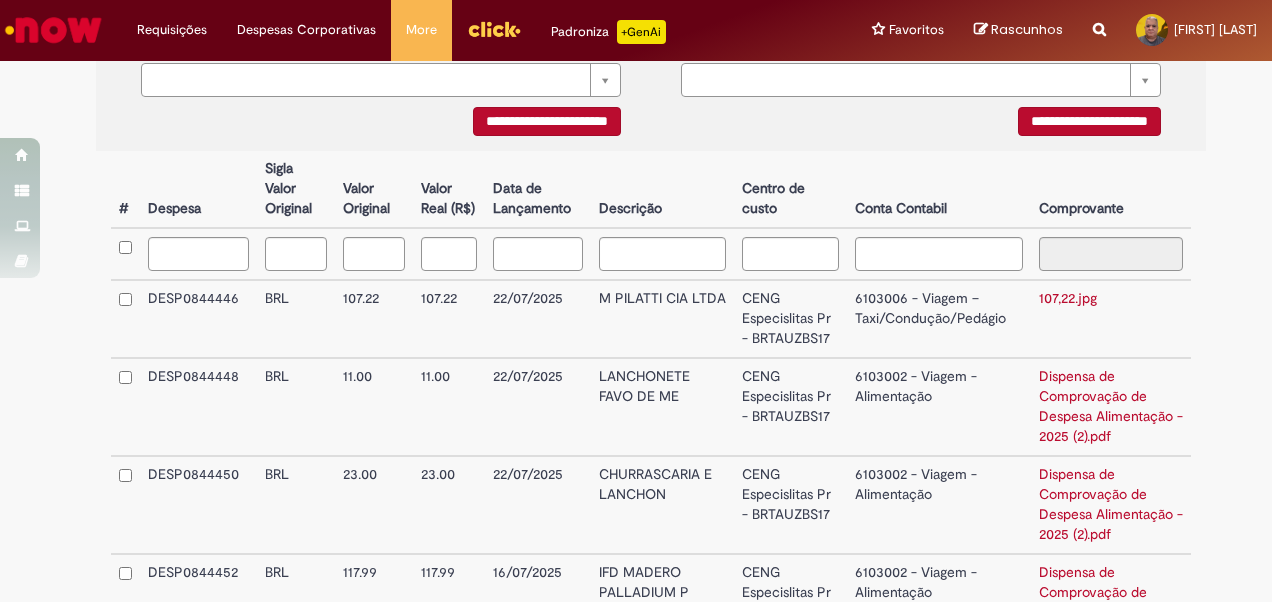 click on "6103006 - Viagem – Taxi/Condução/Pedágio" at bounding box center [938, 319] 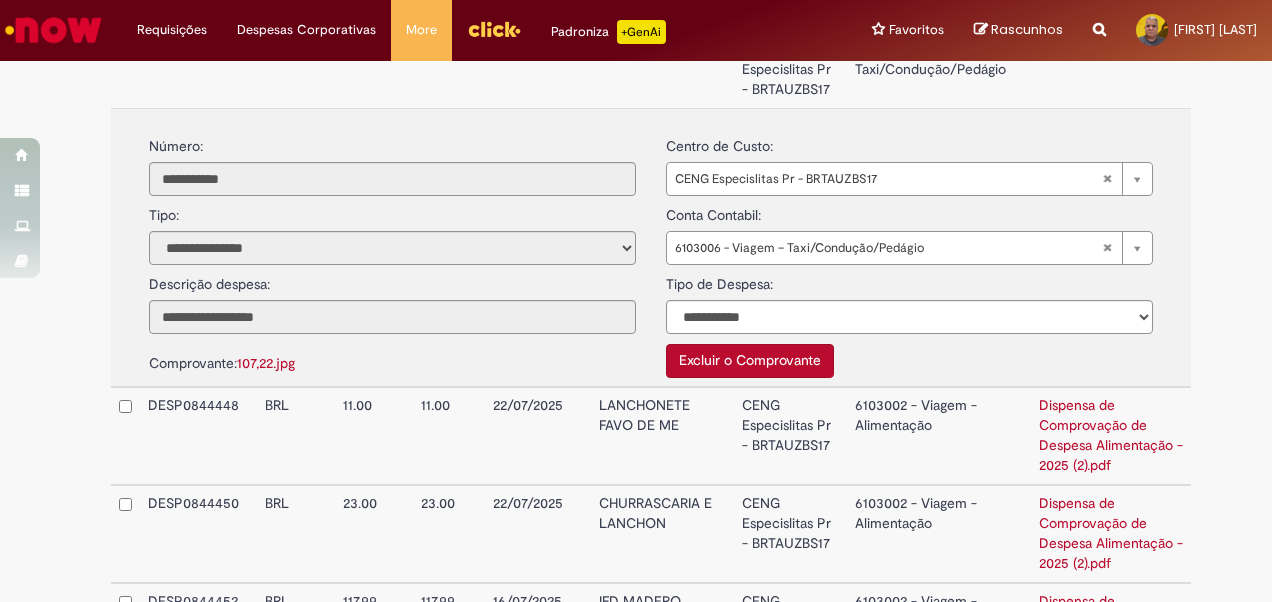 scroll, scrollTop: 744, scrollLeft: 0, axis: vertical 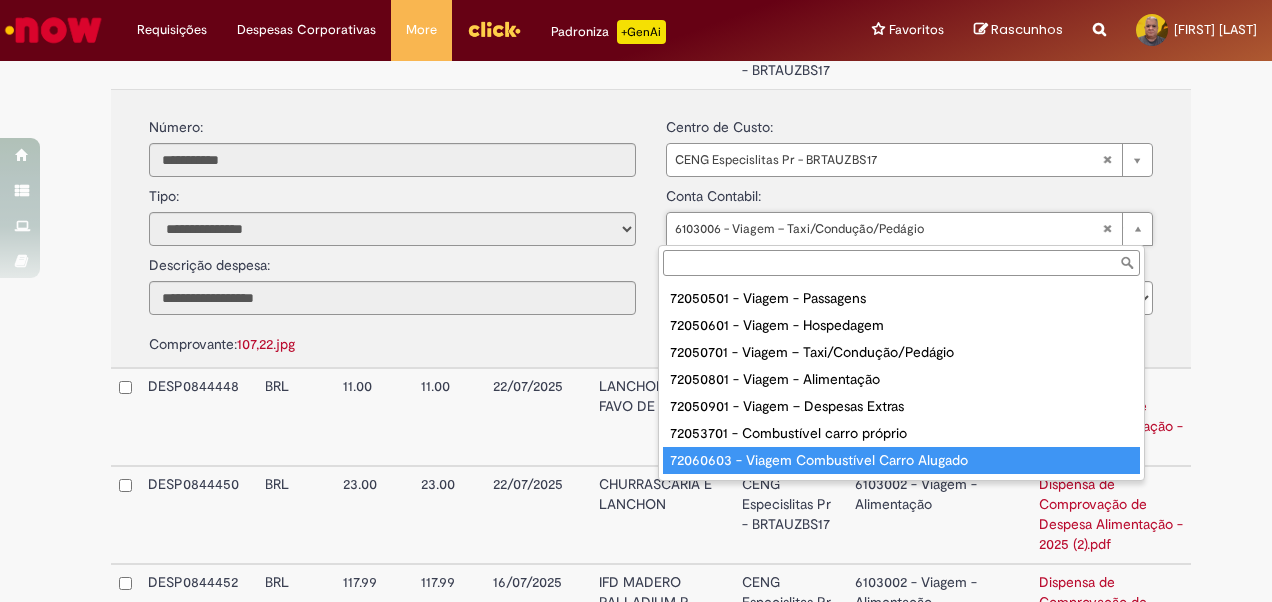 type on "**********" 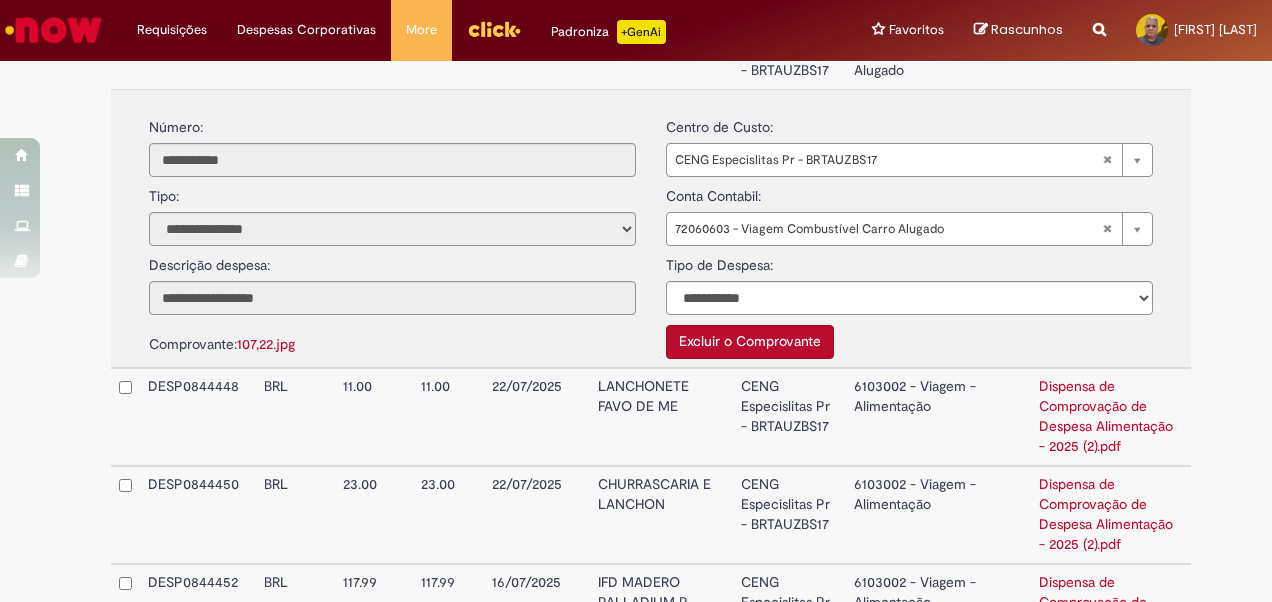 click on "72060603 -  Viagem Combustível Carro Alugado" at bounding box center [939, 50] 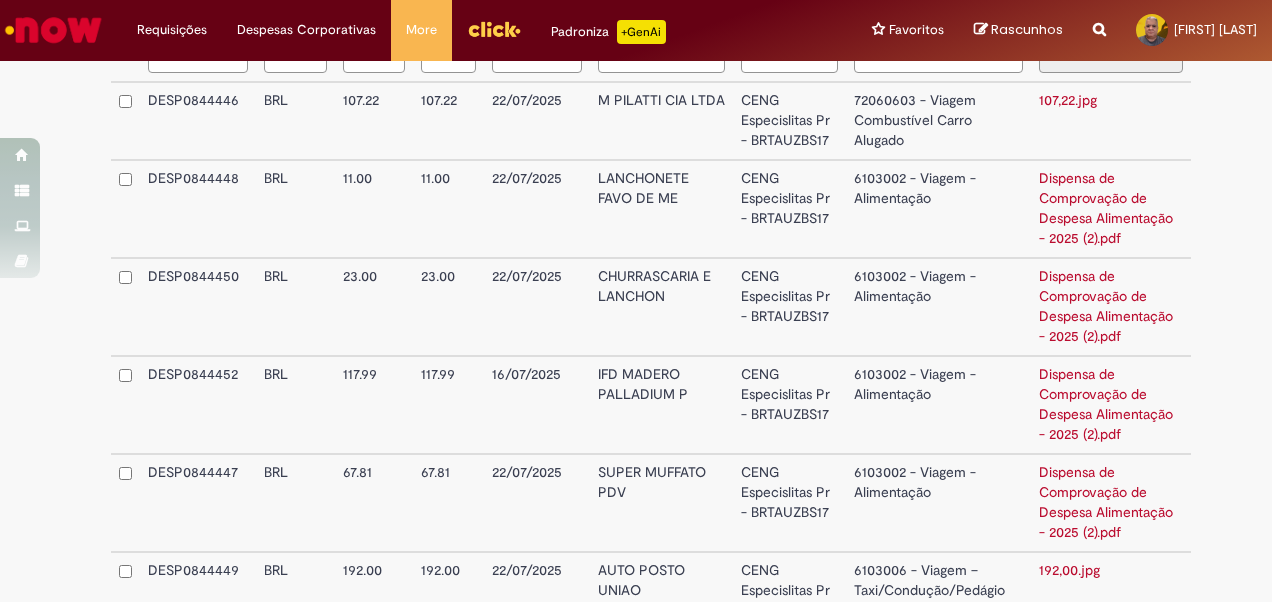 scroll, scrollTop: 621, scrollLeft: 0, axis: vertical 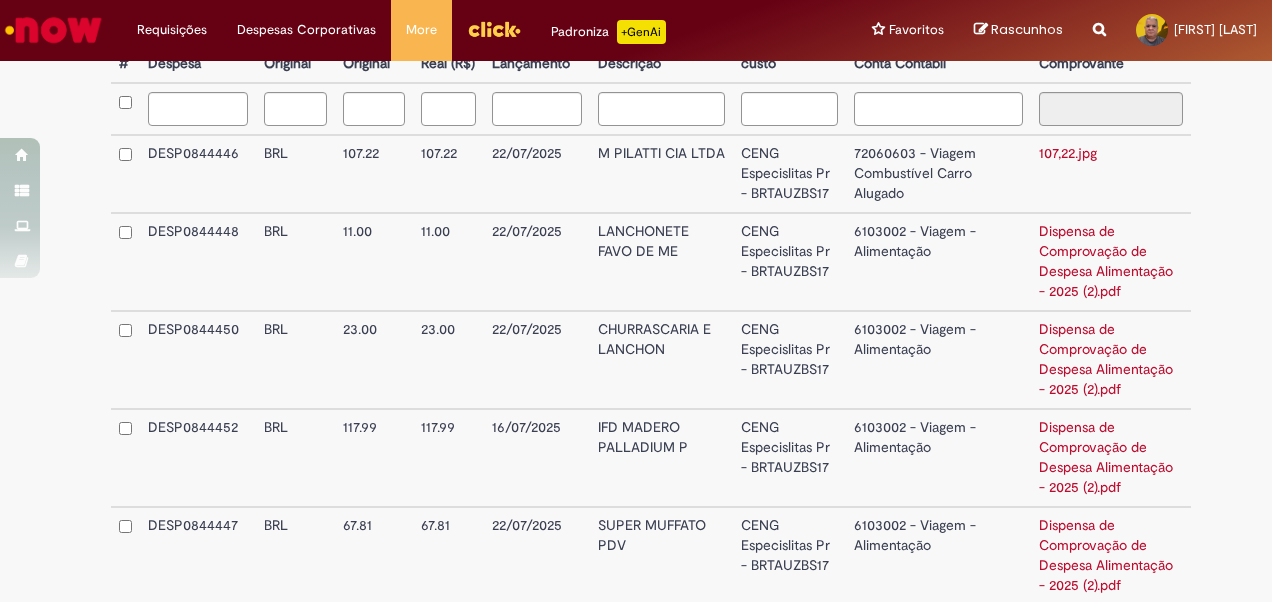 click on "6103002 - Viagem - Alimentação" at bounding box center [939, 262] 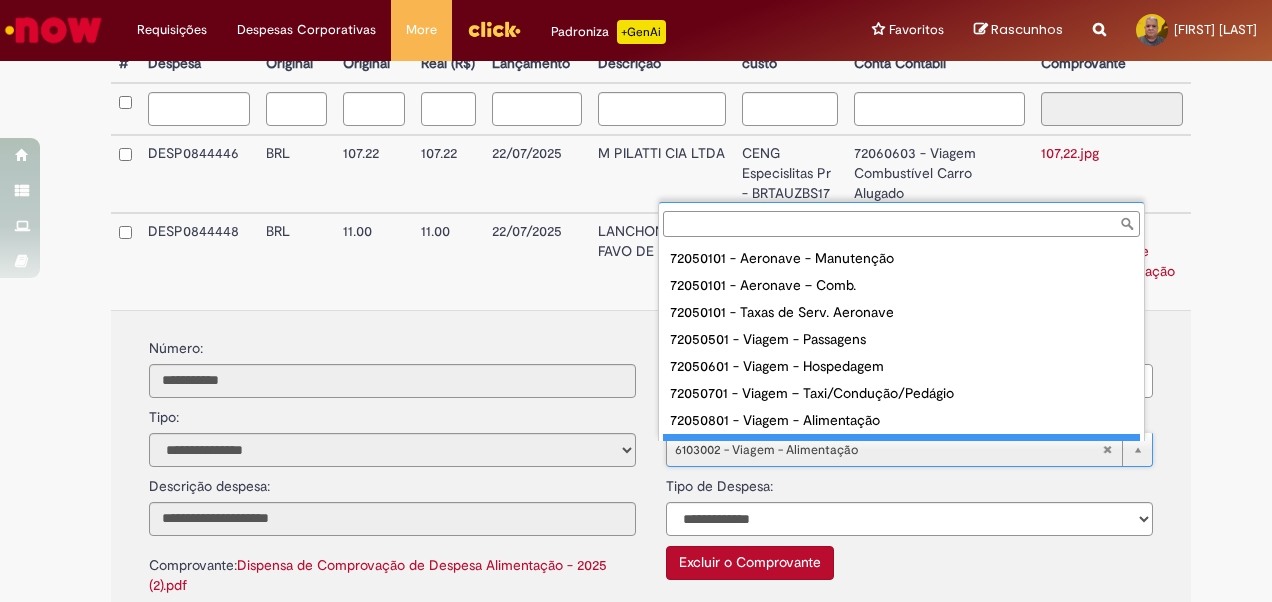 scroll, scrollTop: 16, scrollLeft: 0, axis: vertical 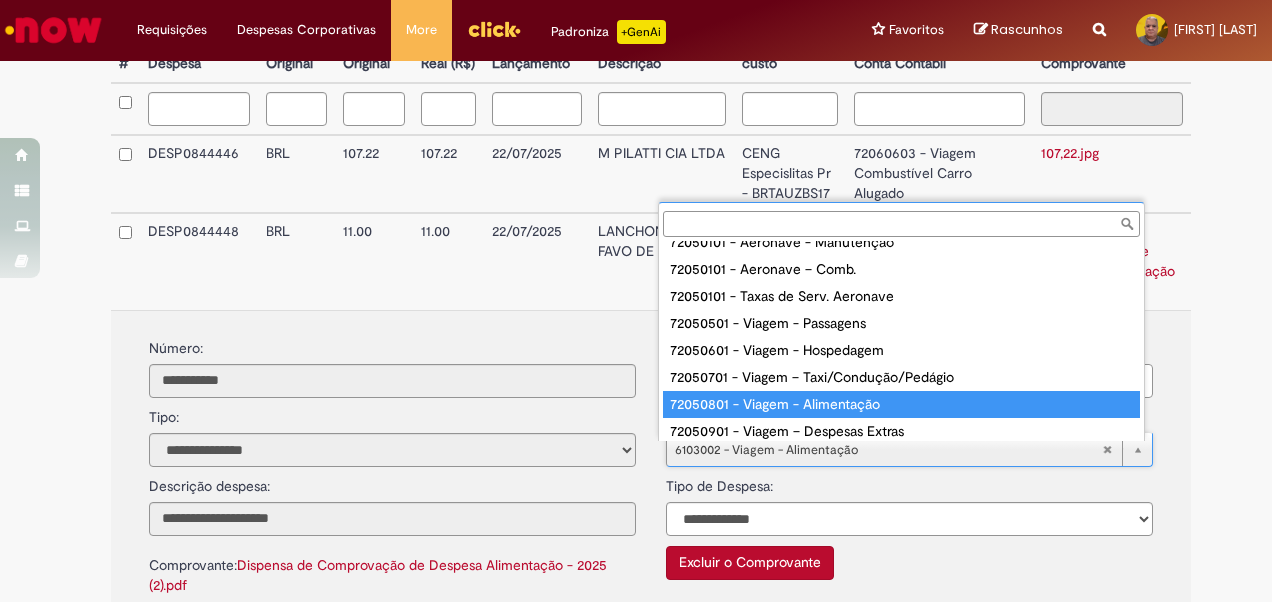 type on "**********" 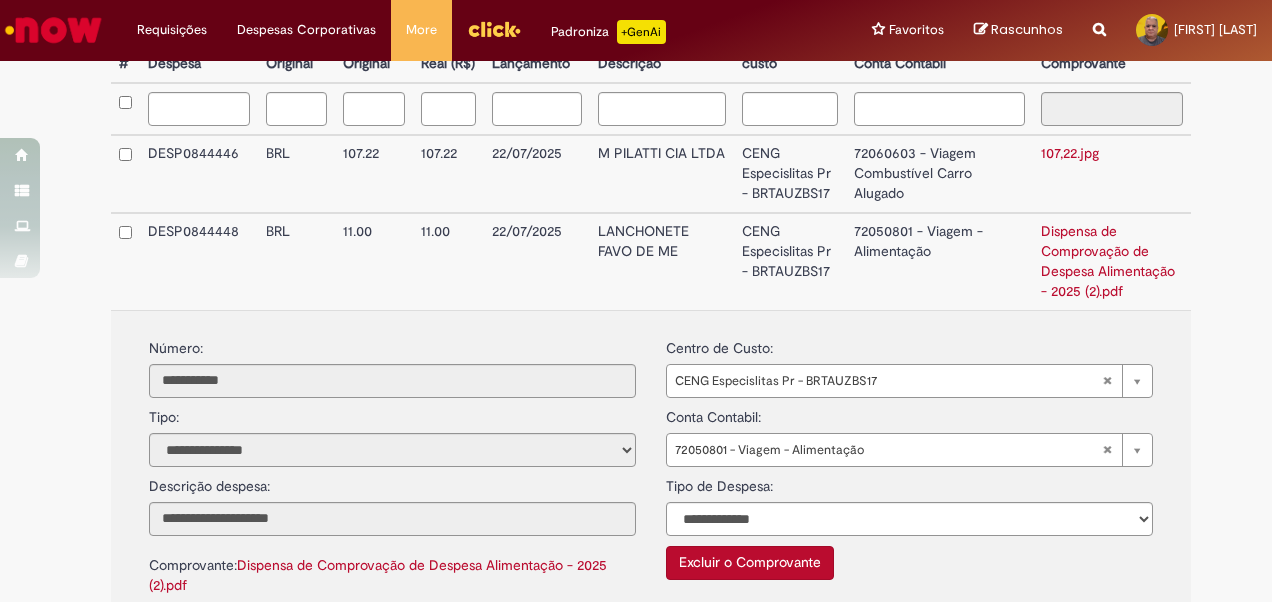 click on "72050801 -  Viagem  -  Alimentação" at bounding box center [939, 261] 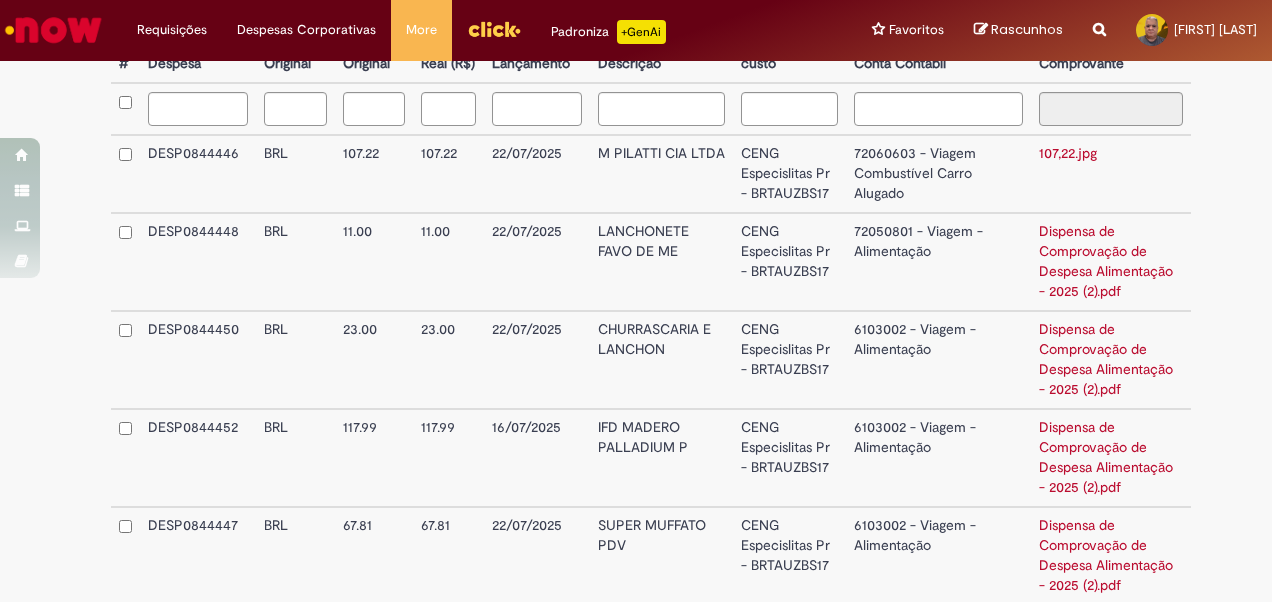 click on "CENG Especislitas Pr - BRTAUZBS17" at bounding box center (789, 262) 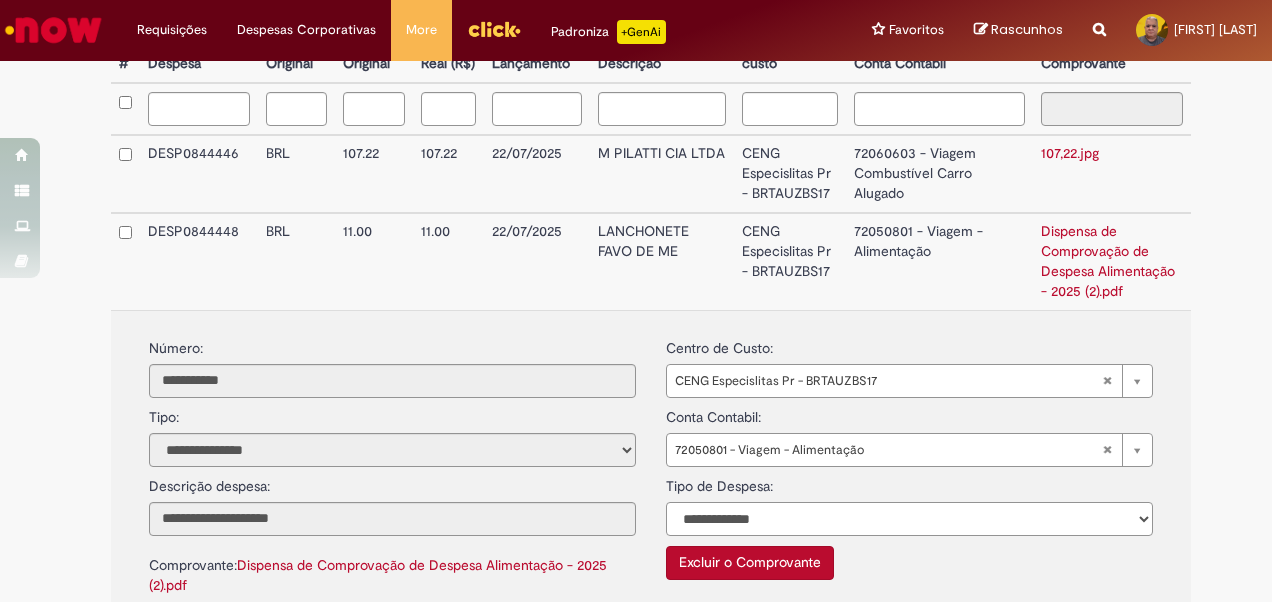 click on "**********" at bounding box center [909, 519] 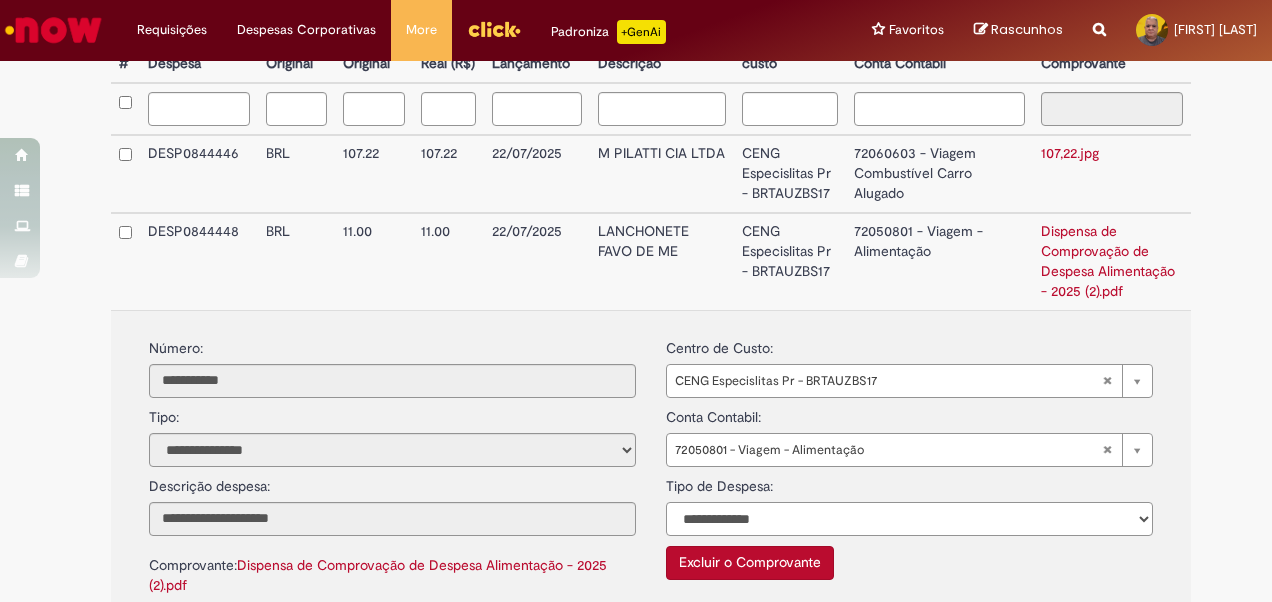 select on "*" 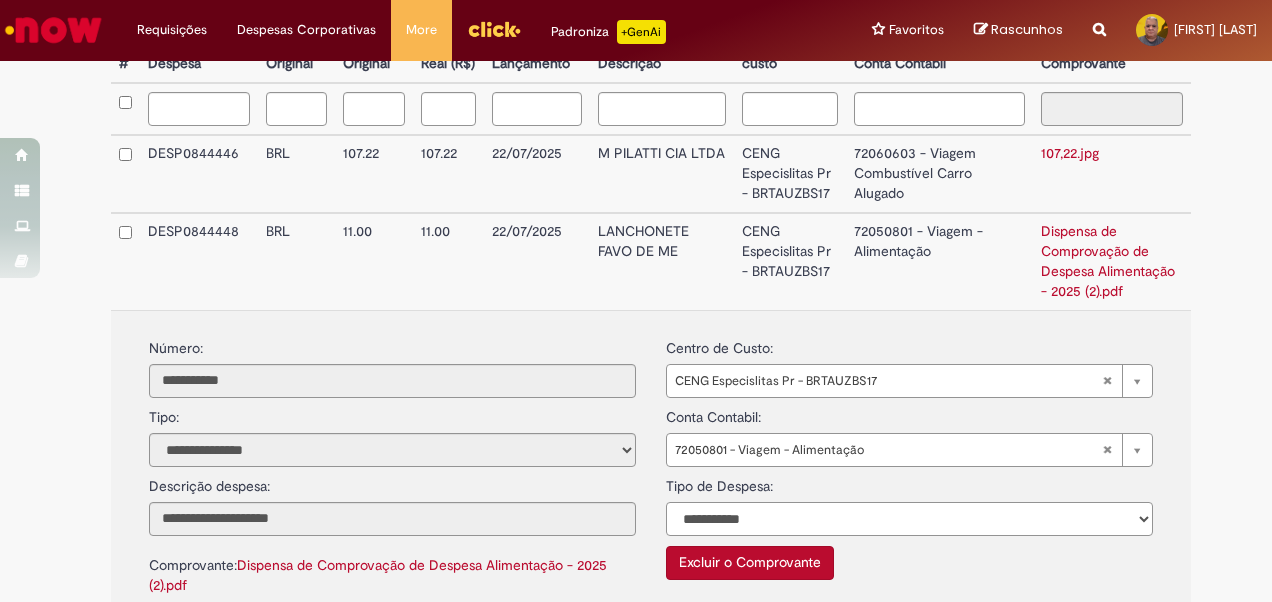 click on "**********" at bounding box center (909, 519) 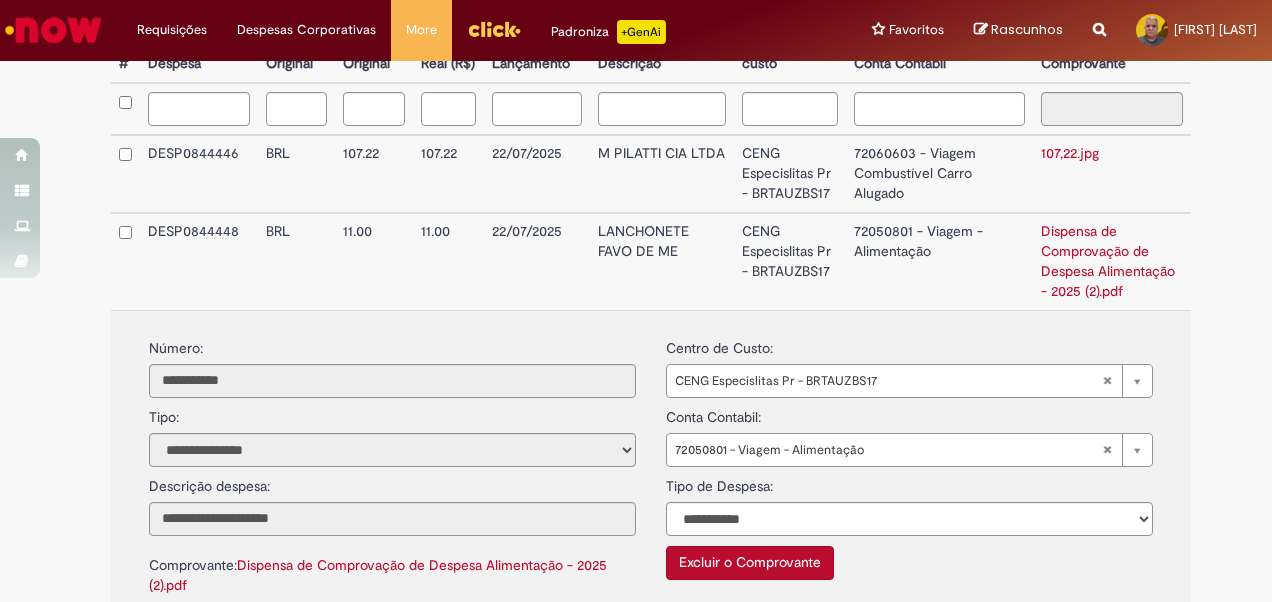 click on "LANCHONETE FAVO DE ME" at bounding box center (662, 261) 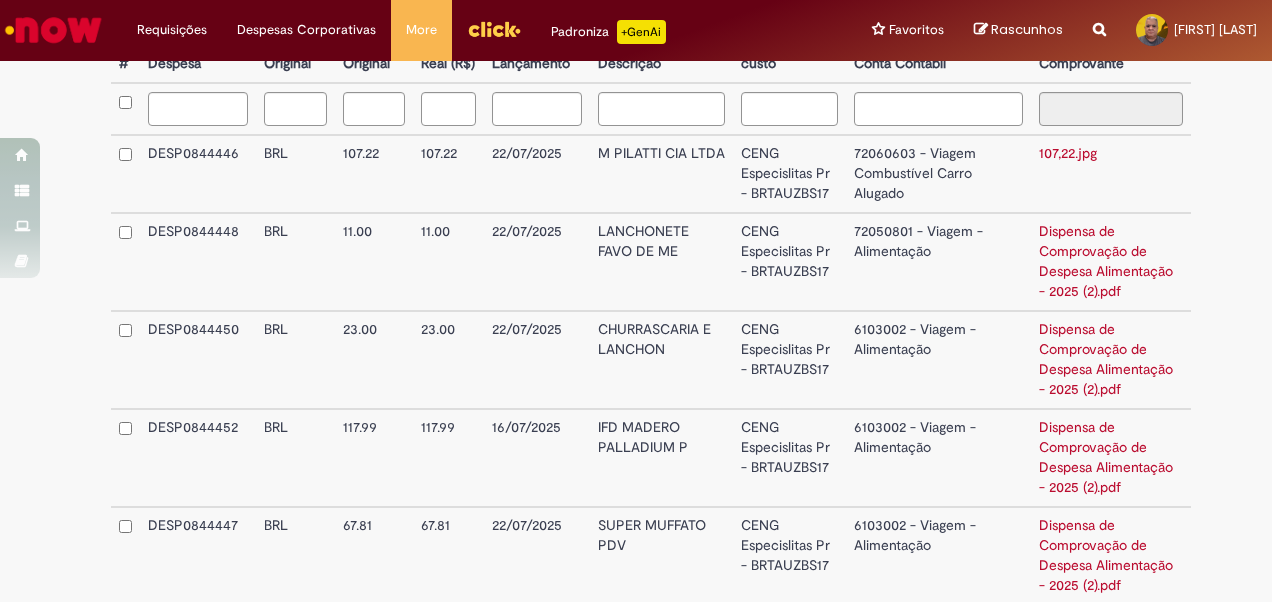 click on "LANCHONETE FAVO DE ME" at bounding box center (662, 262) 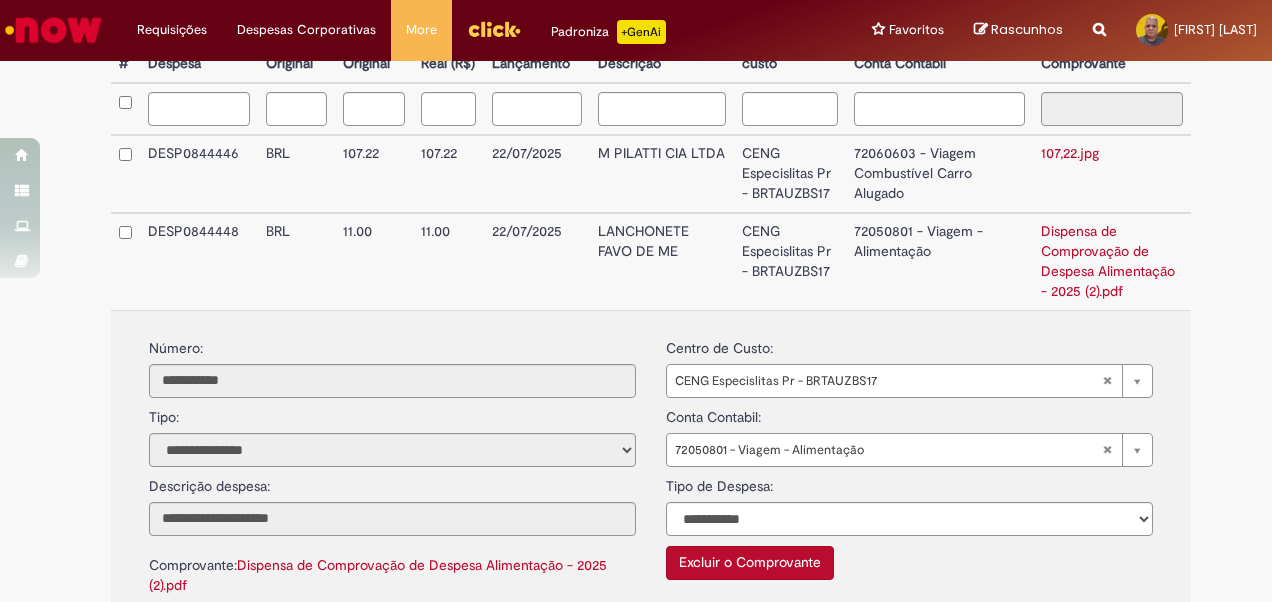 click on "LANCHONETE FAVO DE ME" at bounding box center [662, 261] 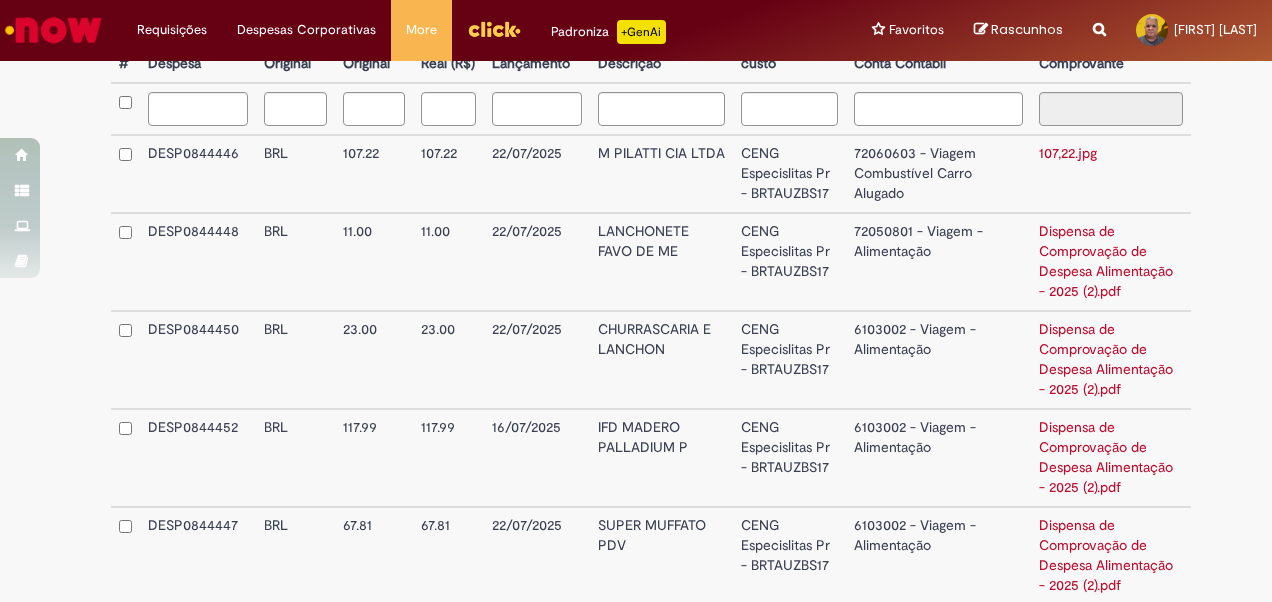 click on "LANCHONETE FAVO DE ME" at bounding box center (662, 262) 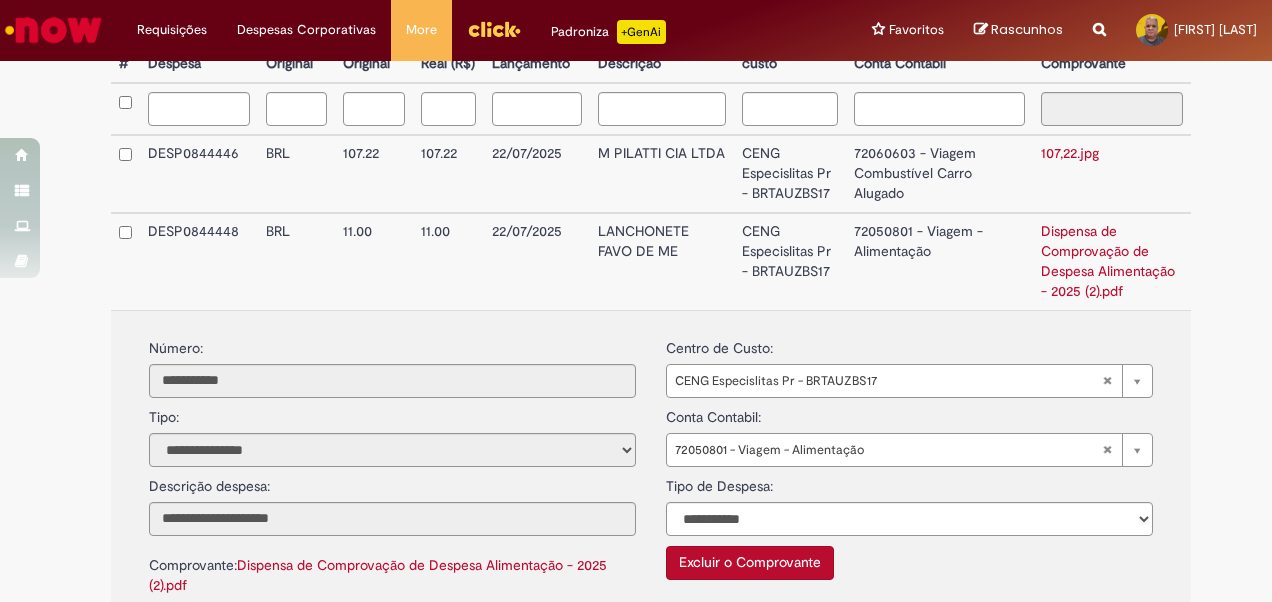 click on "LANCHONETE FAVO DE ME" at bounding box center (662, 261) 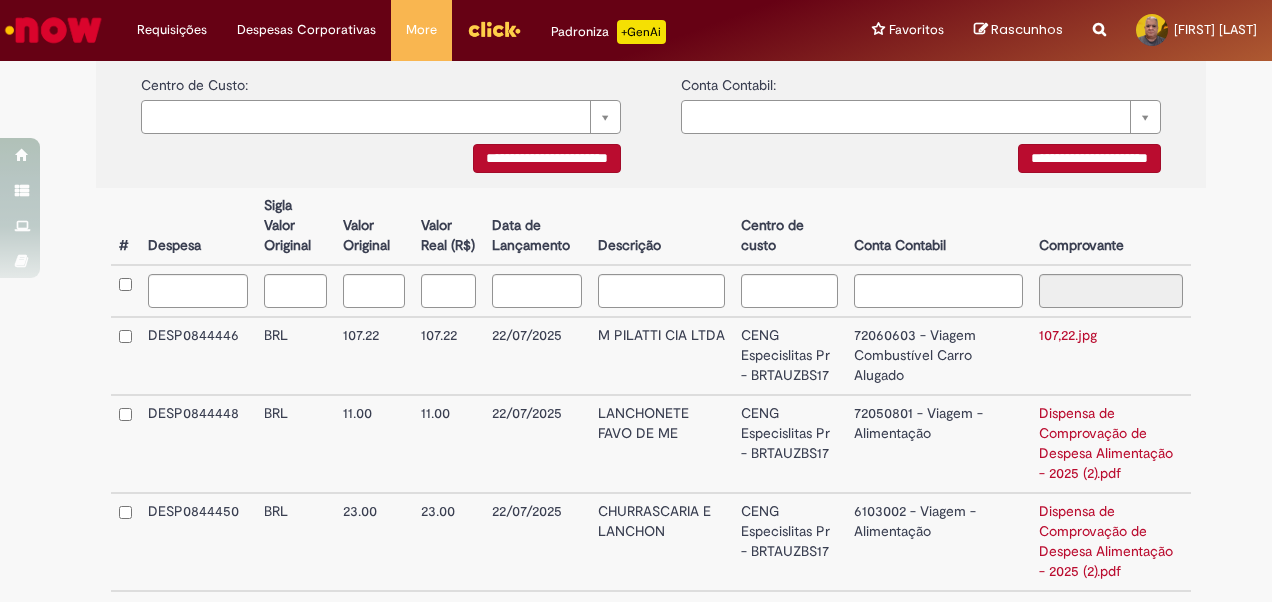 scroll, scrollTop: 421, scrollLeft: 0, axis: vertical 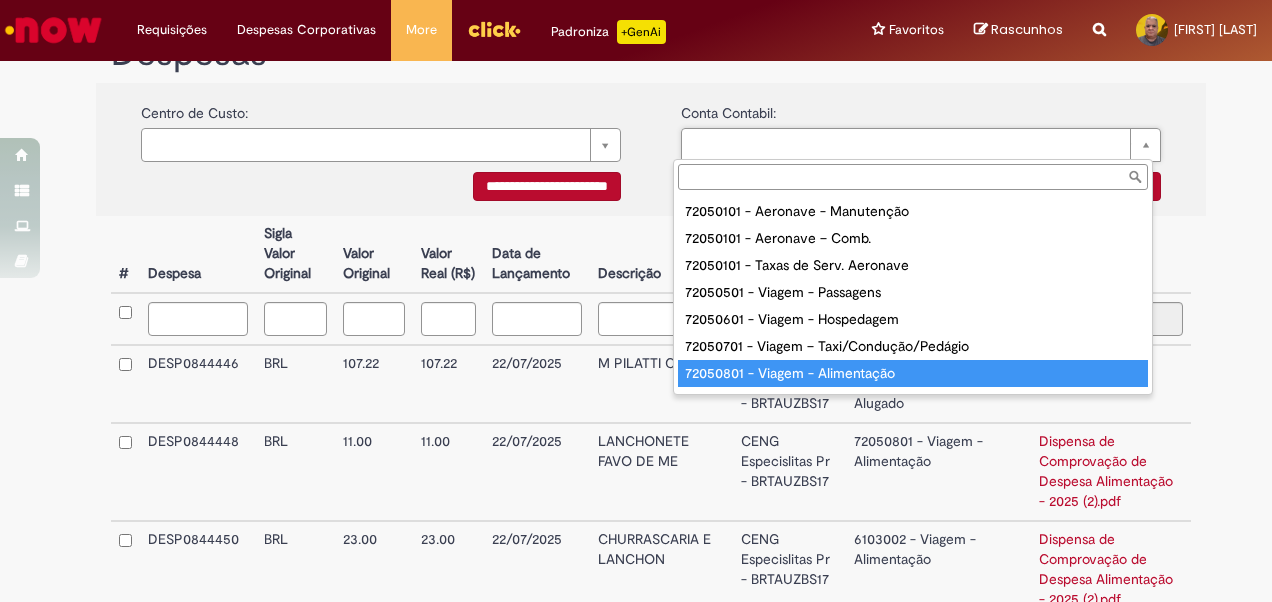 type on "**********" 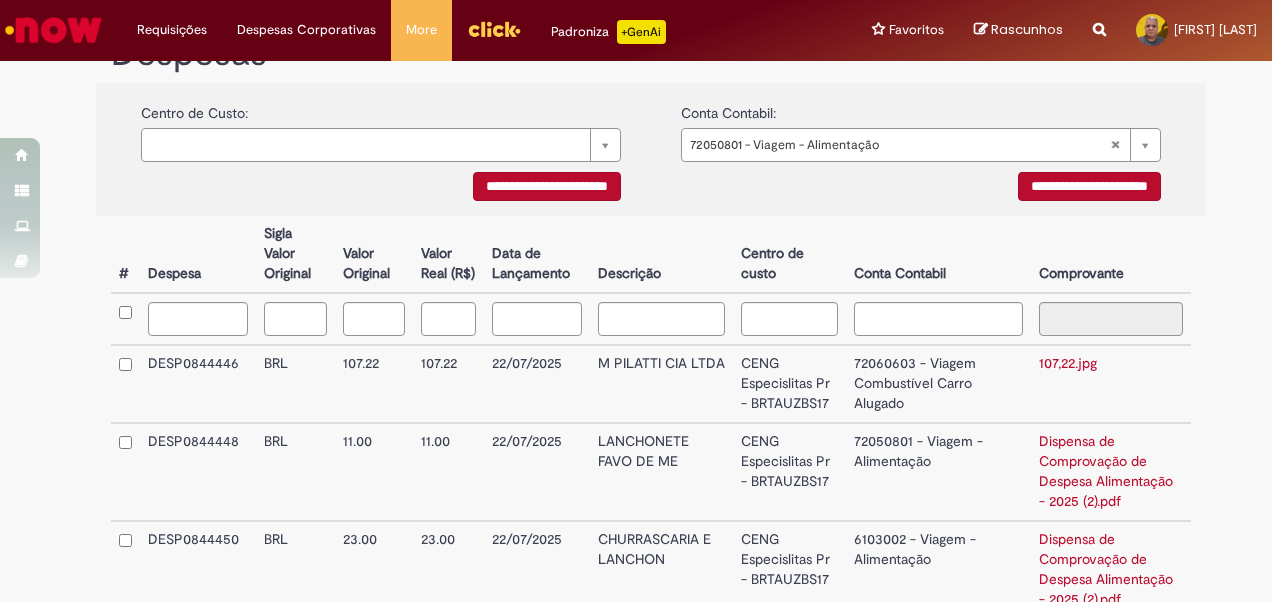 click on "**********" at bounding box center [1089, 186] 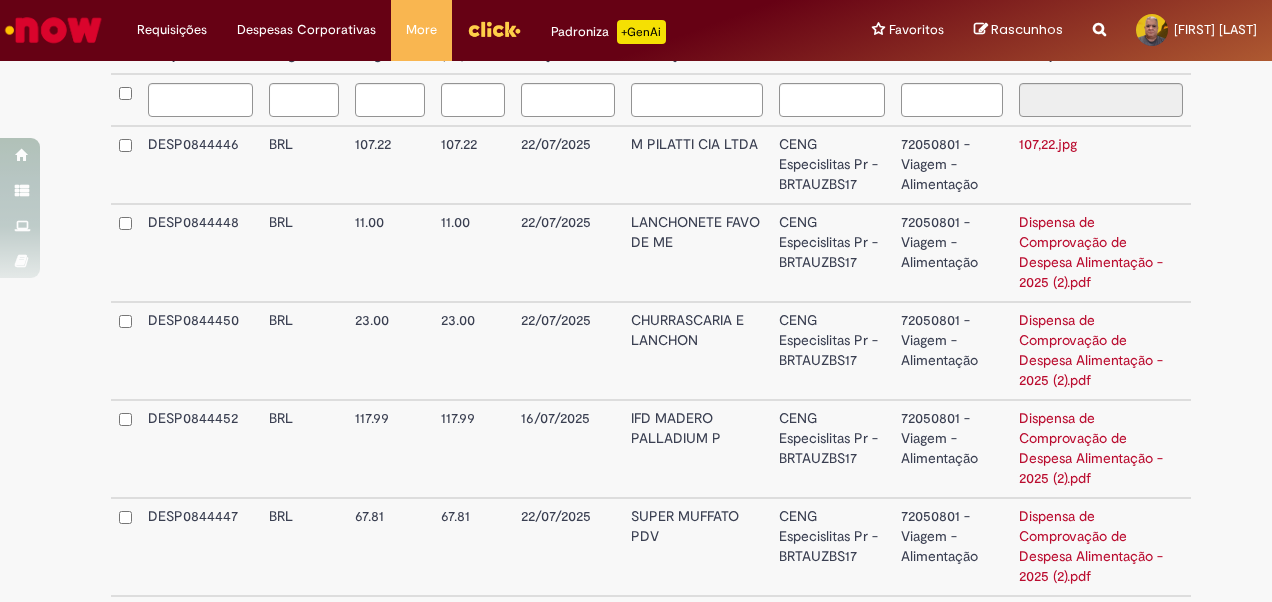 scroll, scrollTop: 622, scrollLeft: 0, axis: vertical 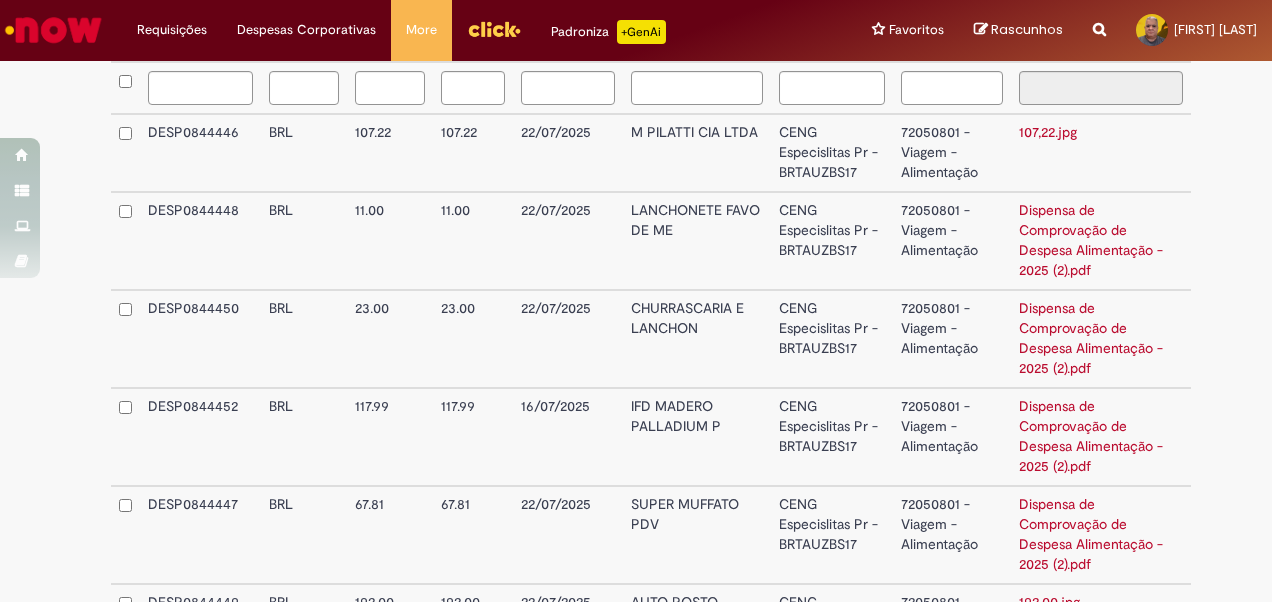 drag, startPoint x: 1212, startPoint y: 542, endPoint x: 1219, endPoint y: 470, distance: 72.33948 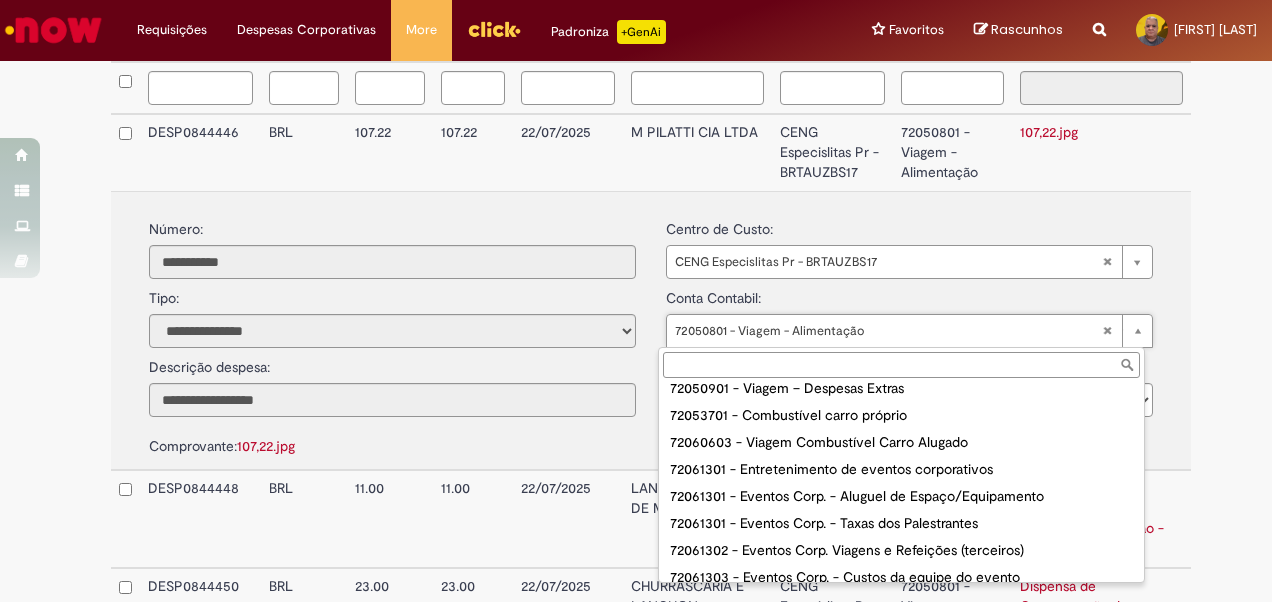 scroll, scrollTop: 205, scrollLeft: 0, axis: vertical 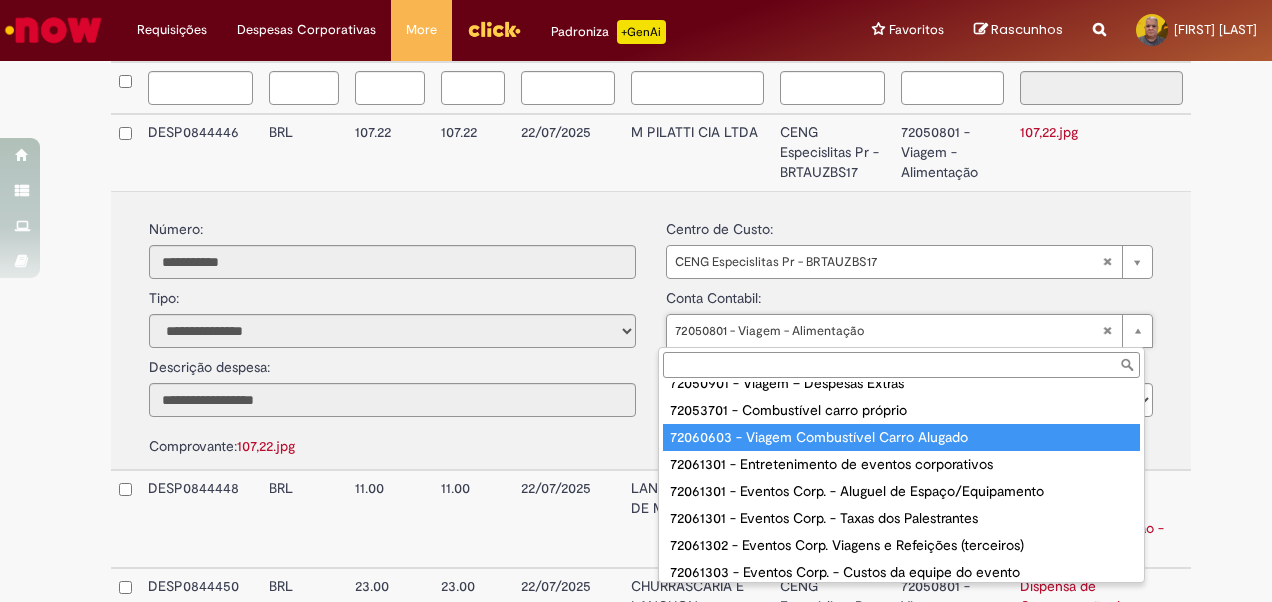 type on "**********" 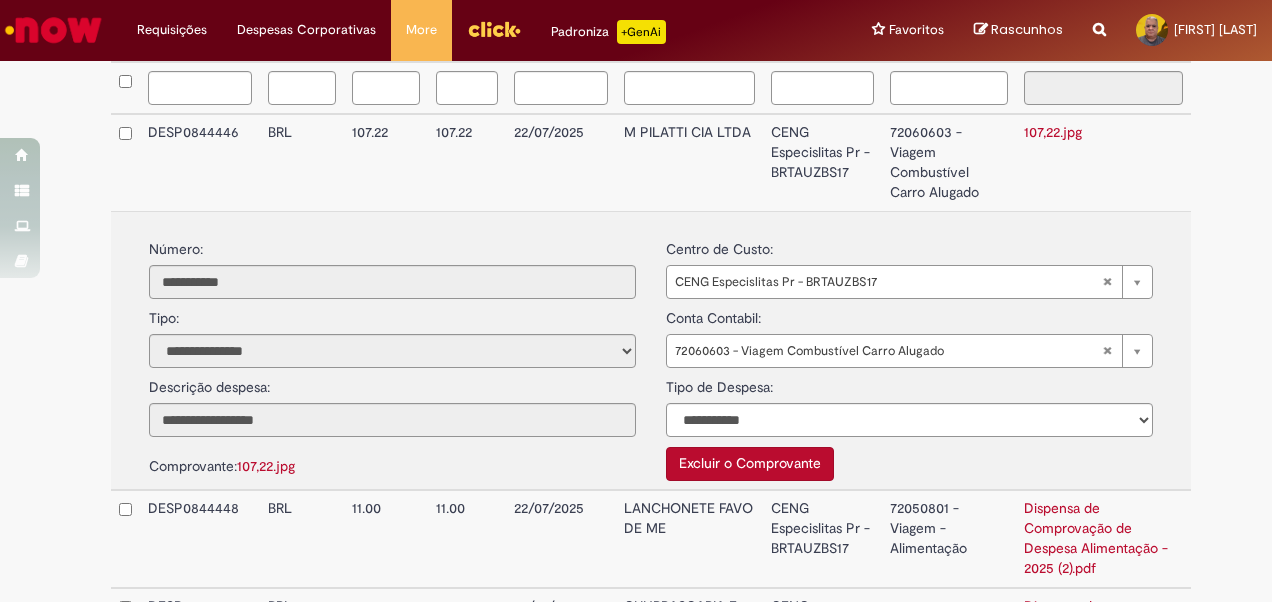 click on "M PILATTI CIA LTDA" at bounding box center (689, 162) 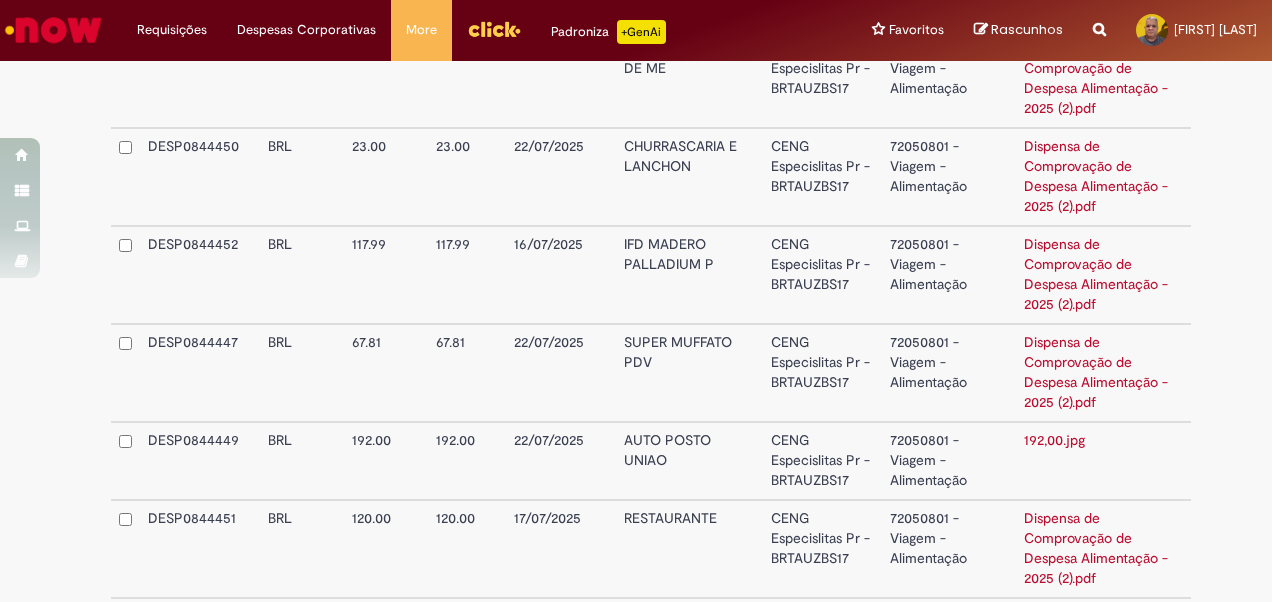 scroll, scrollTop: 862, scrollLeft: 0, axis: vertical 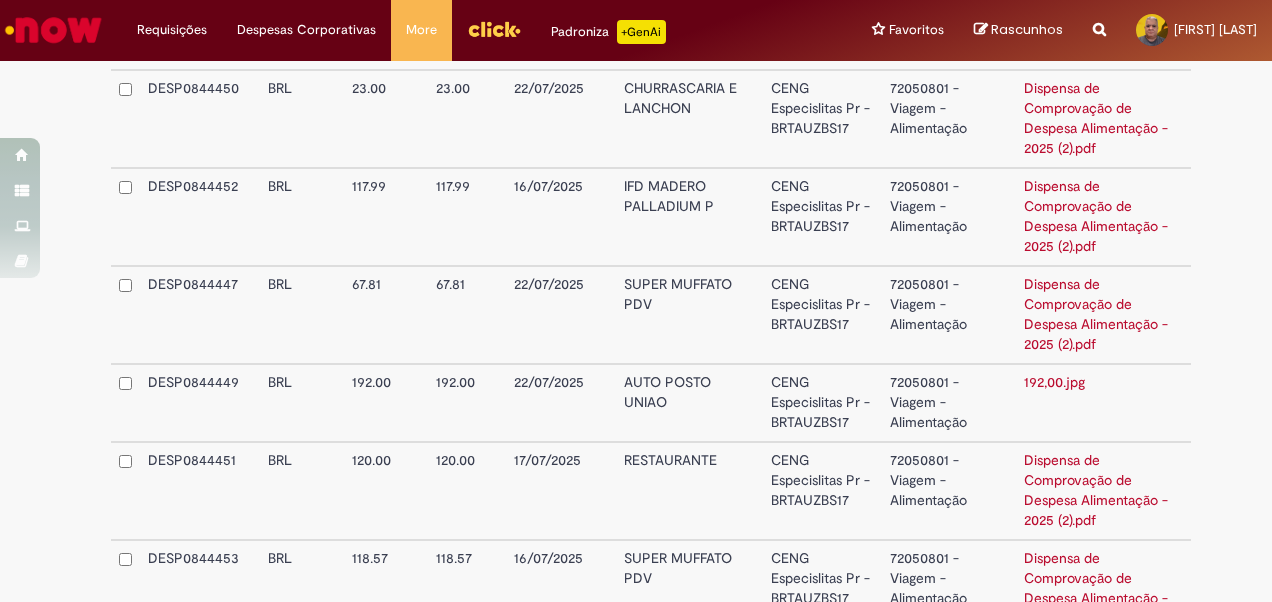click on "CENG Especislitas Pr - BRTAUZBS17" at bounding box center [823, 403] 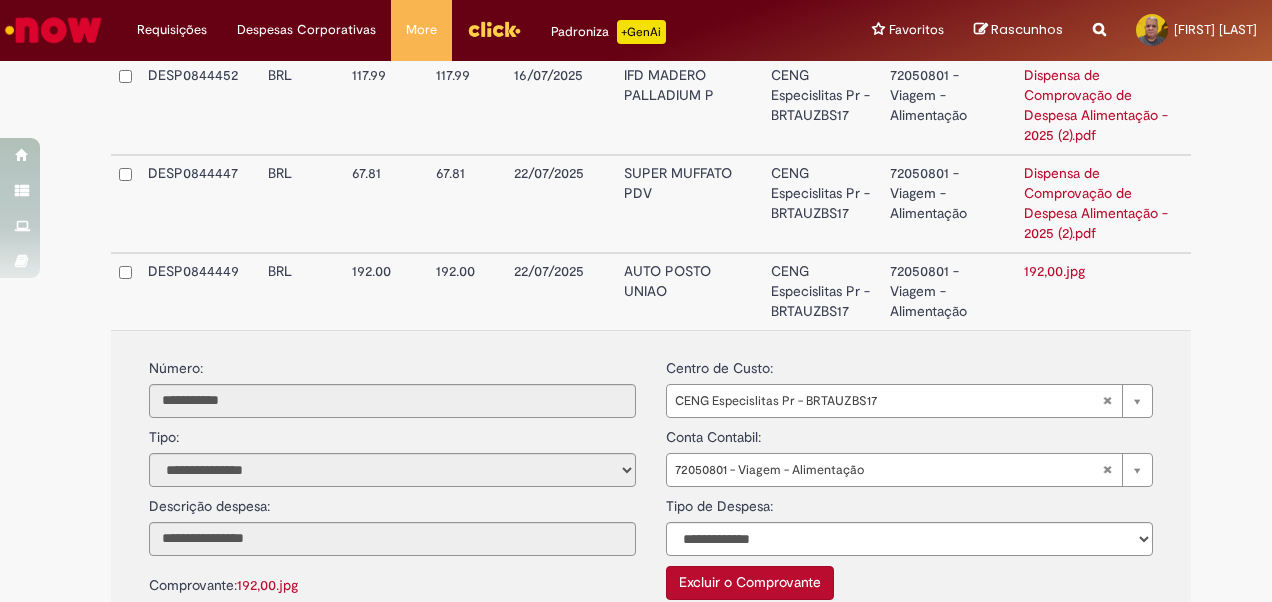 scroll, scrollTop: 1022, scrollLeft: 0, axis: vertical 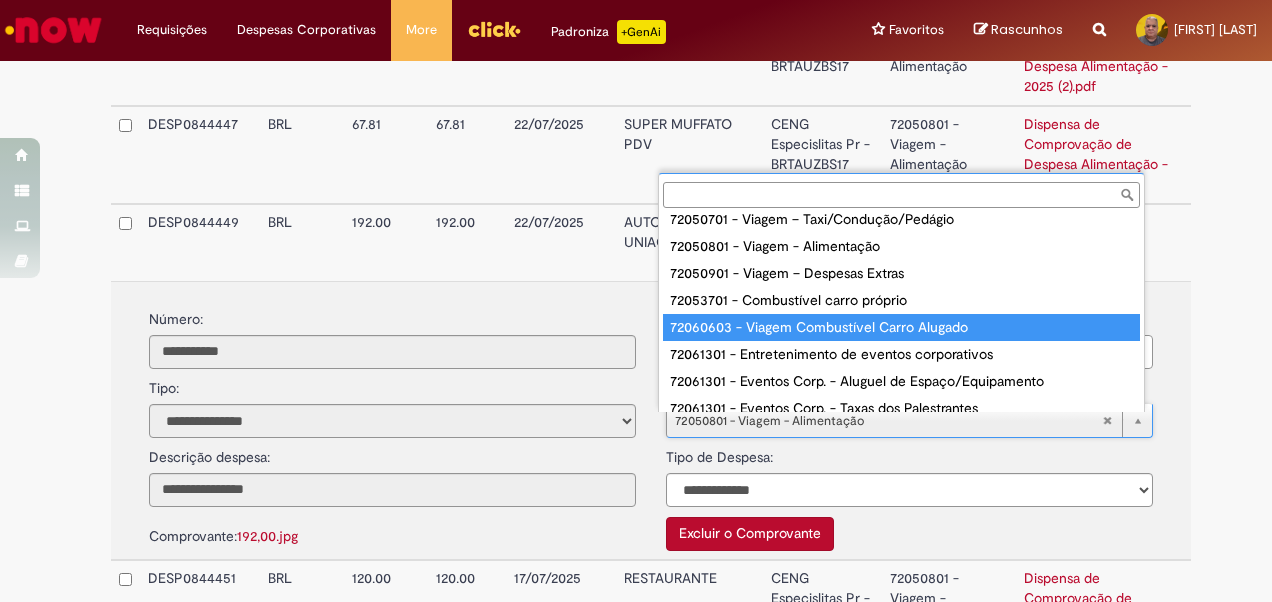 type on "**********" 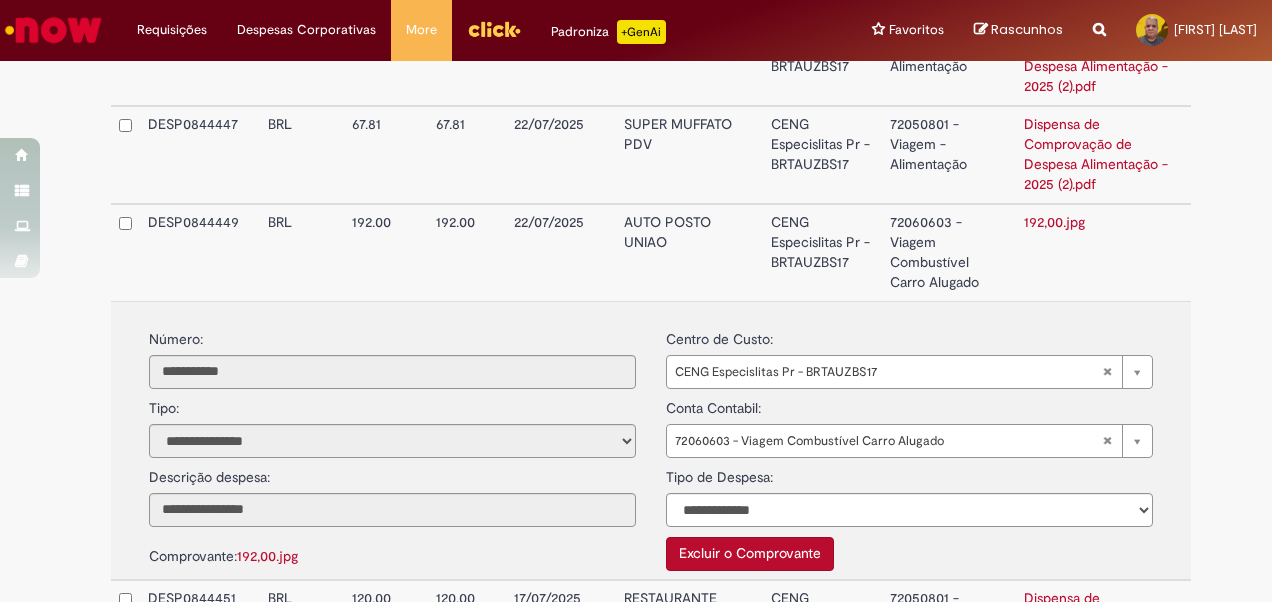 click on "CENG Especislitas Pr - BRTAUZBS17" at bounding box center [823, 252] 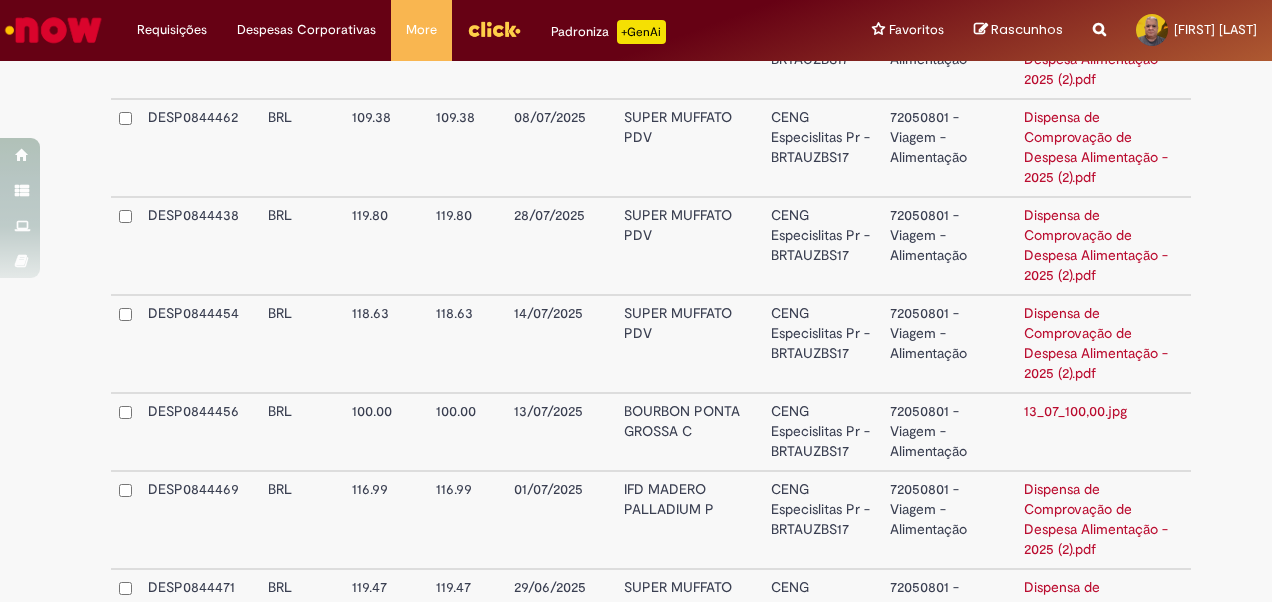 scroll, scrollTop: 2022, scrollLeft: 0, axis: vertical 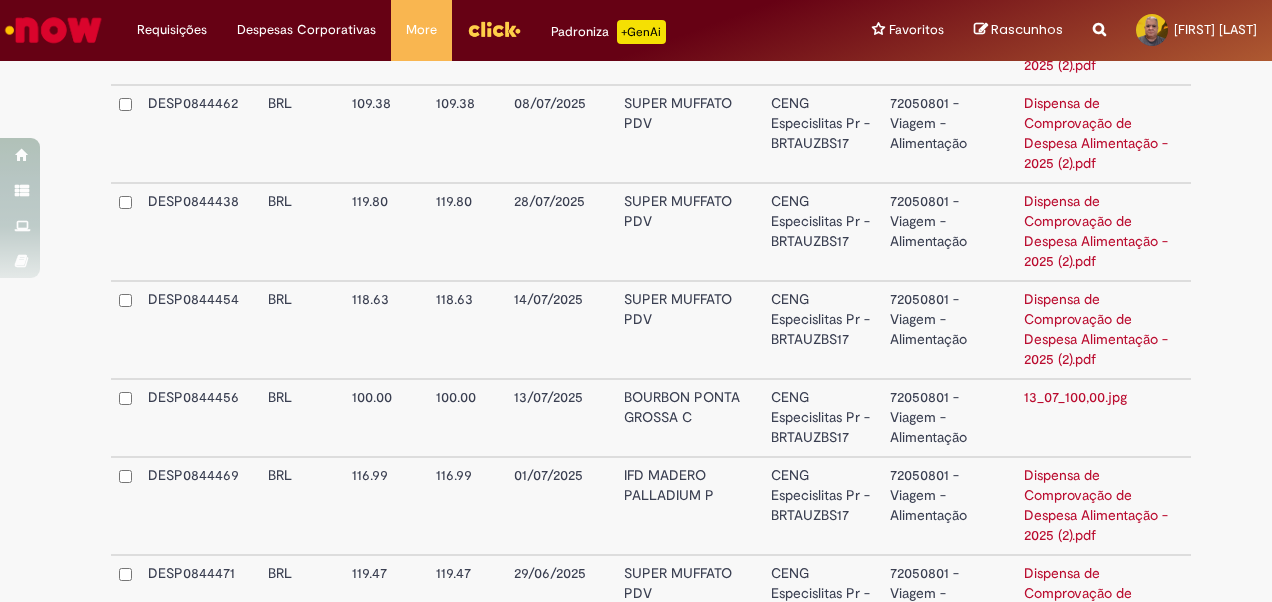 click on "BOURBON PONTA GROSSA C" at bounding box center (689, 418) 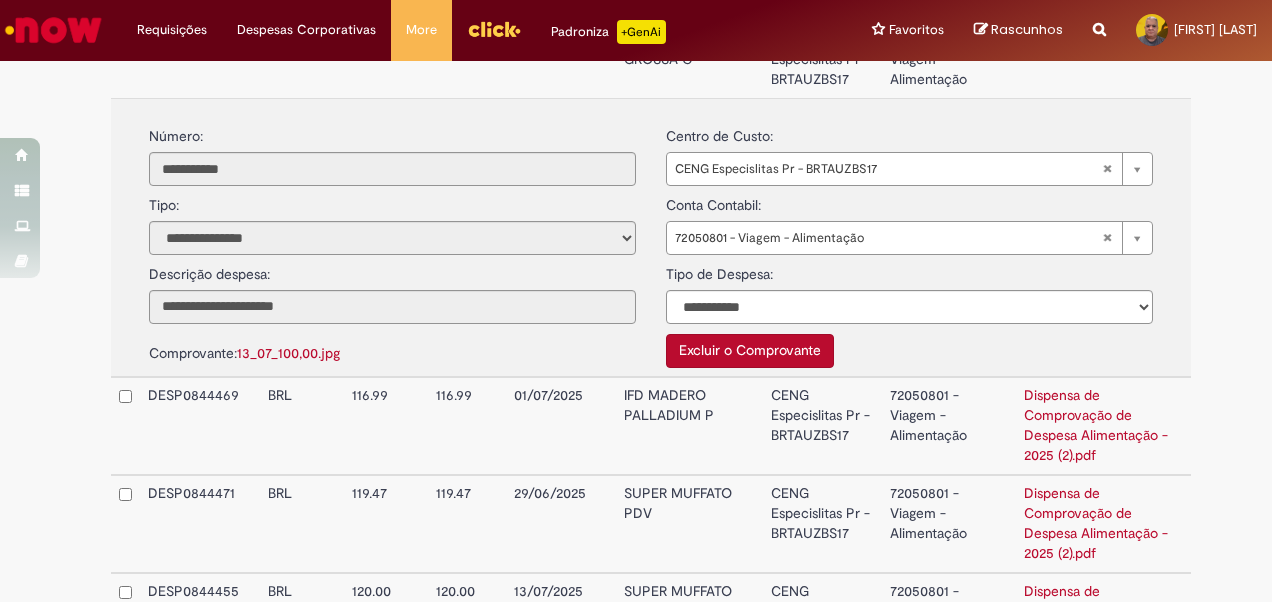 scroll, scrollTop: 2382, scrollLeft: 0, axis: vertical 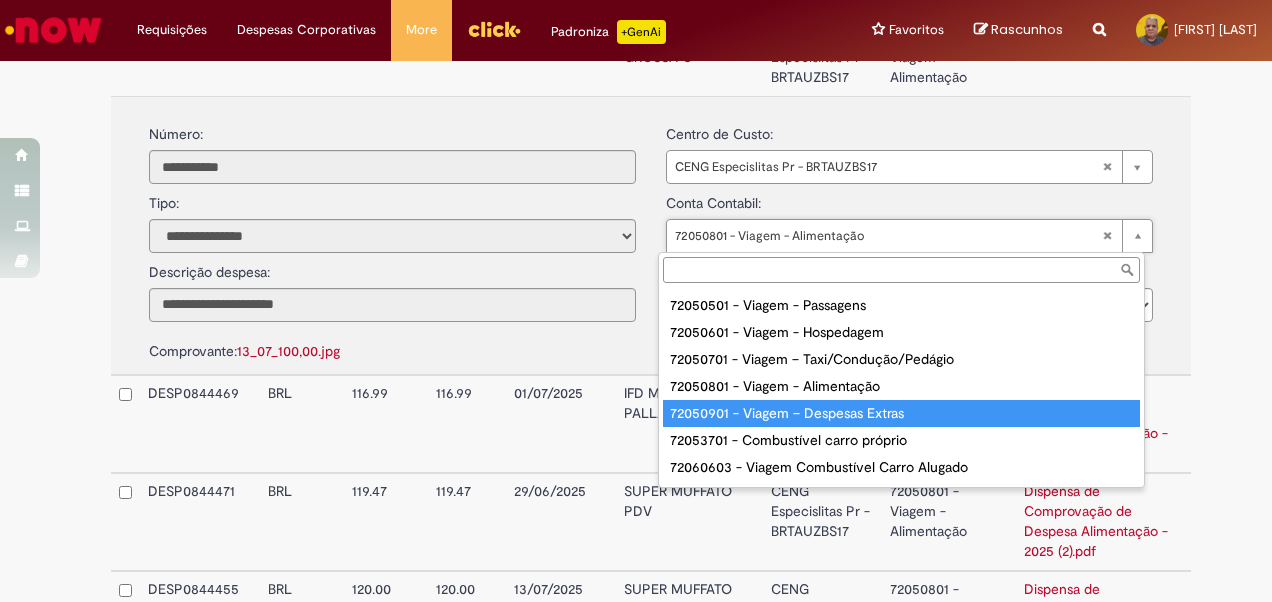 type on "**********" 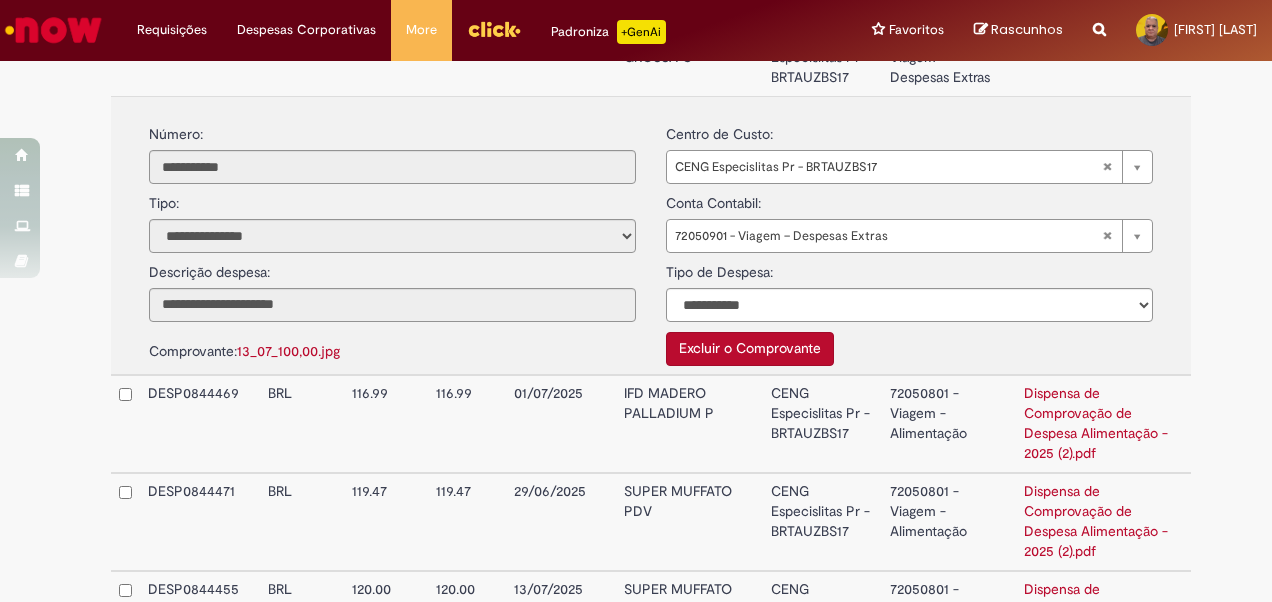 click on "13/07/2025" at bounding box center [560, 57] 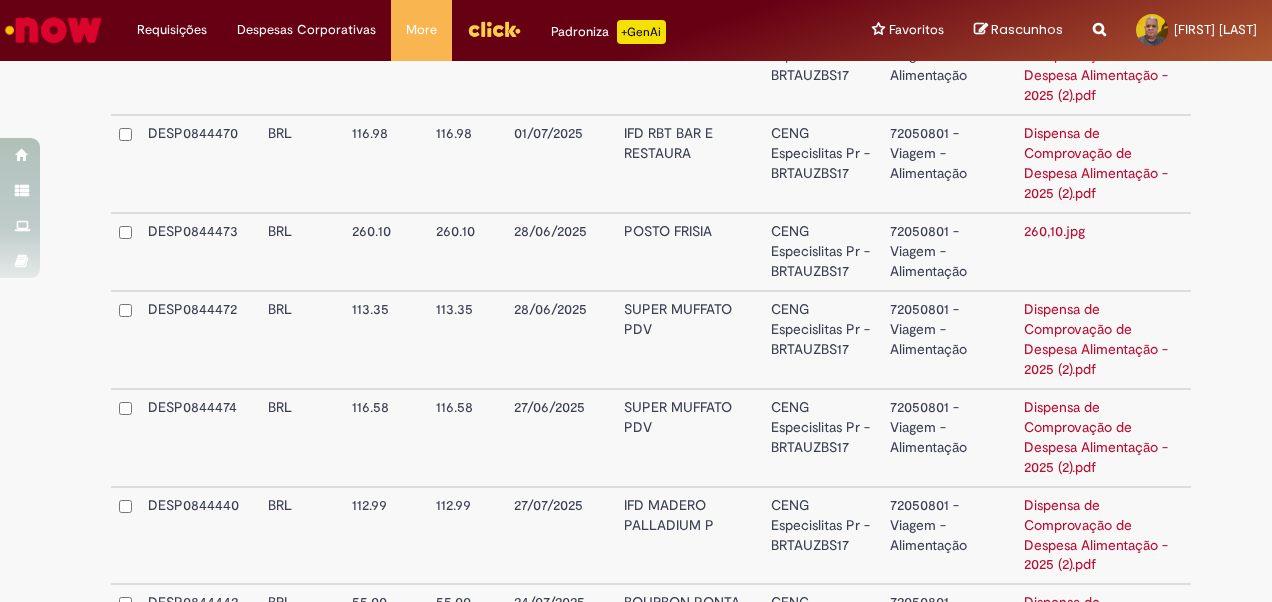 scroll, scrollTop: 2782, scrollLeft: 0, axis: vertical 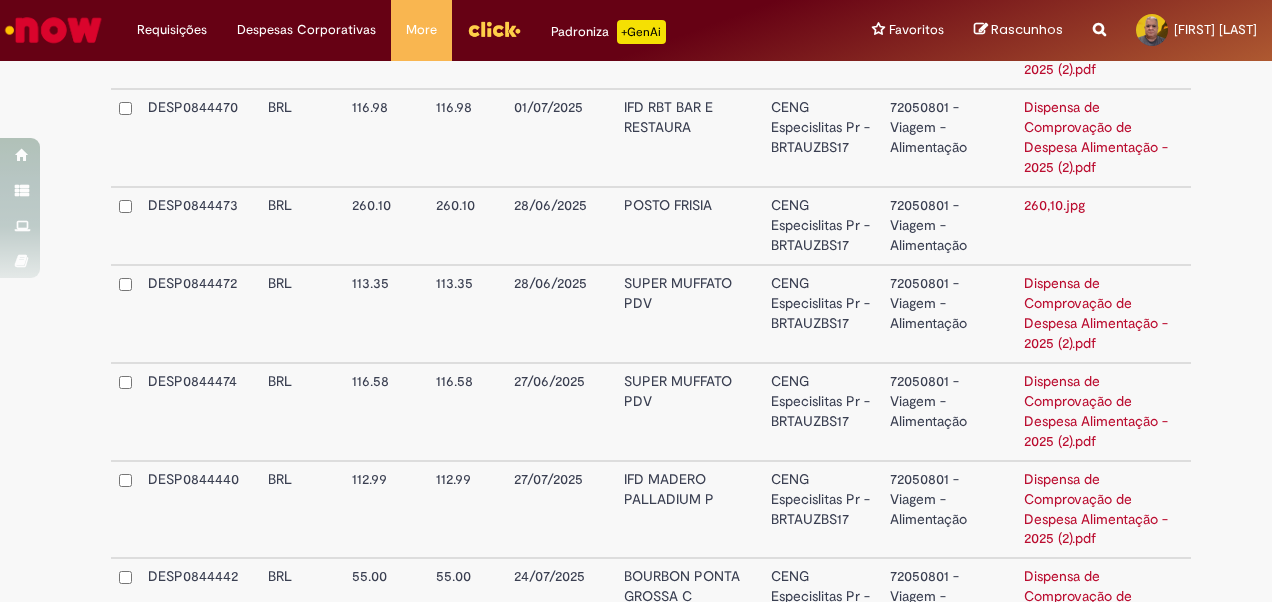 click on "72050801 -  Viagem  -  Alimentação" at bounding box center [949, 226] 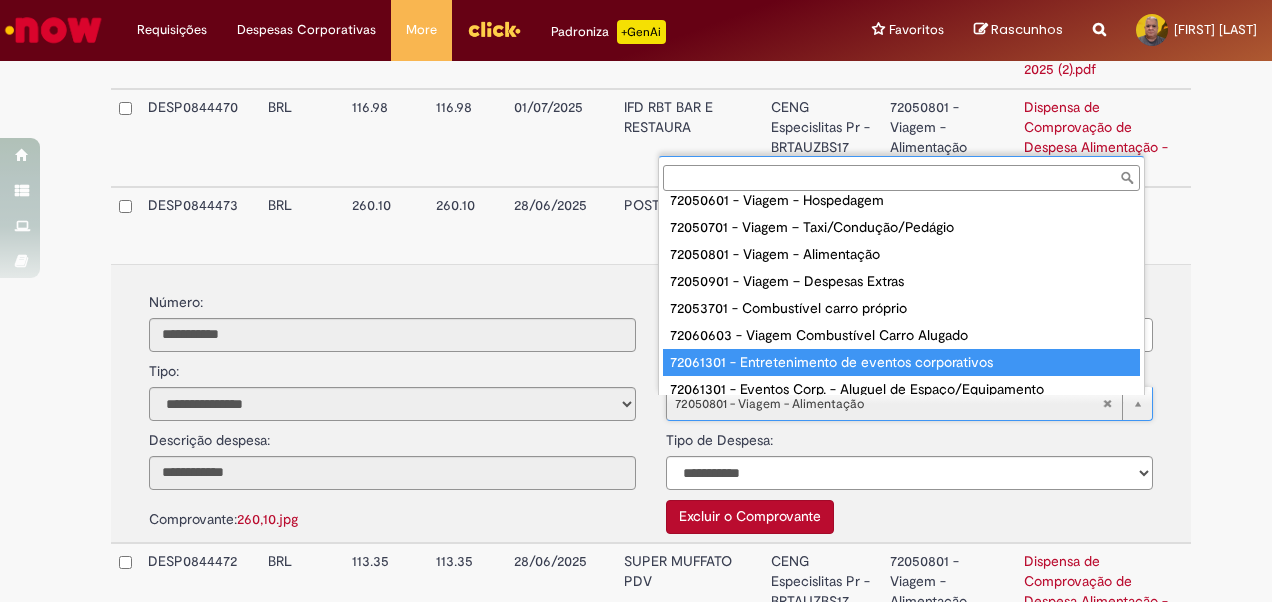 scroll, scrollTop: 124, scrollLeft: 0, axis: vertical 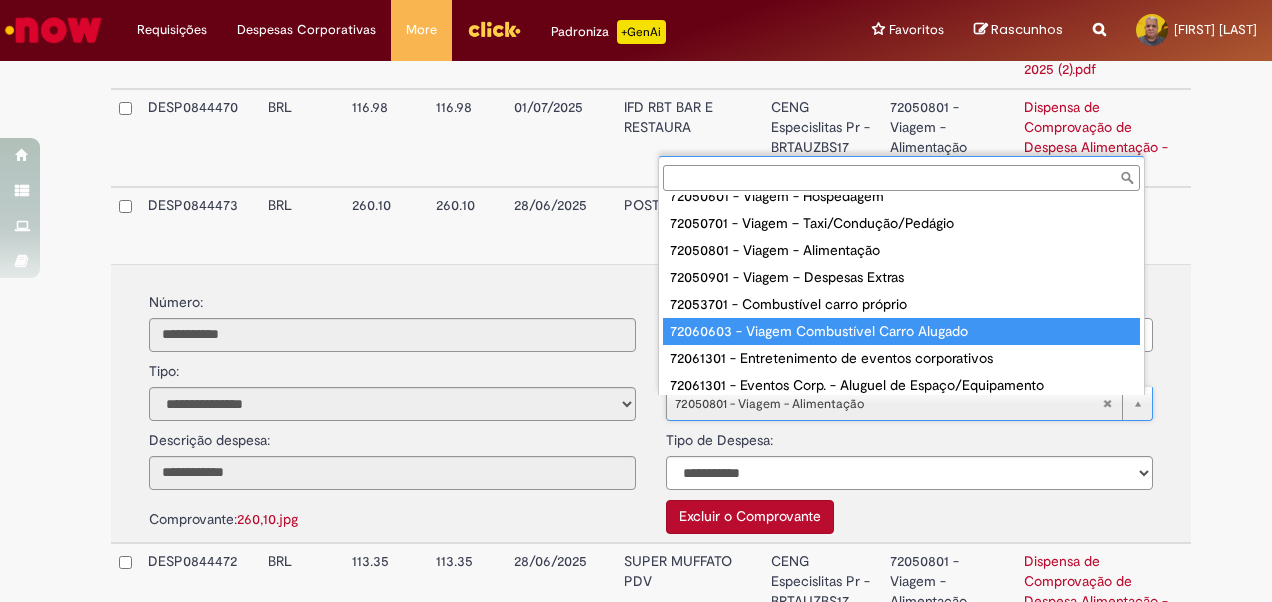 type on "**********" 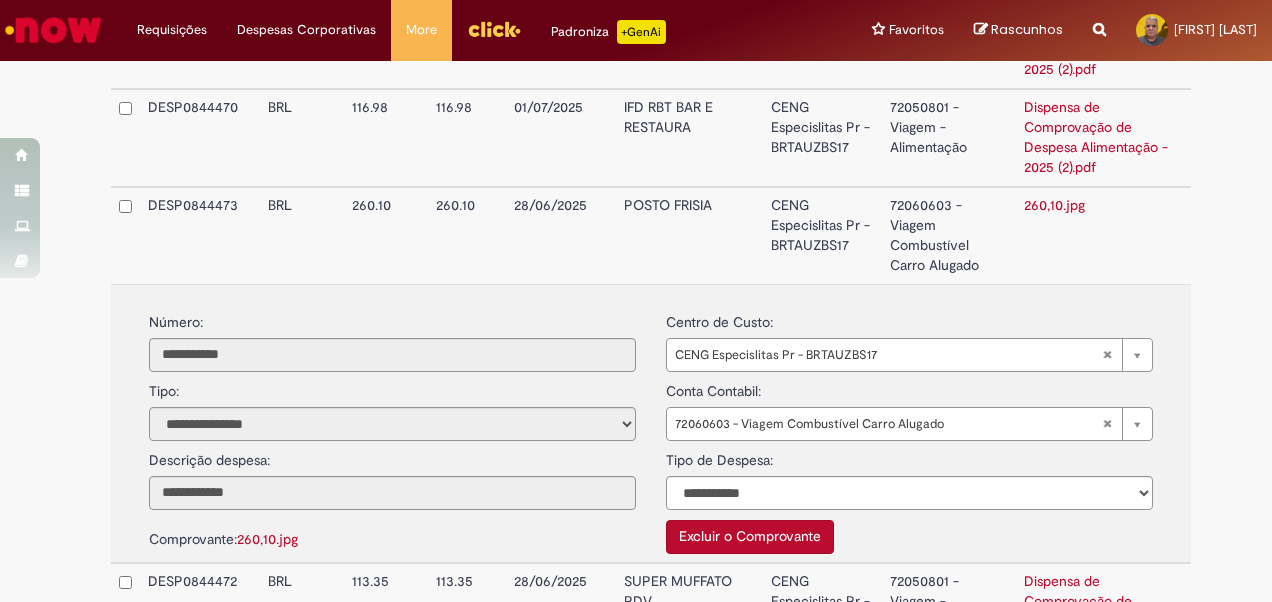 click on "POSTO FRISIA" at bounding box center [689, 235] 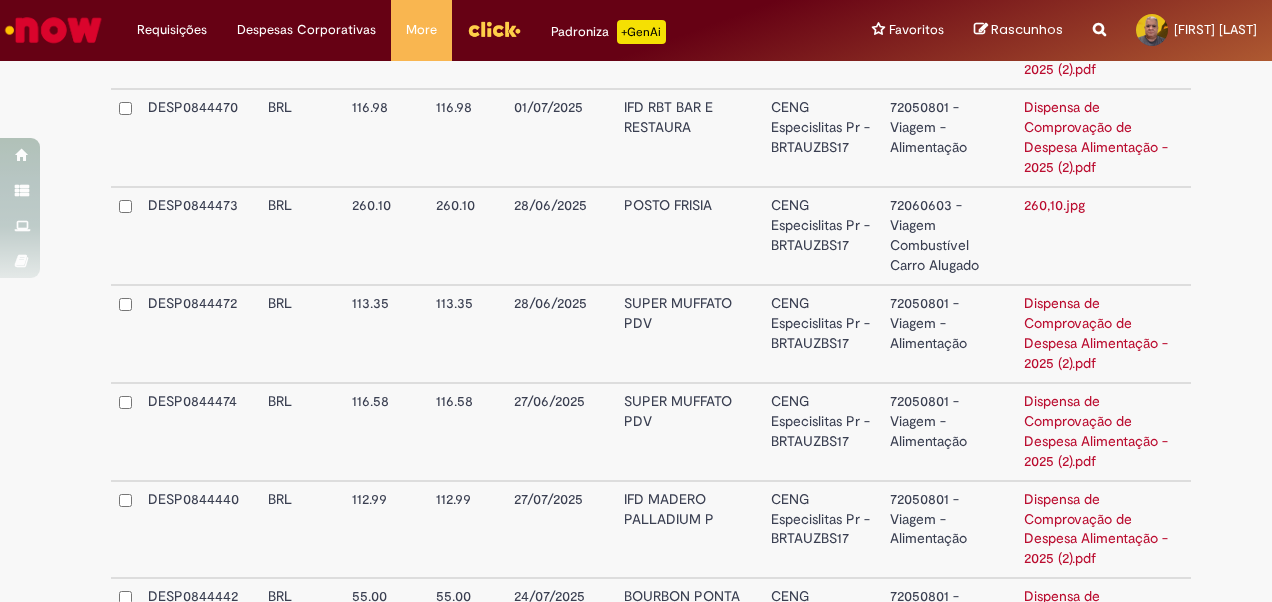 click on "POSTO FRISIA" at bounding box center (689, 236) 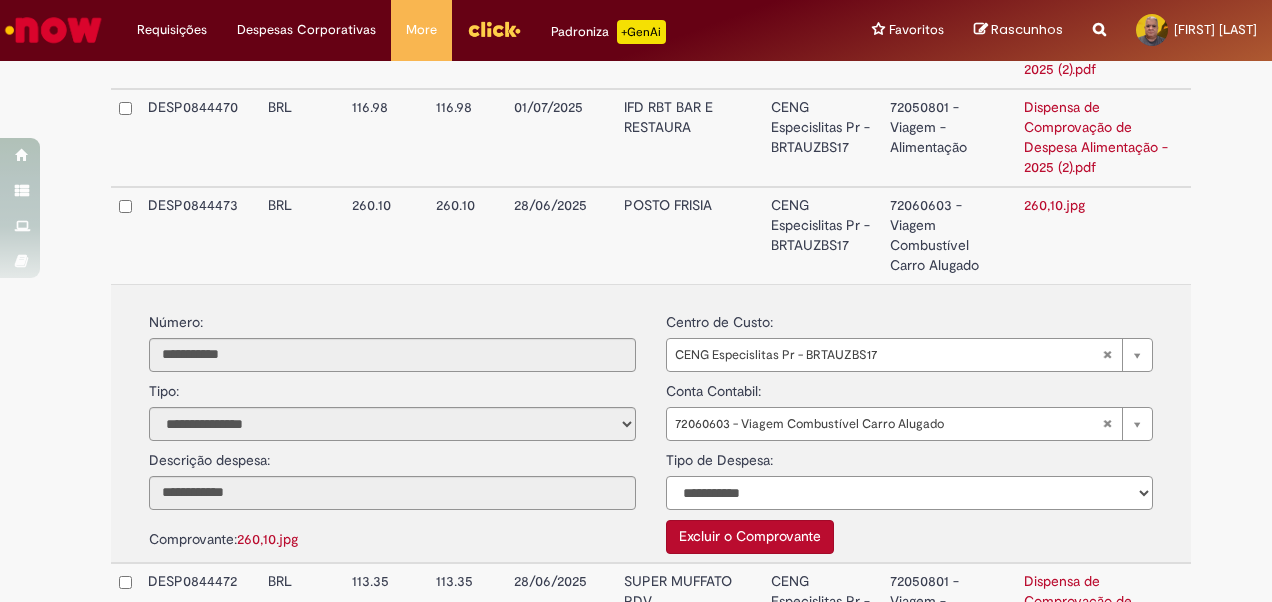 click on "**********" at bounding box center (909, 493) 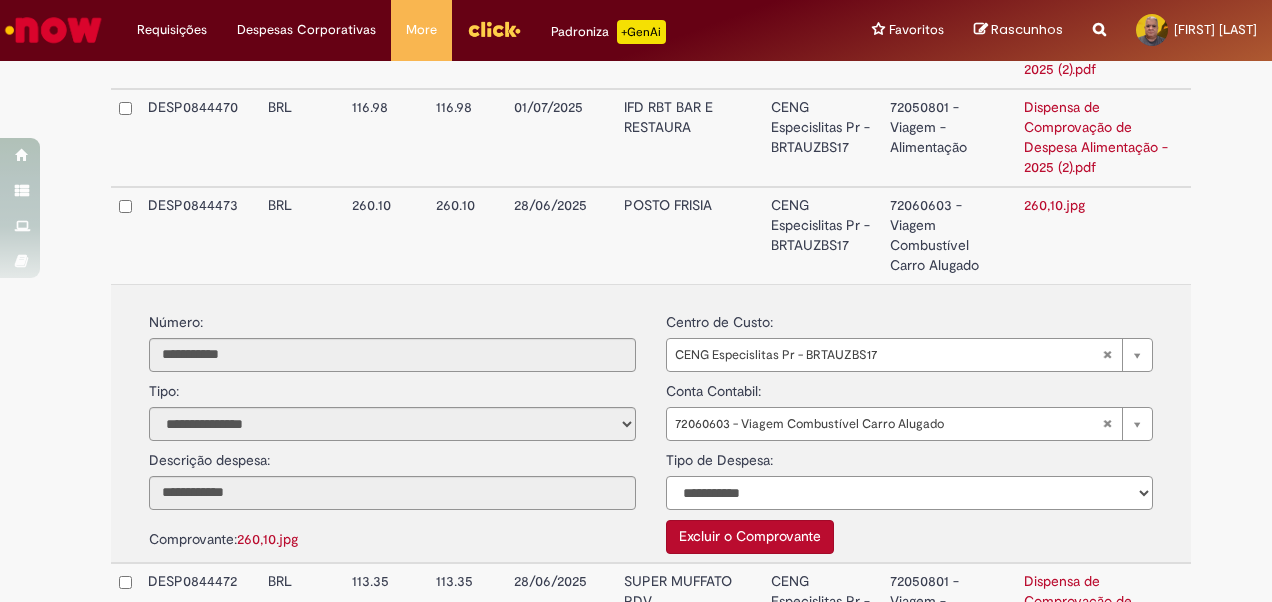 select on "*" 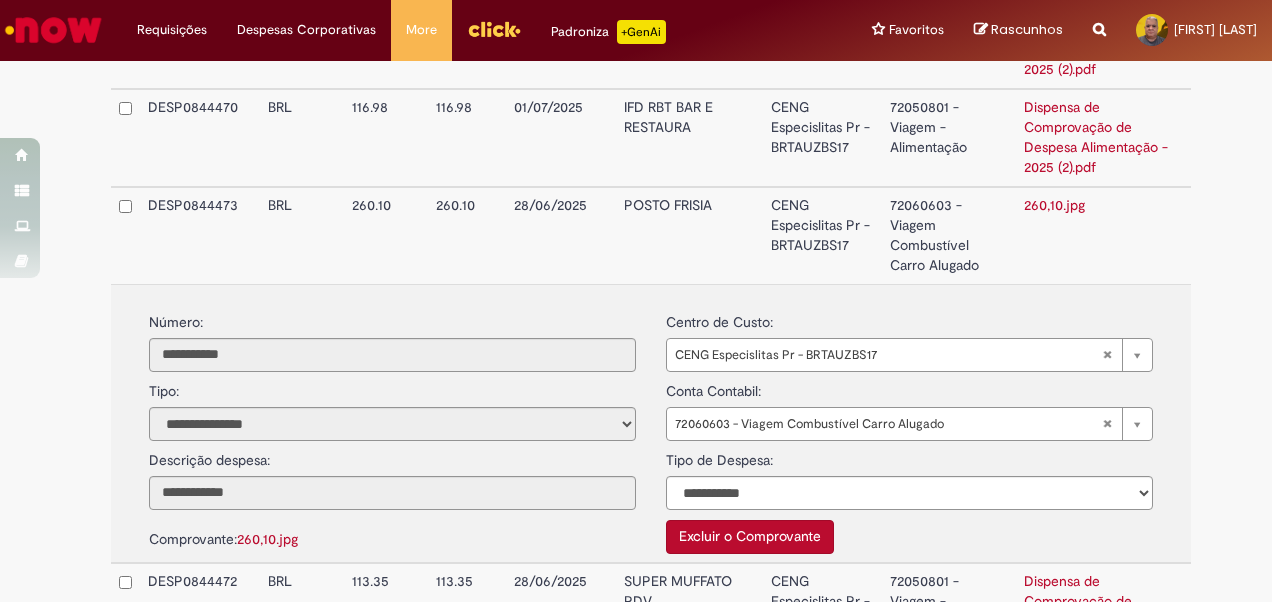 click on "POSTO FRISIA" at bounding box center [689, 235] 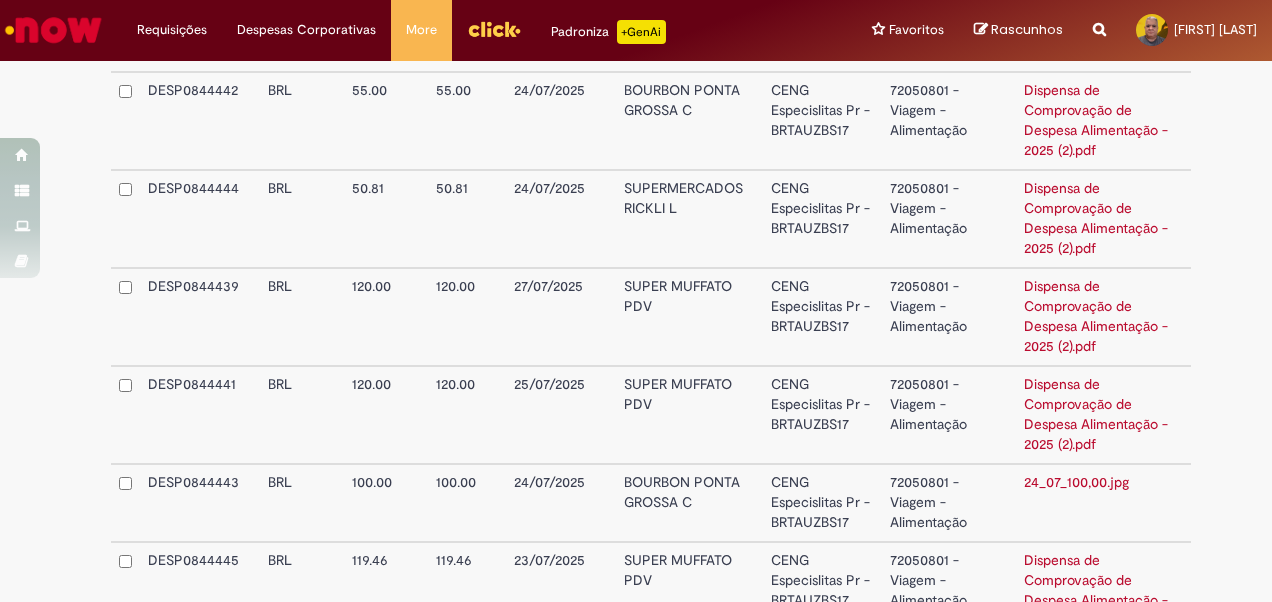 scroll, scrollTop: 3302, scrollLeft: 0, axis: vertical 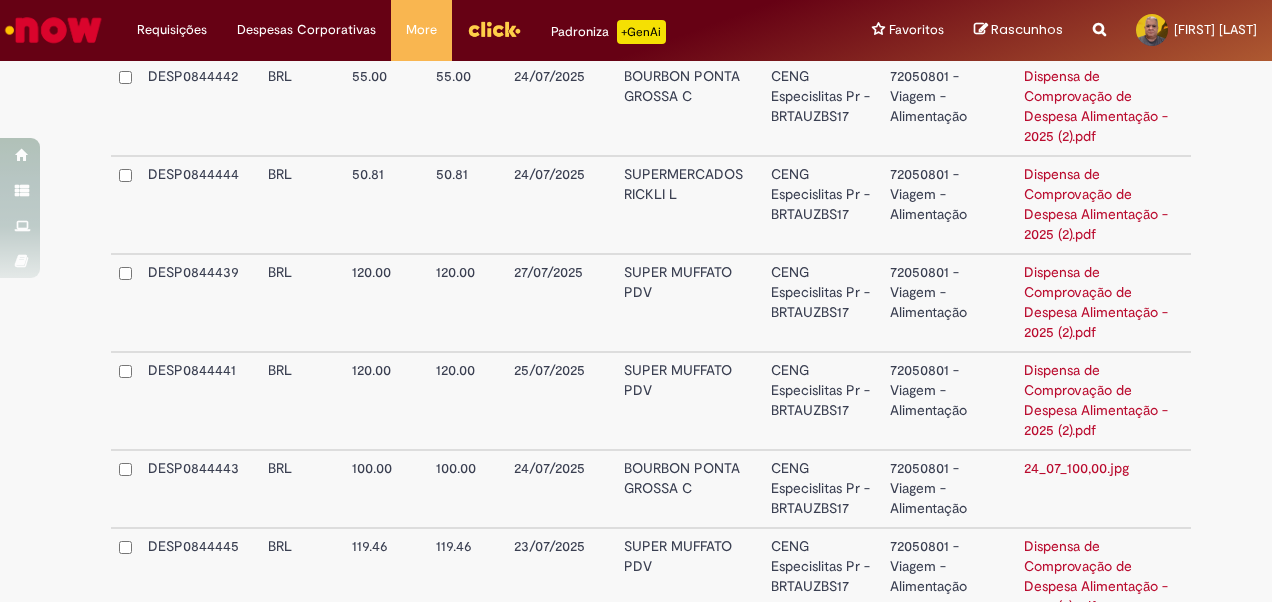 click on "72050801 -  Viagem  -  Alimentação" at bounding box center [949, 489] 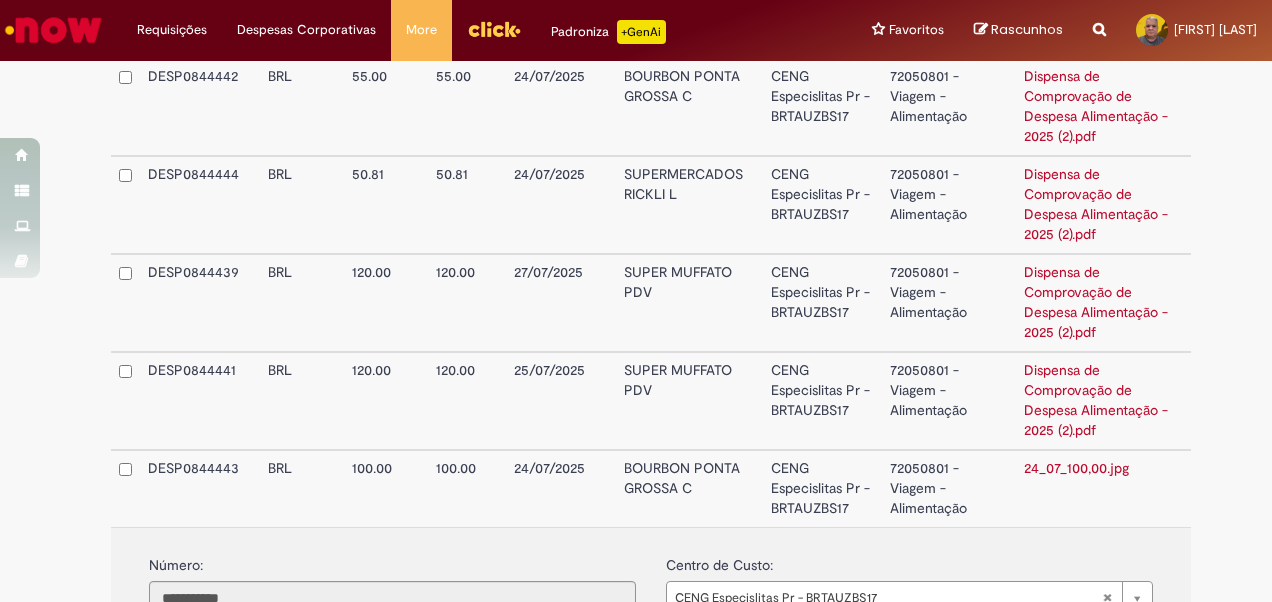 click on "72050801 -  Viagem  -  Alimentação" at bounding box center [949, 488] 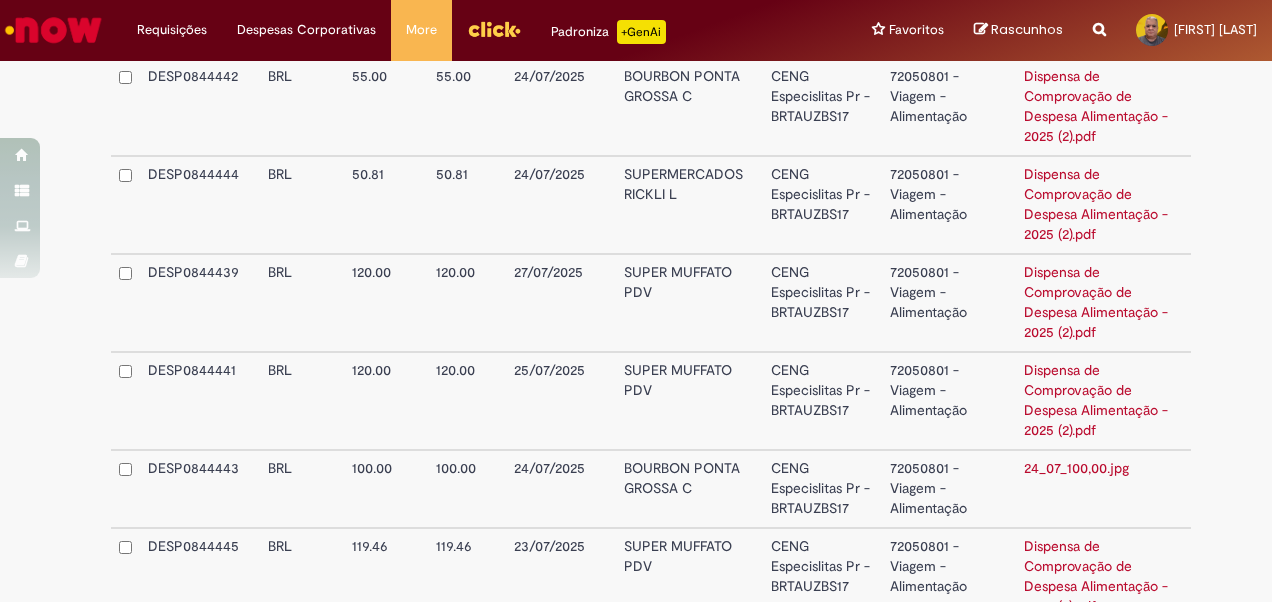 click on "72050801 -  Viagem  -  Alimentação" at bounding box center [949, 489] 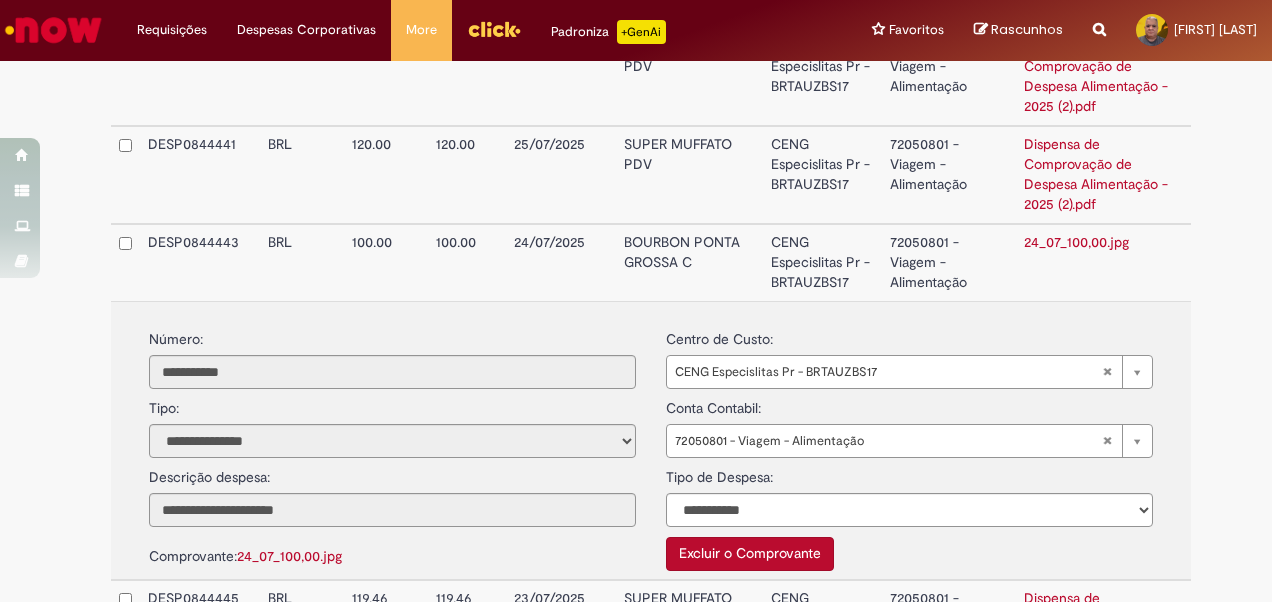 scroll, scrollTop: 3622, scrollLeft: 0, axis: vertical 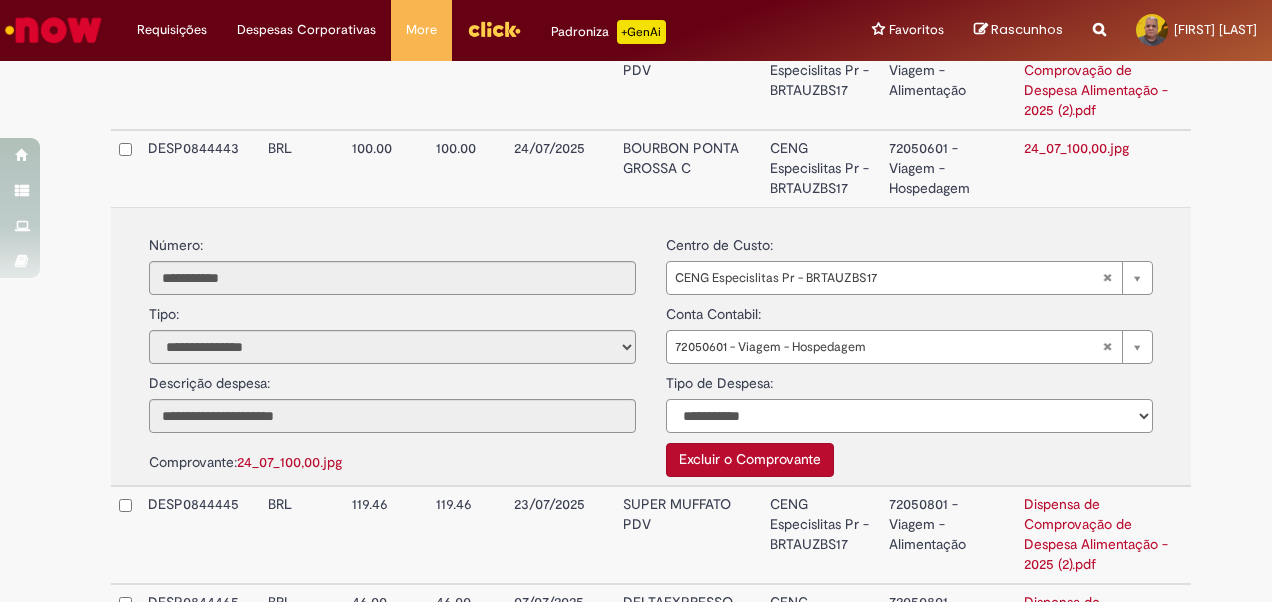 click on "**********" at bounding box center (909, 416) 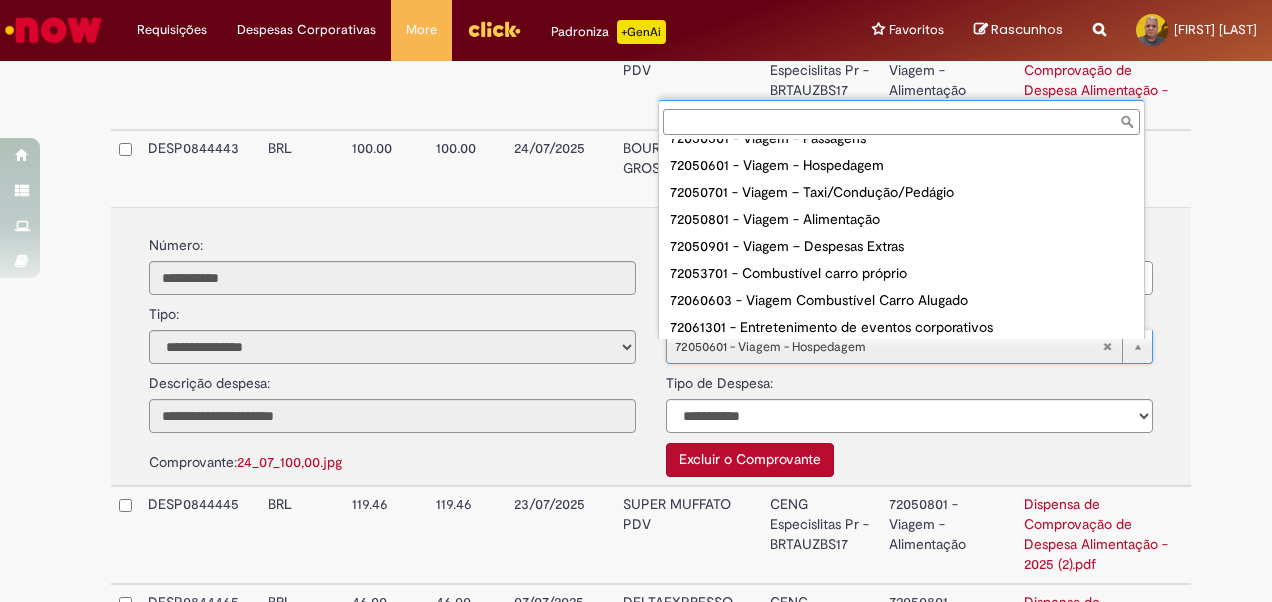 scroll, scrollTop: 120, scrollLeft: 0, axis: vertical 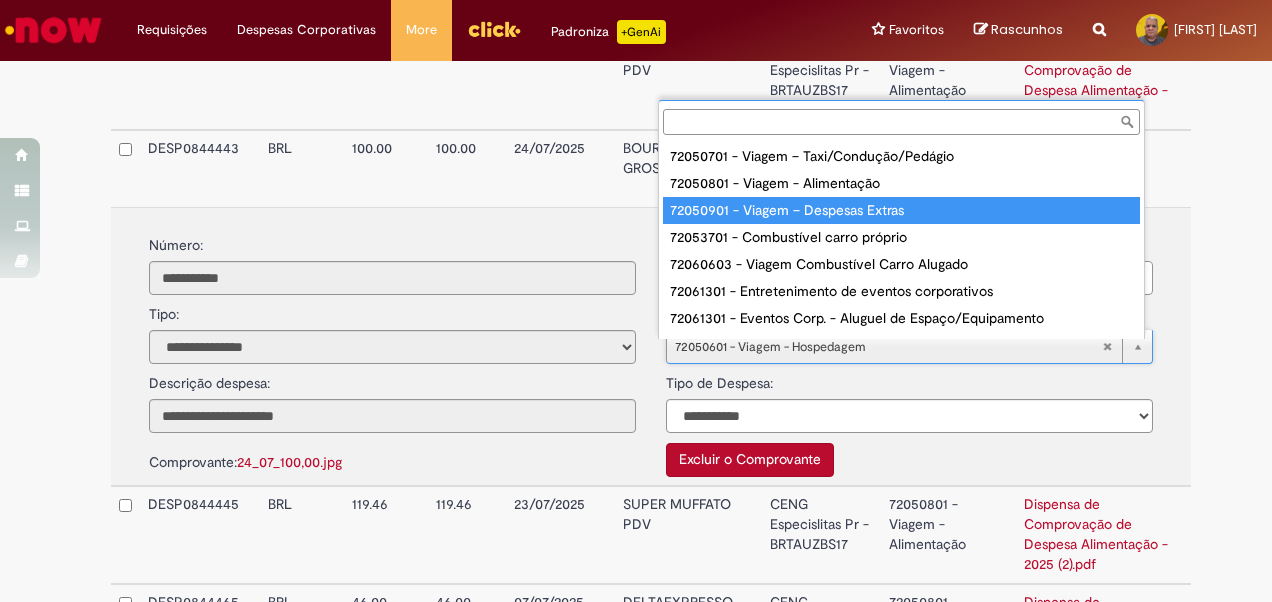 type on "**********" 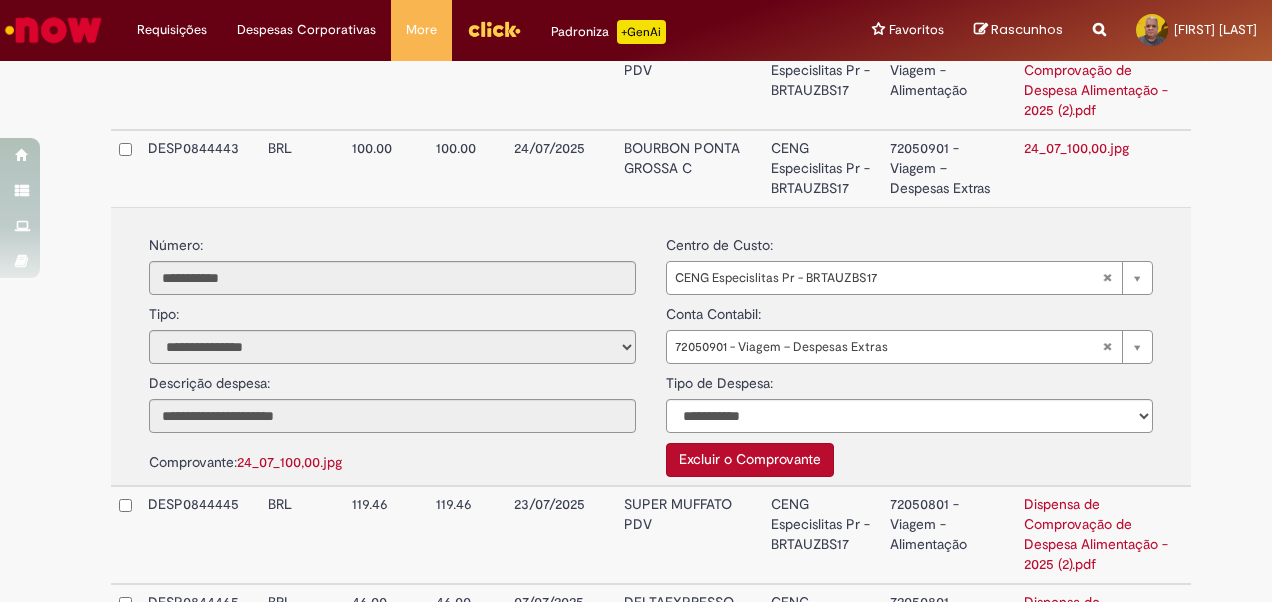 click on "24/07/2025" at bounding box center (560, 168) 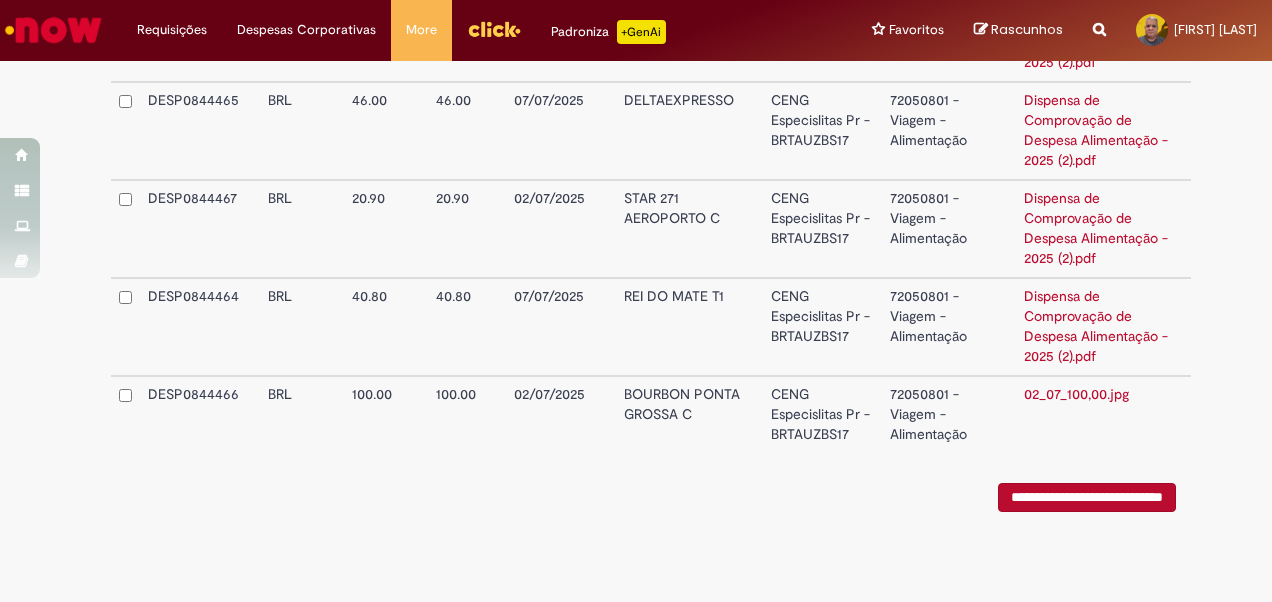 scroll, scrollTop: 3852, scrollLeft: 0, axis: vertical 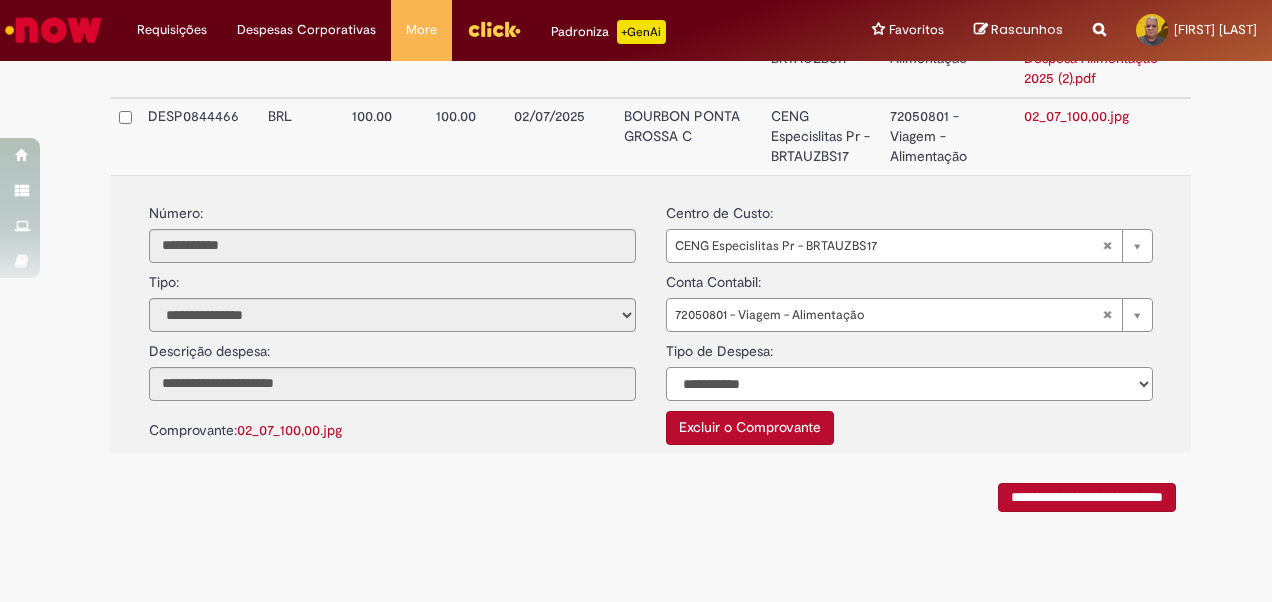 click on "**********" at bounding box center (909, 384) 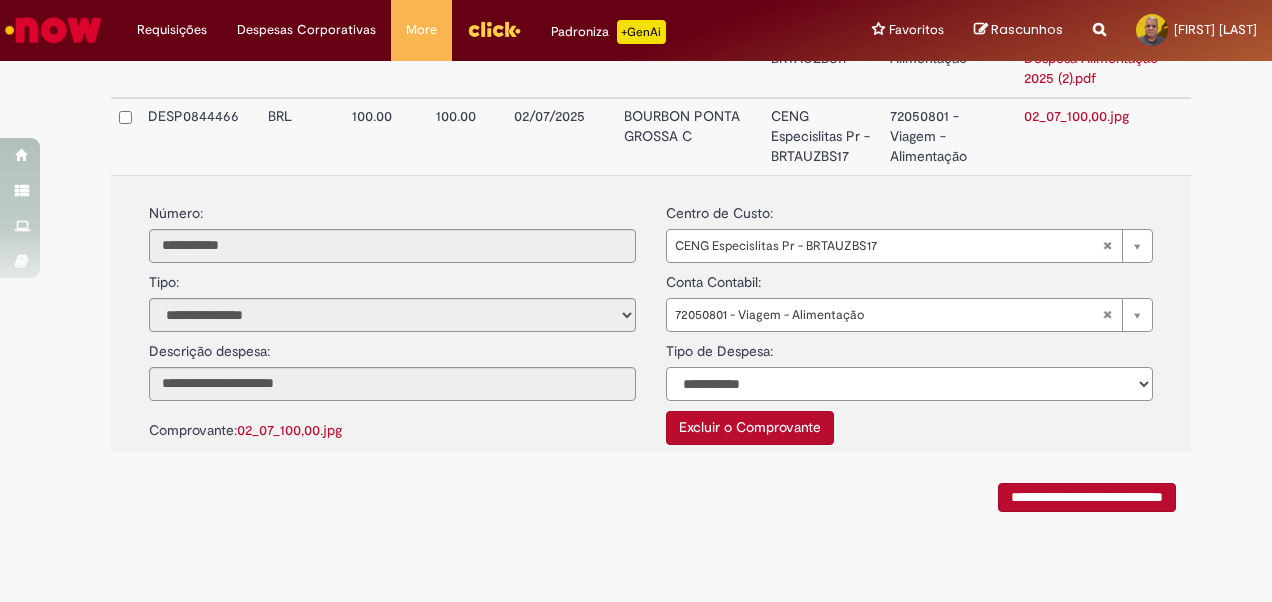 select on "*" 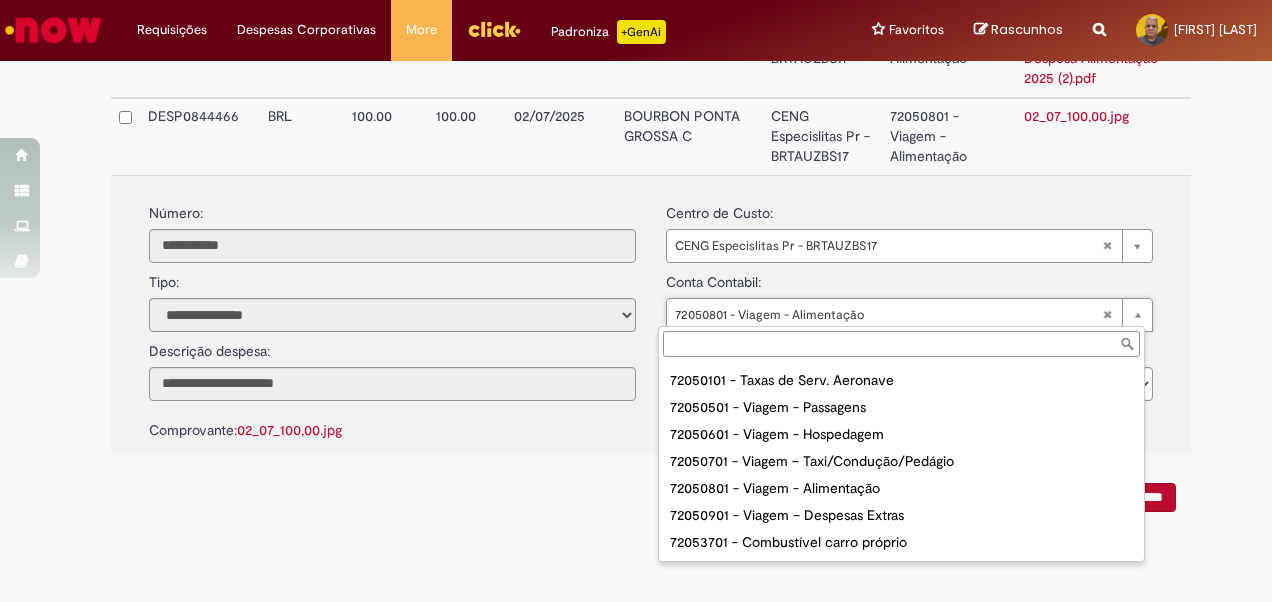 scroll, scrollTop: 57, scrollLeft: 0, axis: vertical 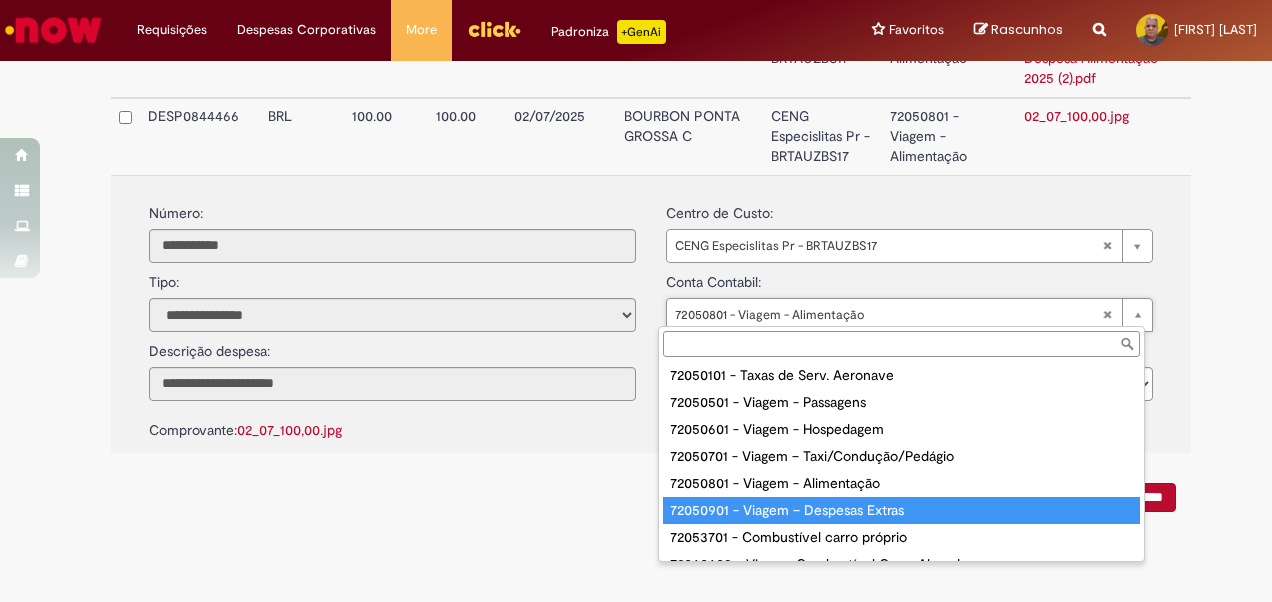 type on "**********" 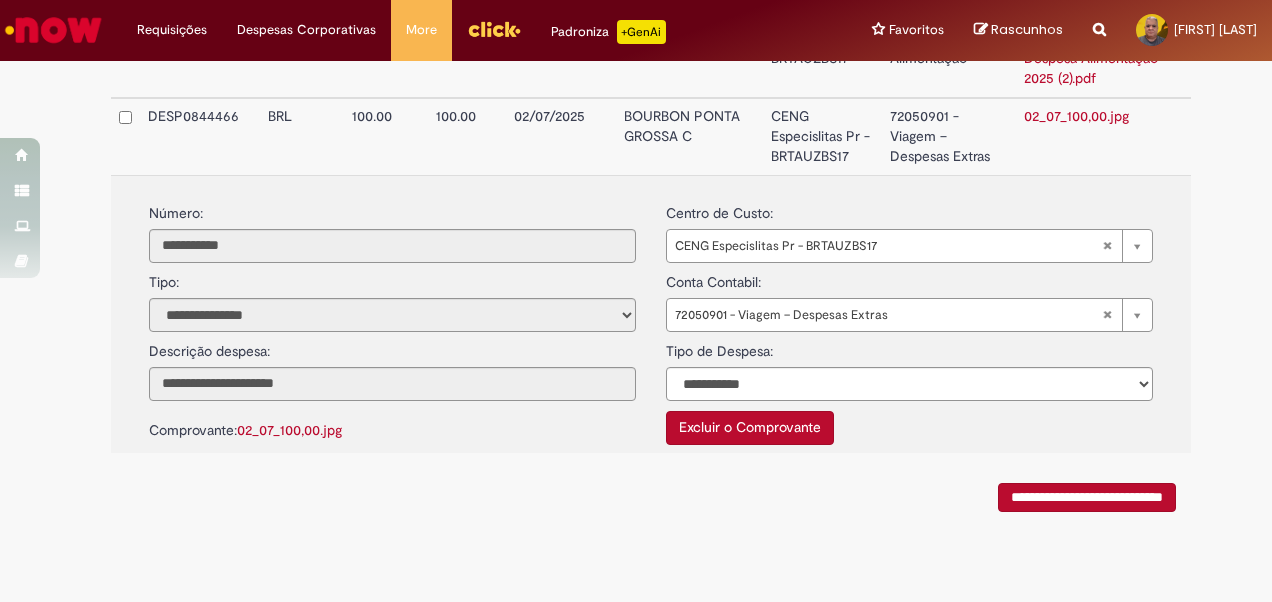 click on "BOURBON PONTA GROSSA C" at bounding box center [689, 136] 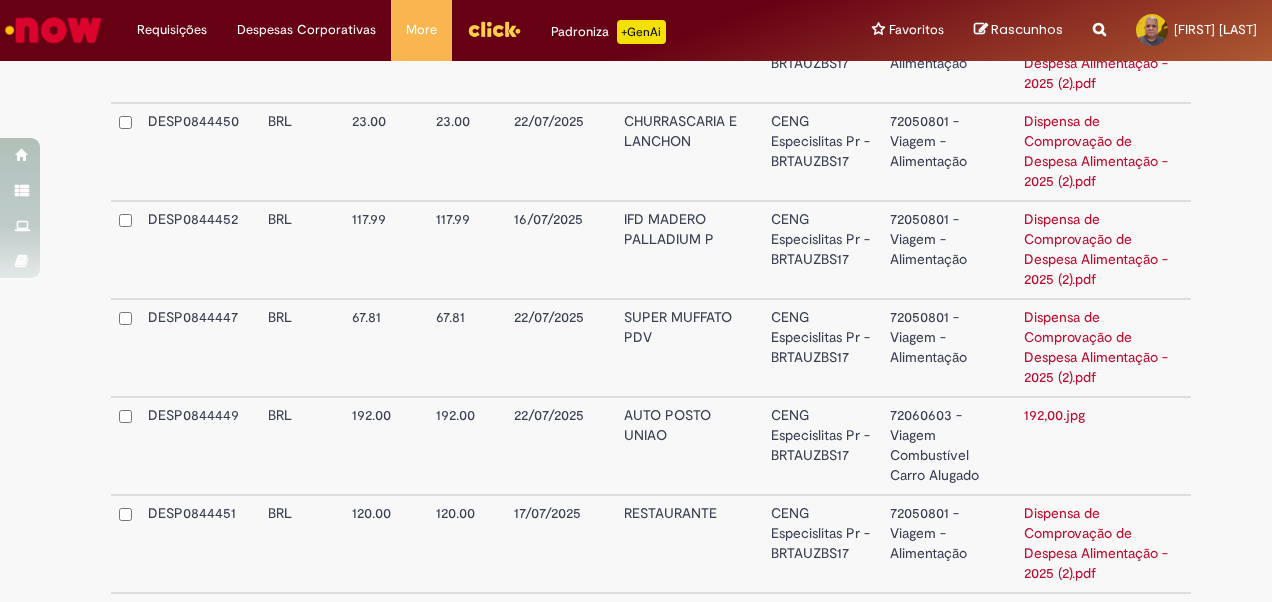 scroll, scrollTop: 834, scrollLeft: 0, axis: vertical 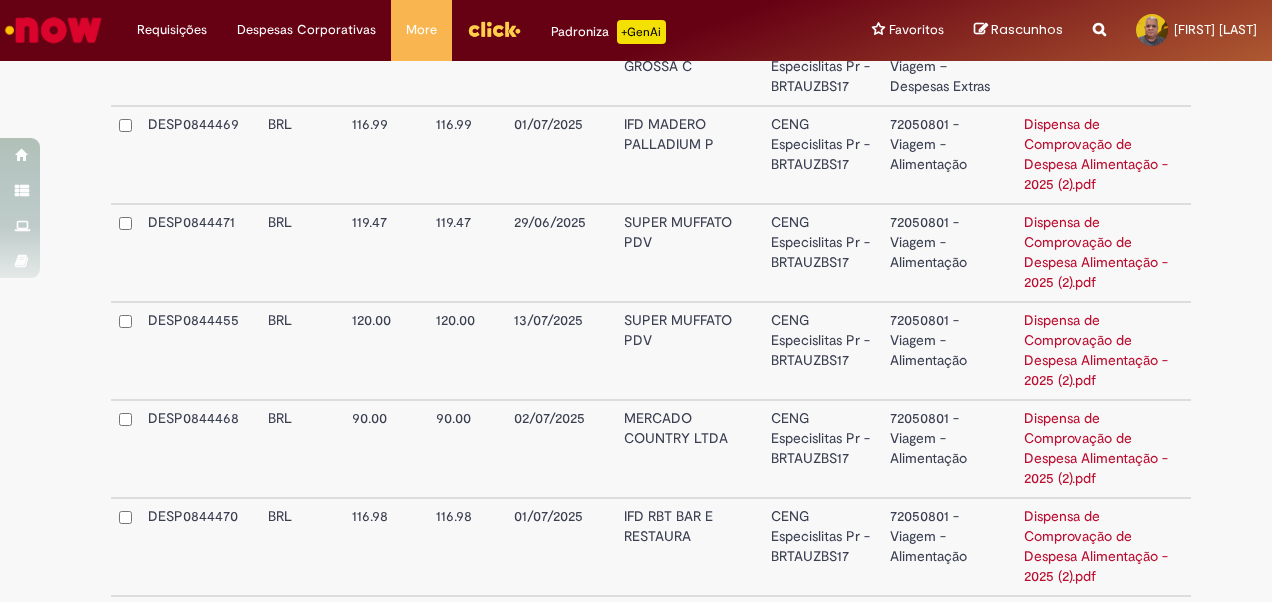 click on "**********" at bounding box center [636, -114] 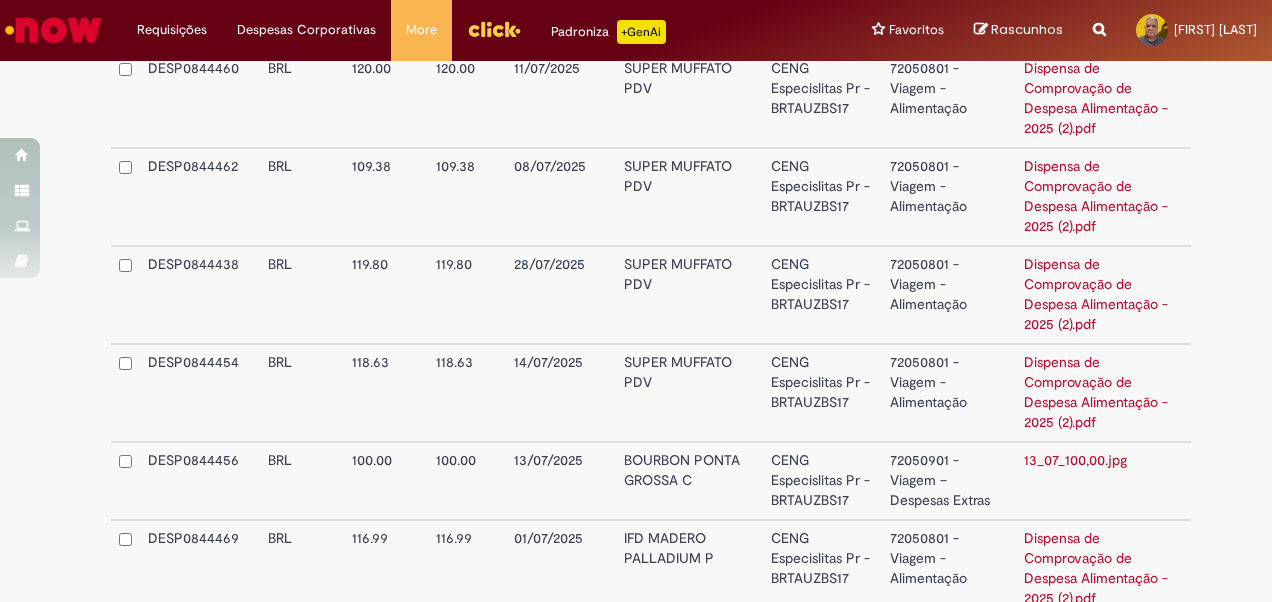 scroll, scrollTop: 1953, scrollLeft: 0, axis: vertical 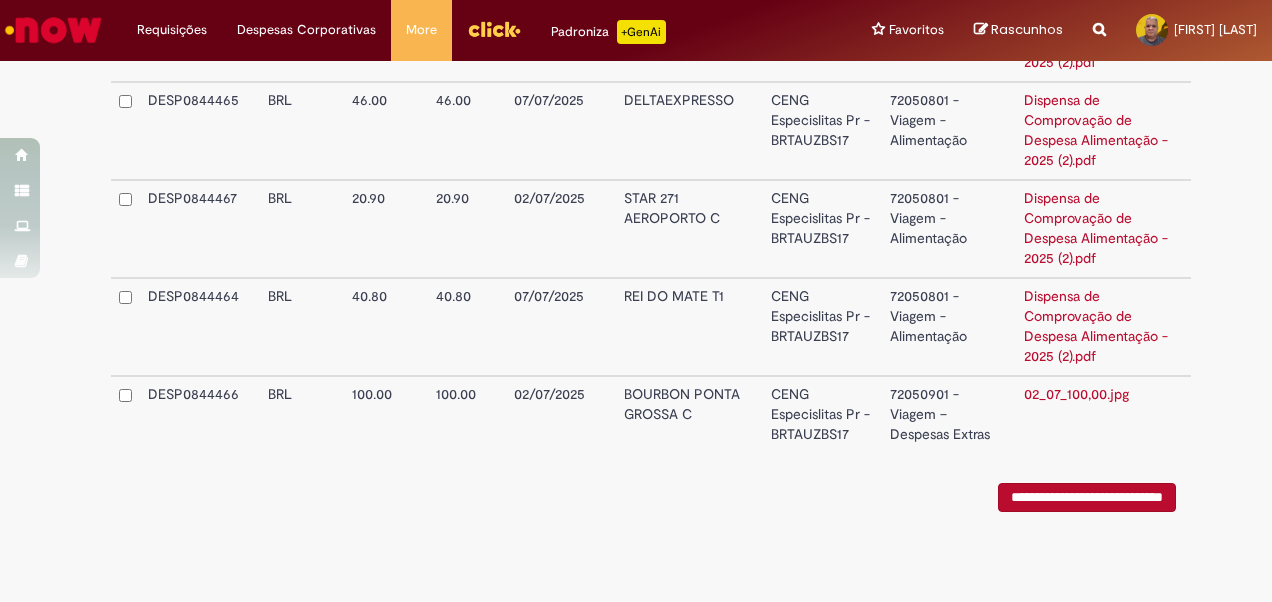 click on "**********" at bounding box center [1087, 497] 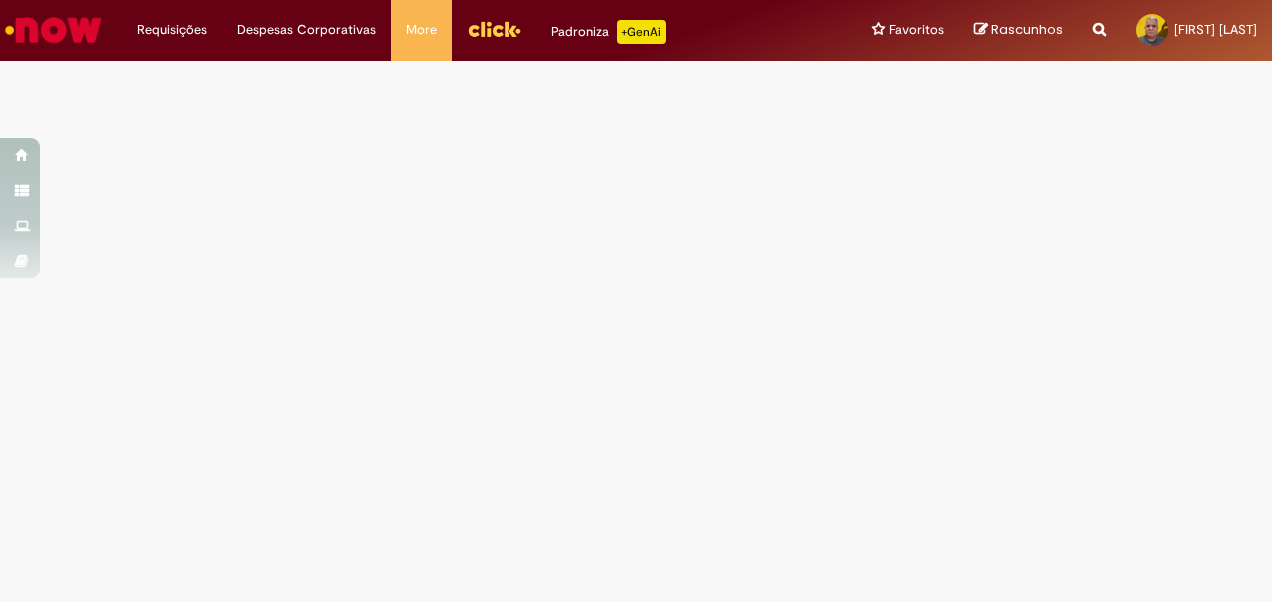 scroll, scrollTop: 0, scrollLeft: 0, axis: both 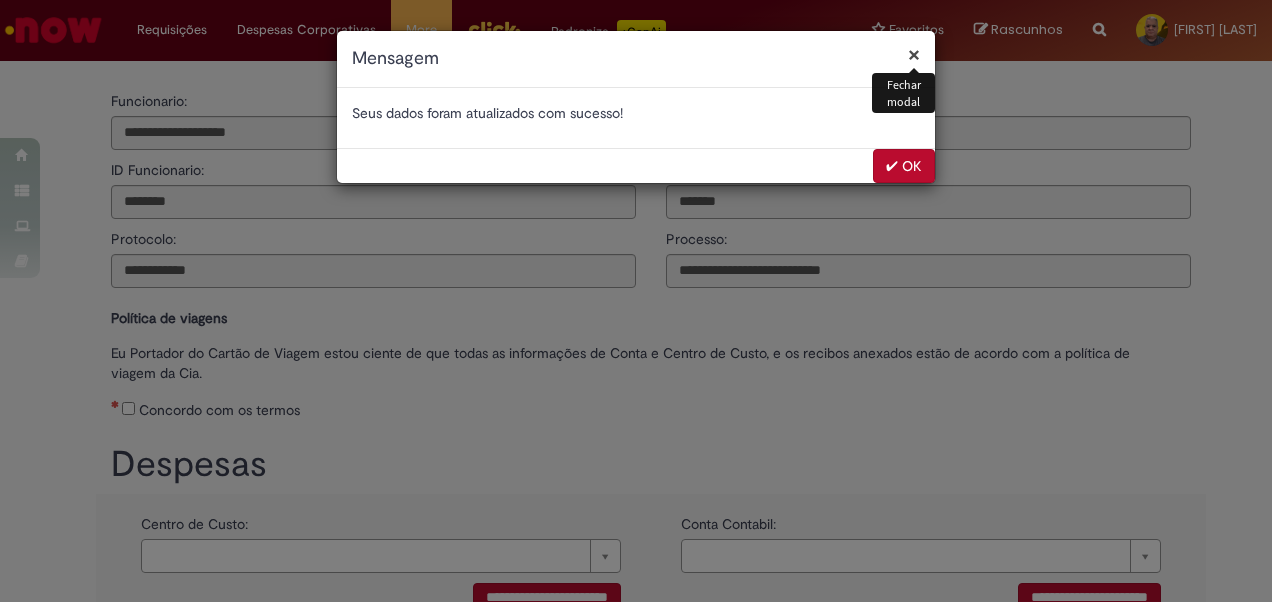 click on "✔ OK" at bounding box center (904, 166) 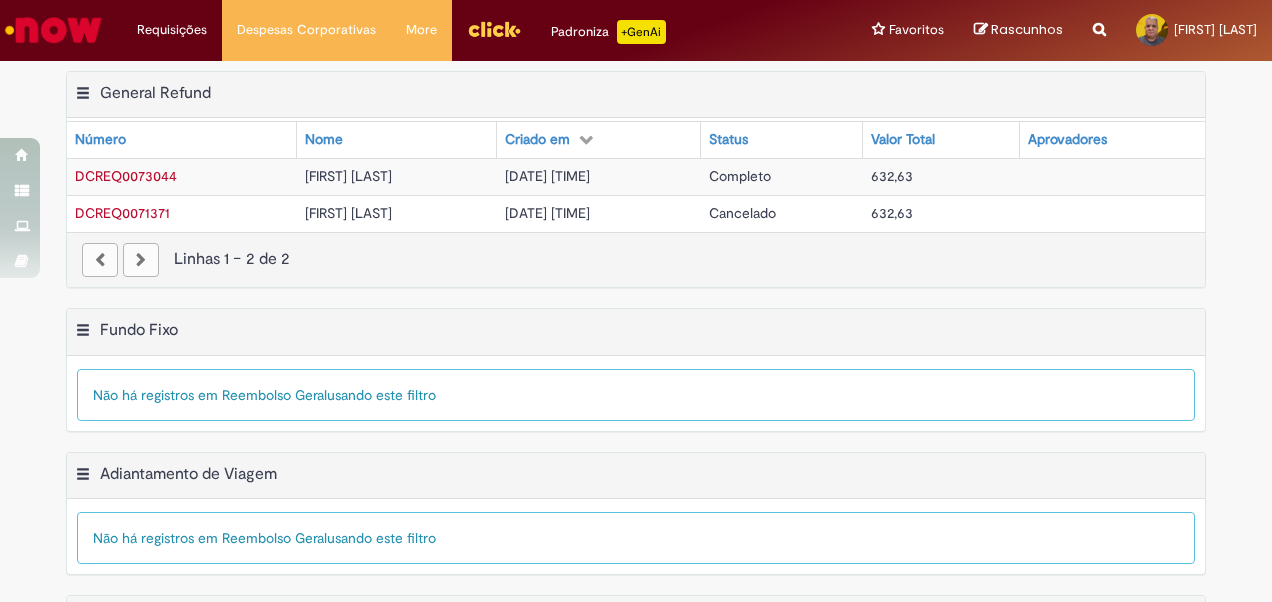 scroll, scrollTop: 0, scrollLeft: 0, axis: both 